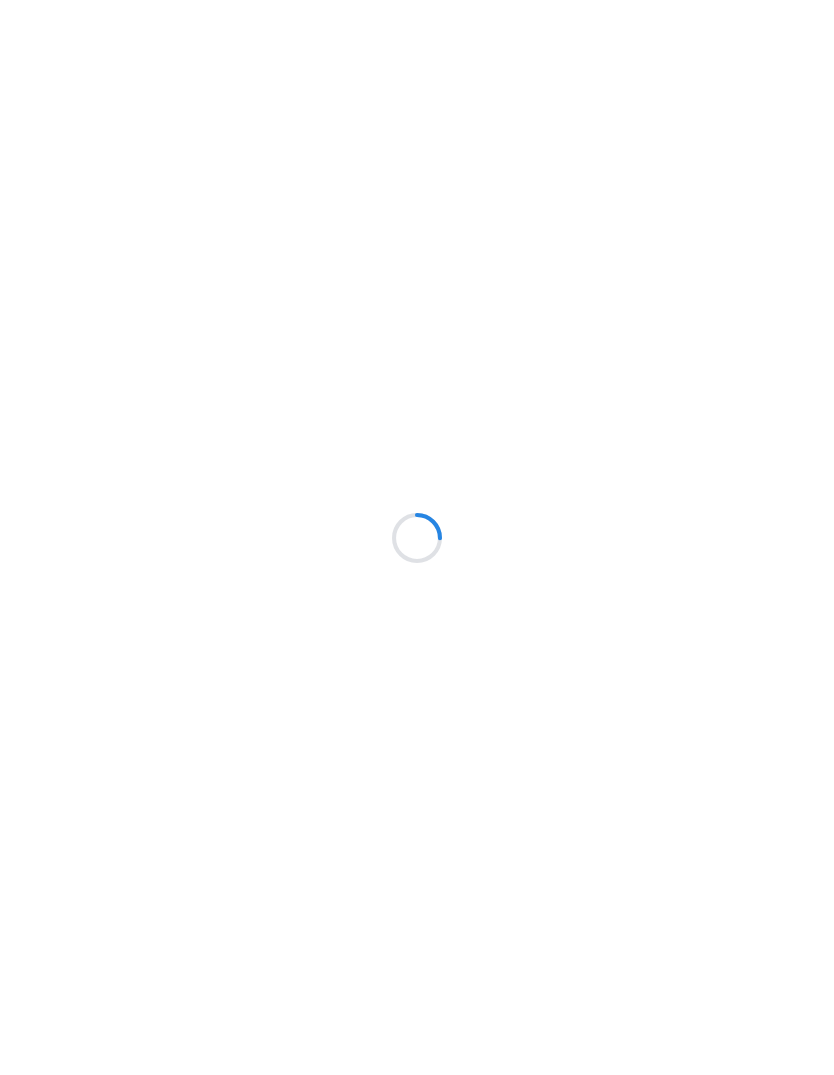 scroll, scrollTop: 0, scrollLeft: 0, axis: both 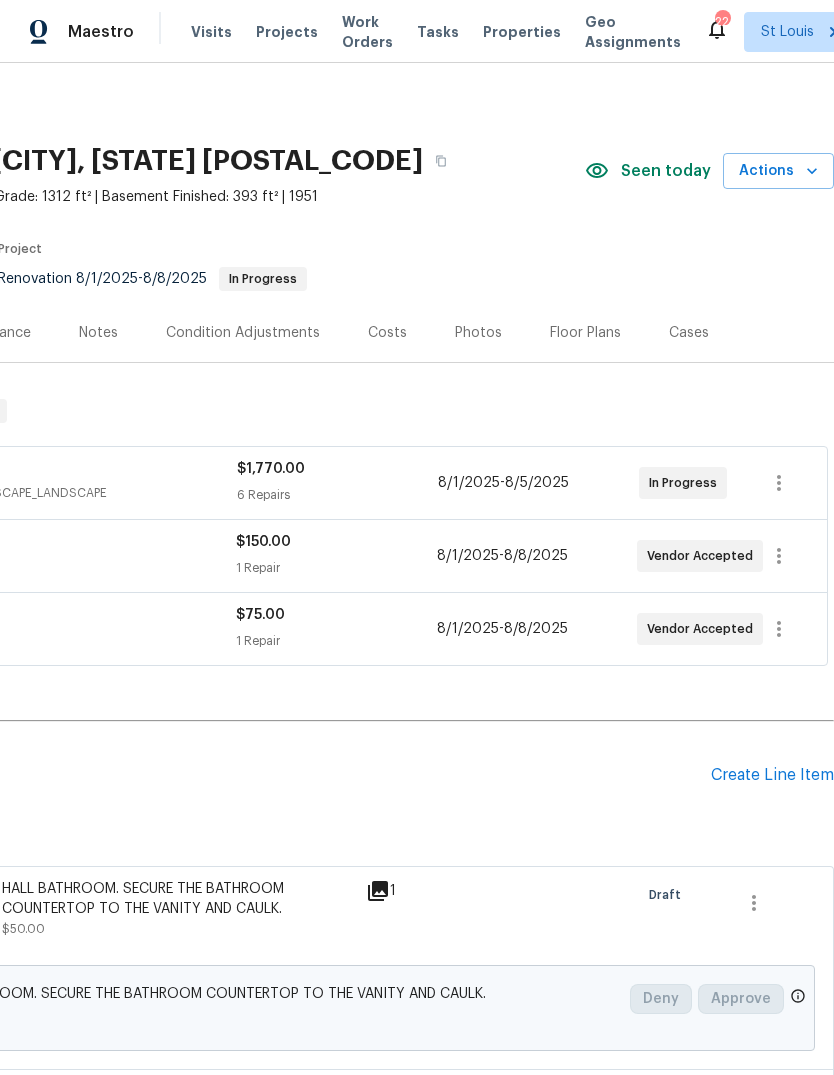 click on "Create Line Item" at bounding box center (772, 775) 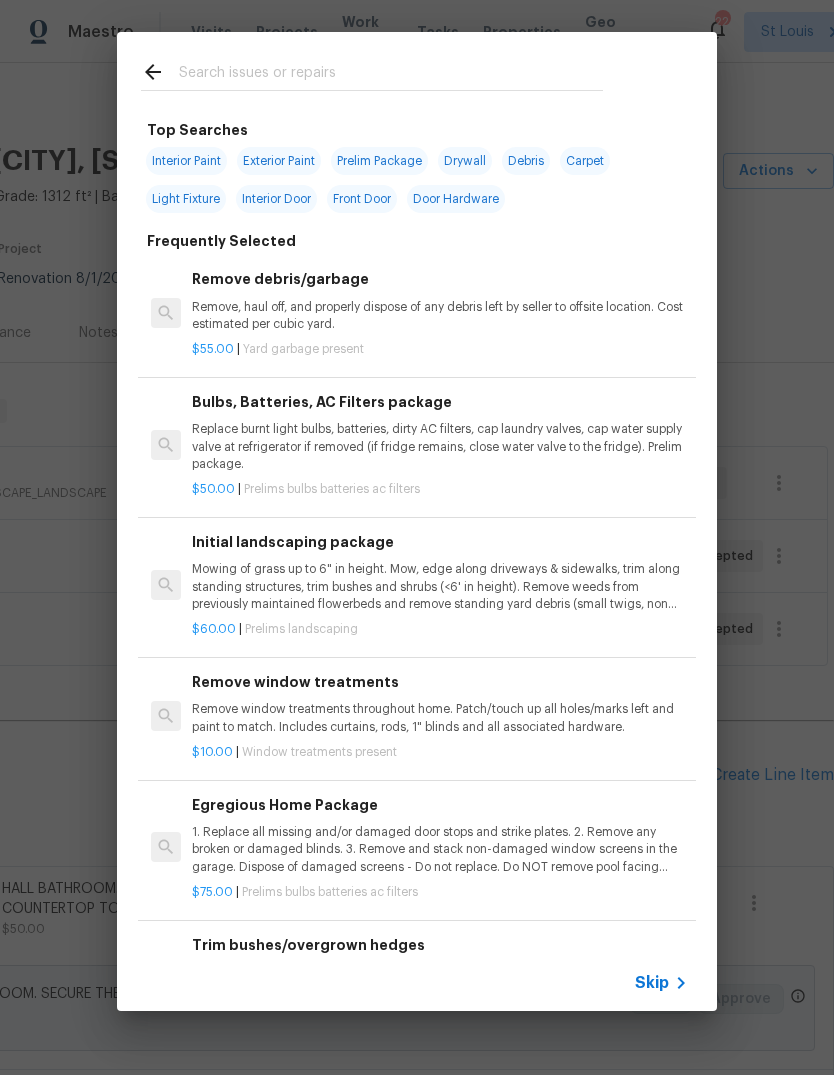 click on "Skip" at bounding box center (652, 983) 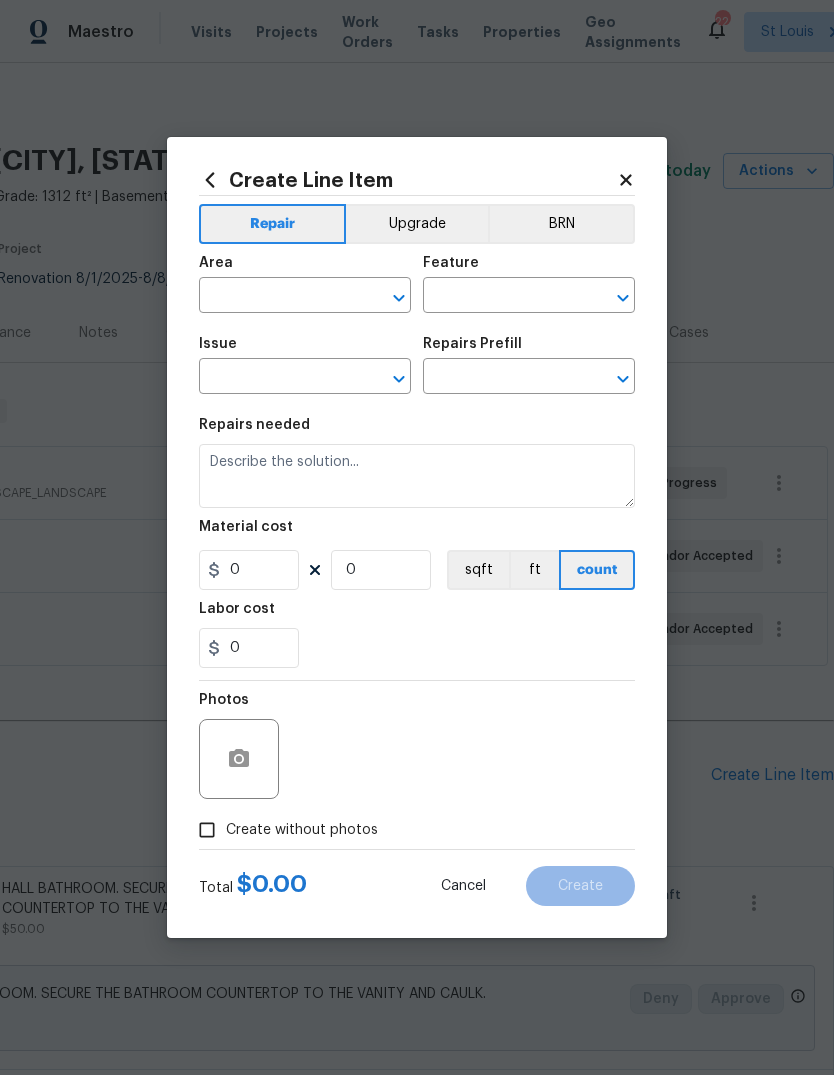 click at bounding box center [277, 297] 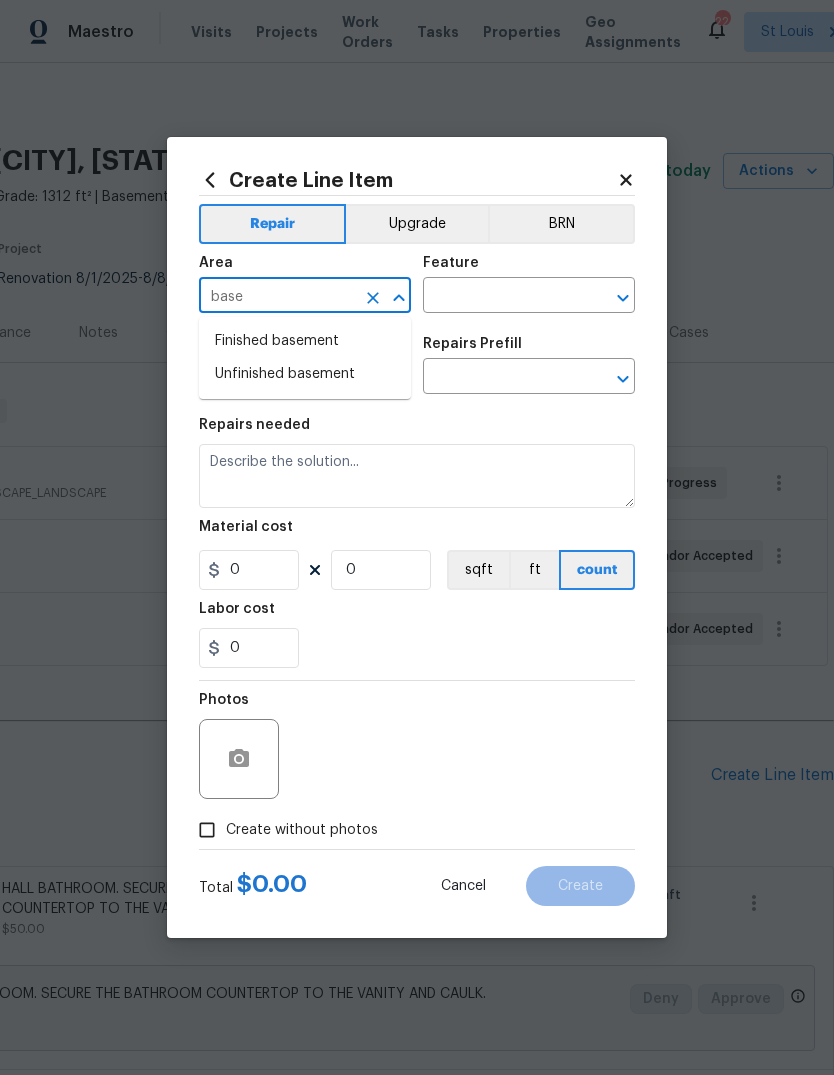 click on "Finished basement" at bounding box center [305, 341] 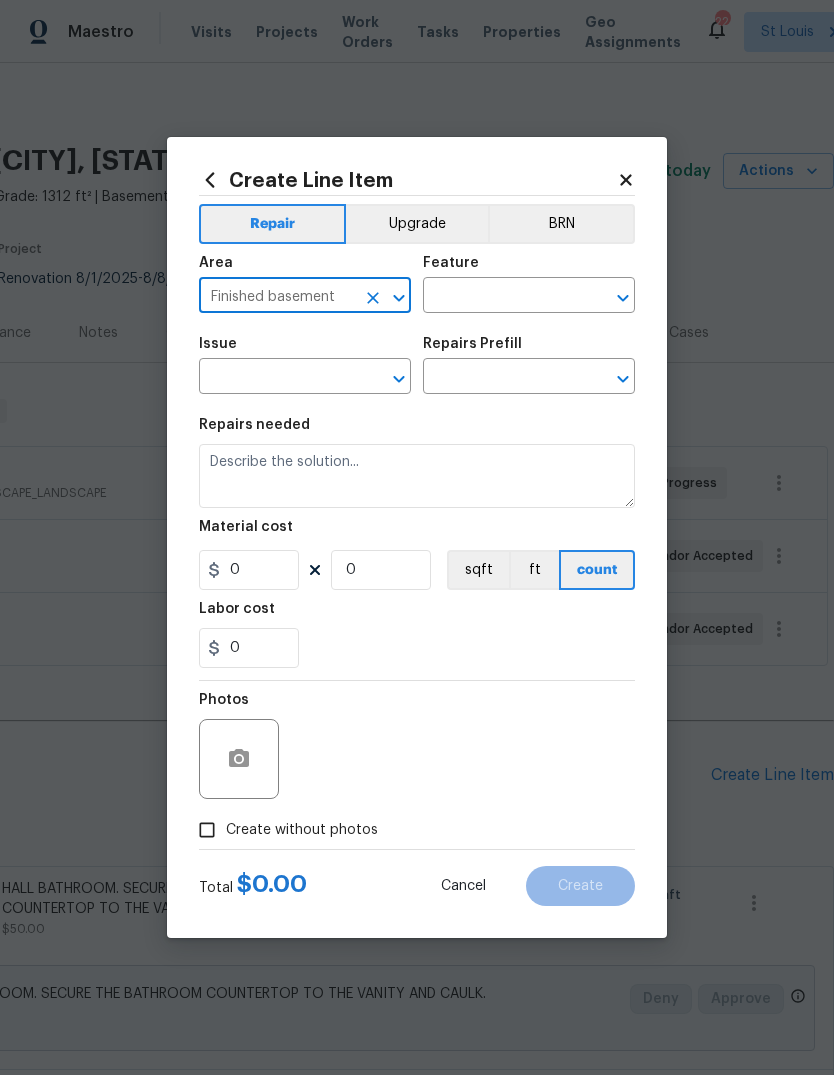 click at bounding box center [501, 297] 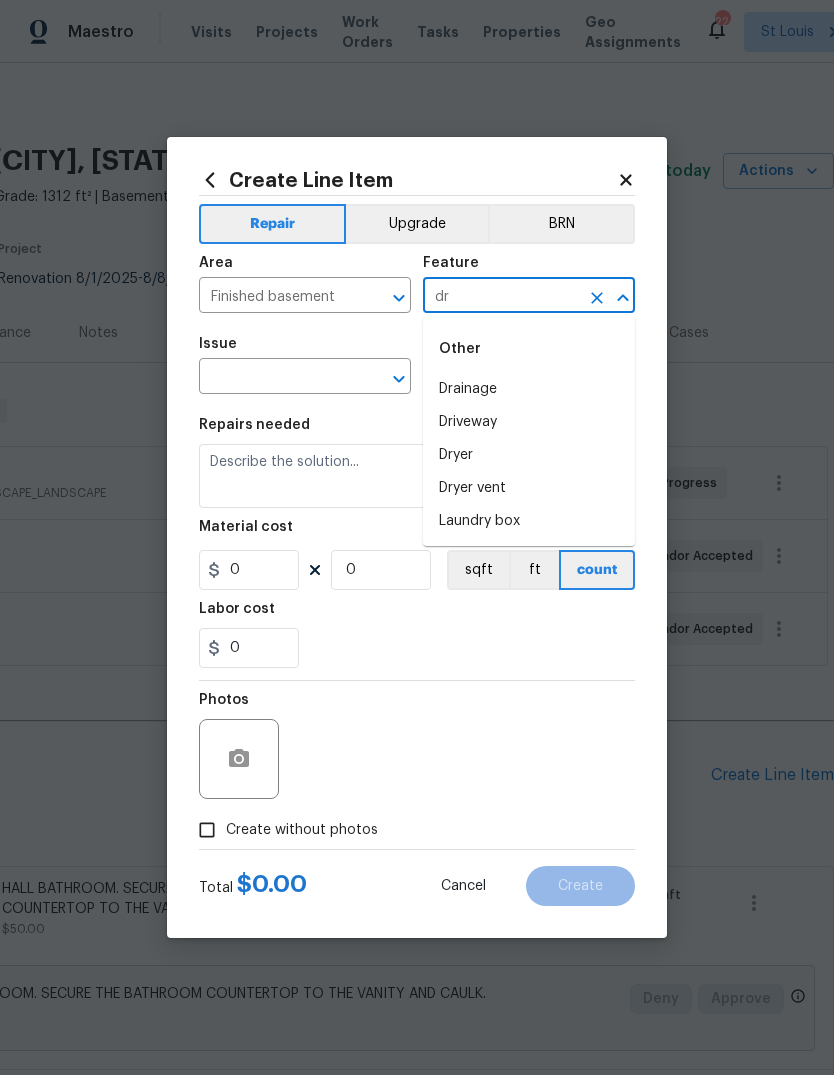 type on "d" 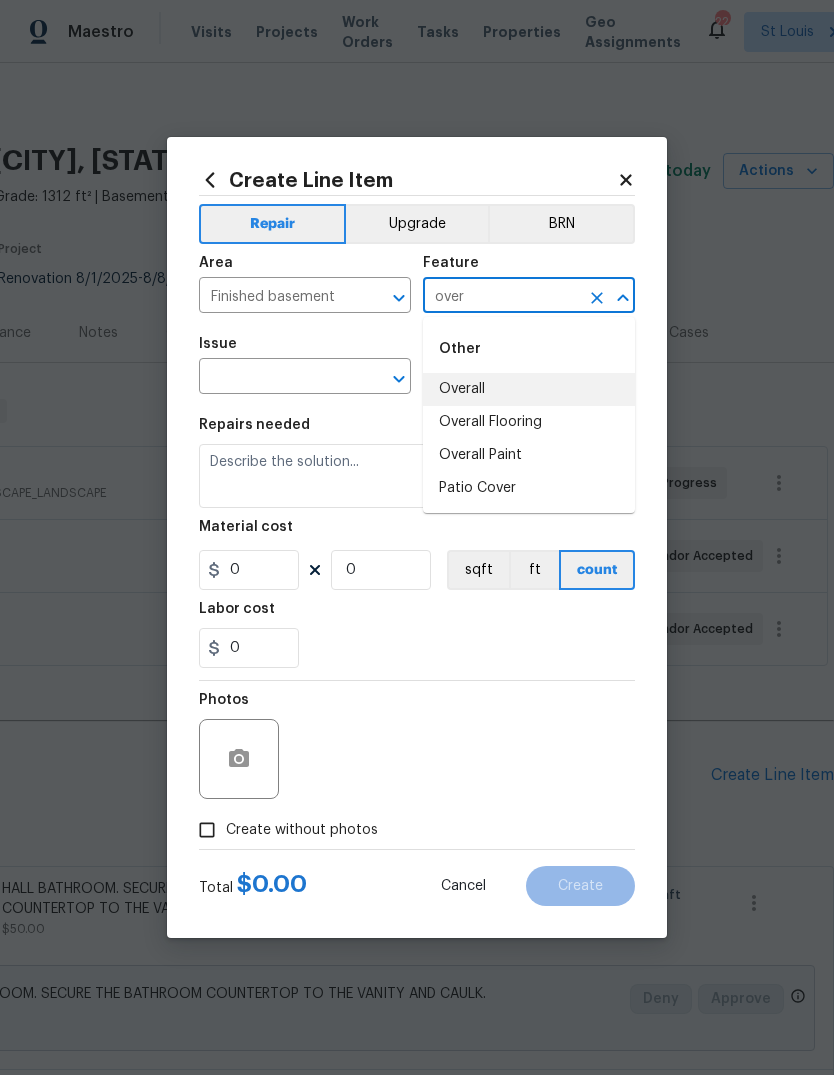 click on "Overall" at bounding box center (529, 389) 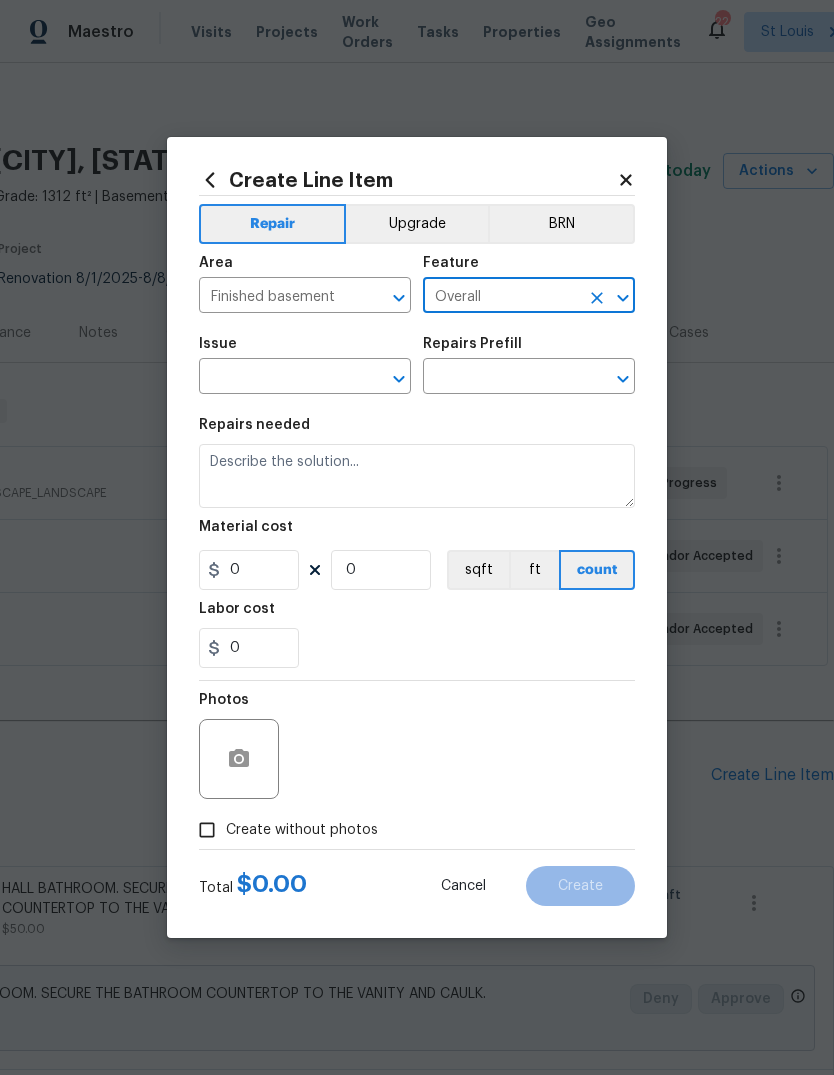 click at bounding box center [277, 378] 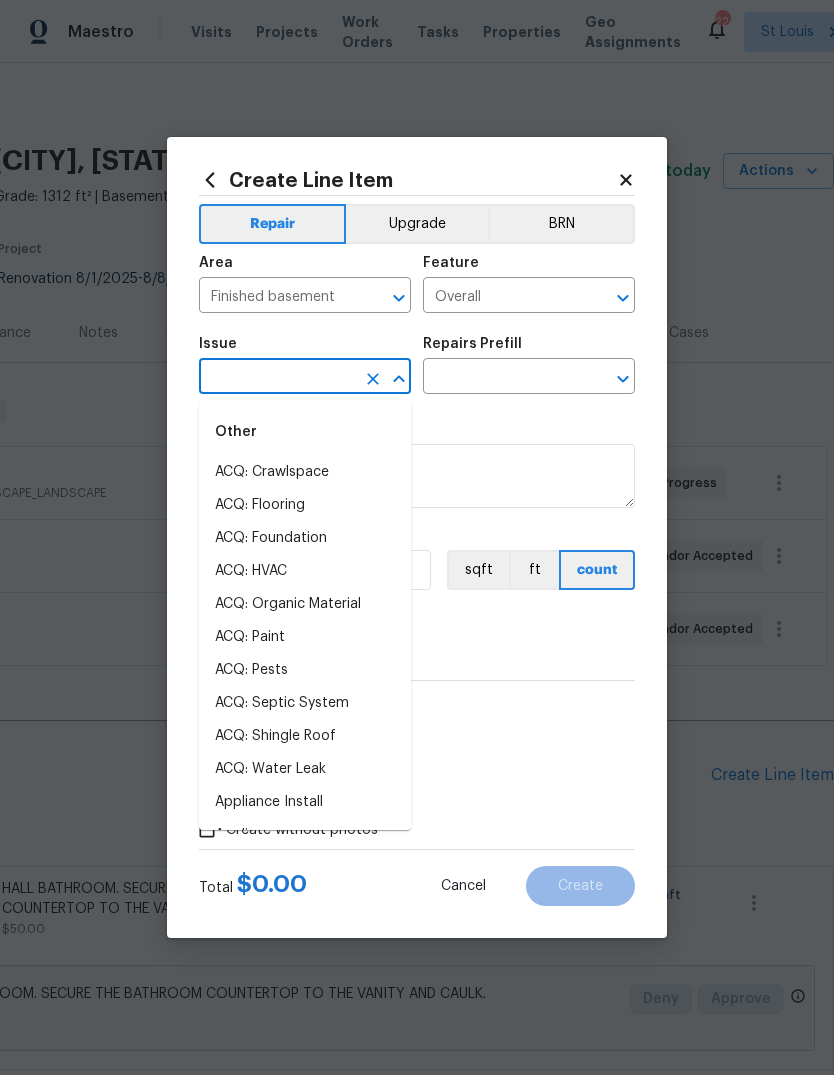 type on "b" 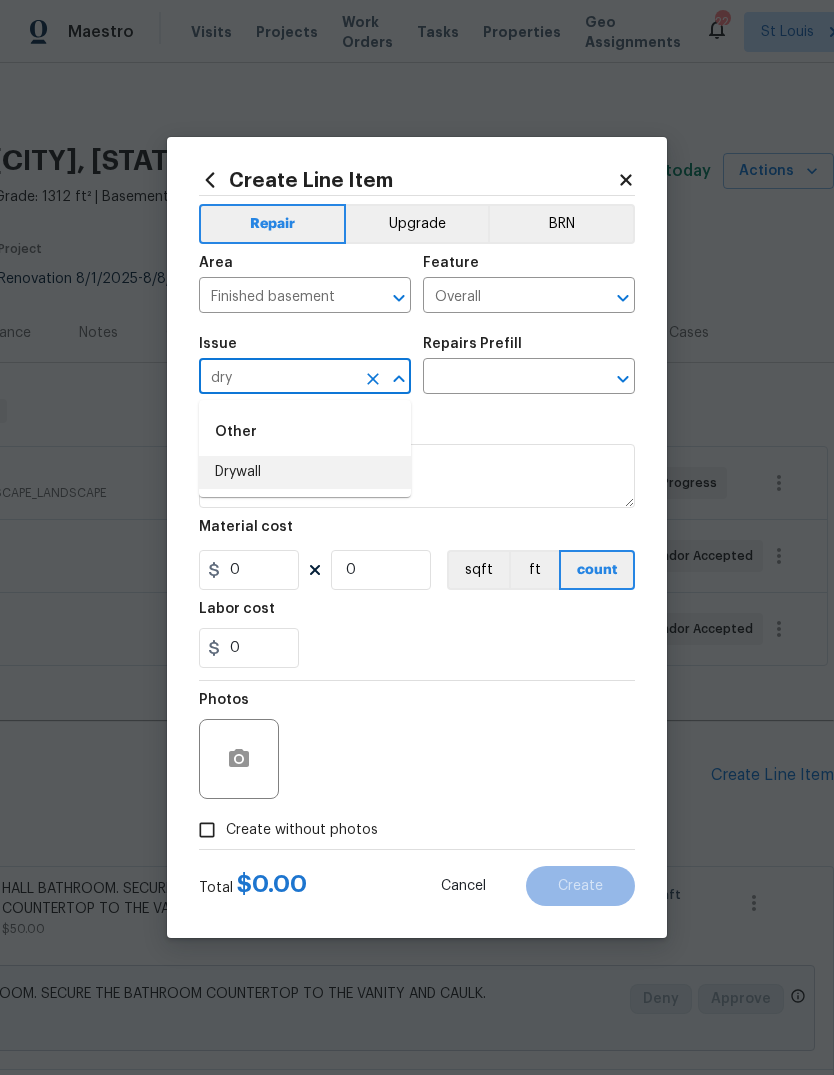click on "Drywall" at bounding box center [305, 472] 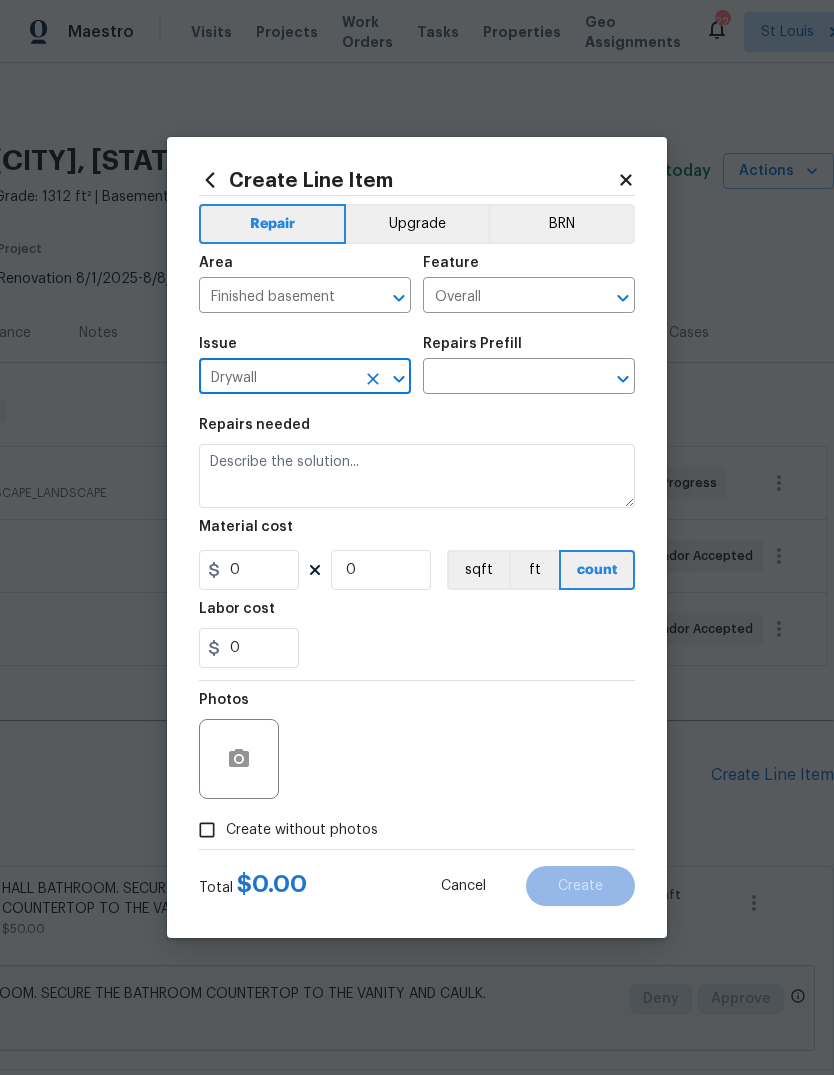 click at bounding box center [501, 378] 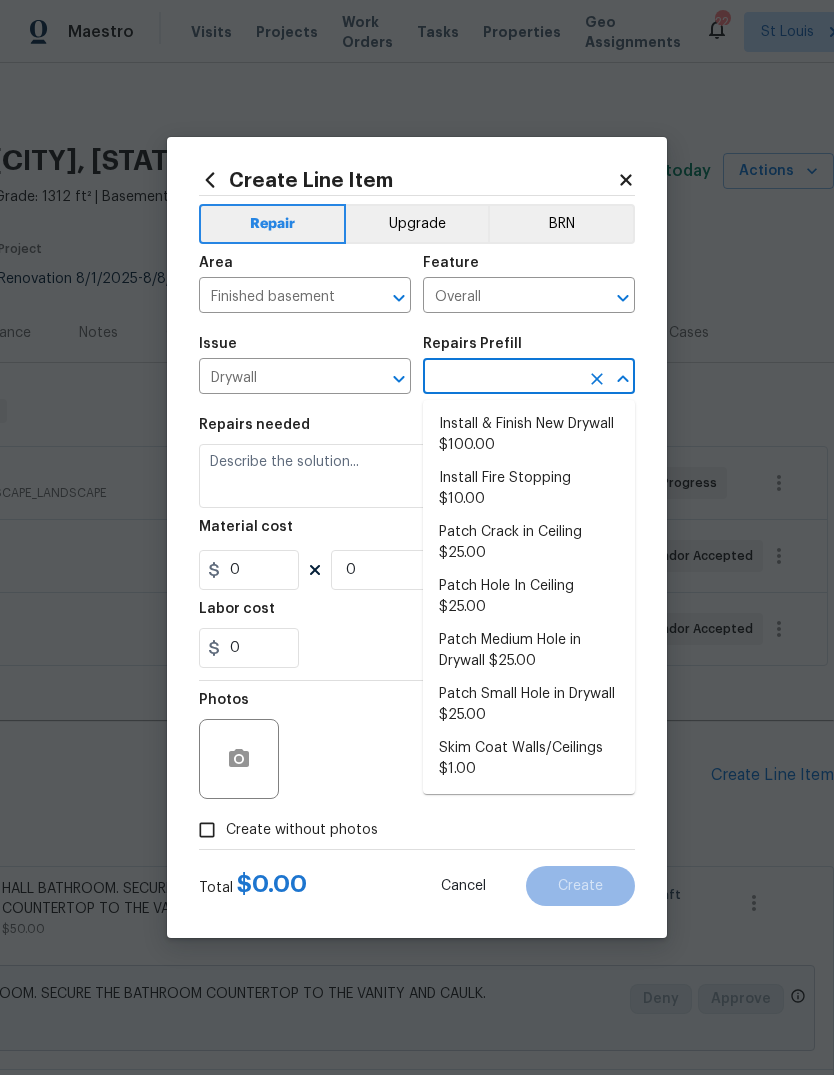 click on "Install & Finish New Drywall $100.00" at bounding box center [529, 435] 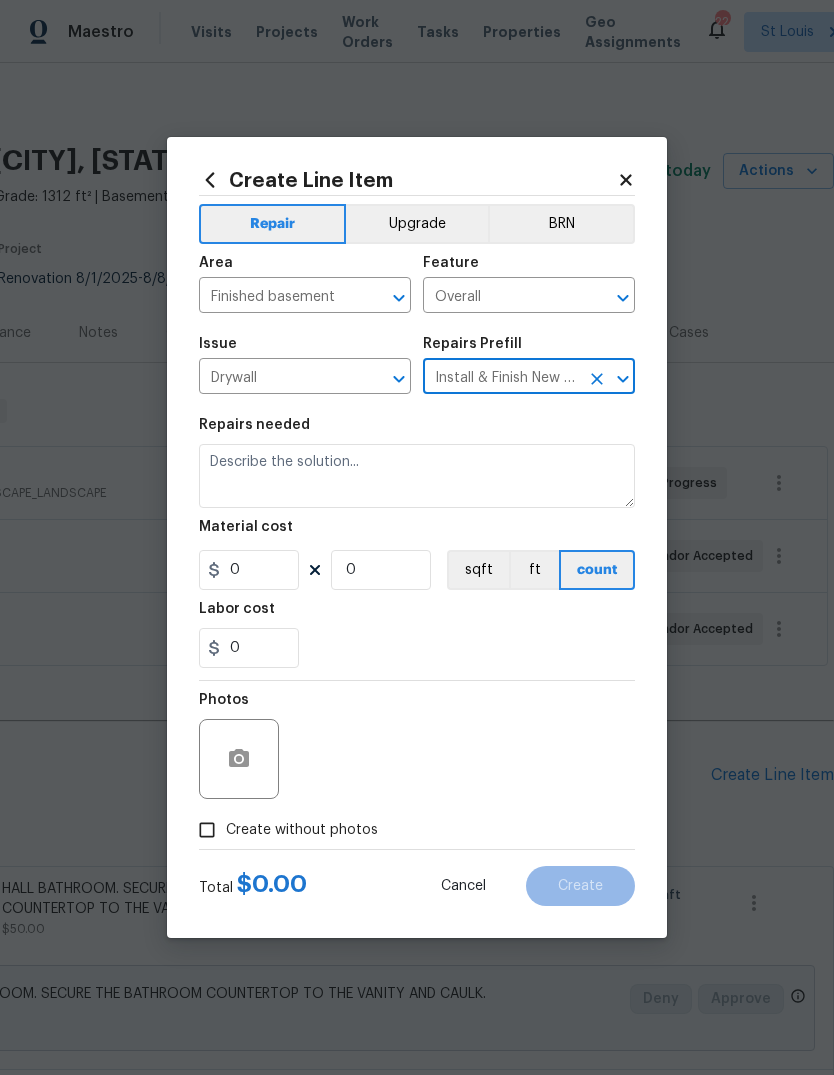 type on "Install & Finish New Drywall $100.00" 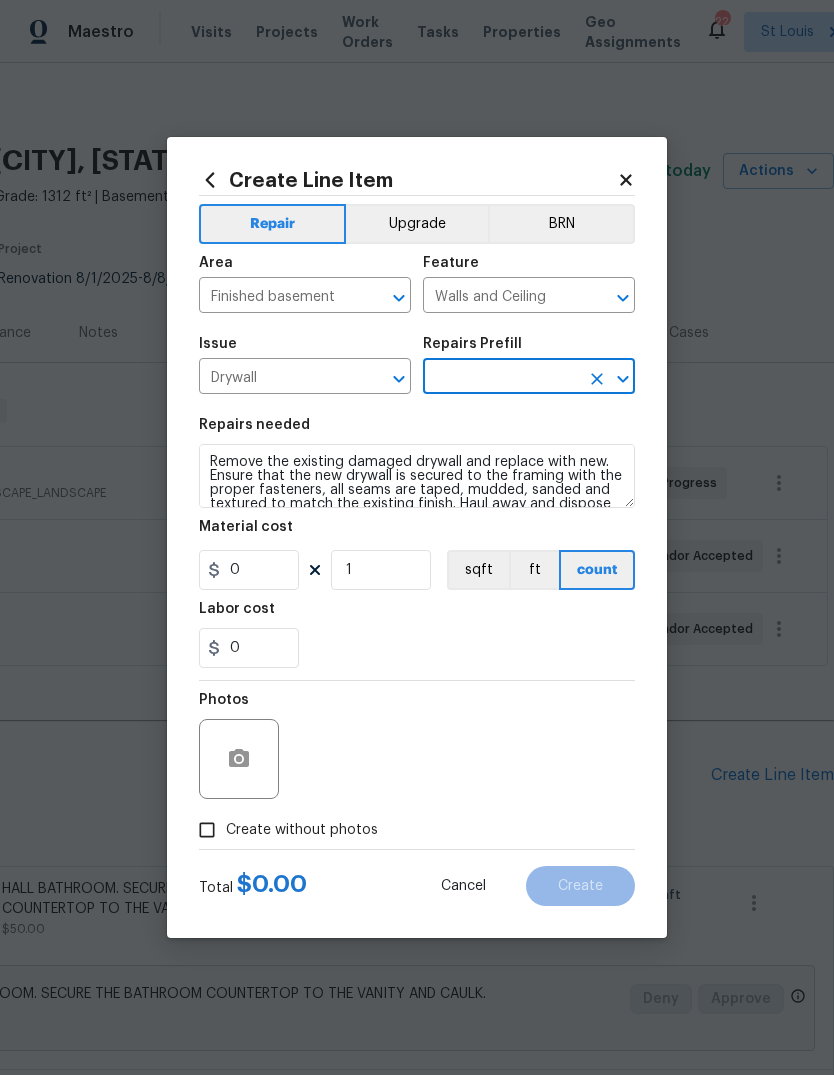 type on "Install & Finish New Drywall $100.00" 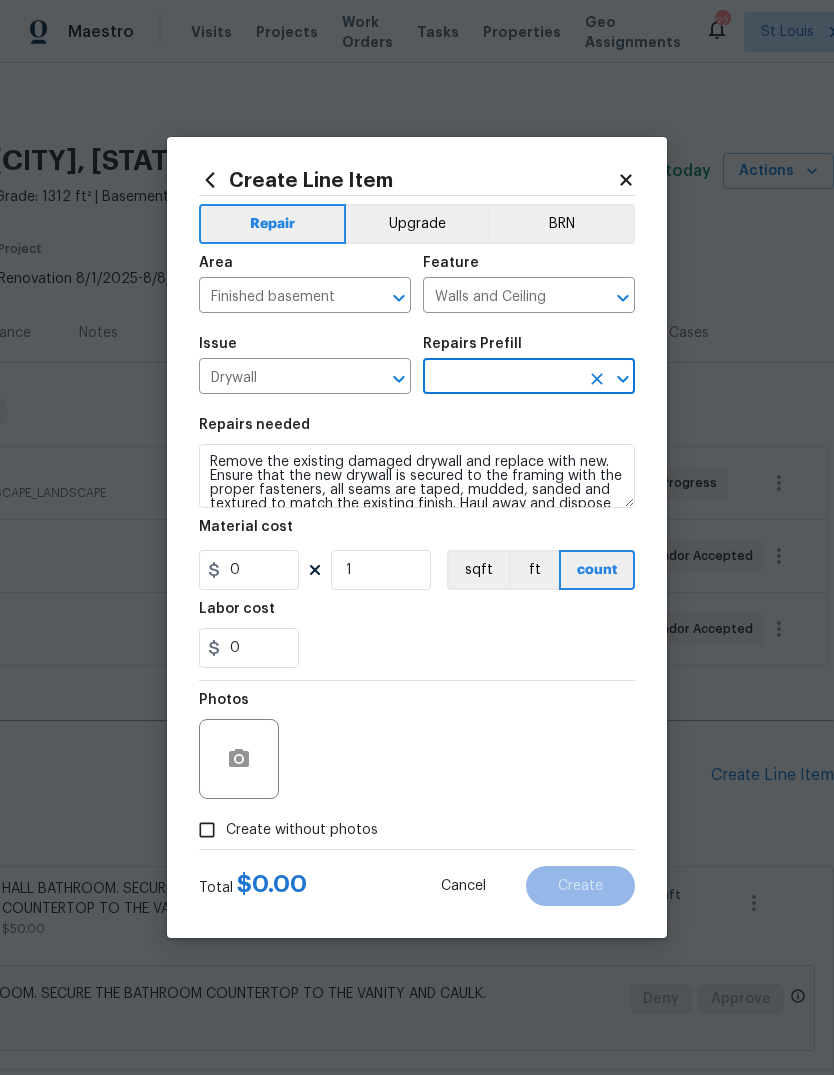 type on "100" 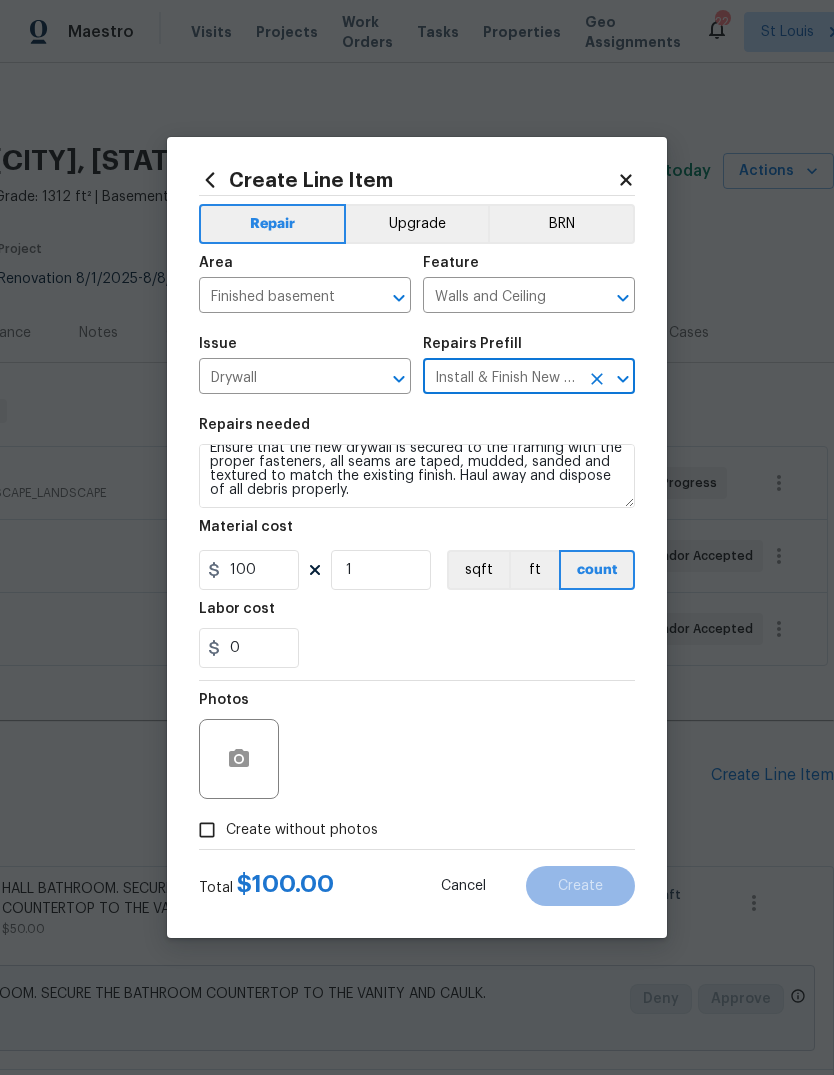 scroll, scrollTop: 28, scrollLeft: 0, axis: vertical 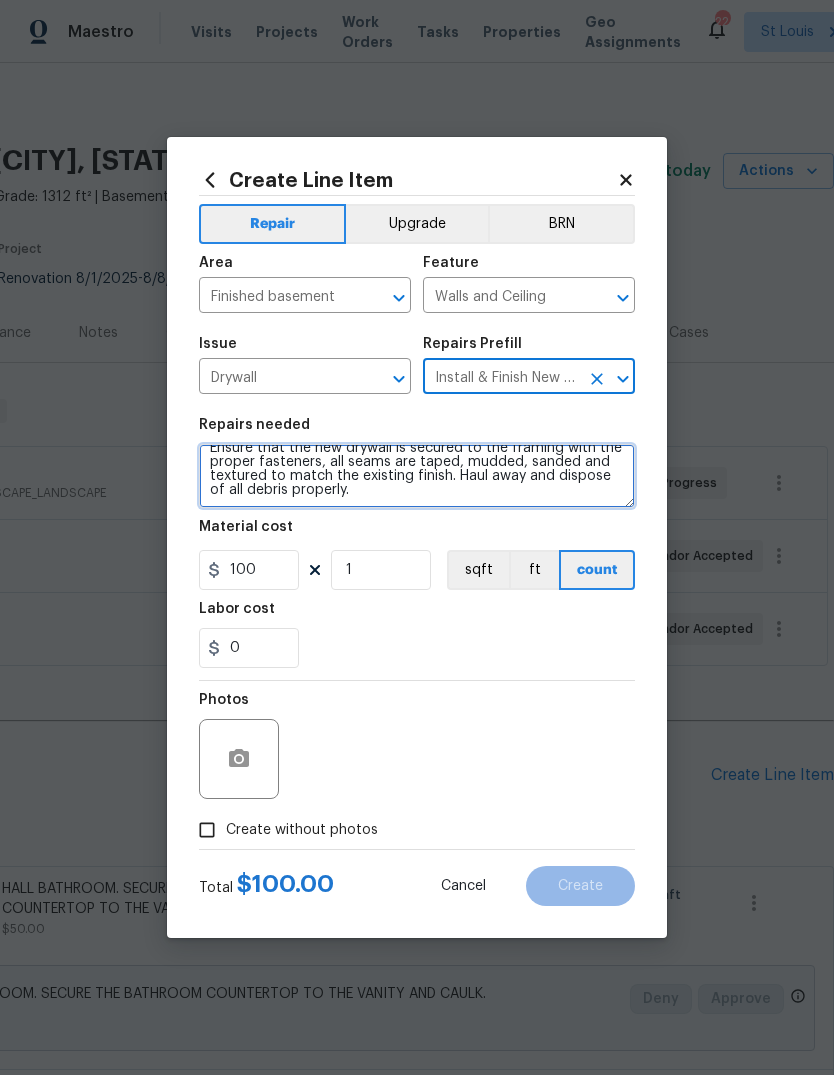 click on "Remove the existing damaged drywall and replace with new. Ensure that the new drywall is secured to the framing with the proper fasteners, all seams are taped, mudded, sanded and textured to match the existing finish. Haul away and dispose of all debris properly." at bounding box center (417, 476) 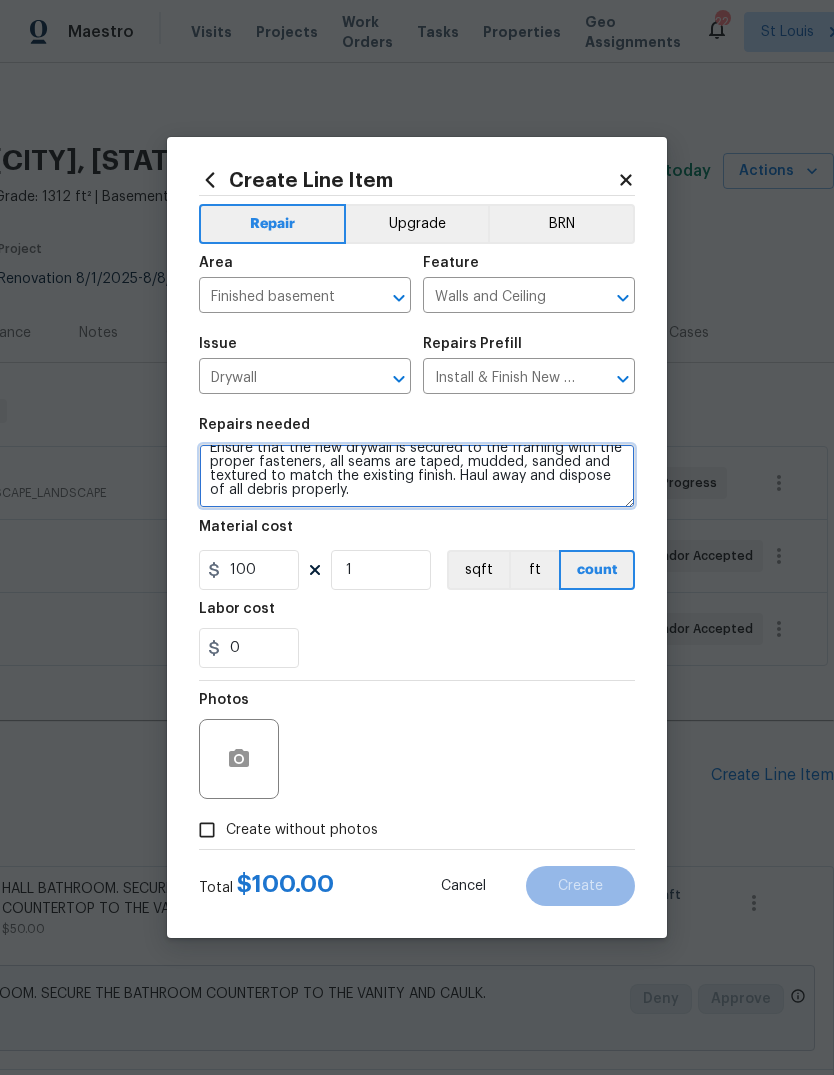 click on "Remove the existing damaged drywall and replace with new. Ensure that the new drywall is secured to the framing with the proper fasteners, all seams are taped, mudded, sanded and textured to match the existing finish. Haul away and dispose of all debris properly." at bounding box center (417, 476) 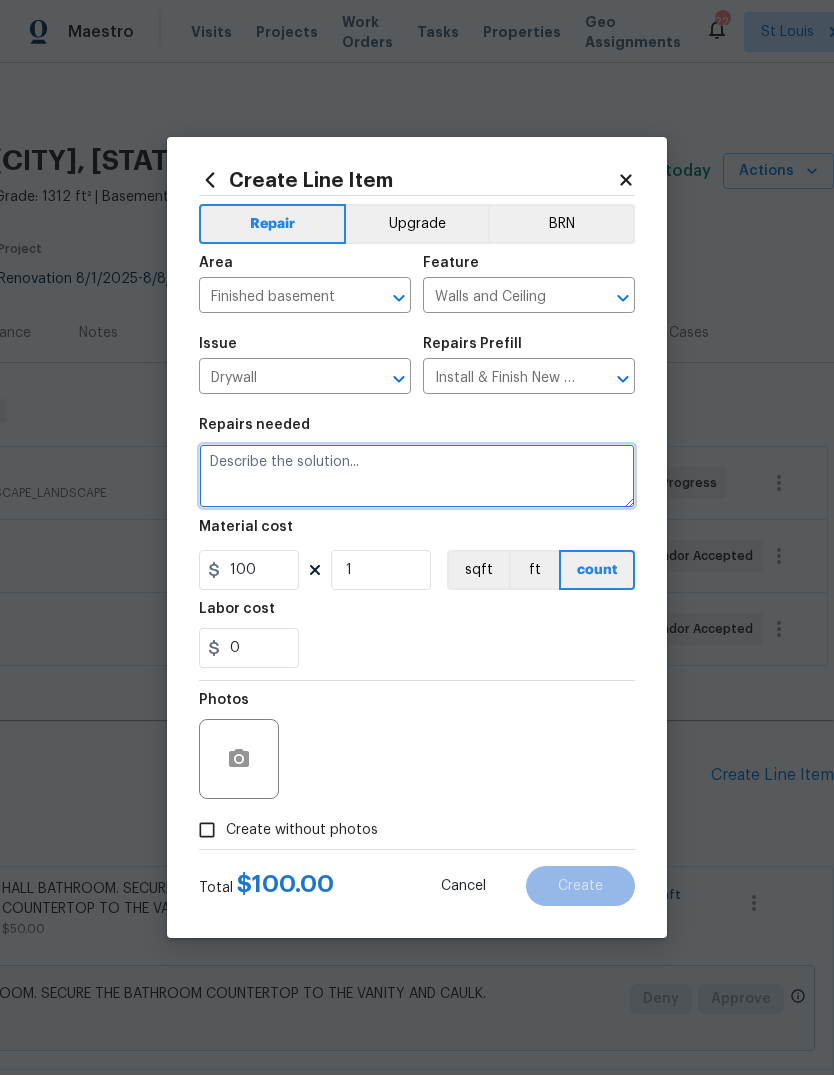 scroll, scrollTop: 0, scrollLeft: 0, axis: both 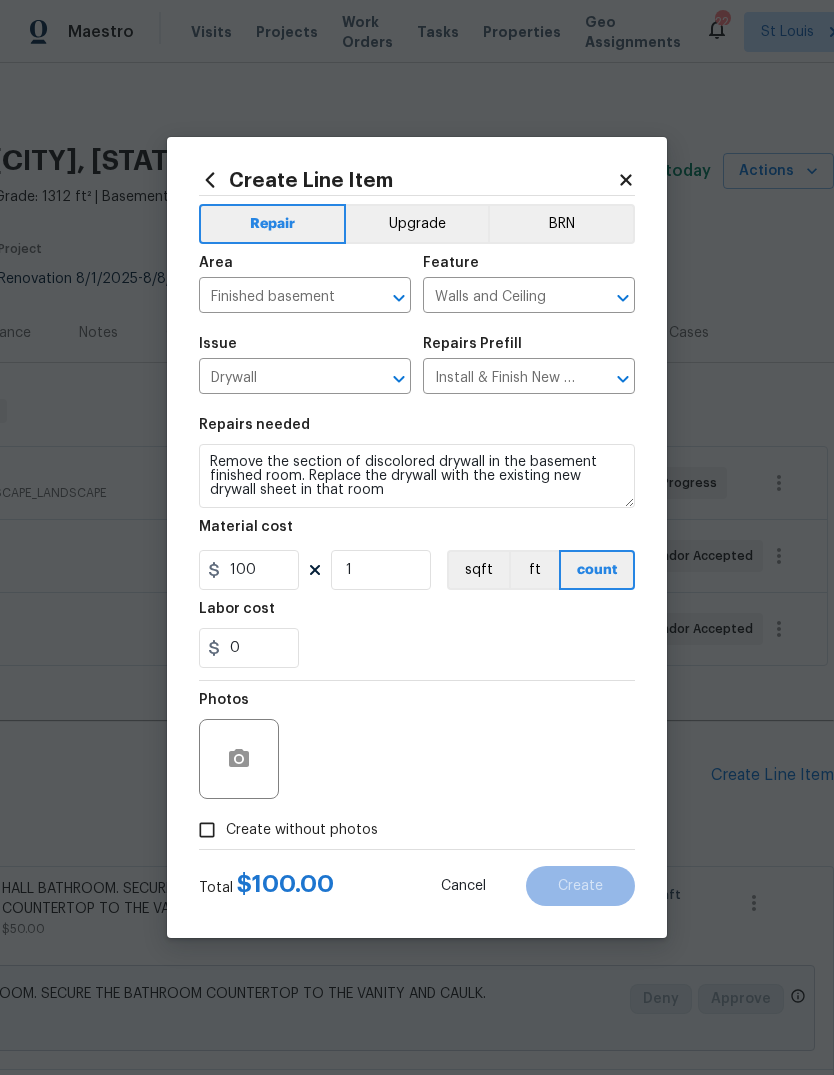 click on "0" at bounding box center (417, 648) 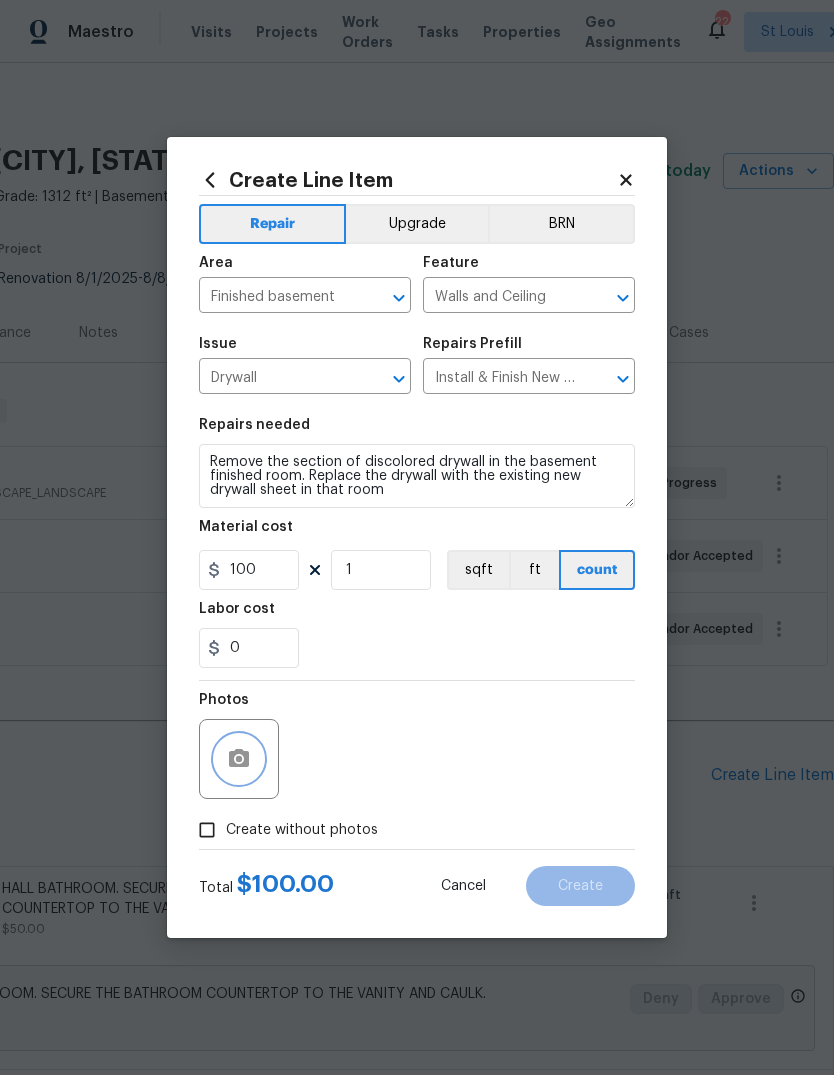 click at bounding box center (239, 759) 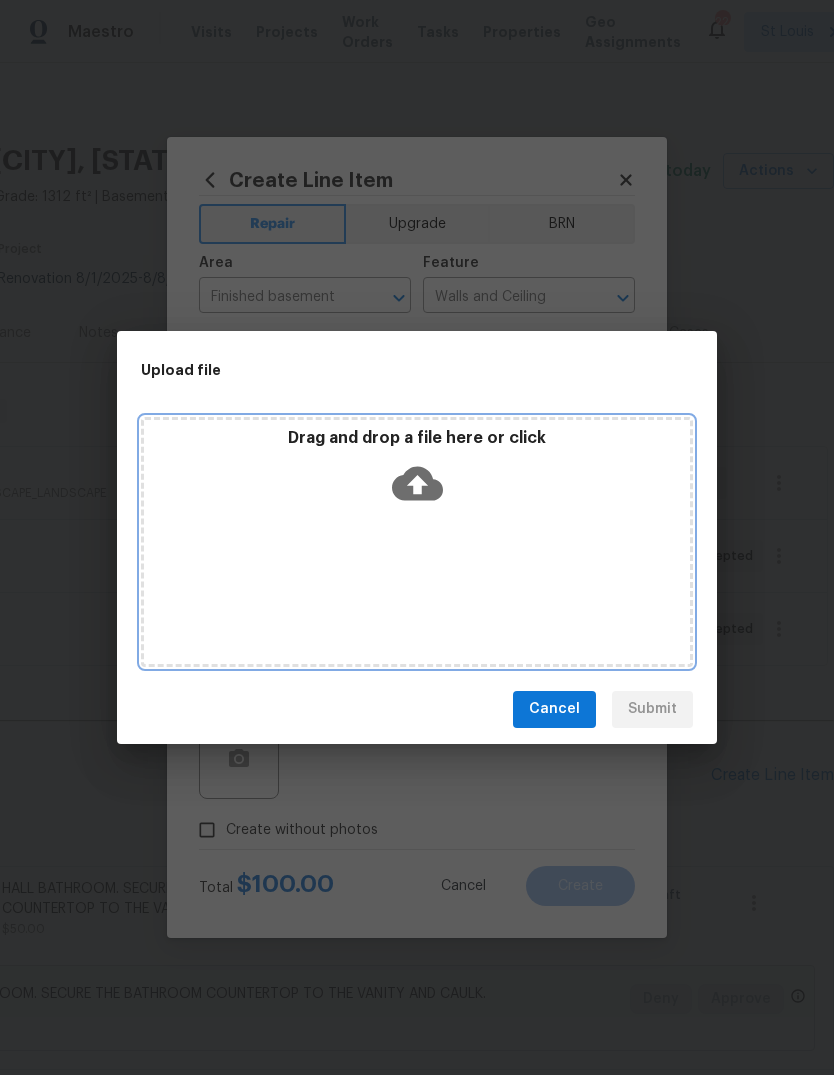 click 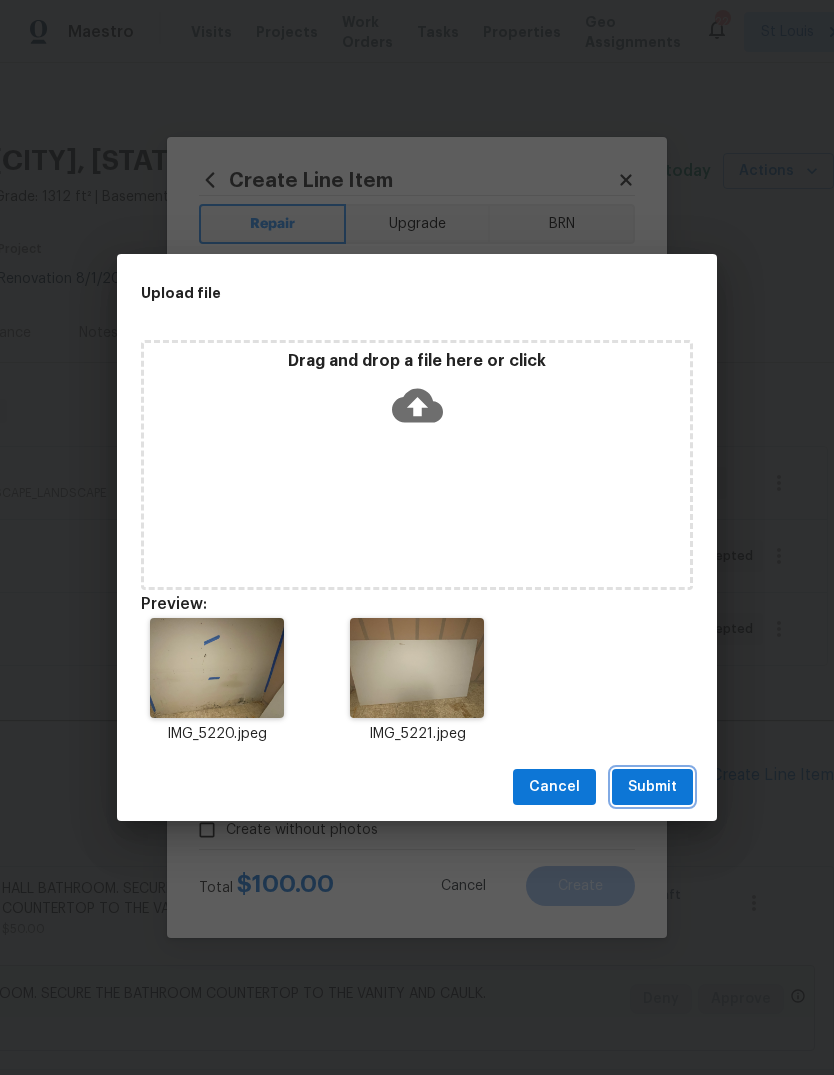 click on "Submit" at bounding box center [652, 787] 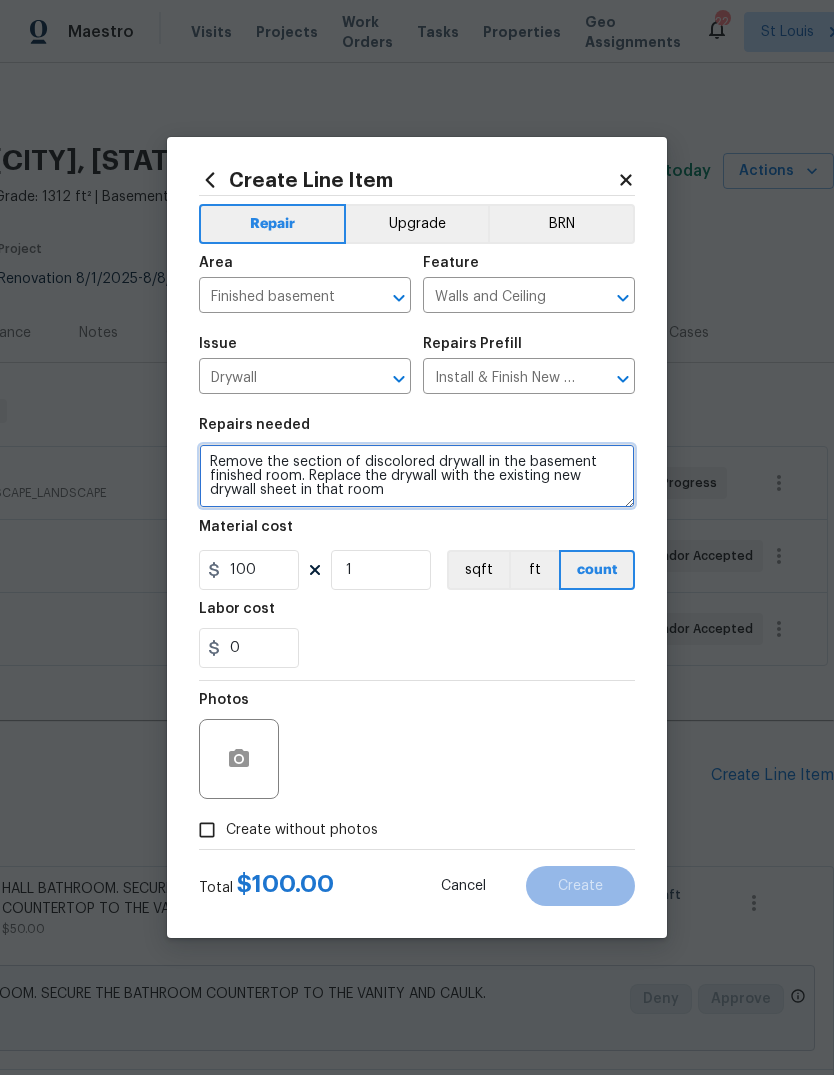 click on "Remove the section of discolored drywall in the basement finished room. Replace the drywall with the existing new drywall sheet in that room" at bounding box center (417, 476) 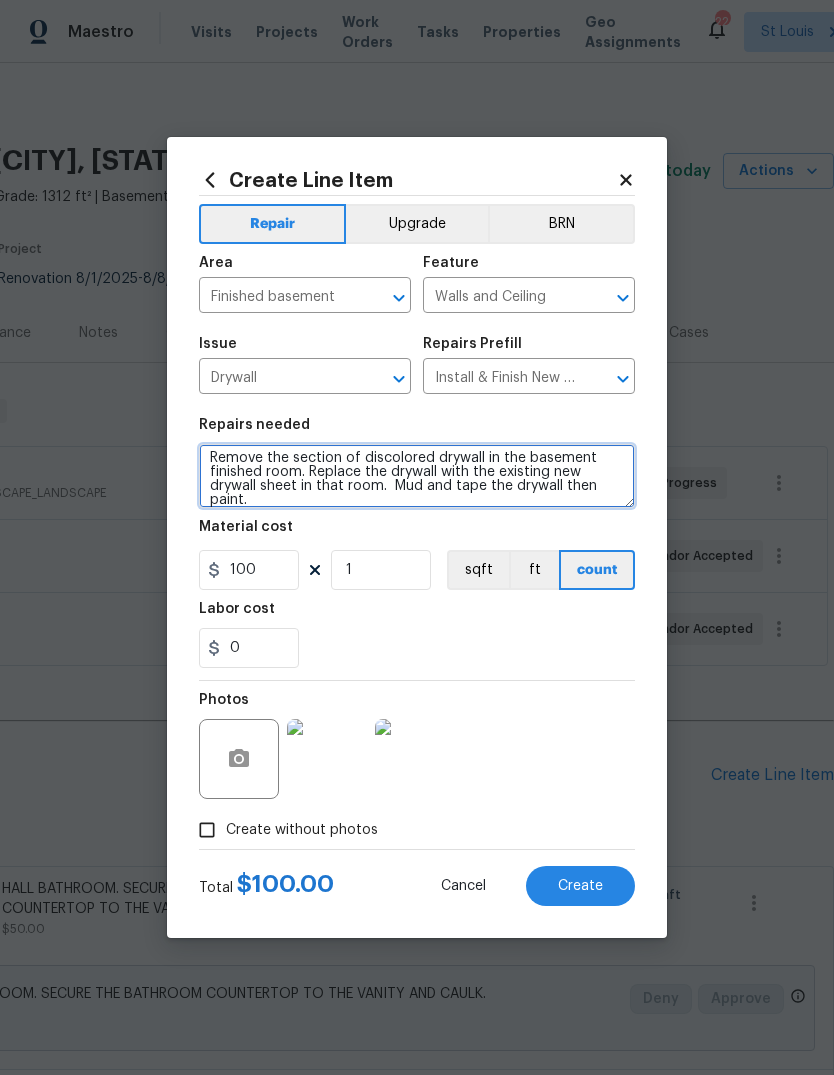 scroll, scrollTop: 4, scrollLeft: 0, axis: vertical 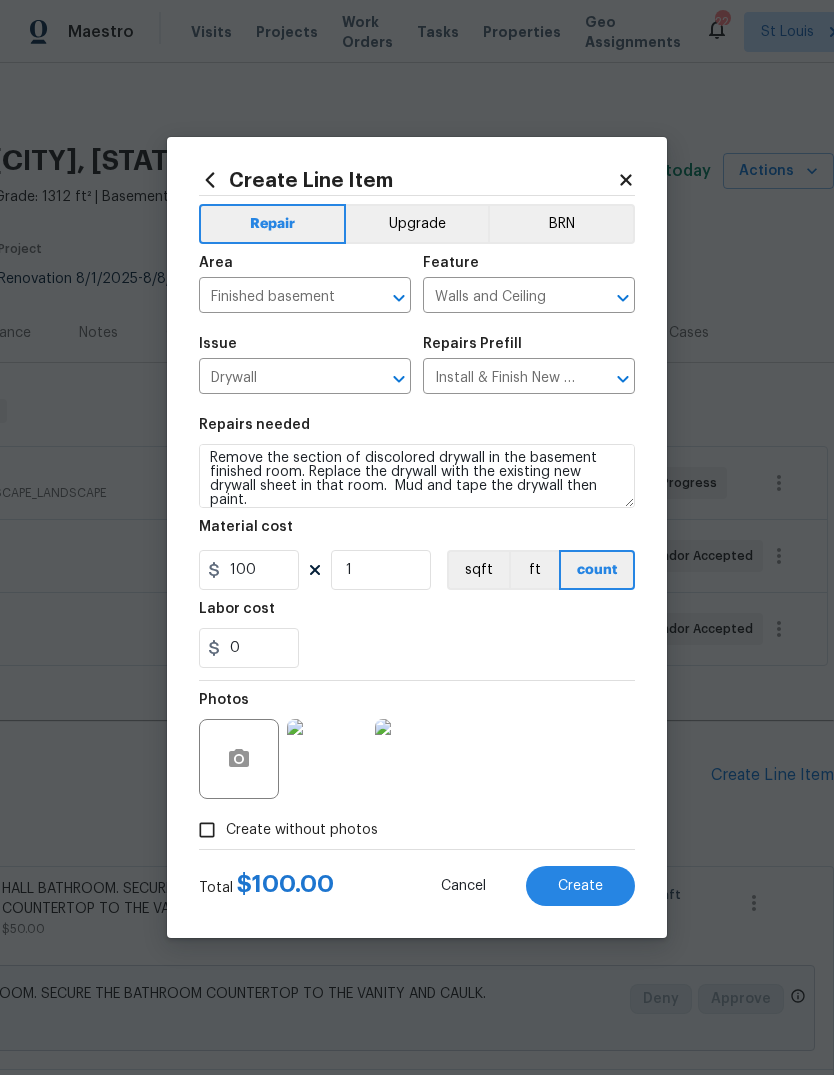 click on "0" at bounding box center (417, 648) 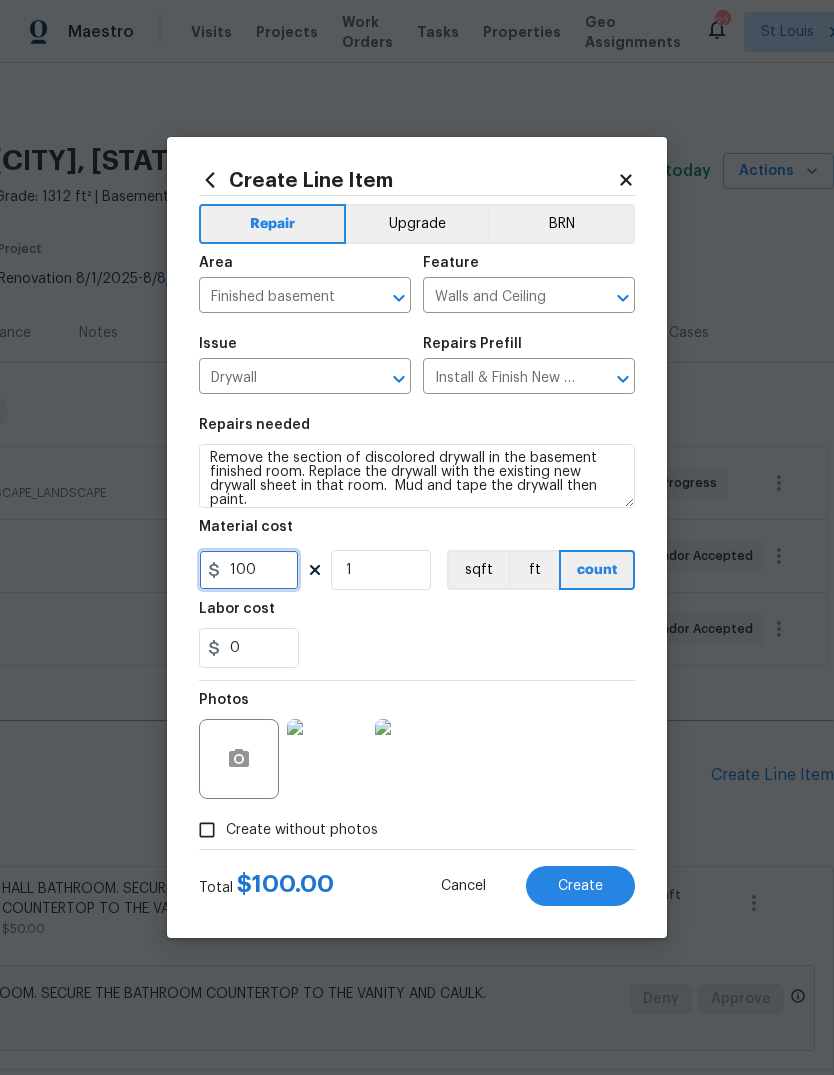 click on "100" at bounding box center (249, 570) 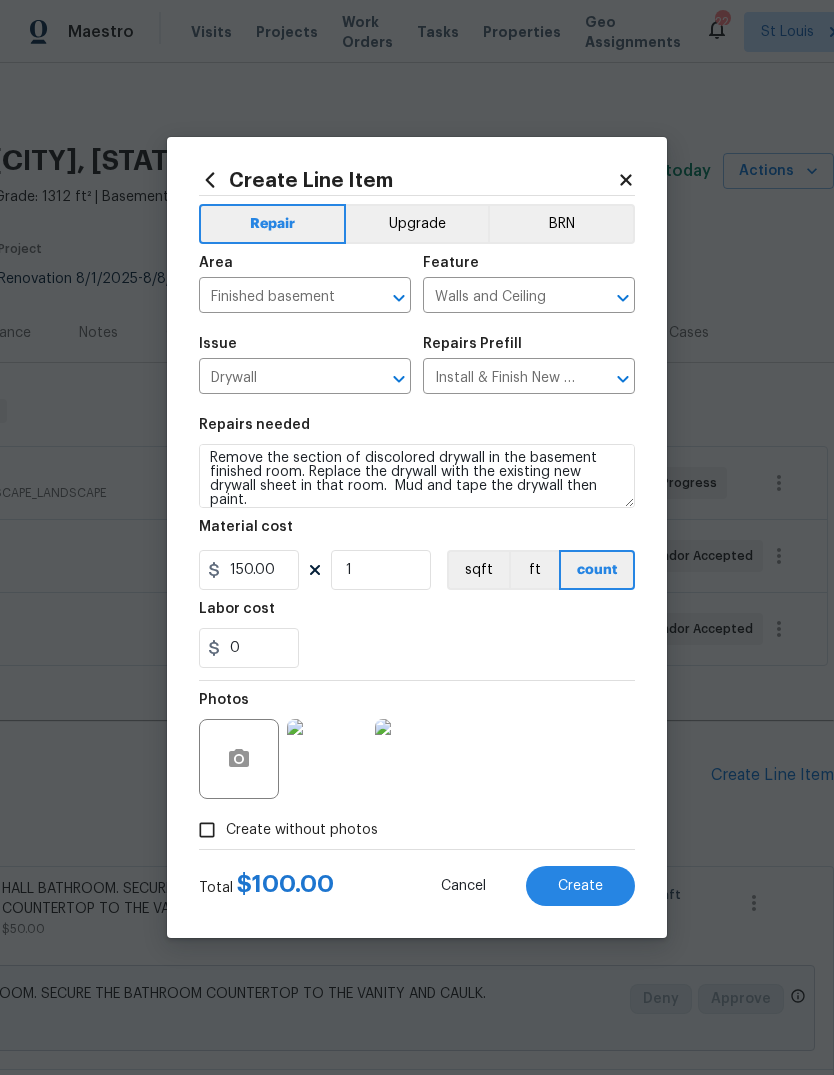 click on "0" at bounding box center (417, 648) 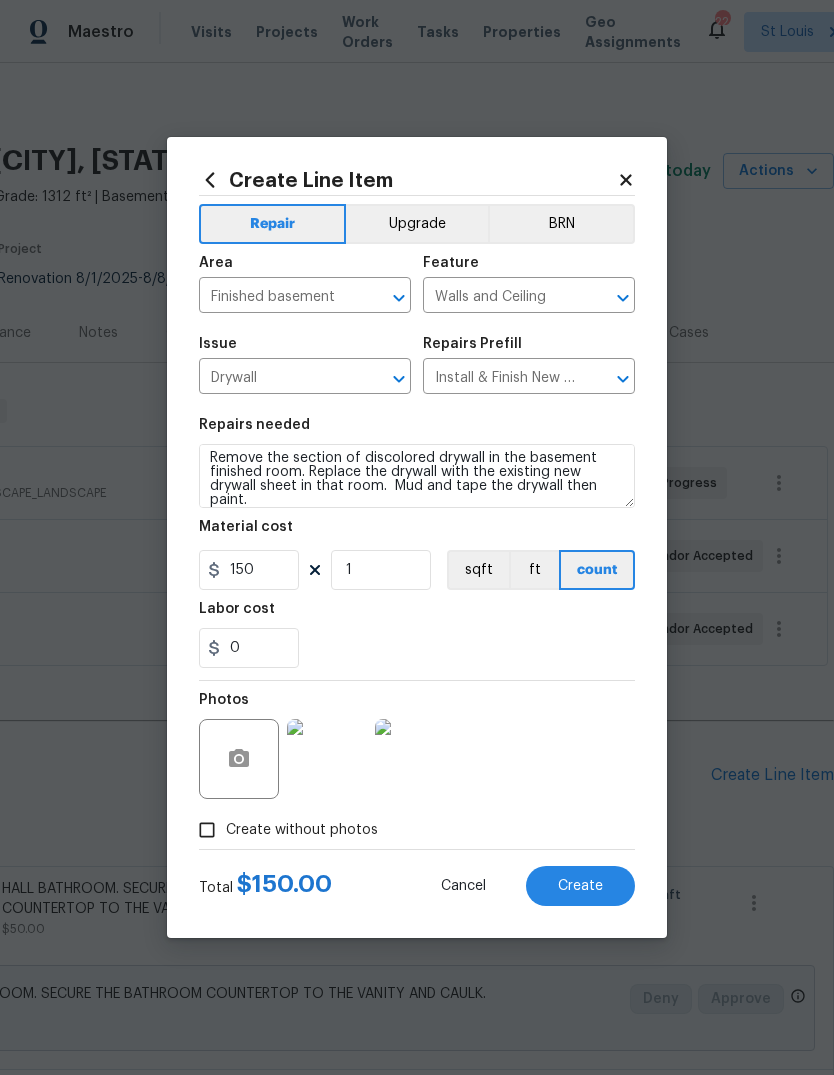 click on "Create" at bounding box center [580, 886] 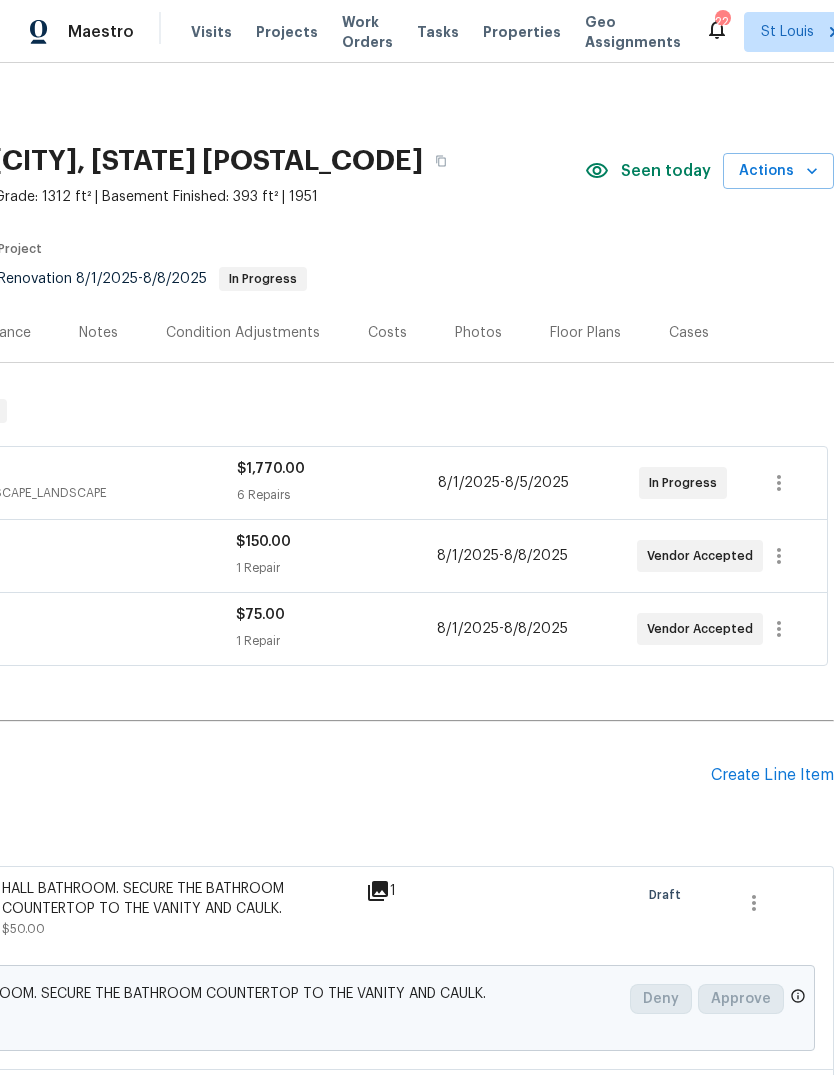 click on "Create Line Item" at bounding box center (772, 775) 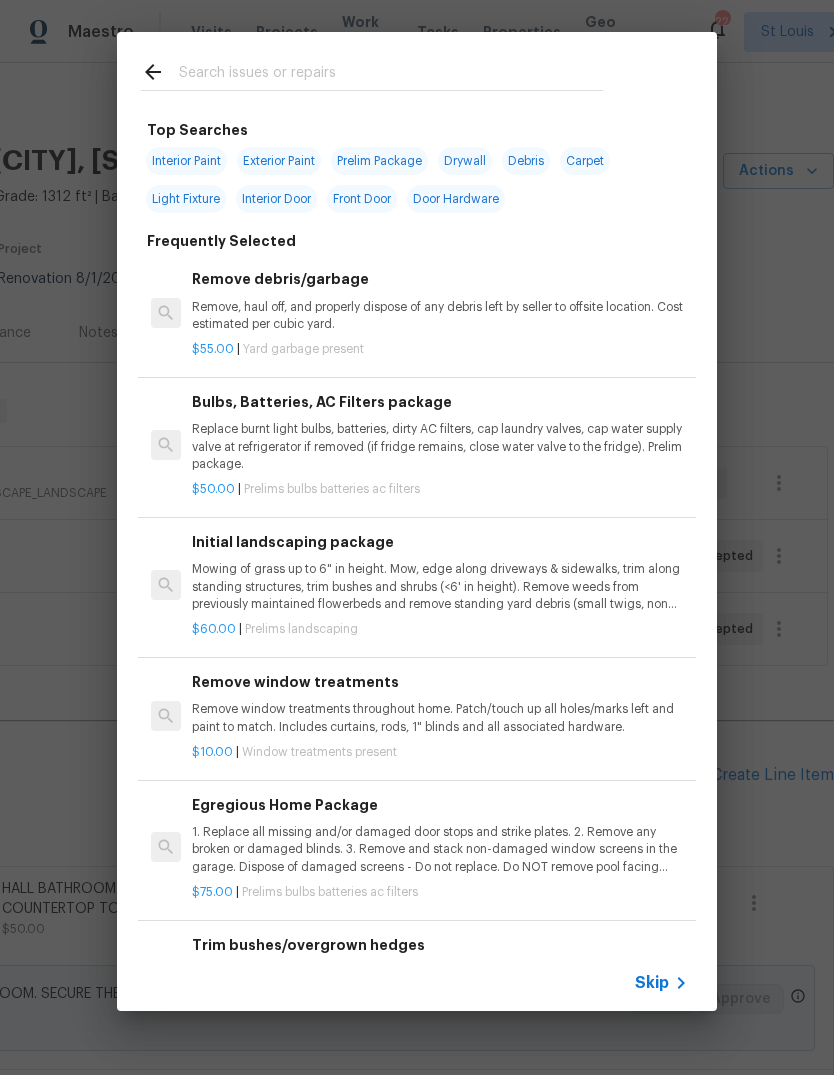 click 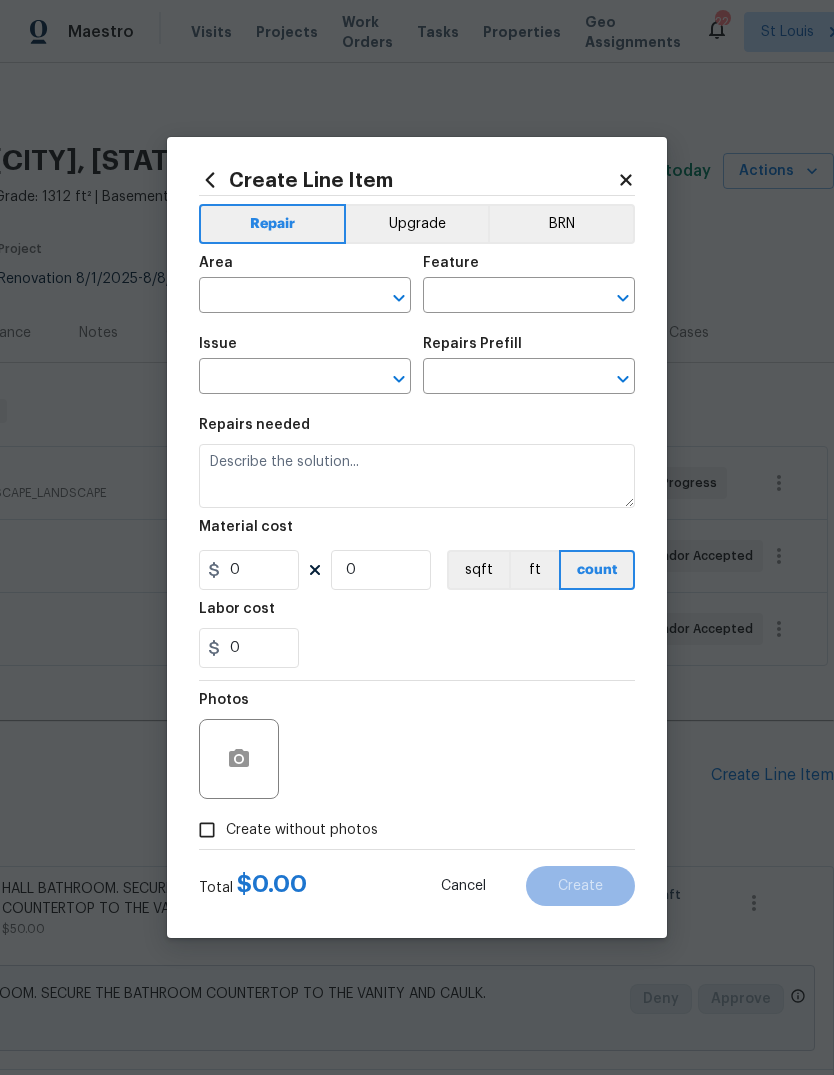 click on "​" at bounding box center (305, 297) 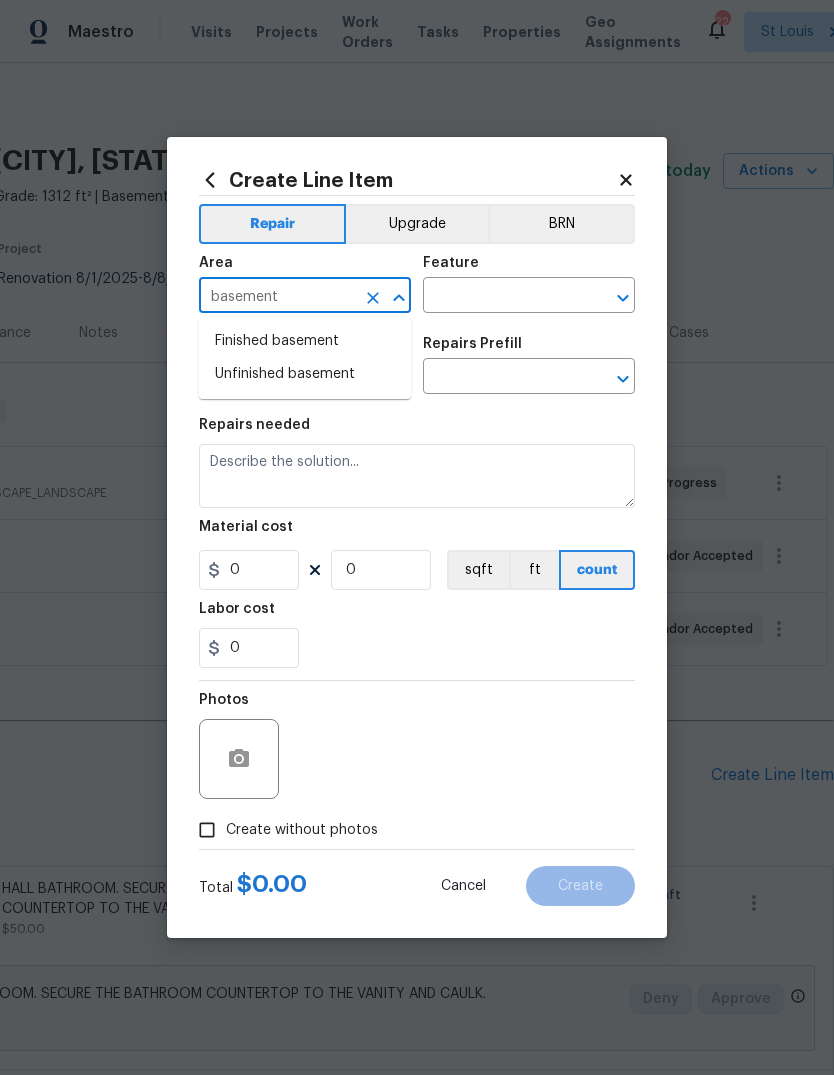 click on "Finished basement" at bounding box center [305, 341] 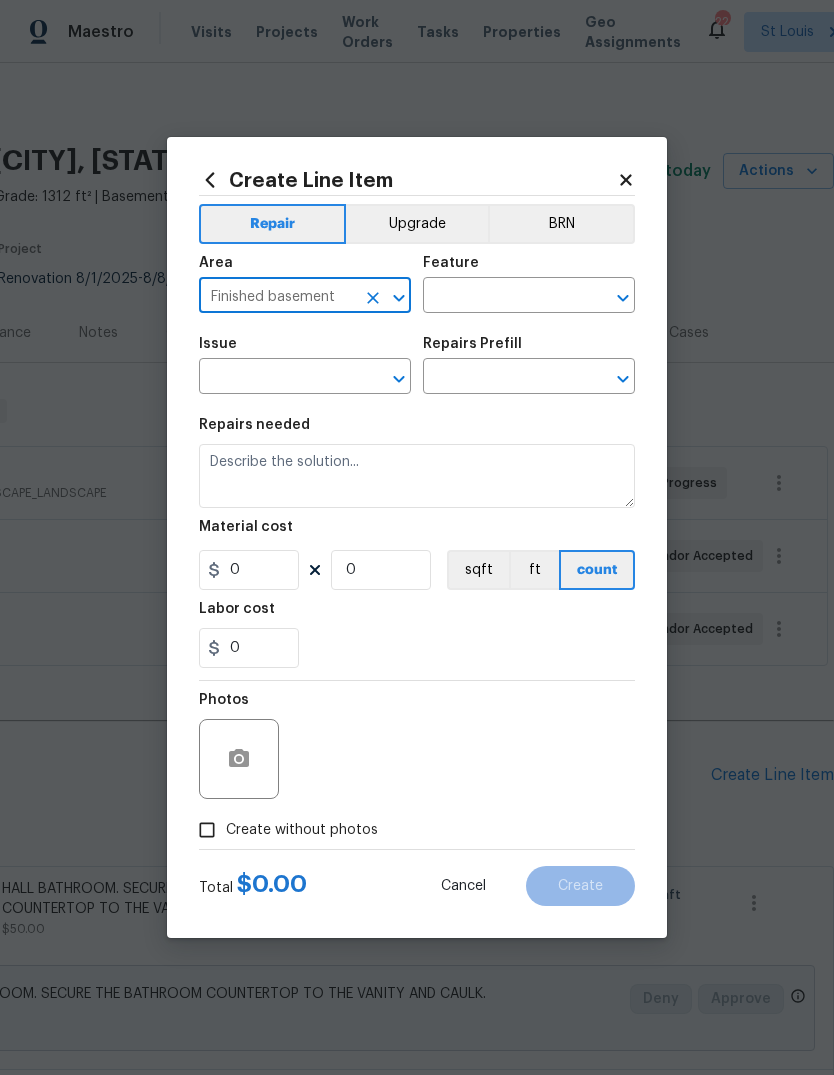 click at bounding box center [501, 297] 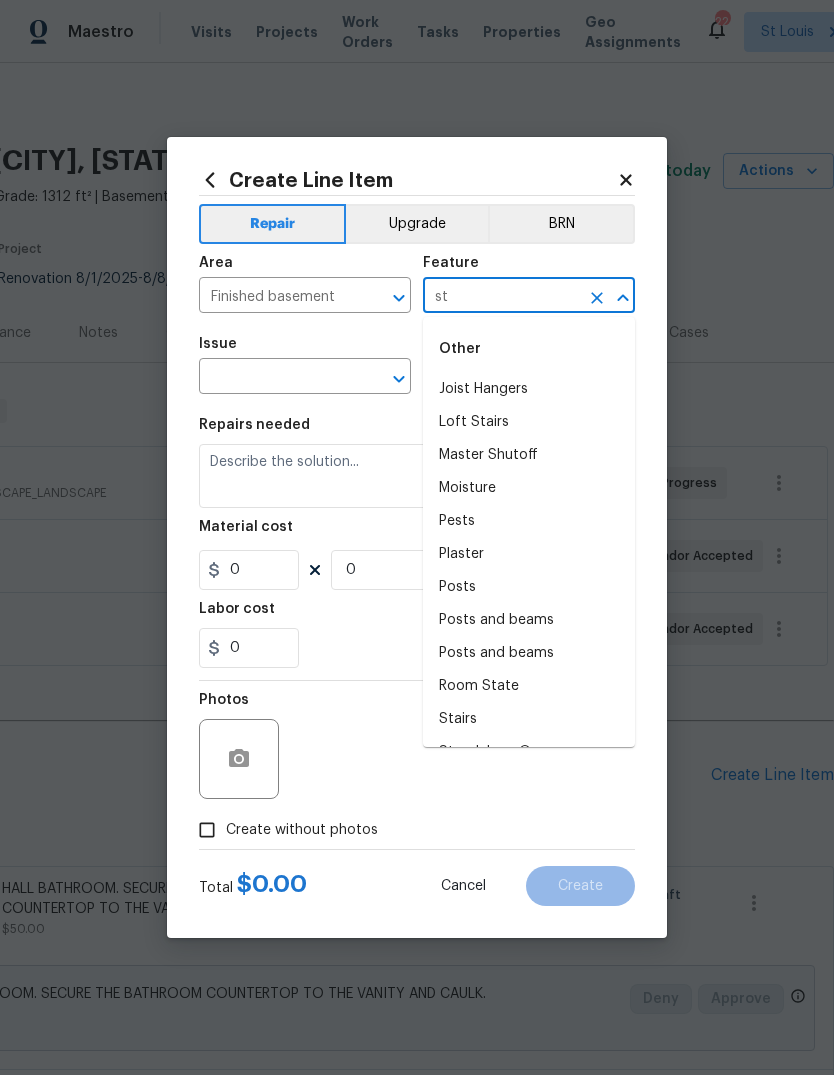 type on "s" 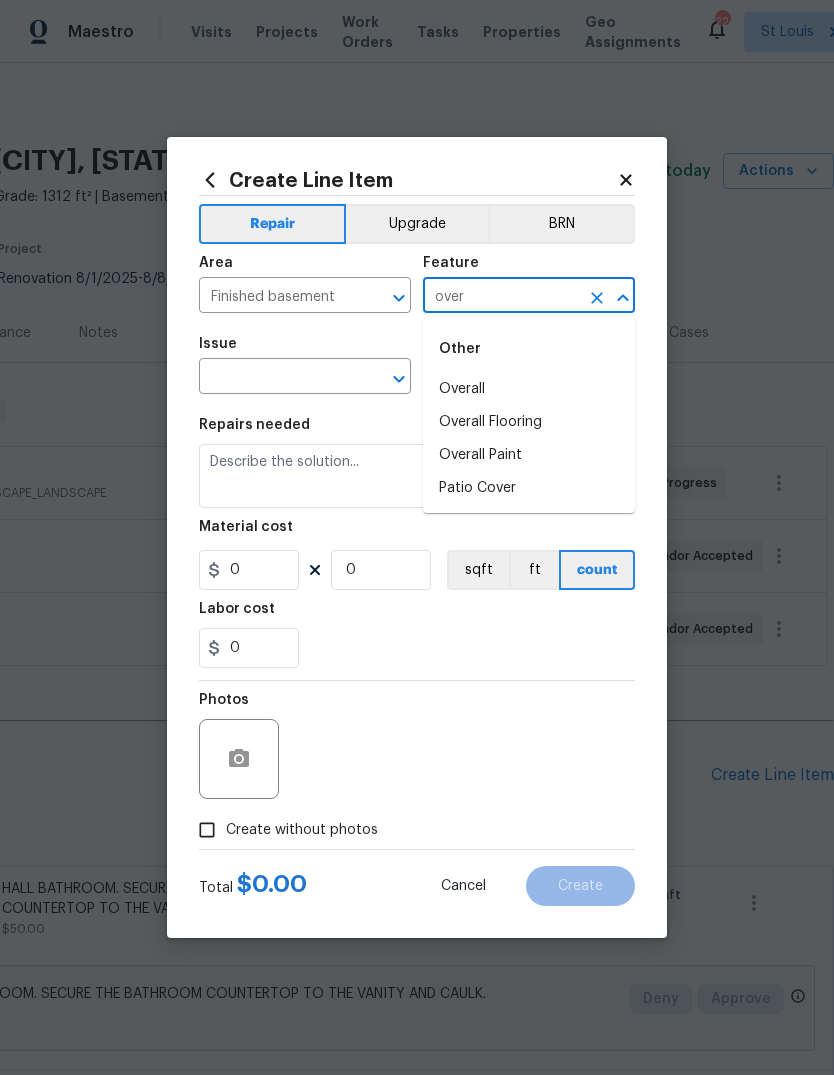 click on "Overall" at bounding box center [529, 389] 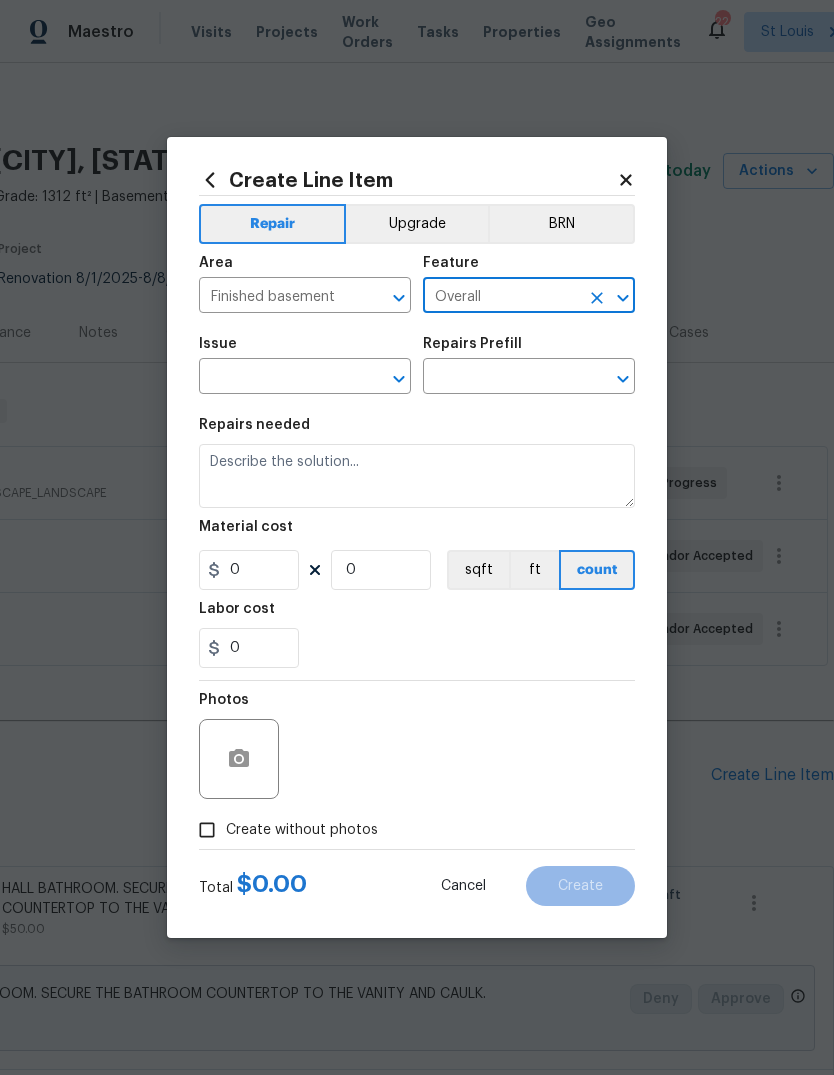 click on "​" at bounding box center (305, 378) 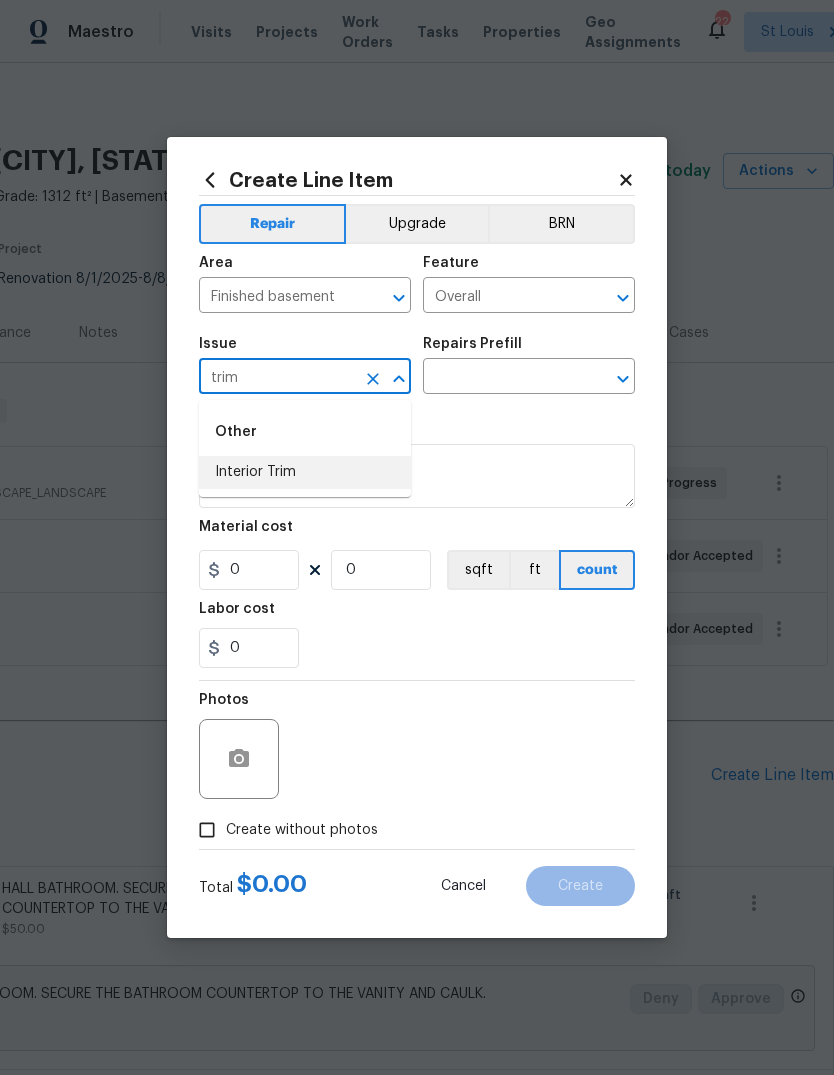 click on "Interior Trim" at bounding box center (305, 472) 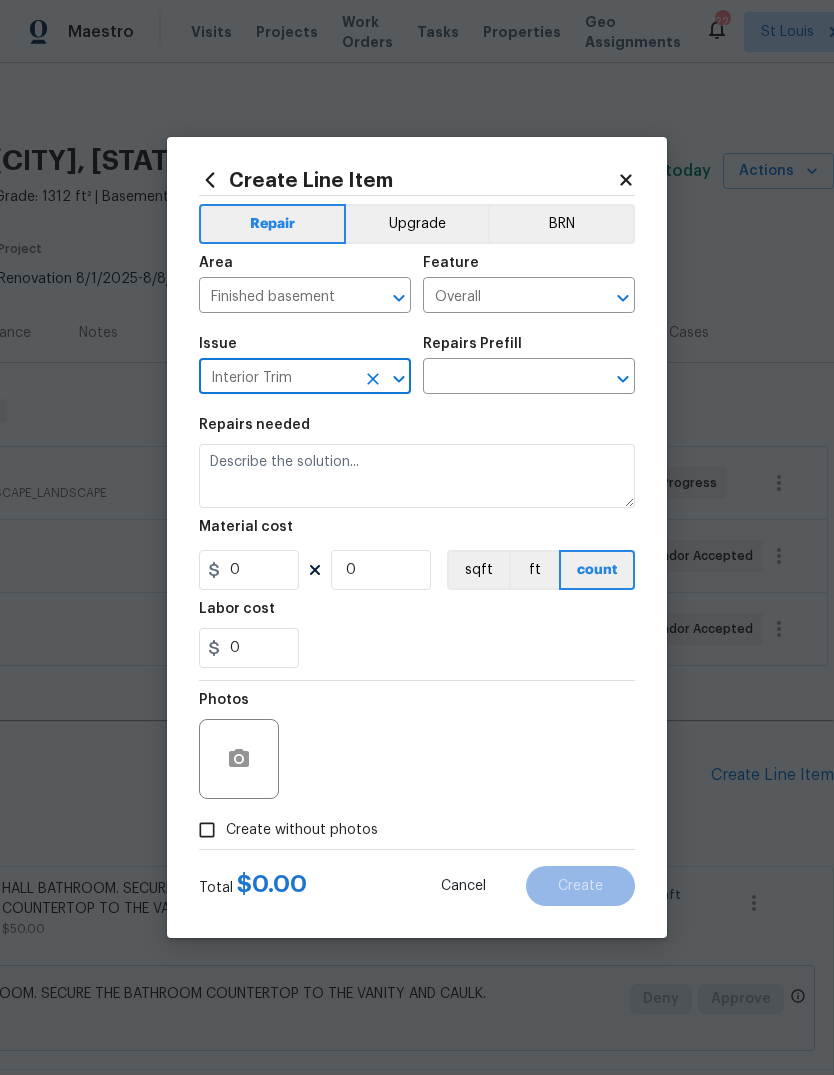 click at bounding box center (501, 378) 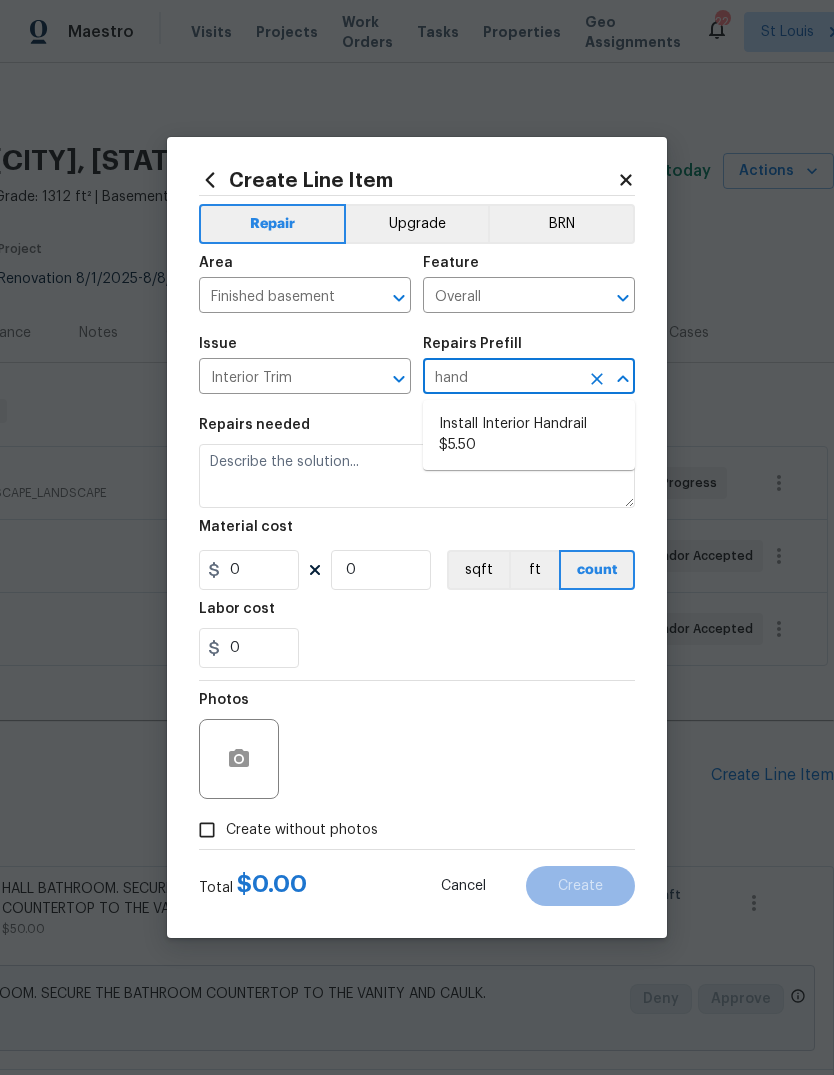 click on "Install Interior Handrail  $5.50" at bounding box center [529, 435] 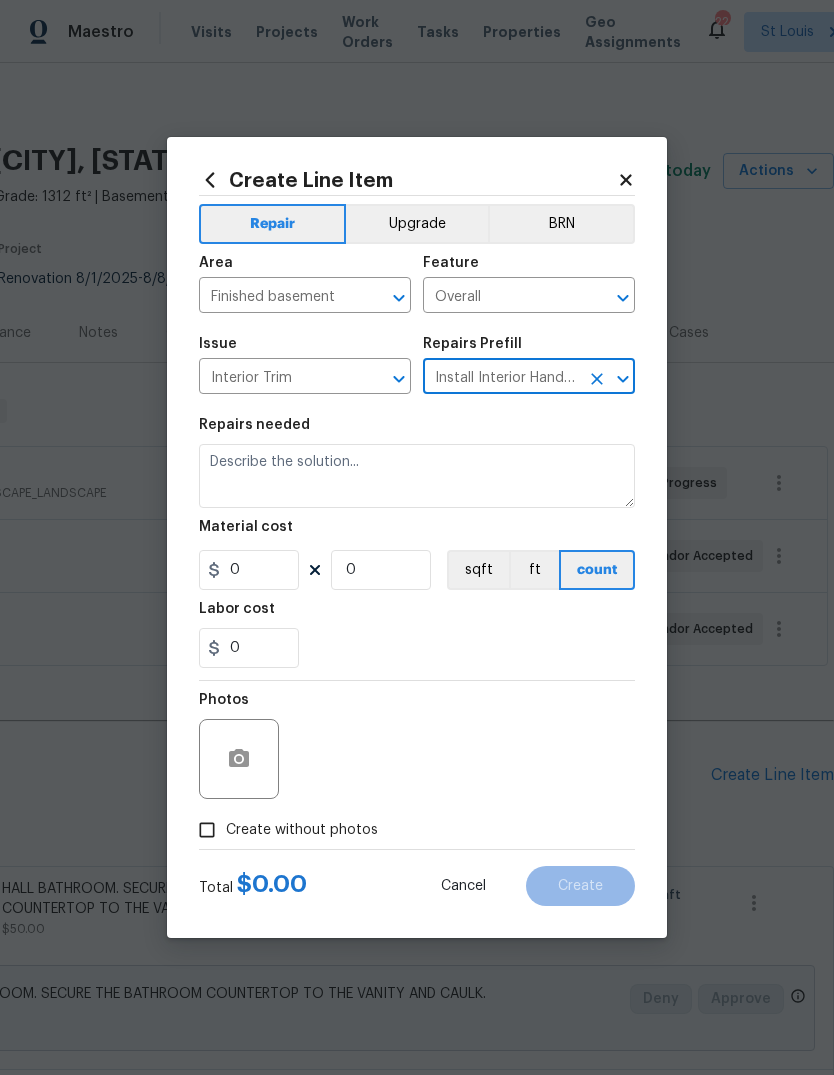 type on "Interior Trim" 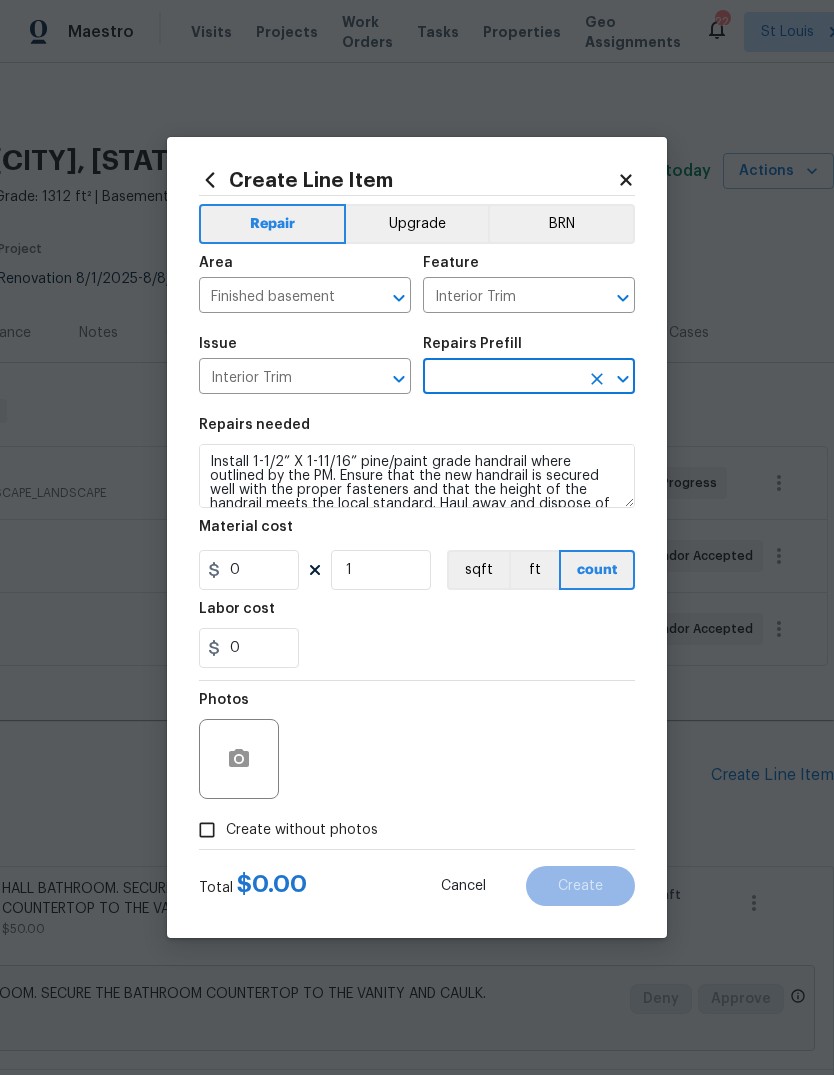 type on "Install Interior Handrail  $5.50" 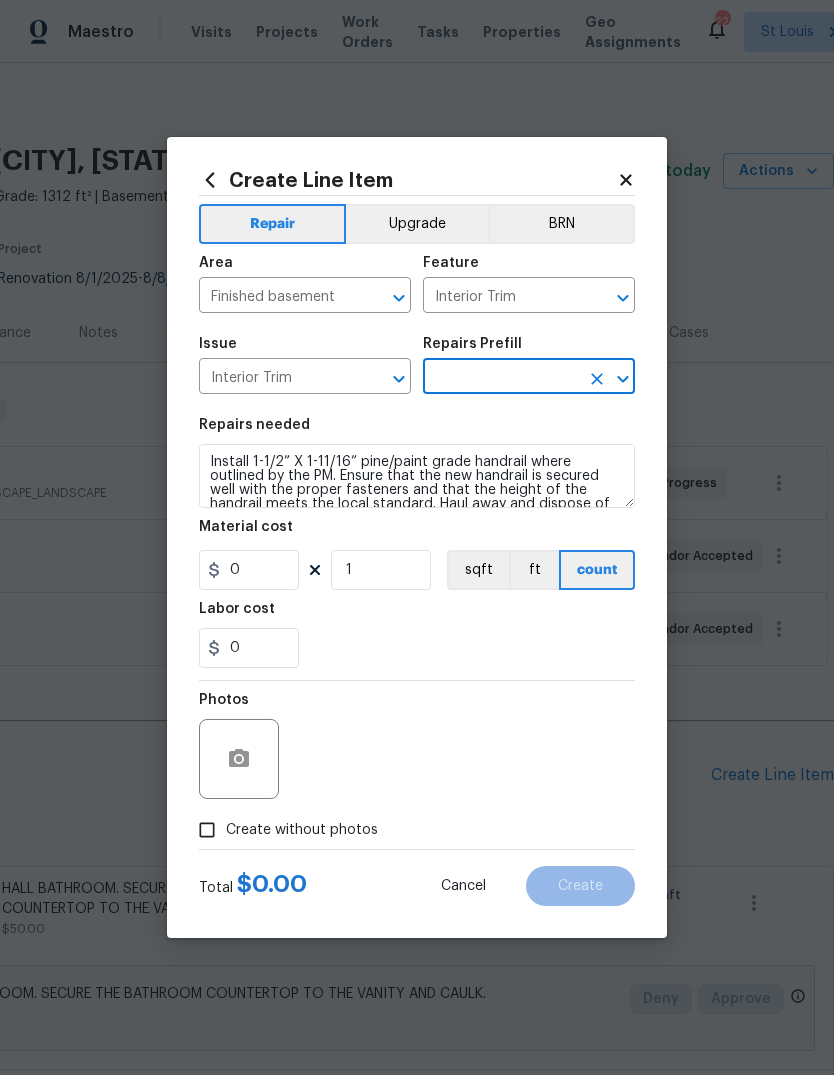 type on "5.5" 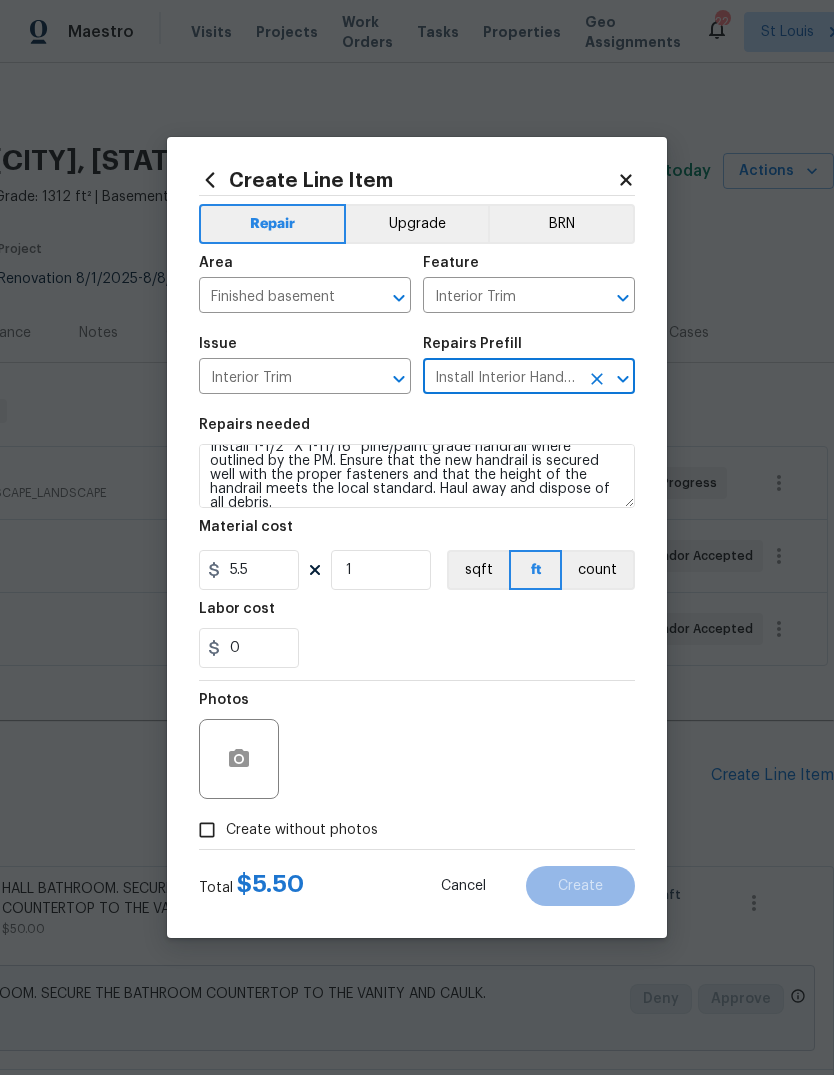 scroll, scrollTop: 14, scrollLeft: 0, axis: vertical 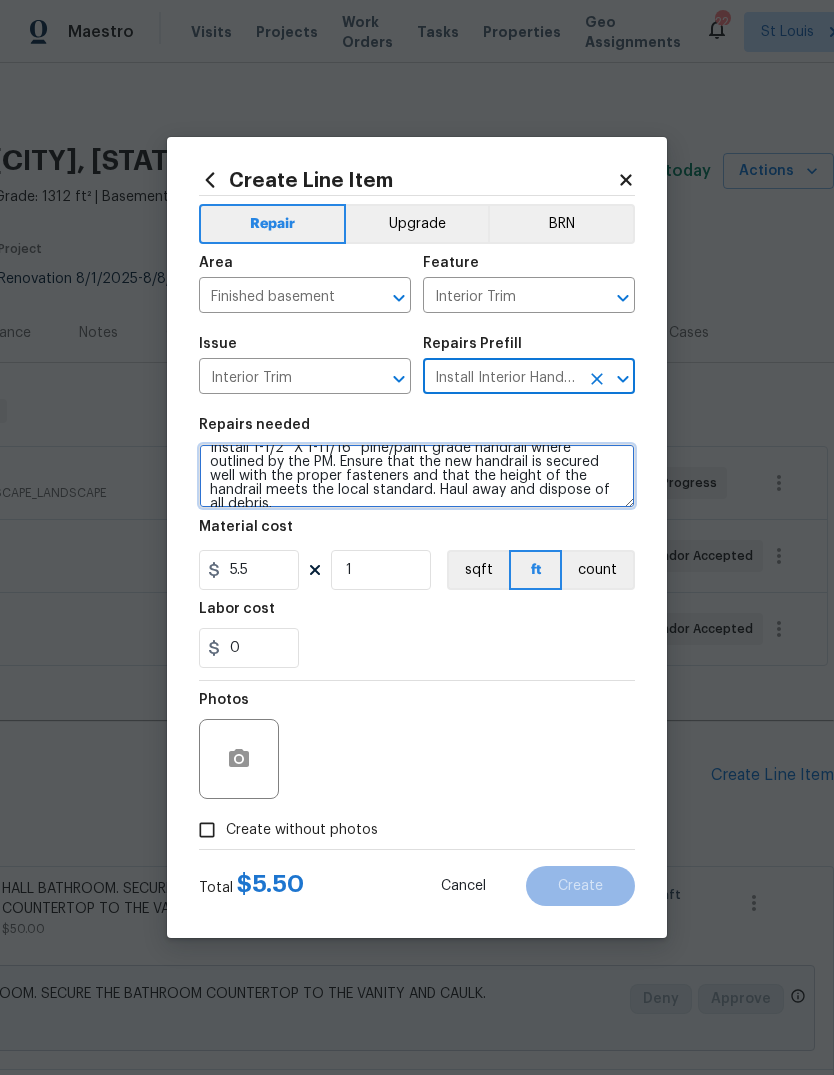 click on "Install 1-1/2” X 1-11/16” pine/paint grade handrail where outlined by the PM. Ensure that the new handrail is secured well with the proper fasteners and that the height of the handrail meets the local standard. Haul away and dispose of all debris." at bounding box center (417, 476) 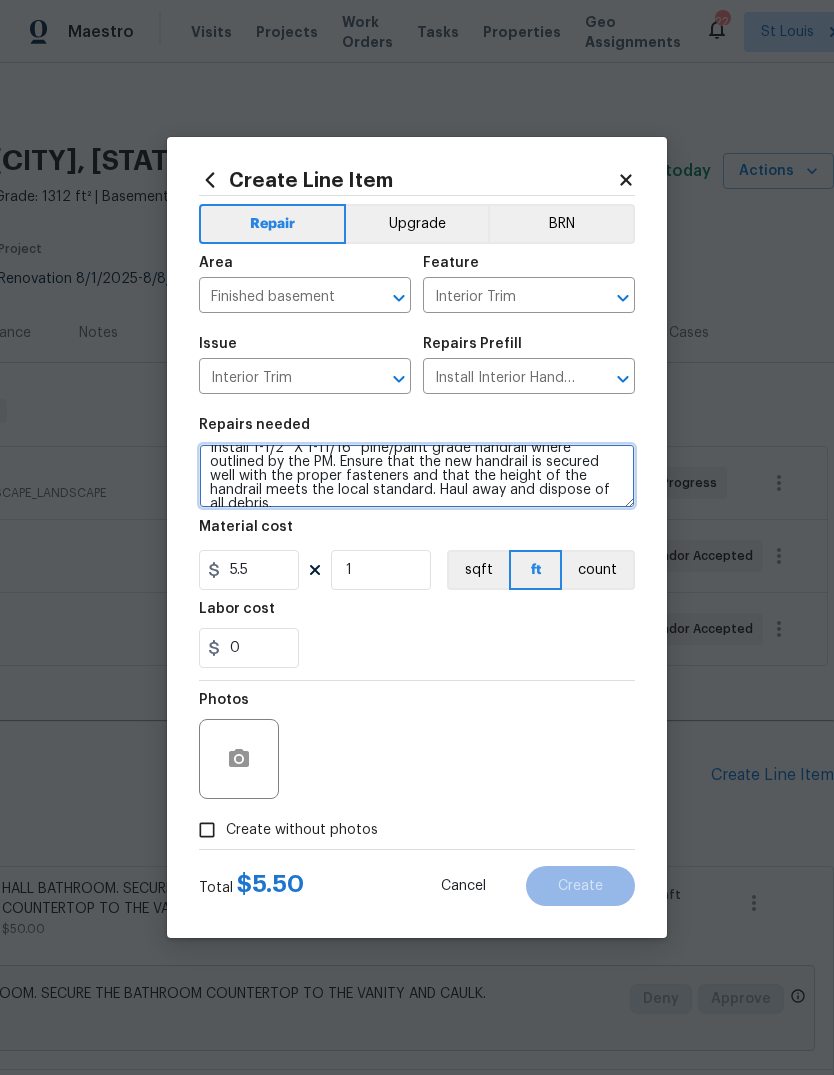 click on "Install 1-1/2” X 1-11/16” pine/paint grade handrail where outlined by the PM. Ensure that the new handrail is secured well with the proper fasteners and that the height of the handrail meets the local standard. Haul away and dispose of all debris." at bounding box center (417, 476) 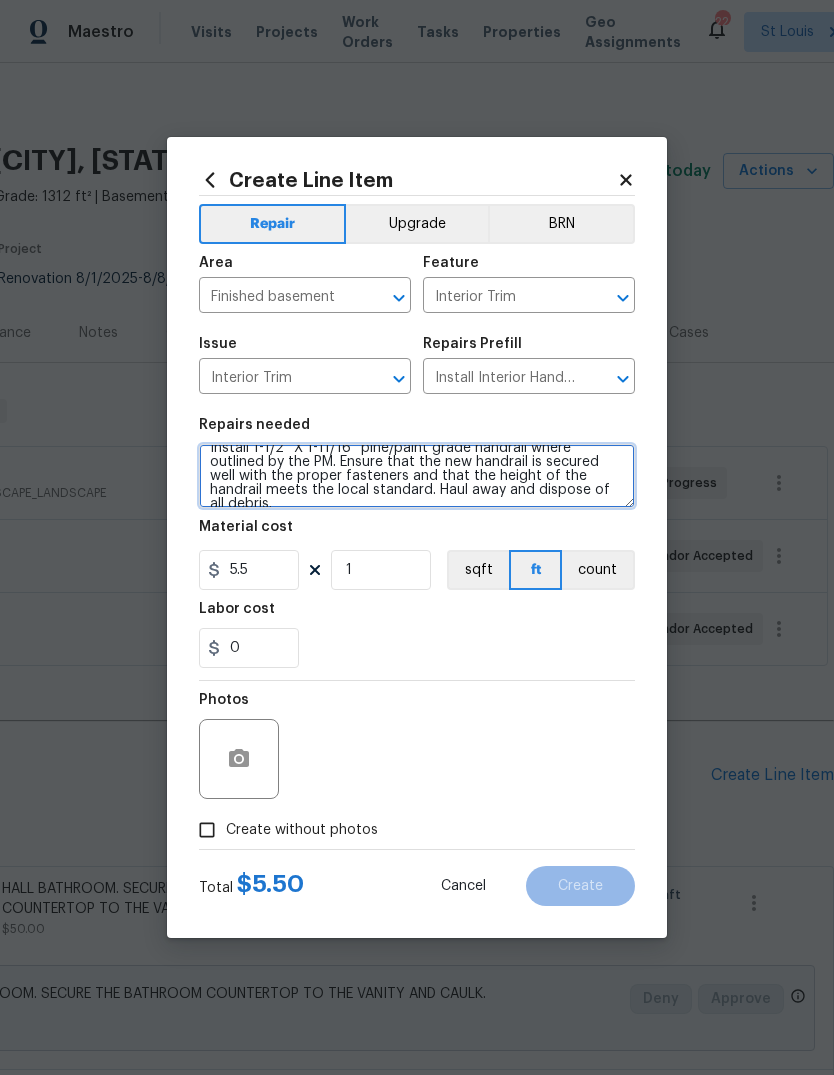 scroll, scrollTop: 0, scrollLeft: 0, axis: both 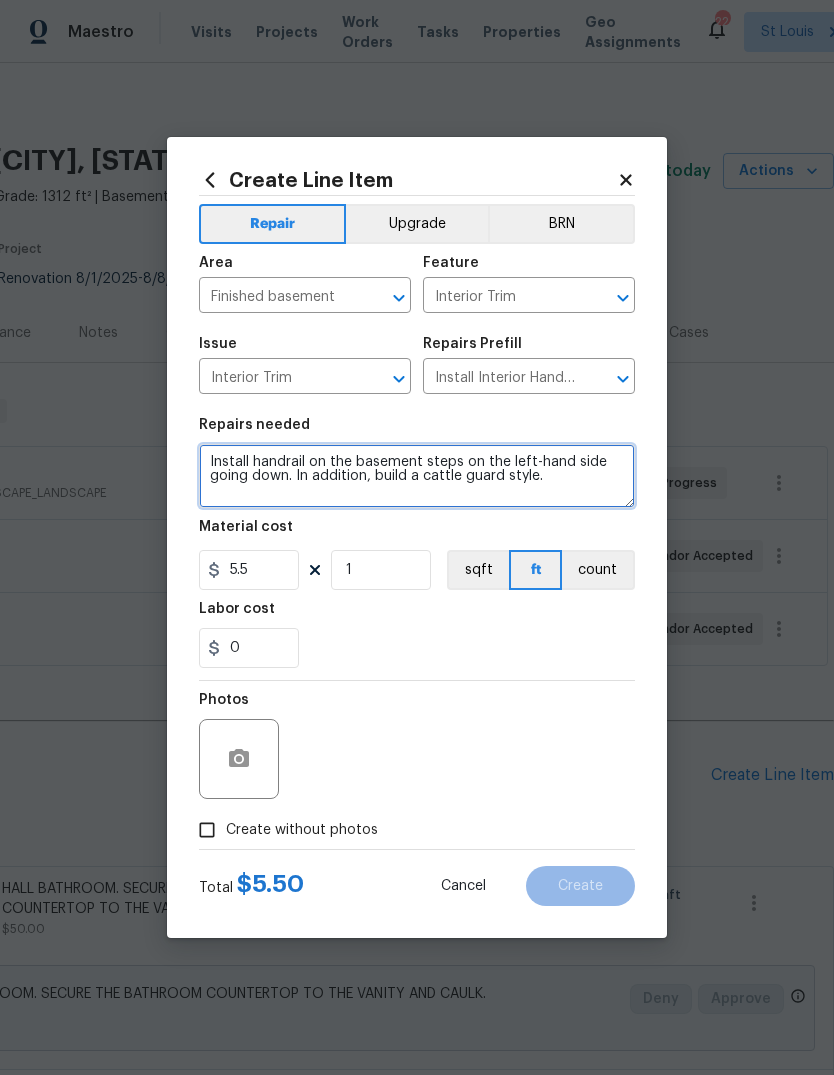 click on "Install handrail on the basement steps on the left-hand side going down. In addition, build a cattle guard style." at bounding box center (417, 476) 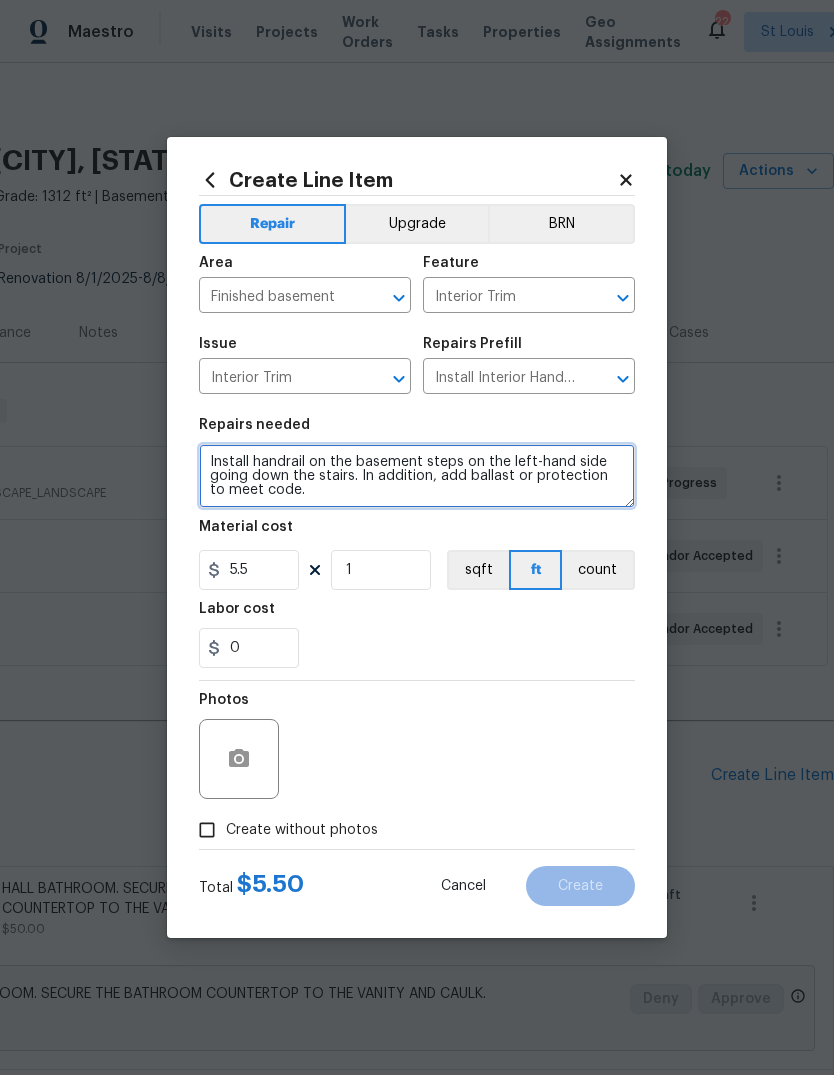 click on "Install handrail on the basement steps on the left-hand side going down the stairs. In addition, add ballast or protection to meet code." at bounding box center (417, 476) 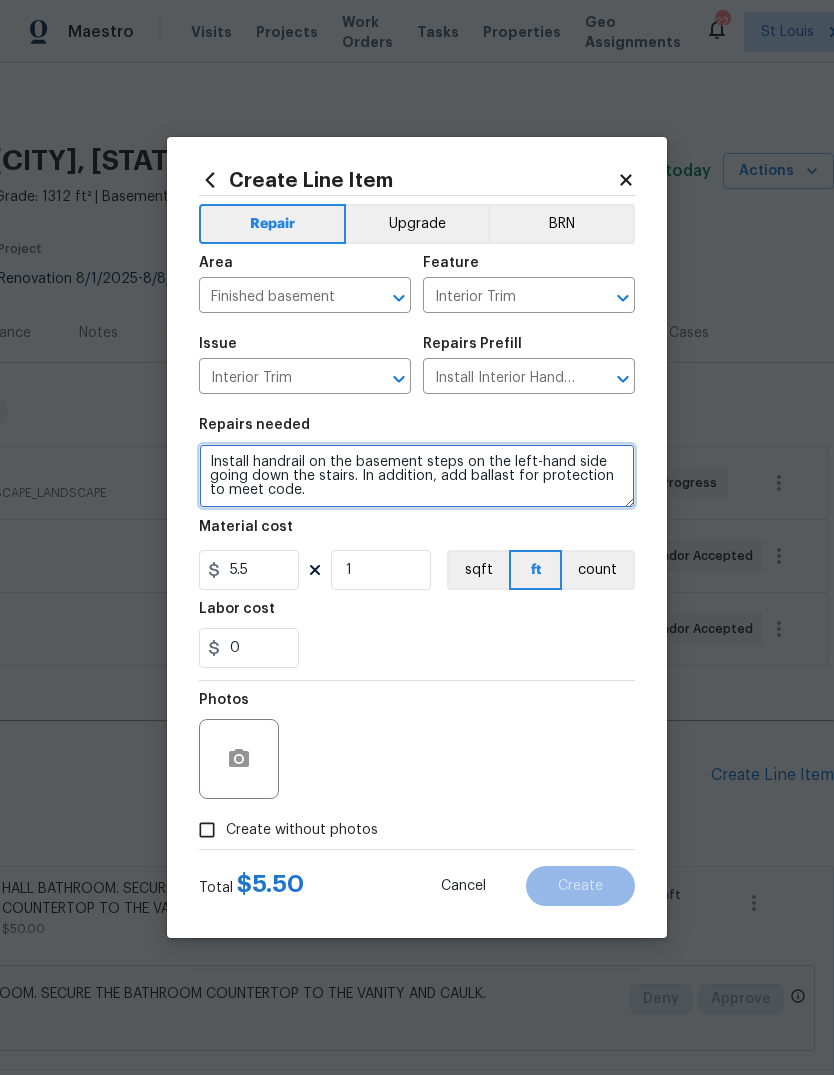 click on "Install handrail on the basement steps on the left-hand side going down the stairs. In addition, add ballast for protection to meet code." at bounding box center [417, 476] 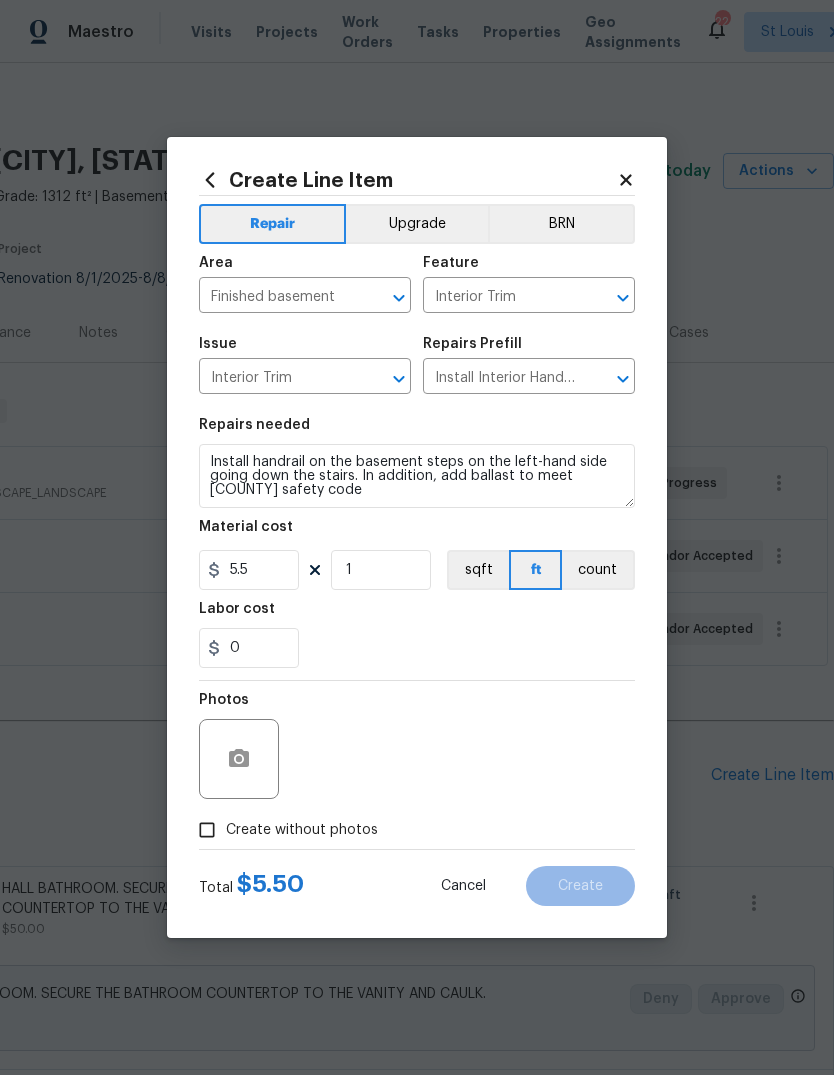 click on "Labor cost" at bounding box center (417, 615) 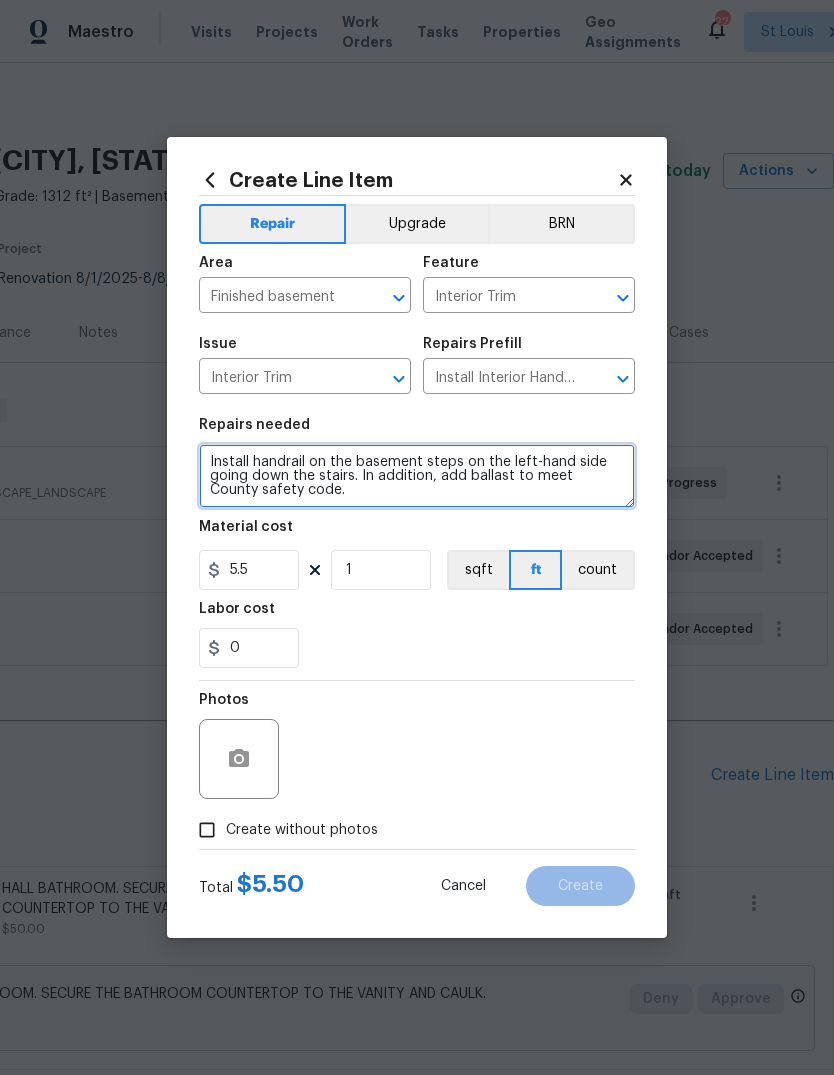 type on "Install handrail on the basement steps on the left-hand side going down the stairs. In addition, add ballast to meet County safety code." 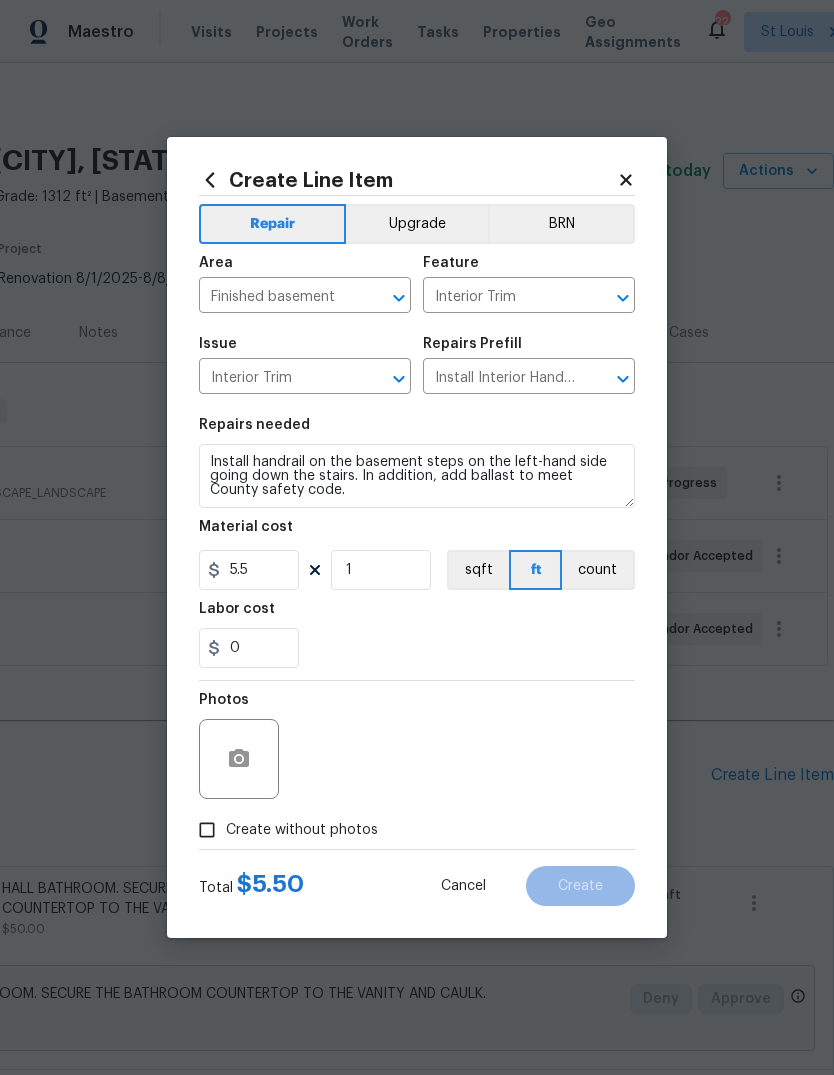 click on "Create Line Item Repair Upgrade BRN Area Finished basement ​ Feature Interior Trim ​ Issue Interior Trim ​ Repairs Prefill Install Interior Handrail  $5.50 ​ Repairs needed Install handrail on the basement steps on the left-hand side going down the stairs. In addition, add ballast to meet County safety code. Material cost 5.5 1 sqft ft count Labor cost 0 Photos Create without photos Total   $ 5.50 Cancel Create" at bounding box center [417, 537] 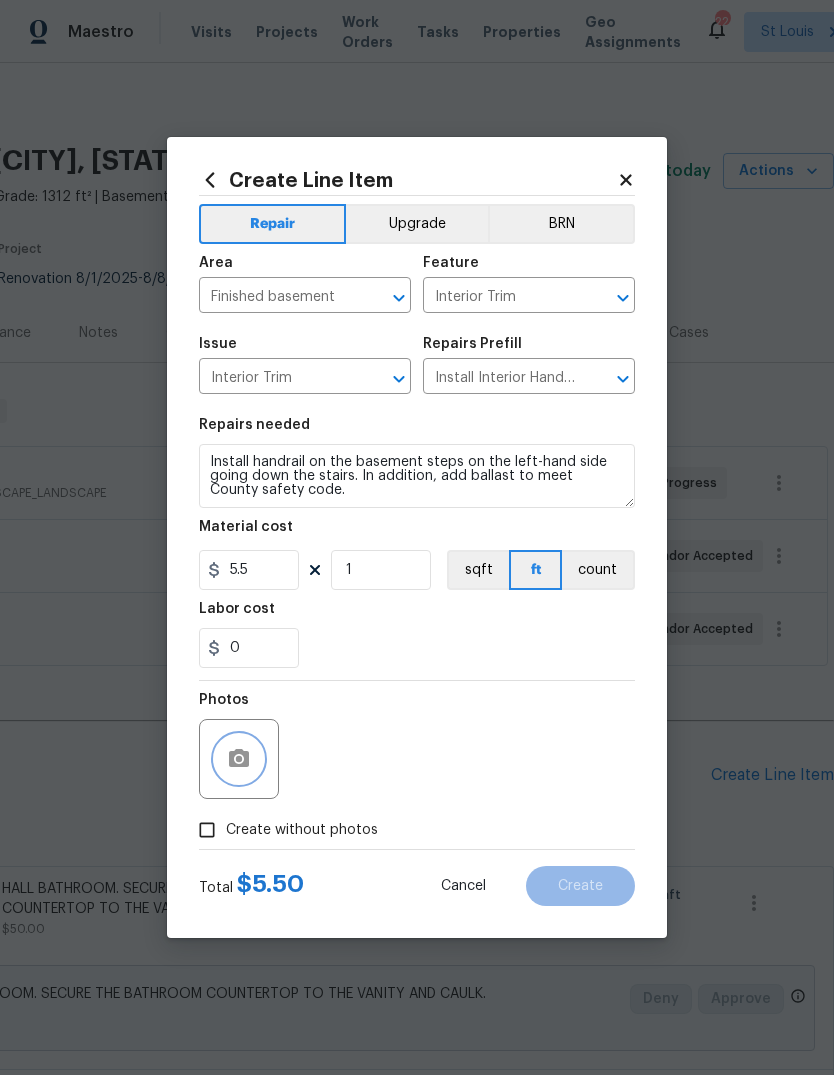 click 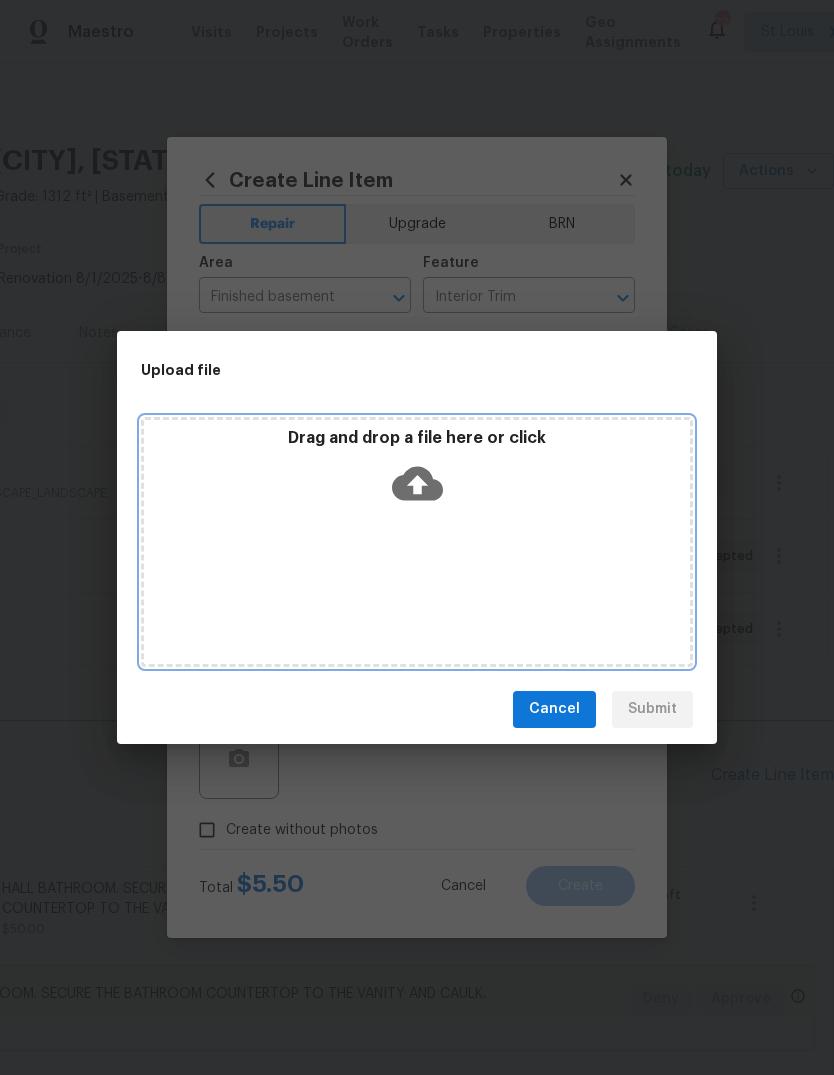 click 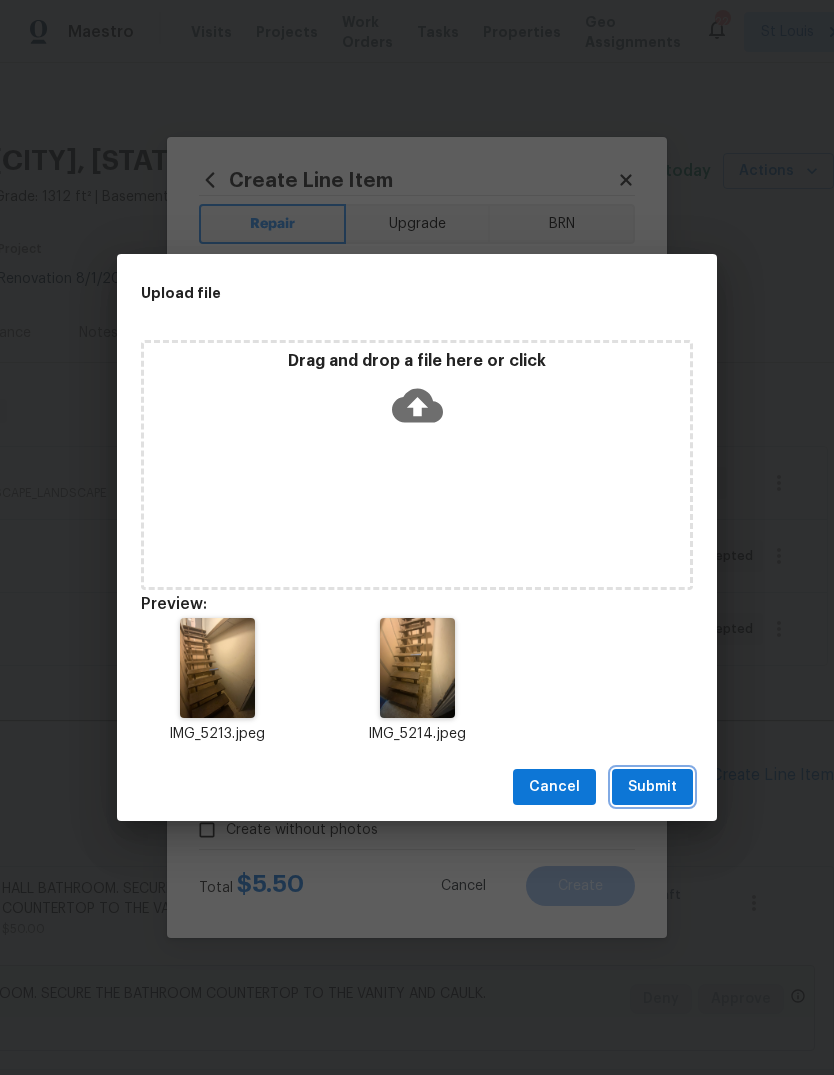 click on "Submit" at bounding box center [652, 787] 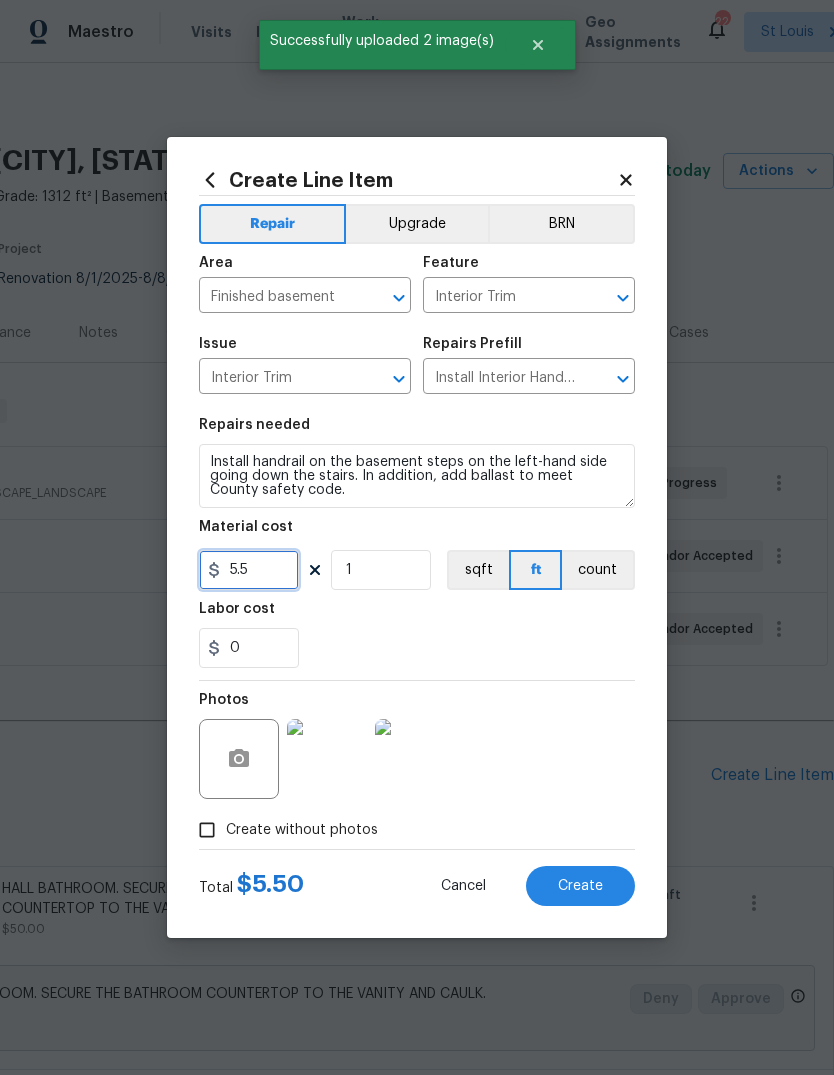 click on "5.5" at bounding box center (249, 570) 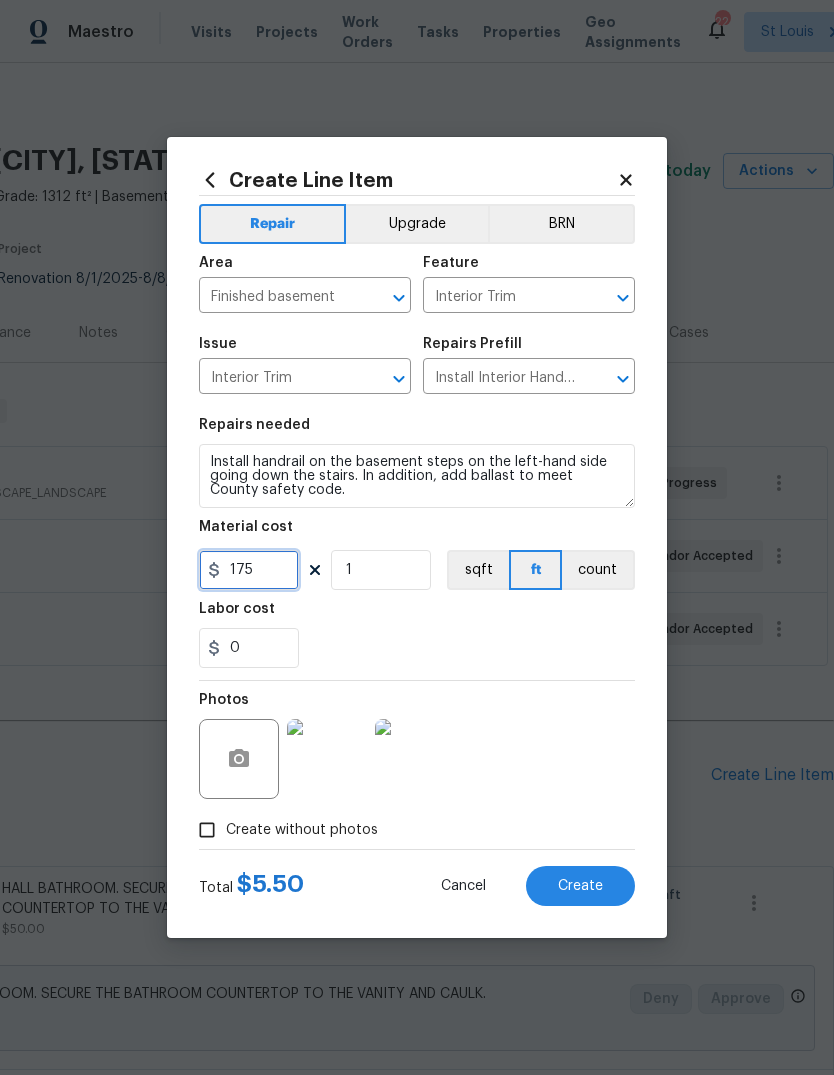 type on "175" 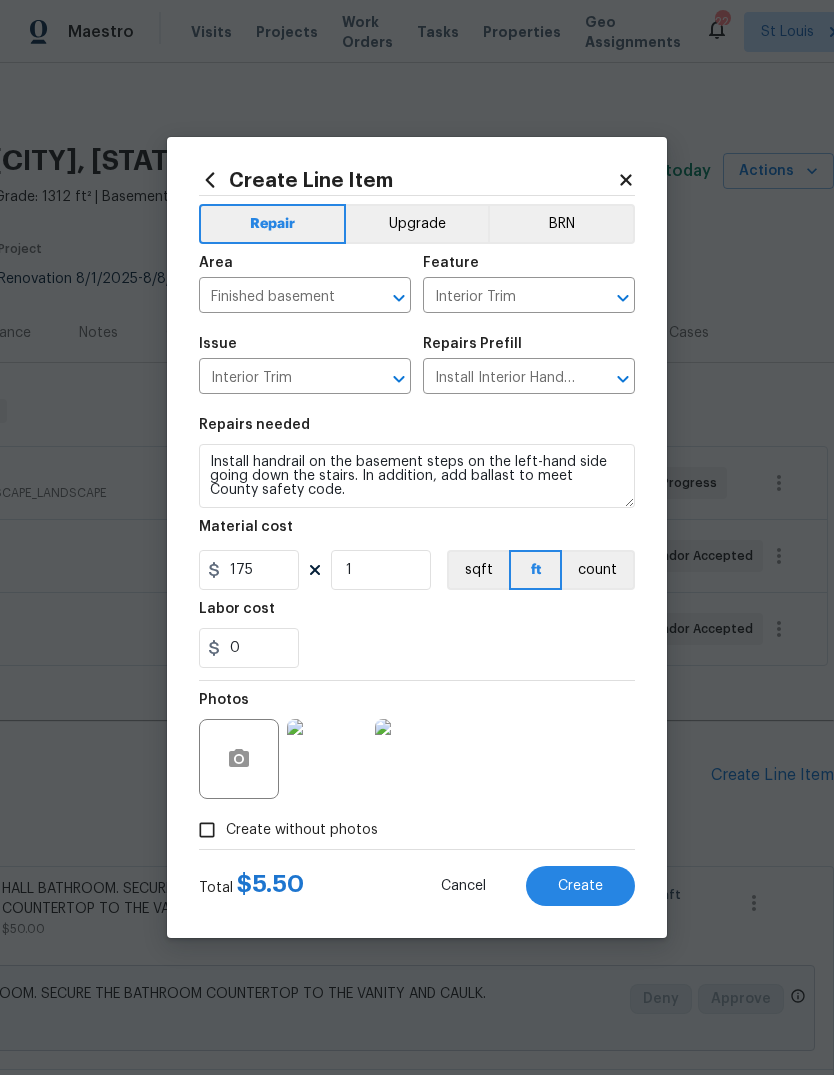 click on "0" at bounding box center [417, 648] 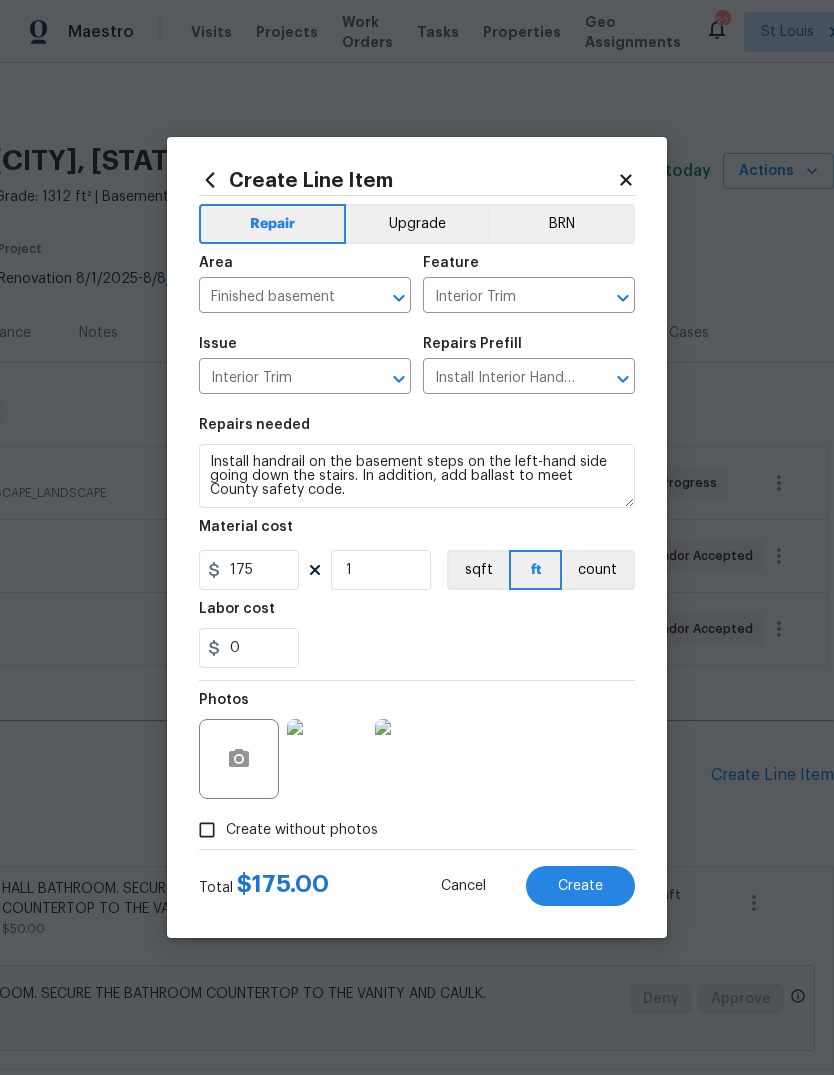 click on "Create" at bounding box center (580, 886) 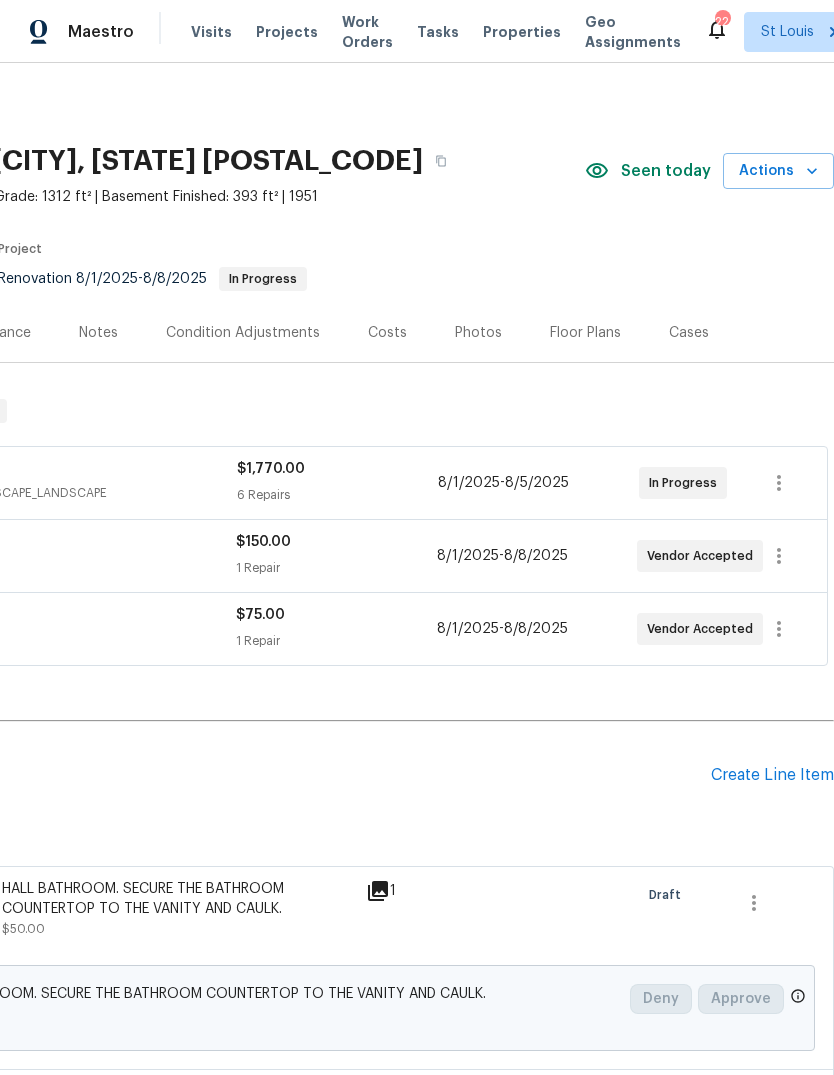 scroll, scrollTop: 0, scrollLeft: 296, axis: horizontal 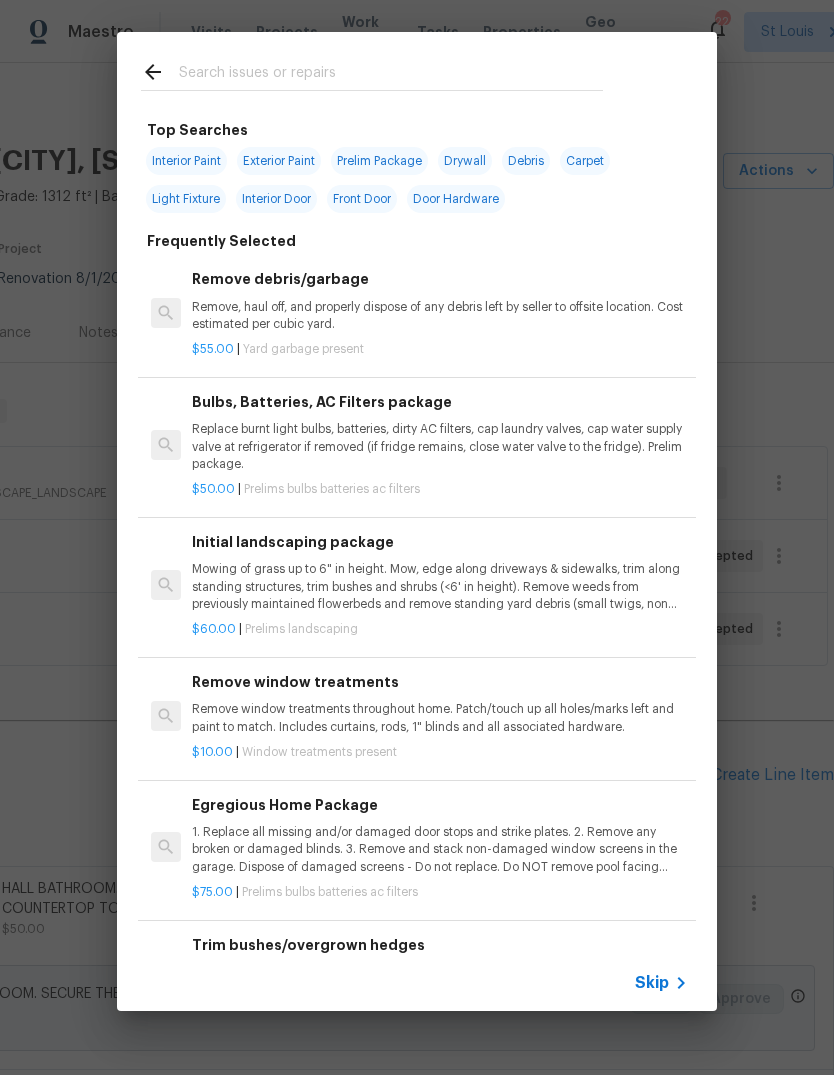 click 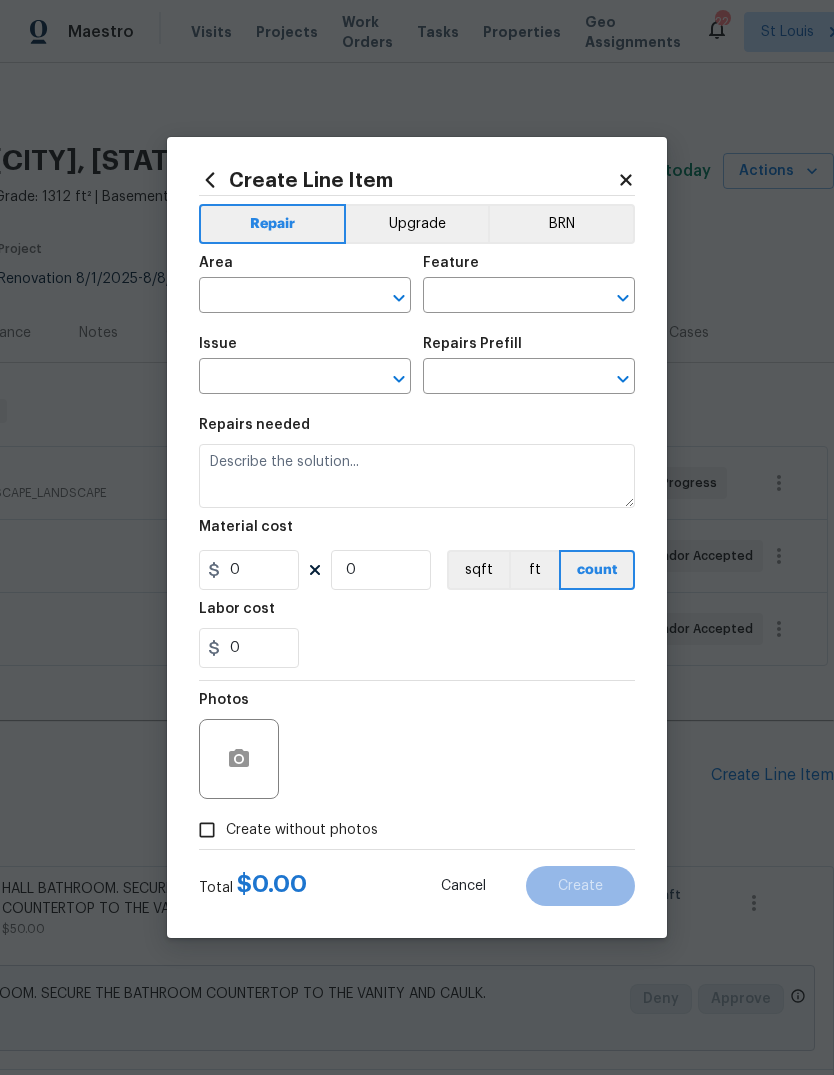click at bounding box center [277, 297] 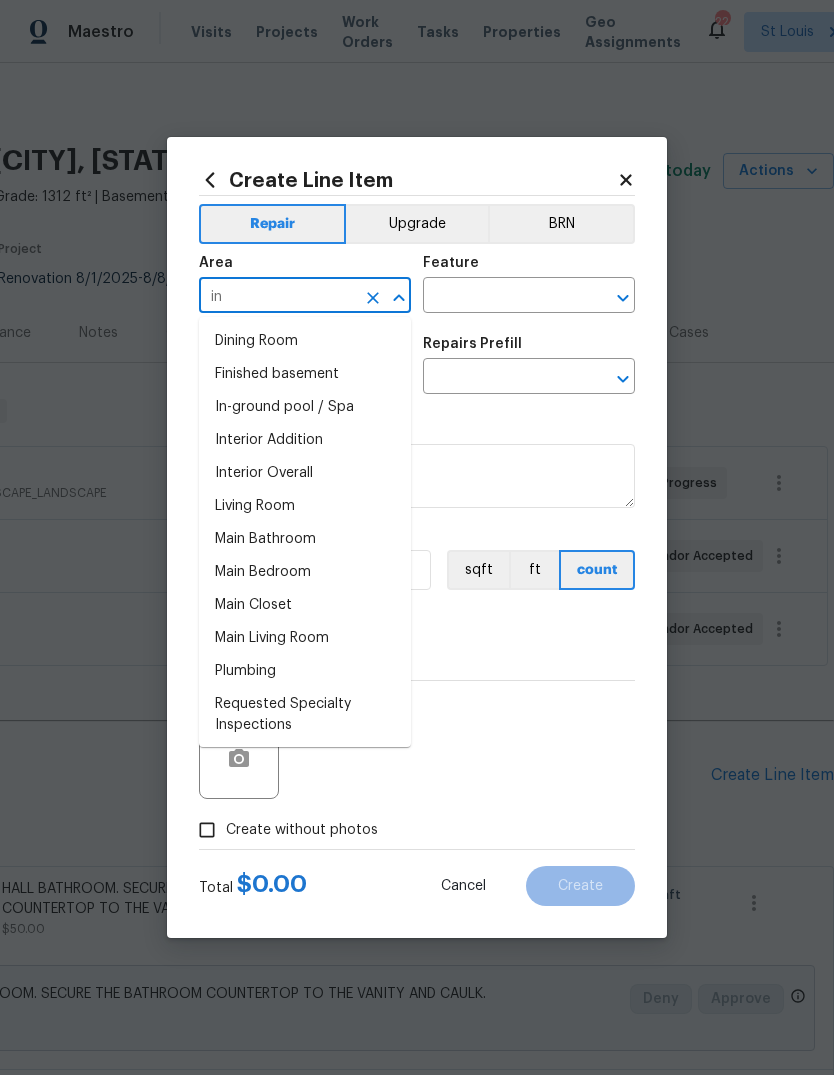 type on "i" 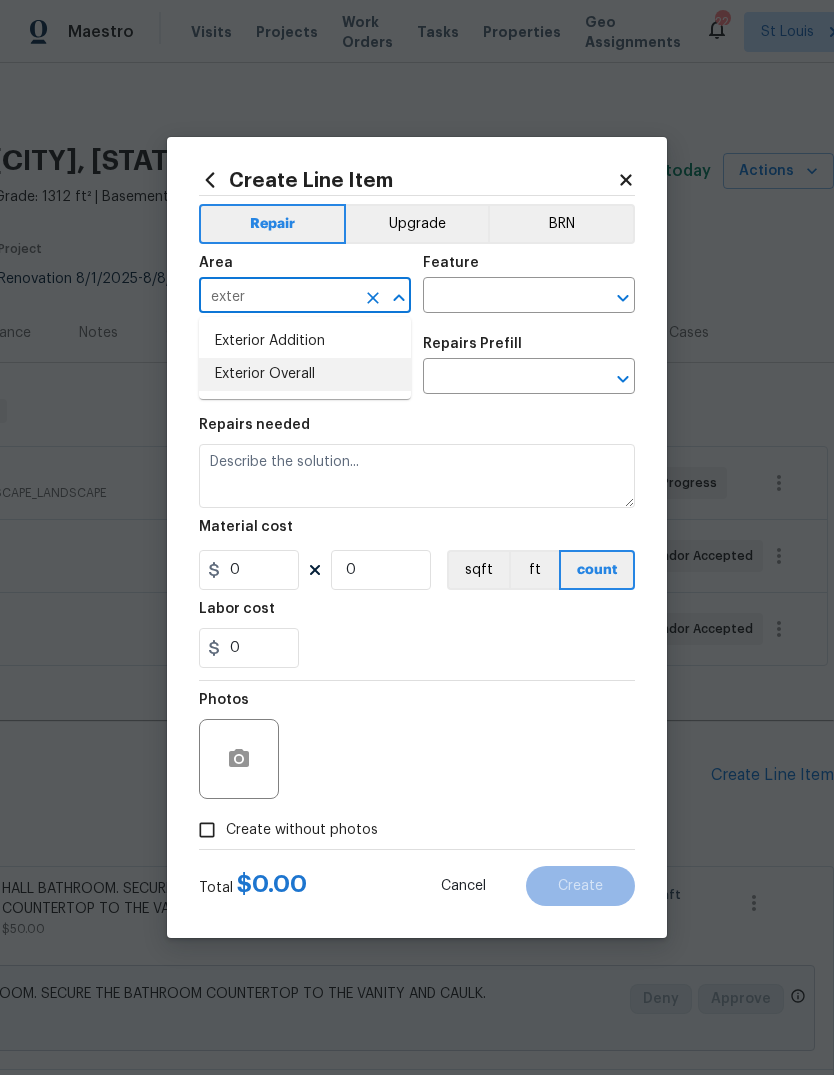 click on "Exterior Overall" at bounding box center [305, 374] 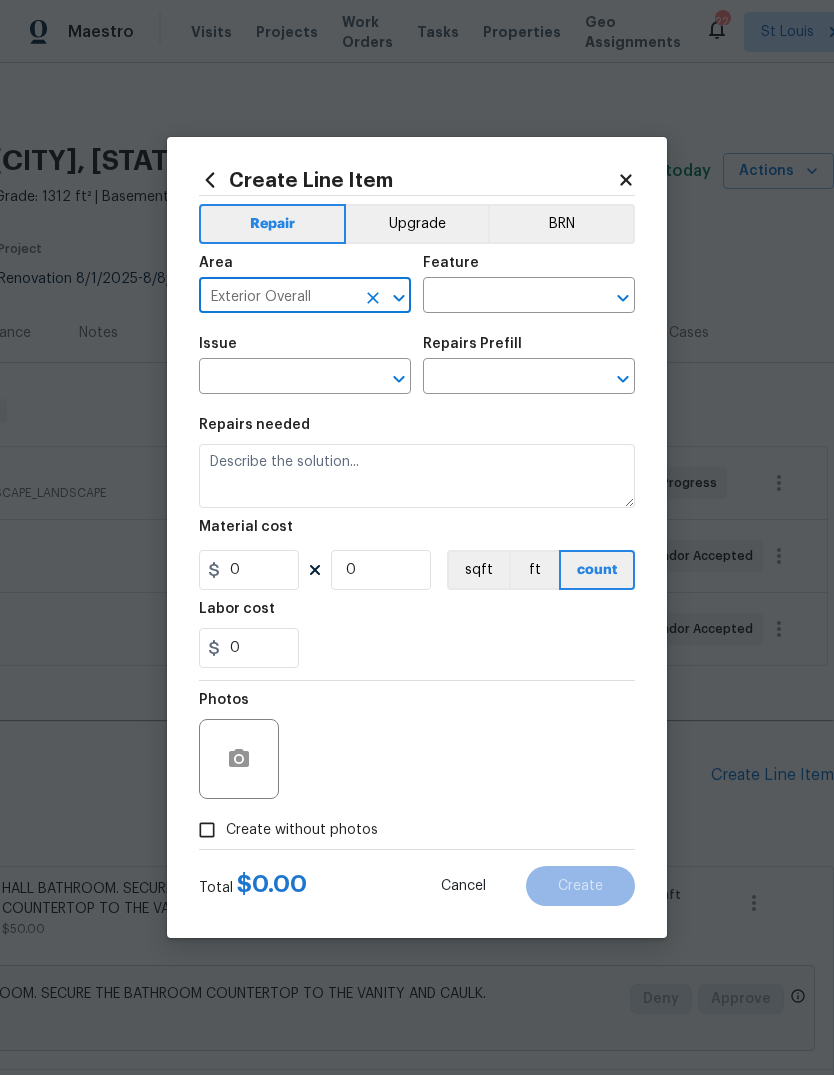 click at bounding box center [501, 297] 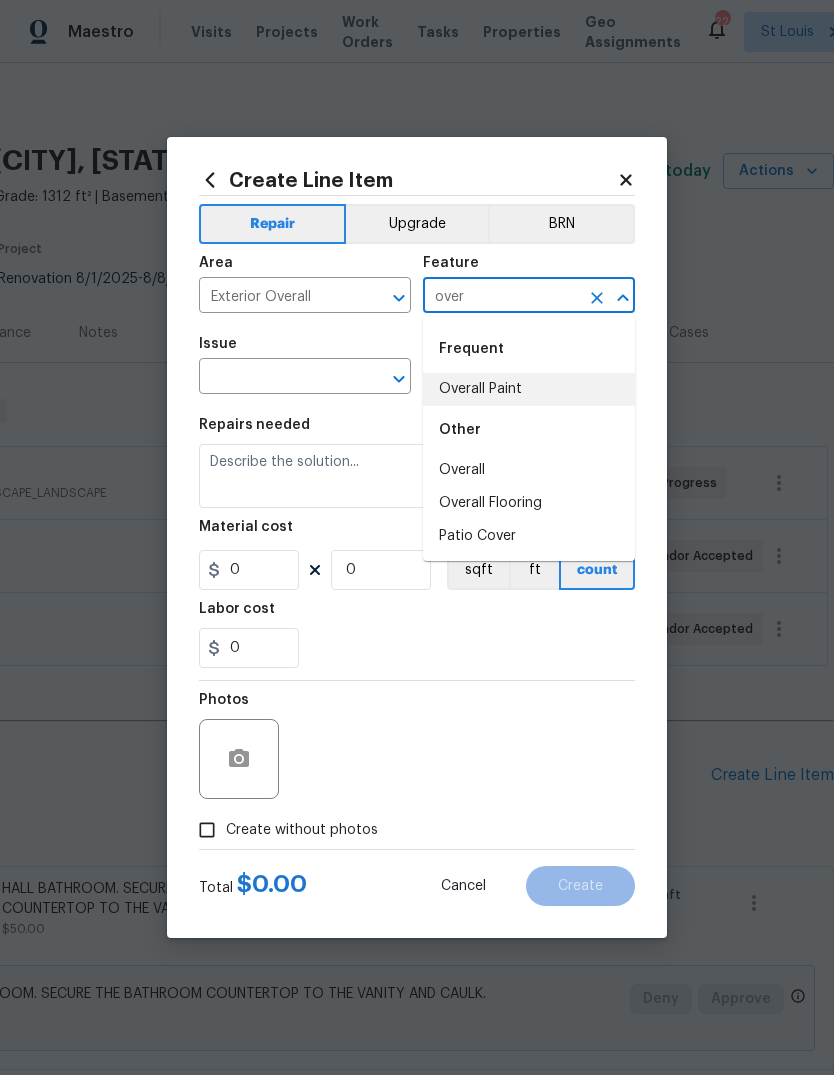 click on "Overall Paint" at bounding box center [529, 389] 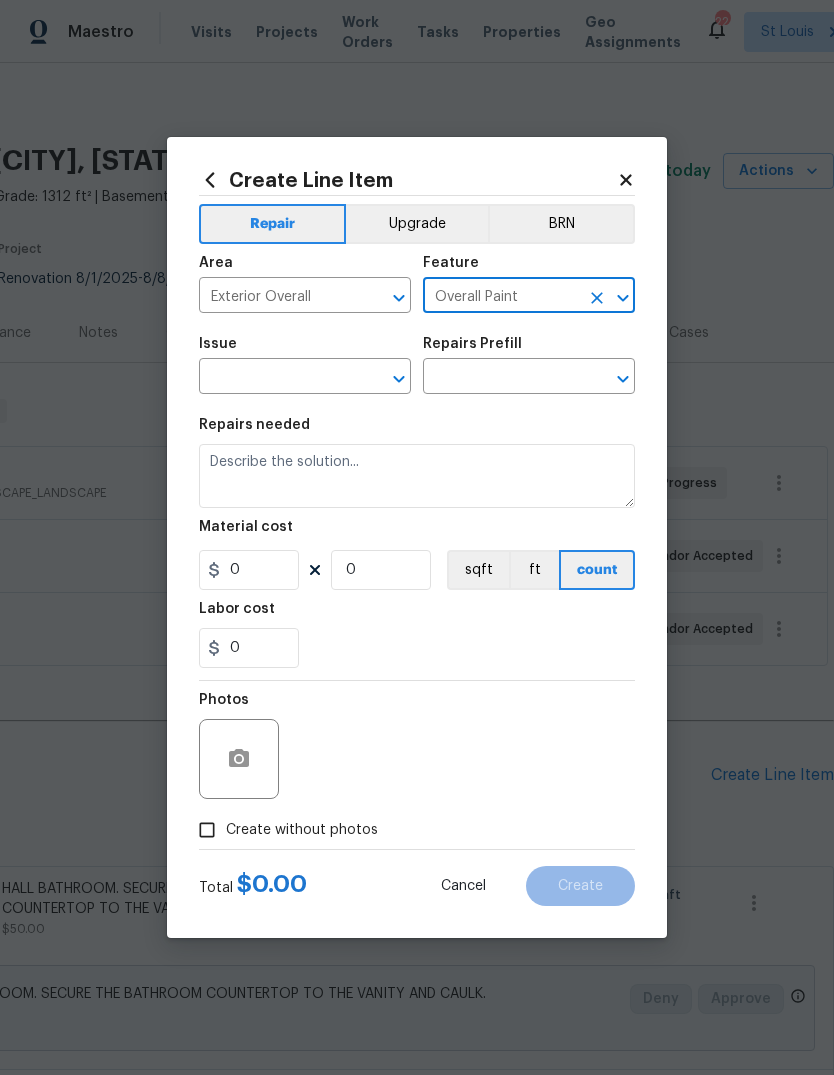 click at bounding box center [597, 298] 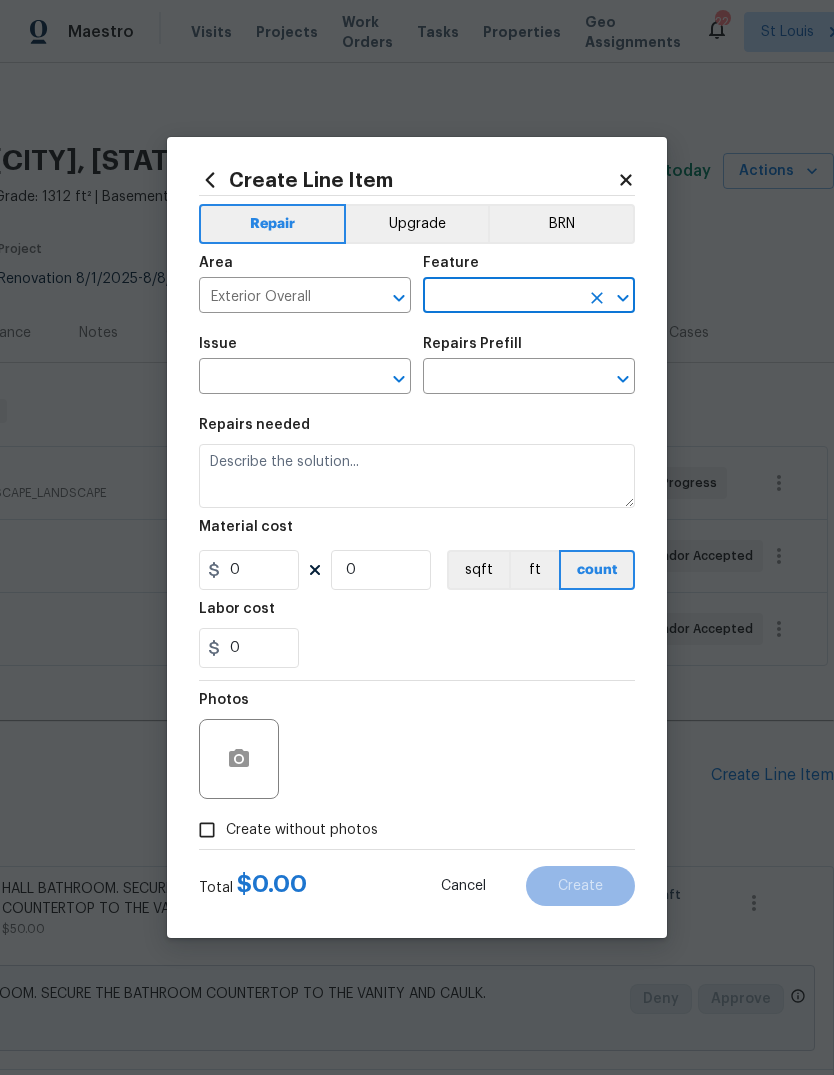 click at bounding box center (501, 297) 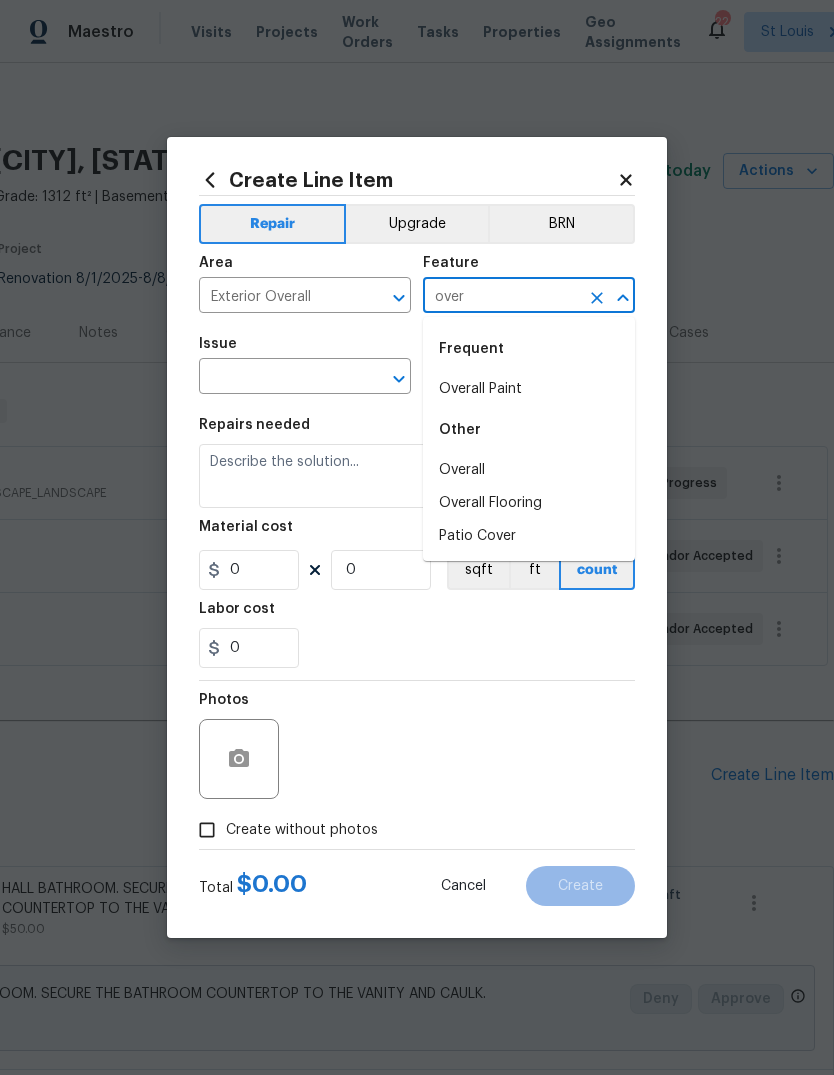 click on "Overall" at bounding box center (529, 470) 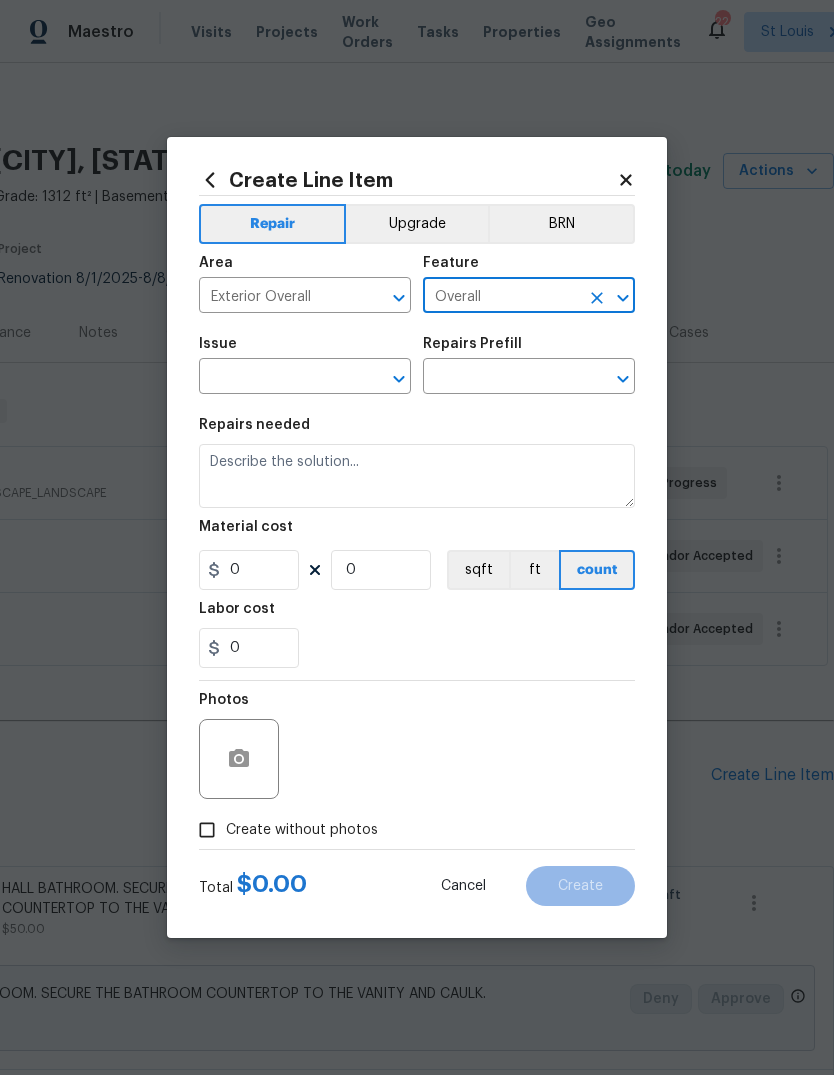 click at bounding box center (277, 378) 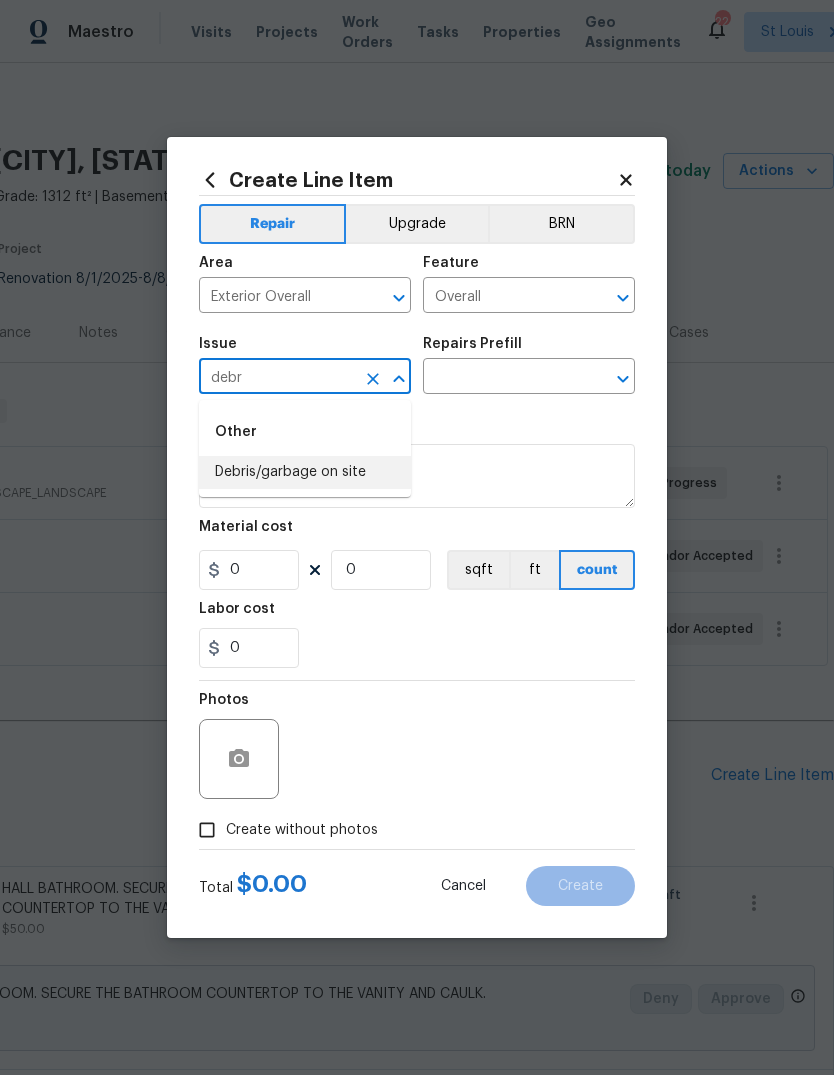 click on "Debris/garbage on site" at bounding box center (305, 472) 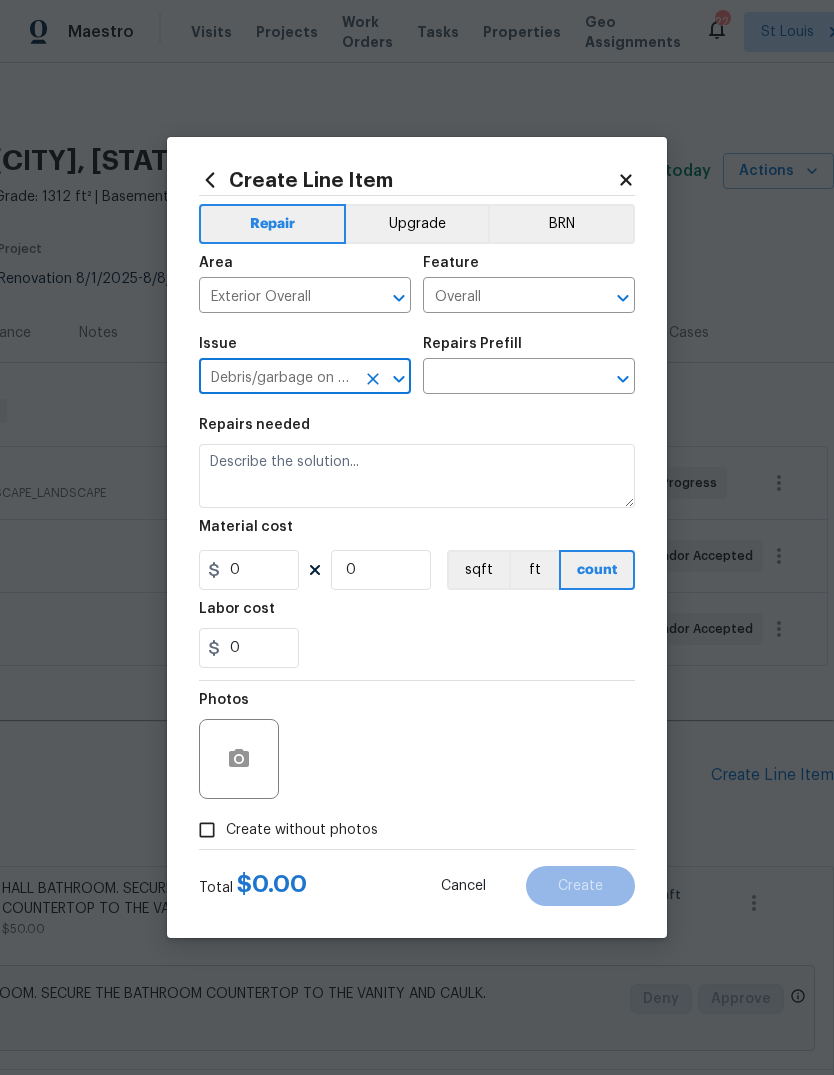 click at bounding box center (501, 378) 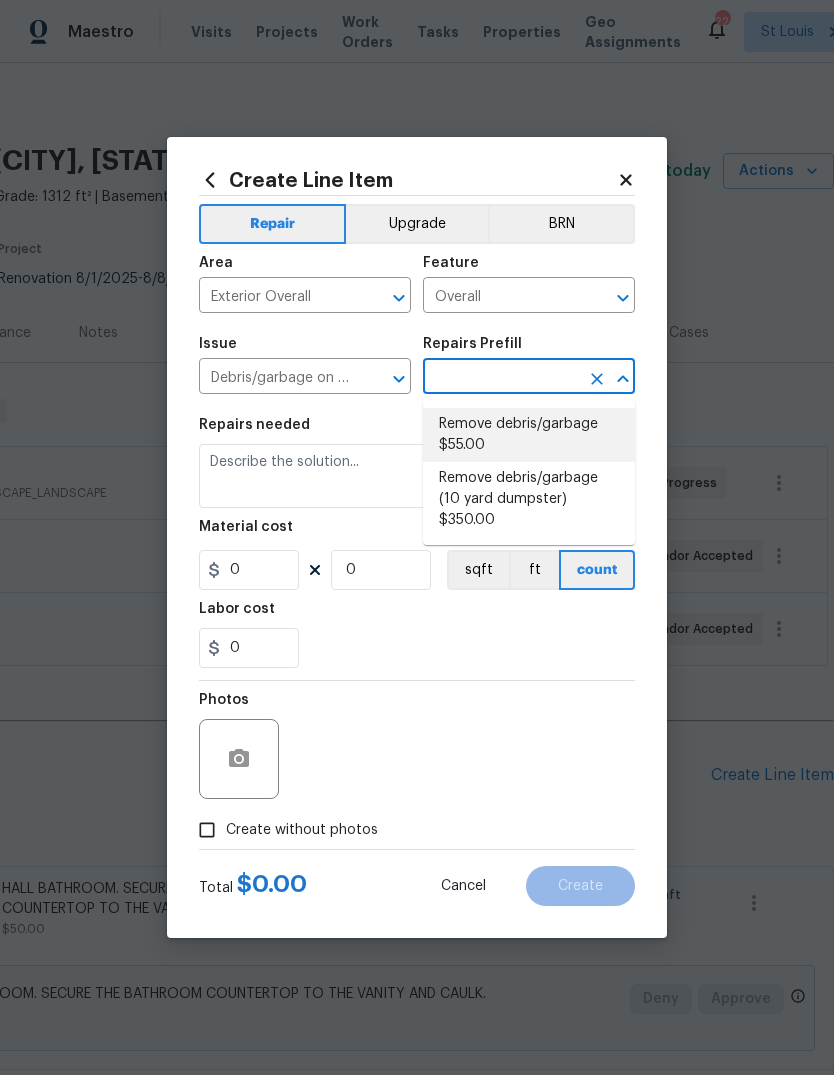 click on "Remove debris/garbage $55.00" at bounding box center [529, 435] 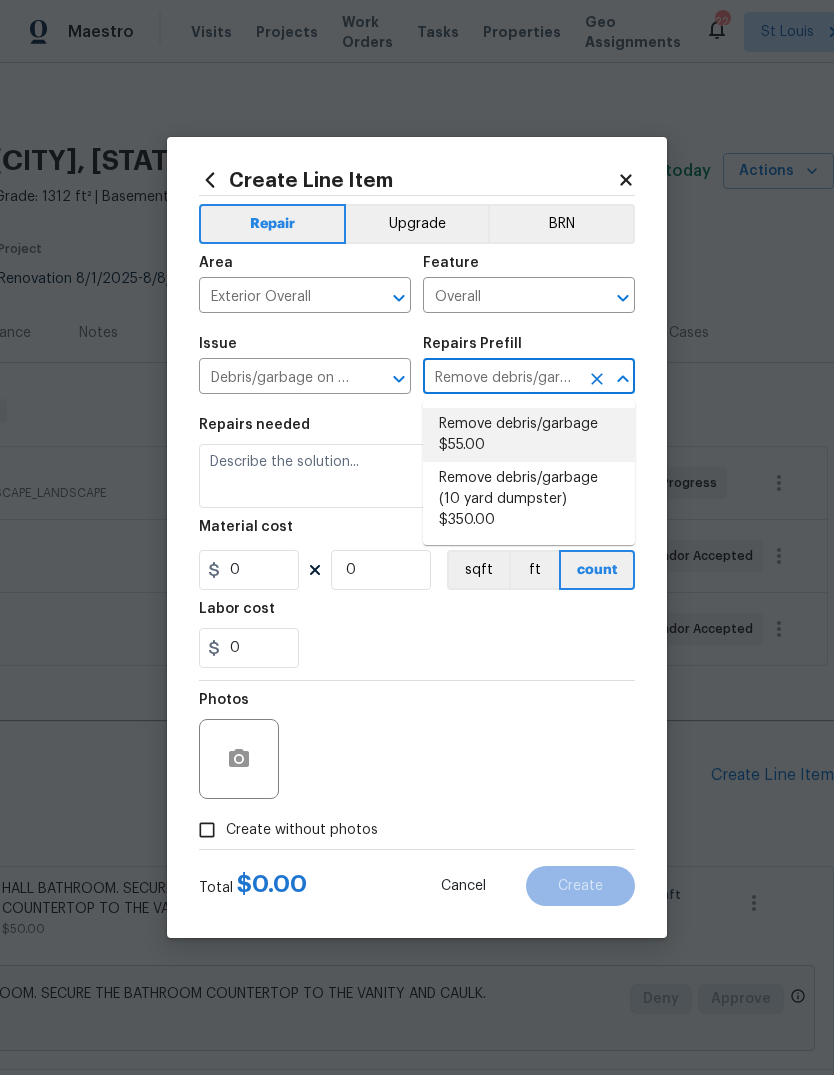 type on "Remove, haul off, and properly dispose of any debris left by seller to offsite location. Cost estimated per cubic yard." 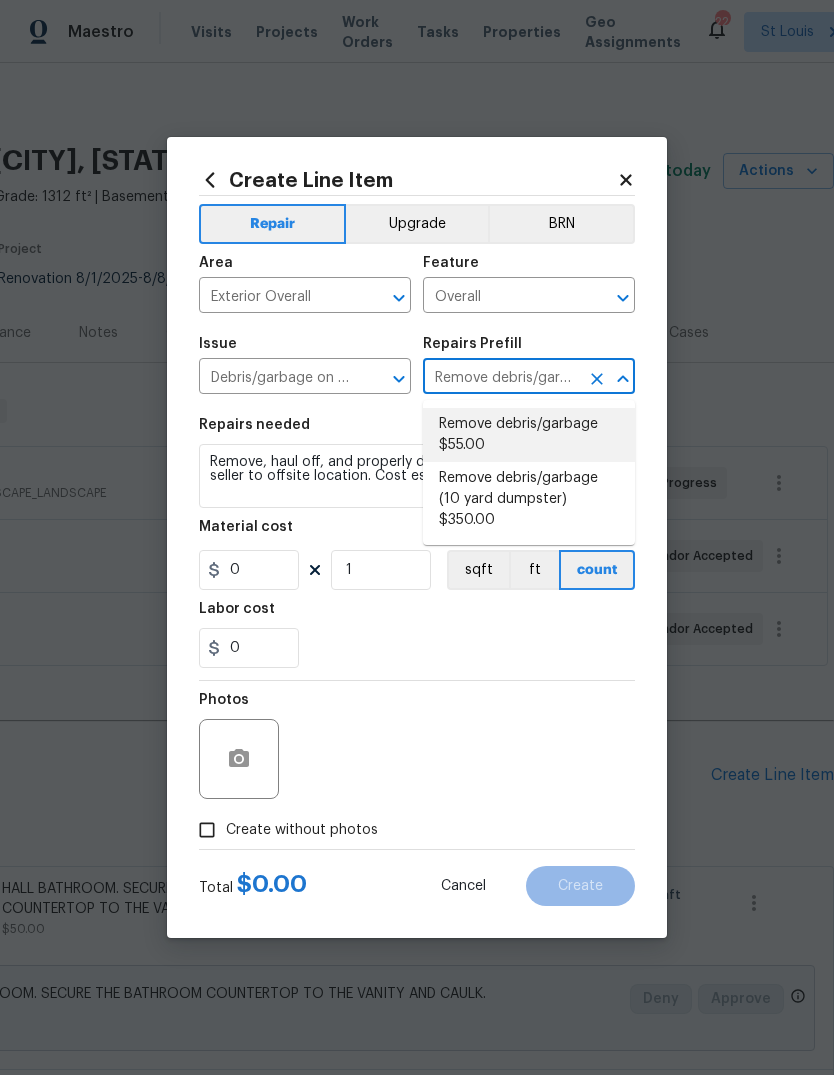 type on "55" 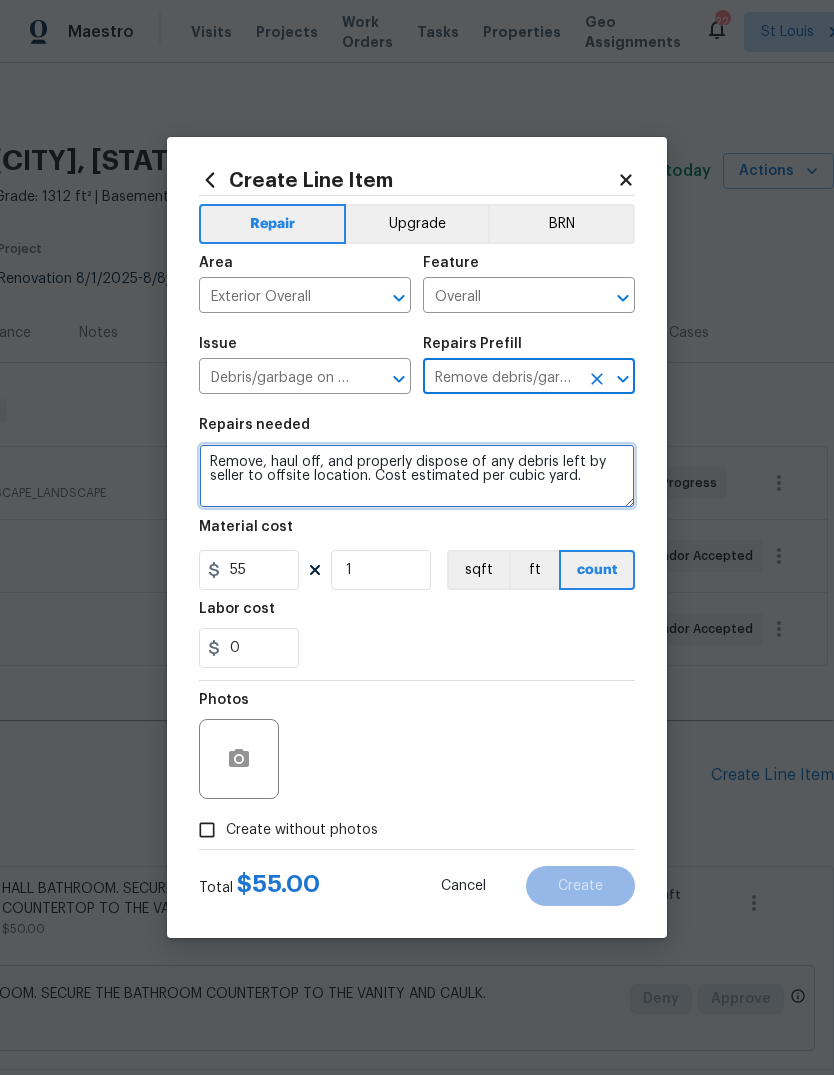 click on "Remove, haul off, and properly dispose of any debris left by seller to offsite location. Cost estimated per cubic yard." at bounding box center [417, 476] 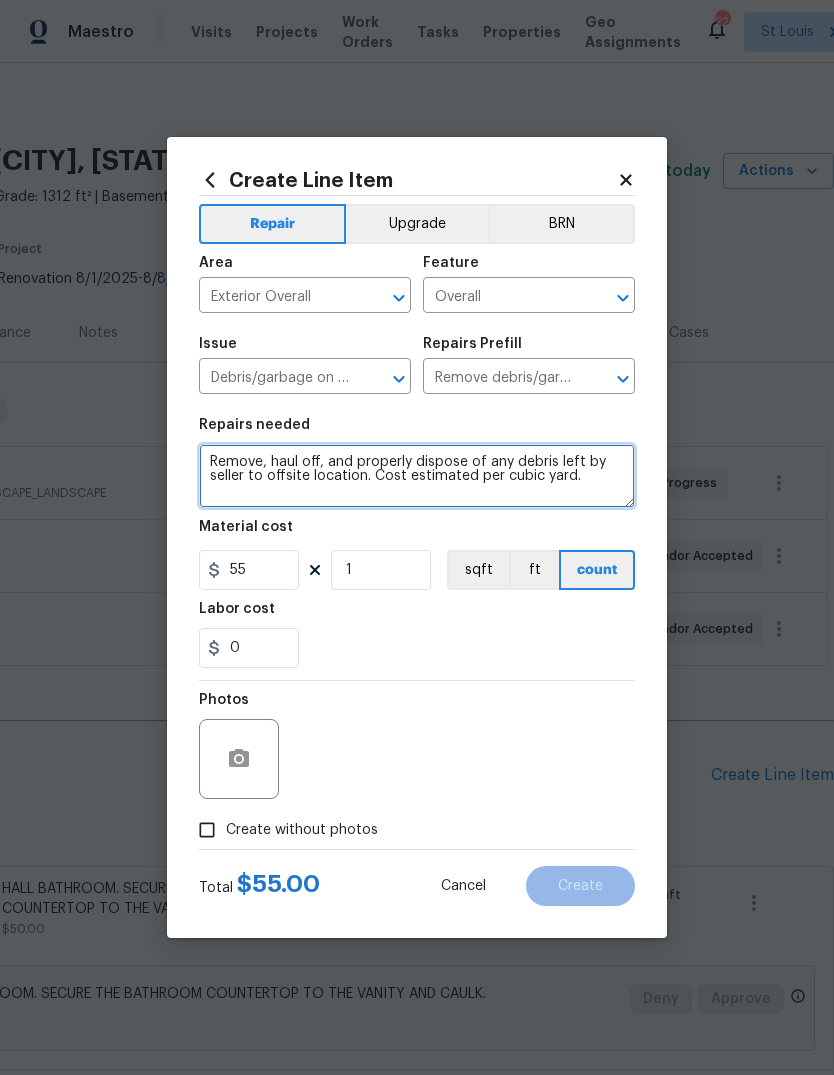 click on "Remove, haul off, and properly dispose of any debris left by seller to offsite location. Cost estimated per cubic yard." at bounding box center (417, 476) 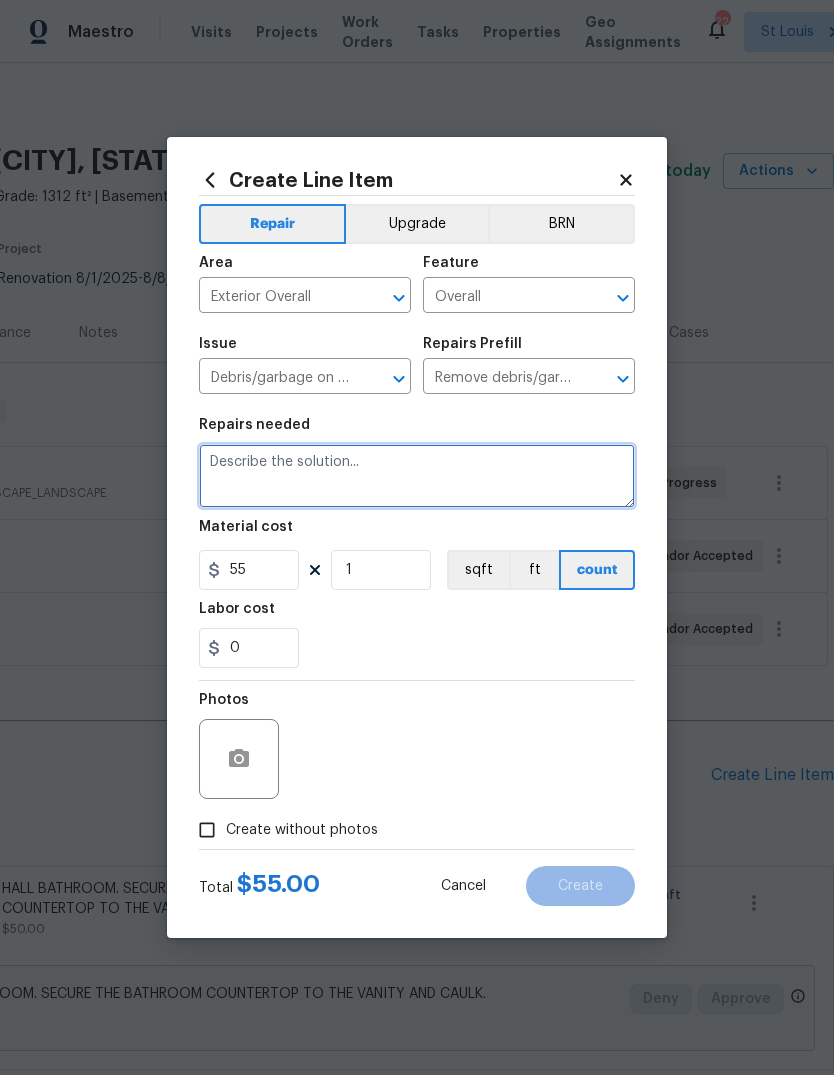 type 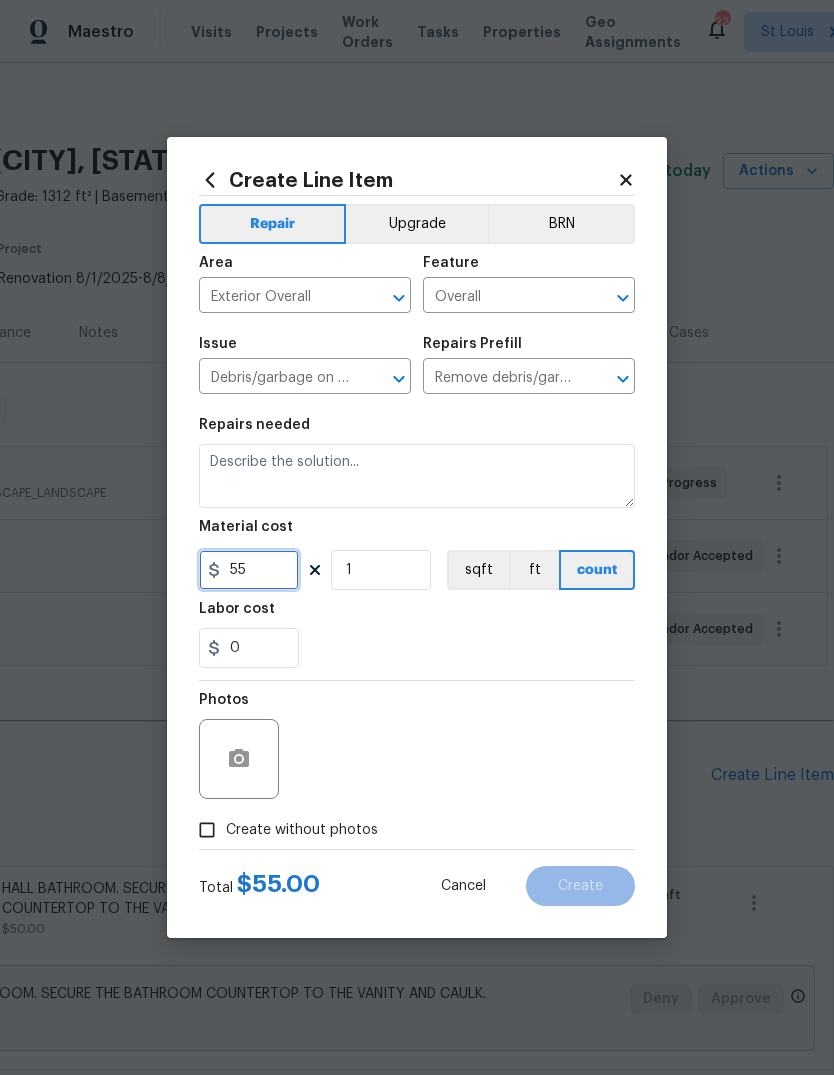 click on "55" at bounding box center (249, 570) 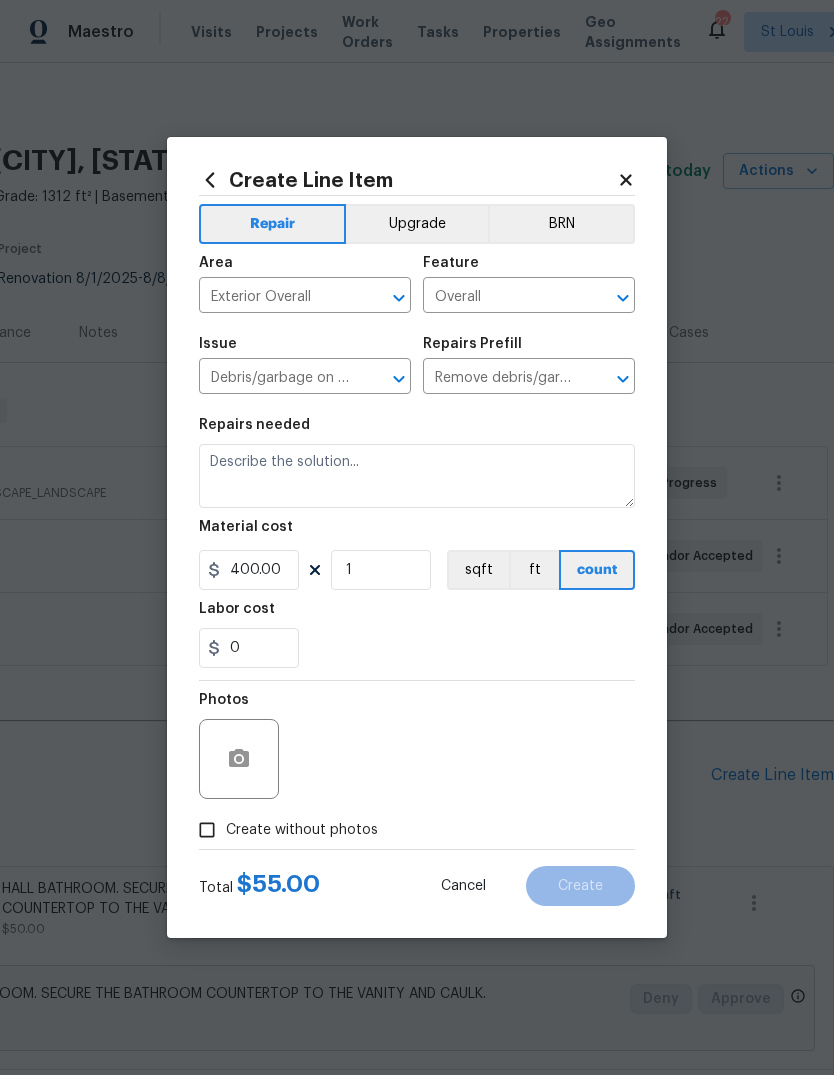 click on "0" at bounding box center [417, 648] 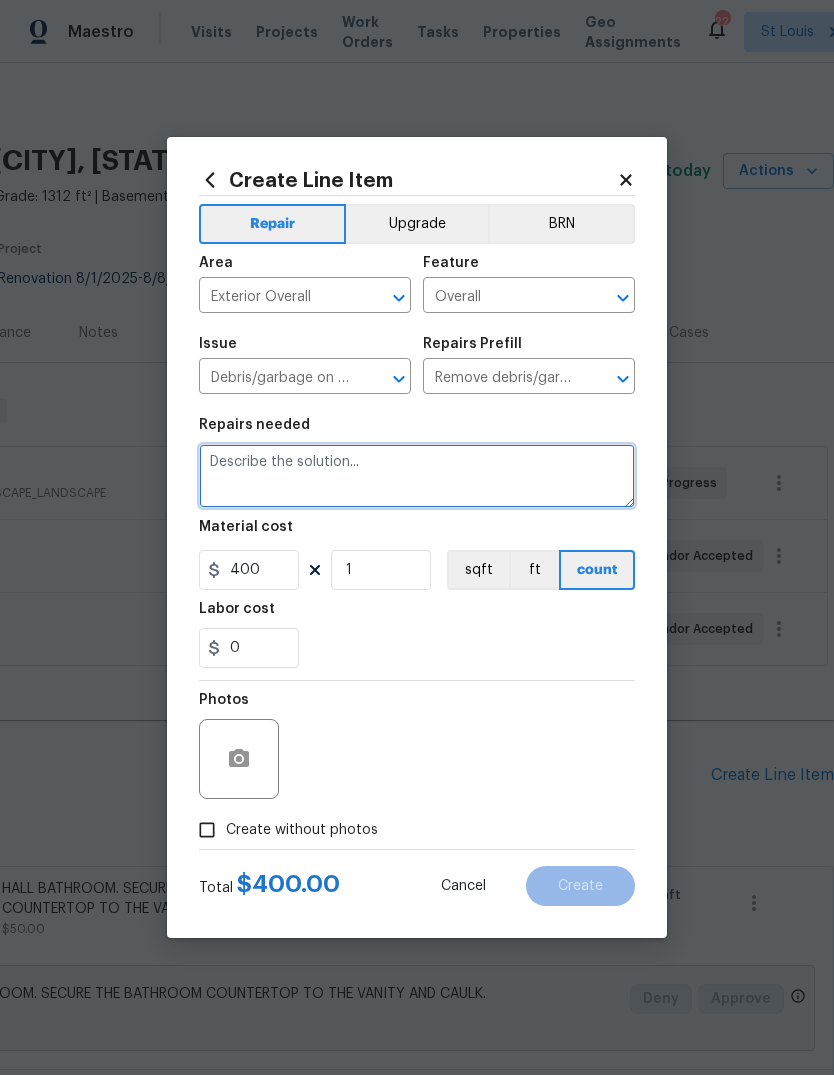 click at bounding box center (417, 476) 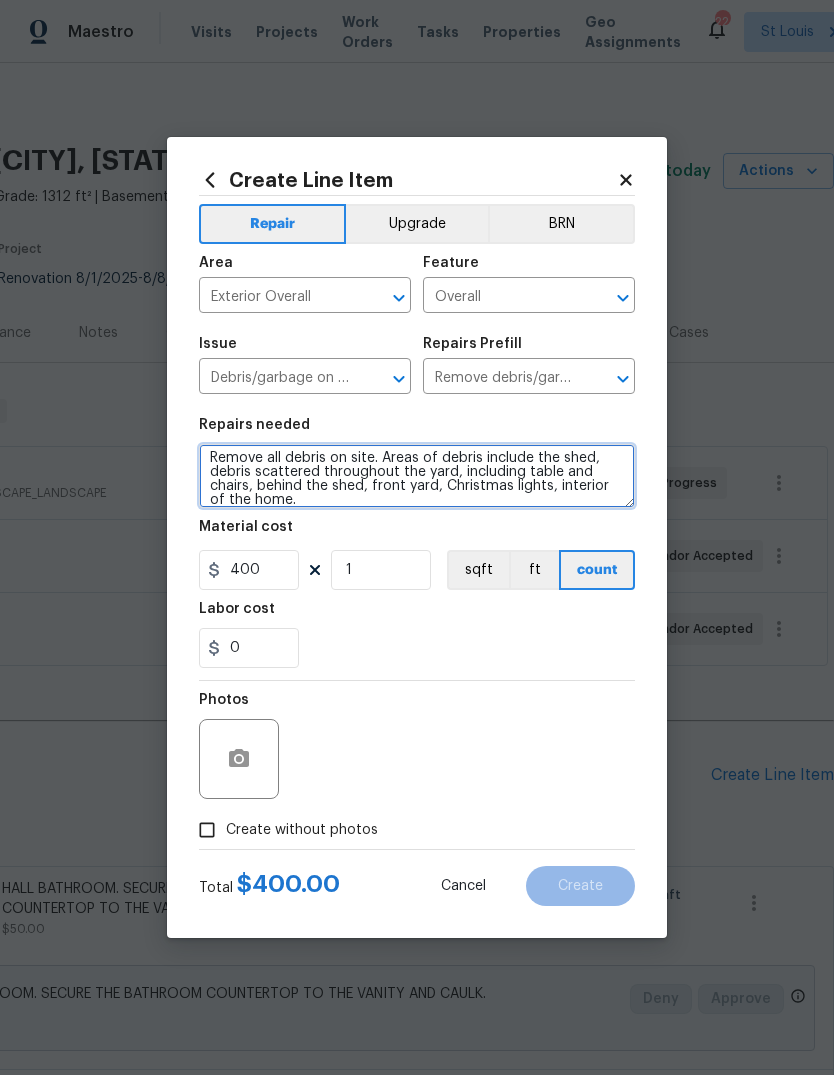 scroll, scrollTop: 4, scrollLeft: 0, axis: vertical 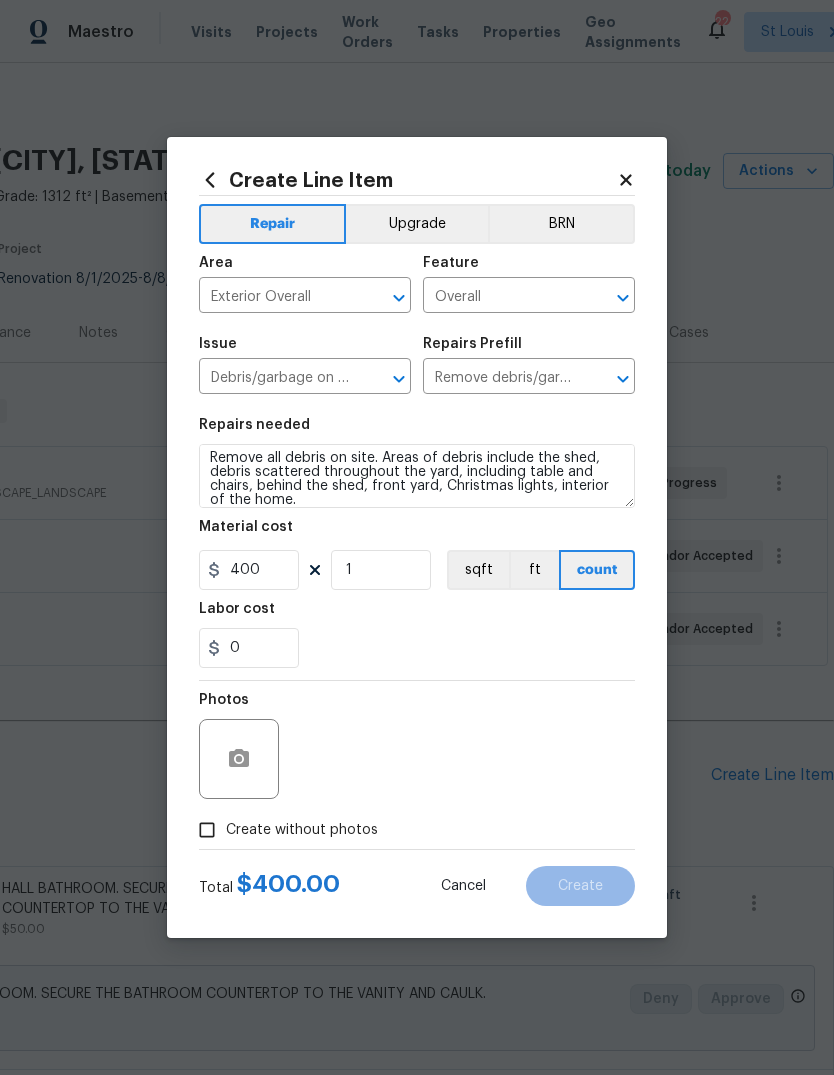 click on "0" at bounding box center (417, 648) 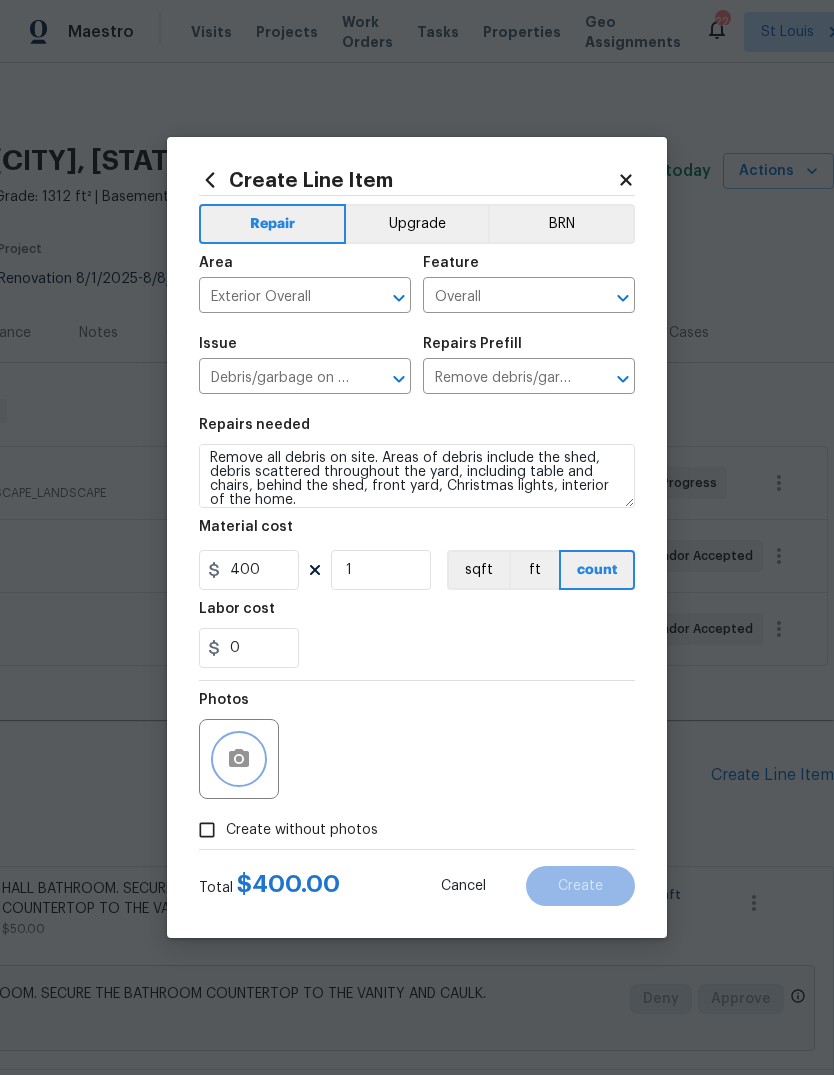 click 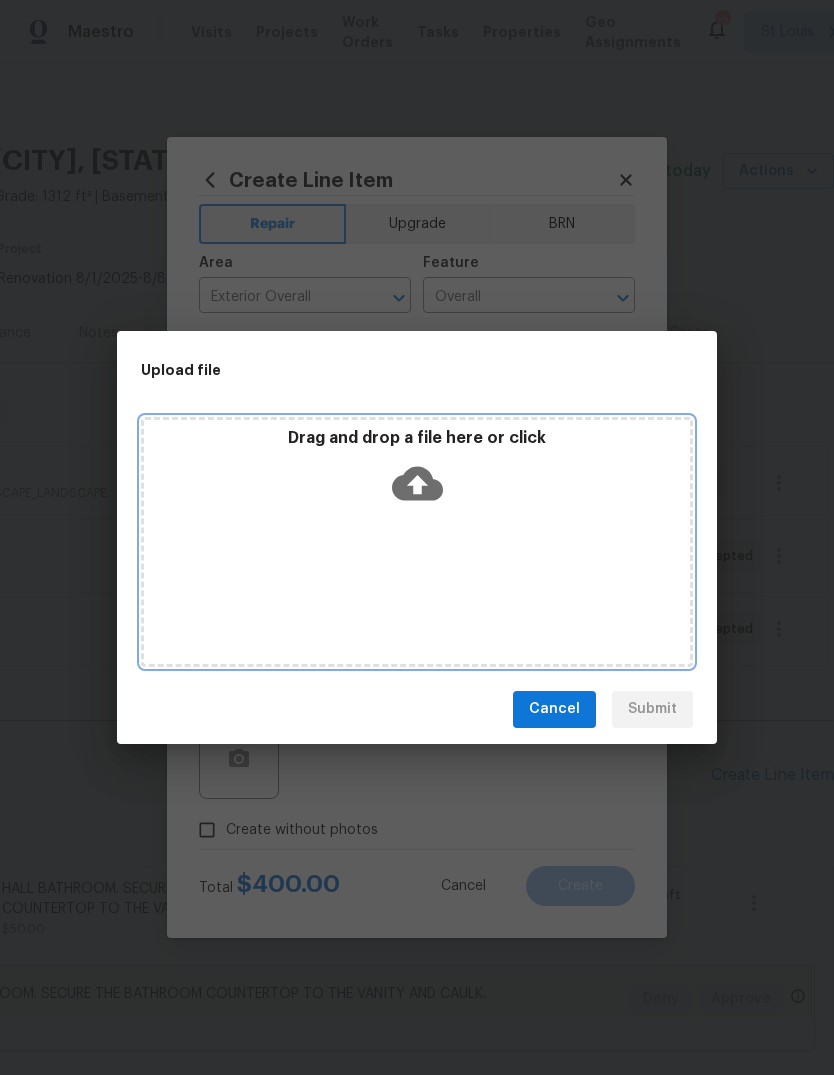 click 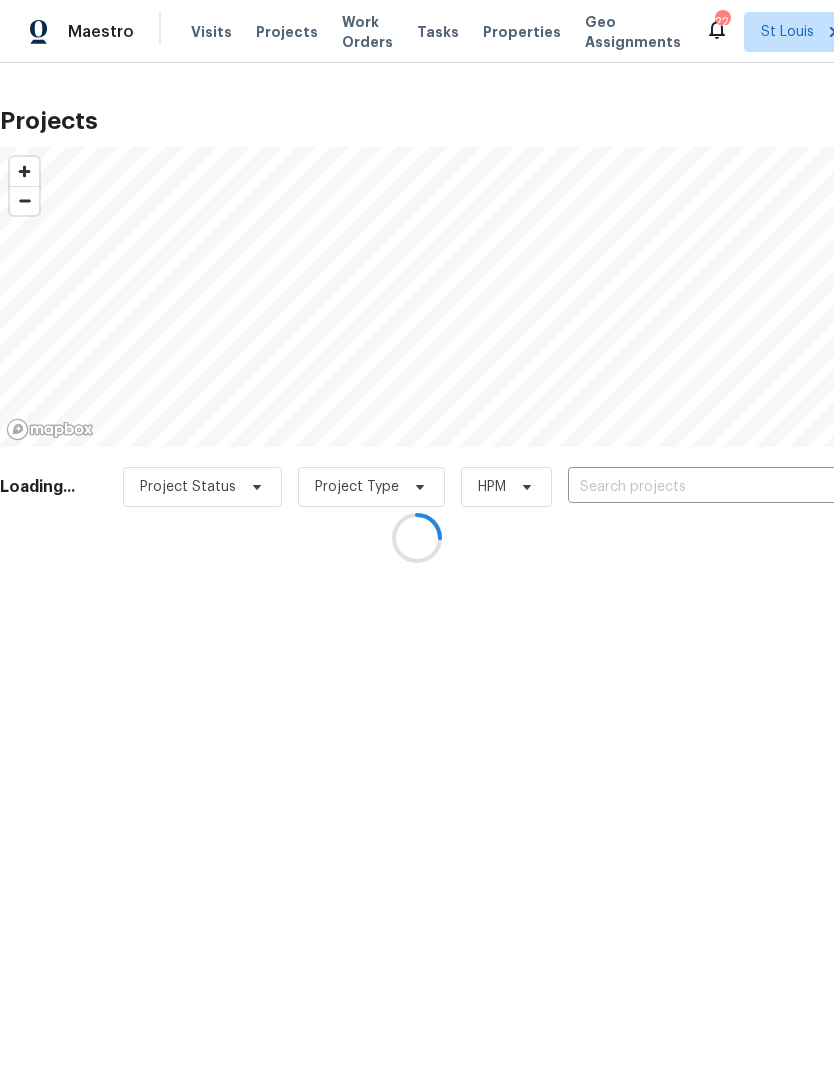 scroll, scrollTop: 0, scrollLeft: 0, axis: both 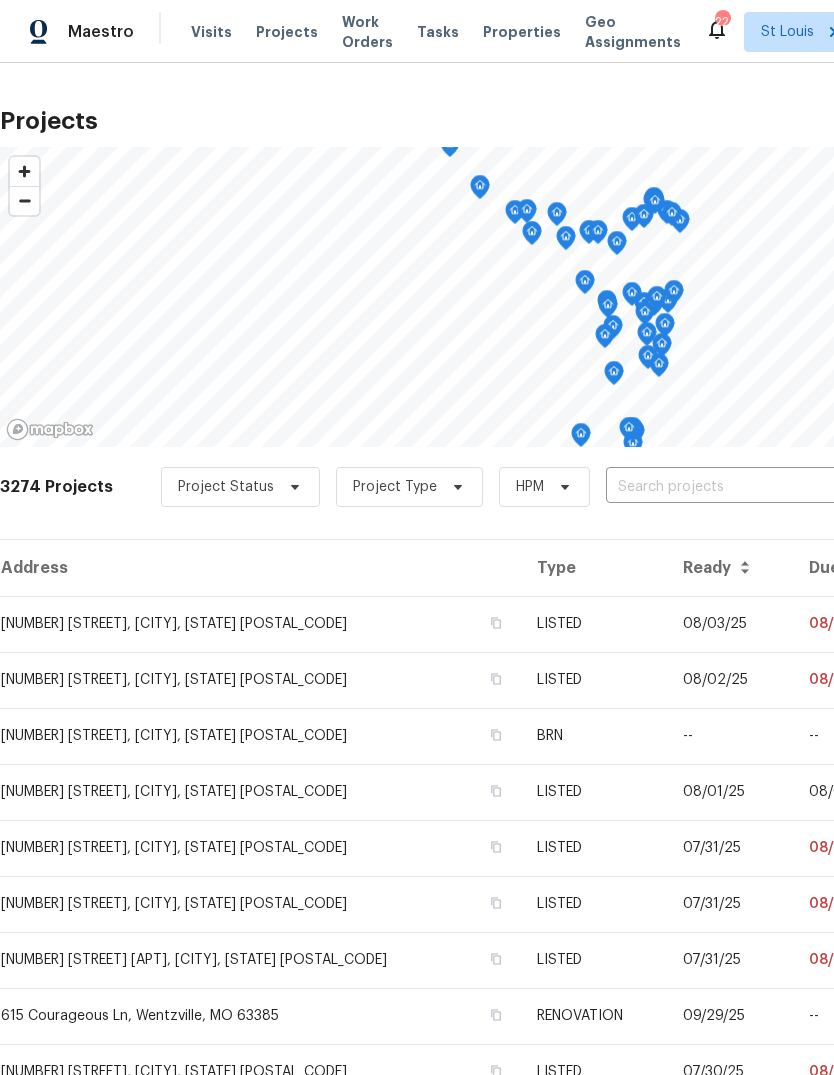 click at bounding box center [720, 487] 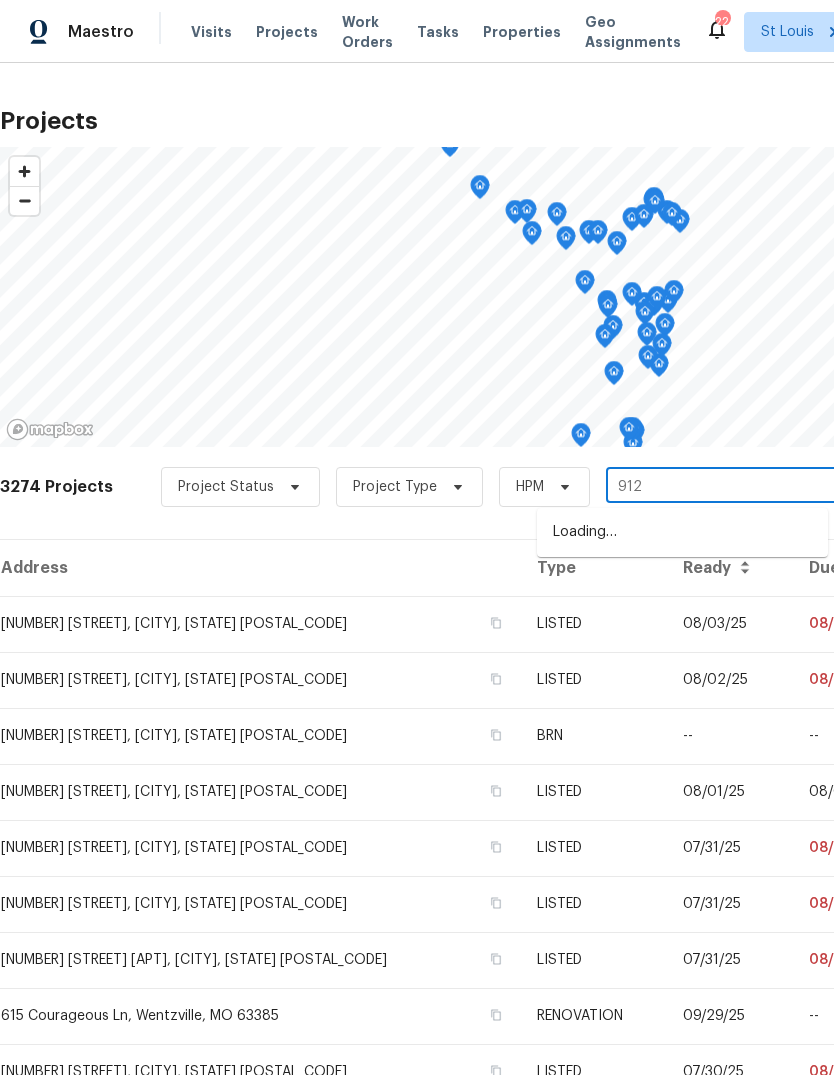 type on "9121" 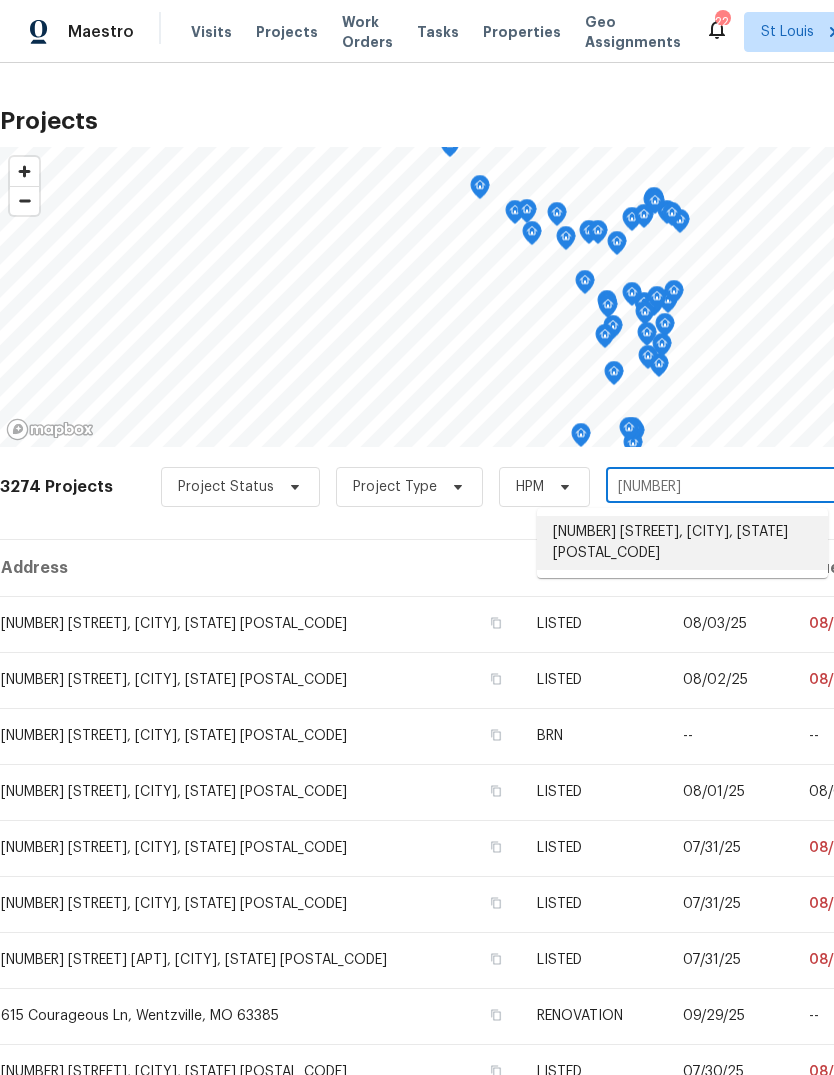 click on "9121 Niger Dr, Saint Louis, MO 63123" at bounding box center (682, 543) 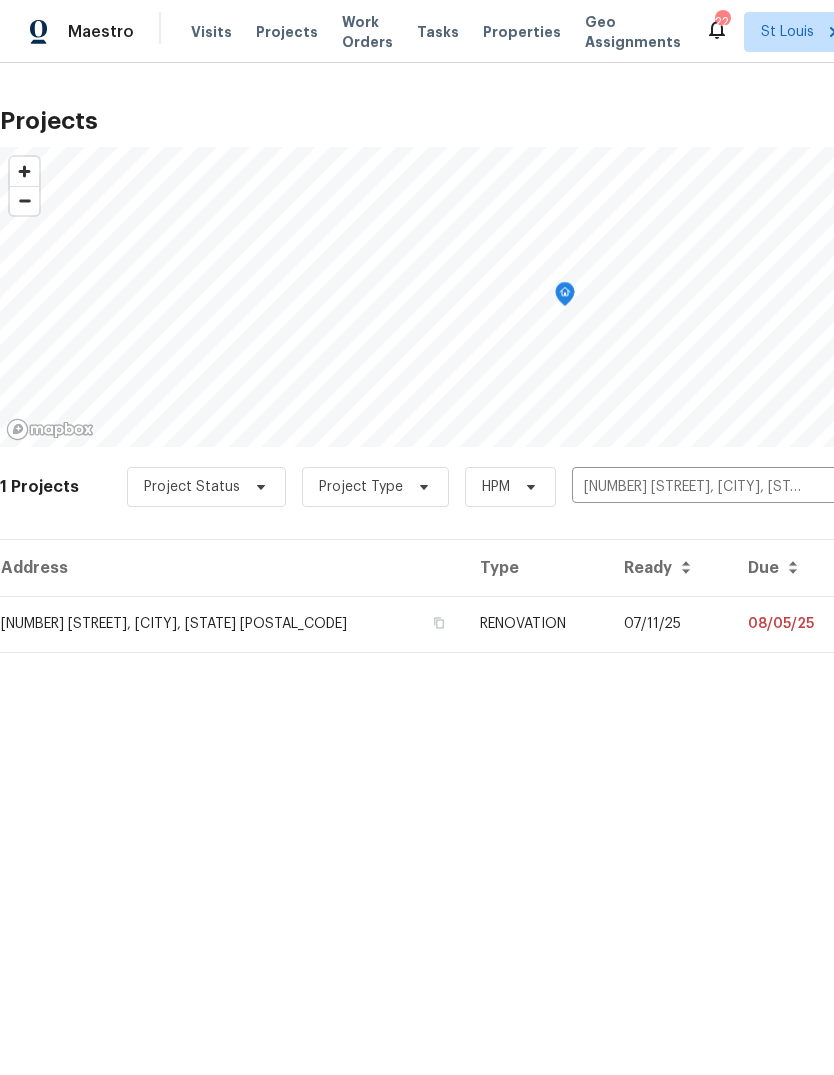 click on "RENOVATION" at bounding box center [536, 624] 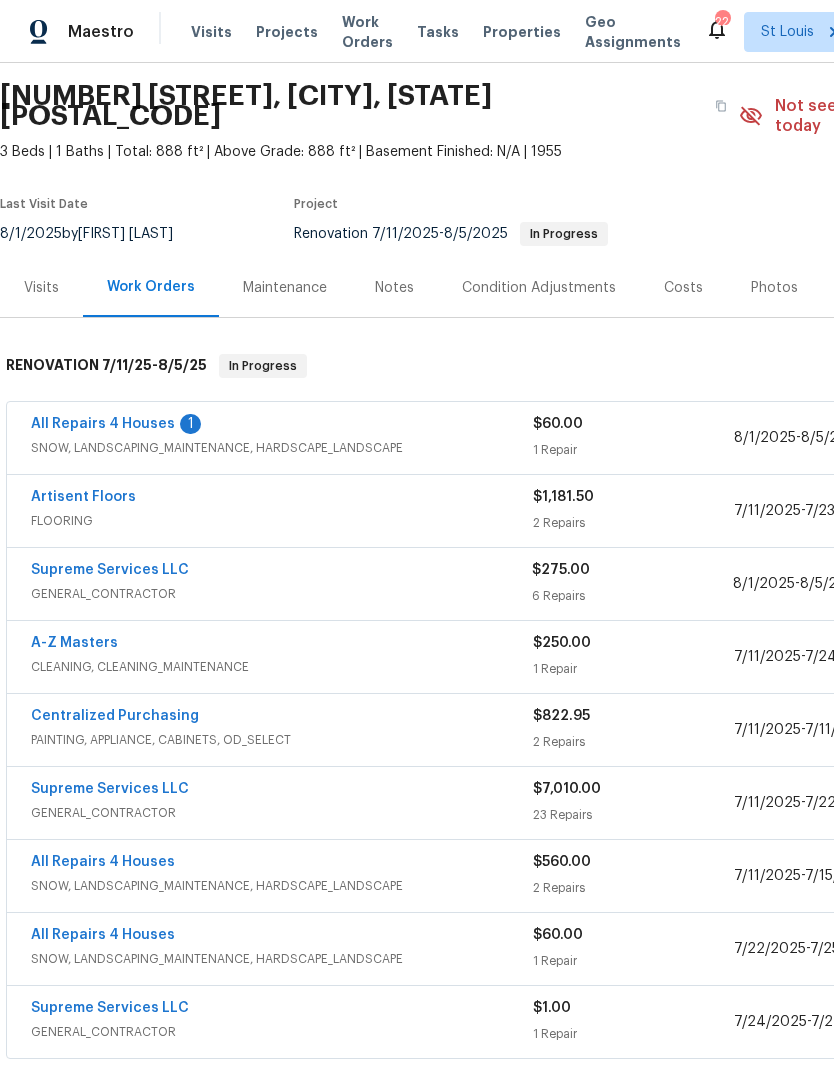 scroll, scrollTop: 66, scrollLeft: 0, axis: vertical 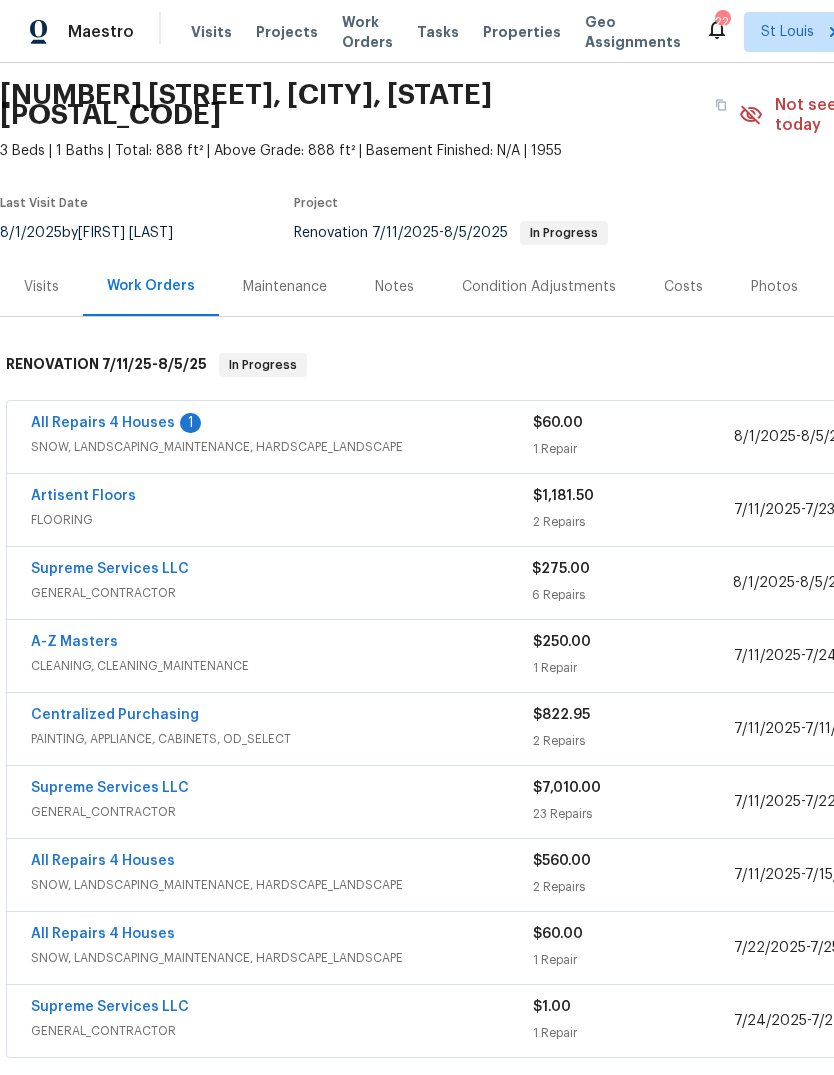 click on "All Repairs 4 Houses" at bounding box center (103, 423) 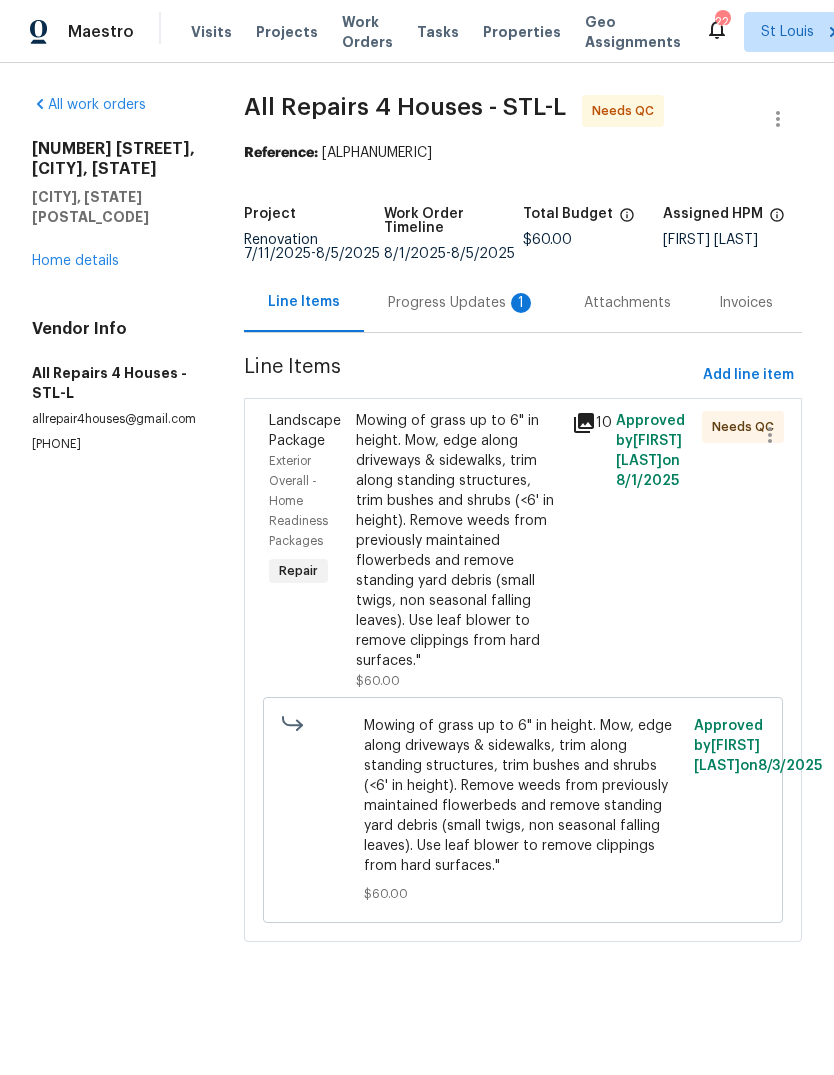 click on "Progress Updates 1" at bounding box center (462, 303) 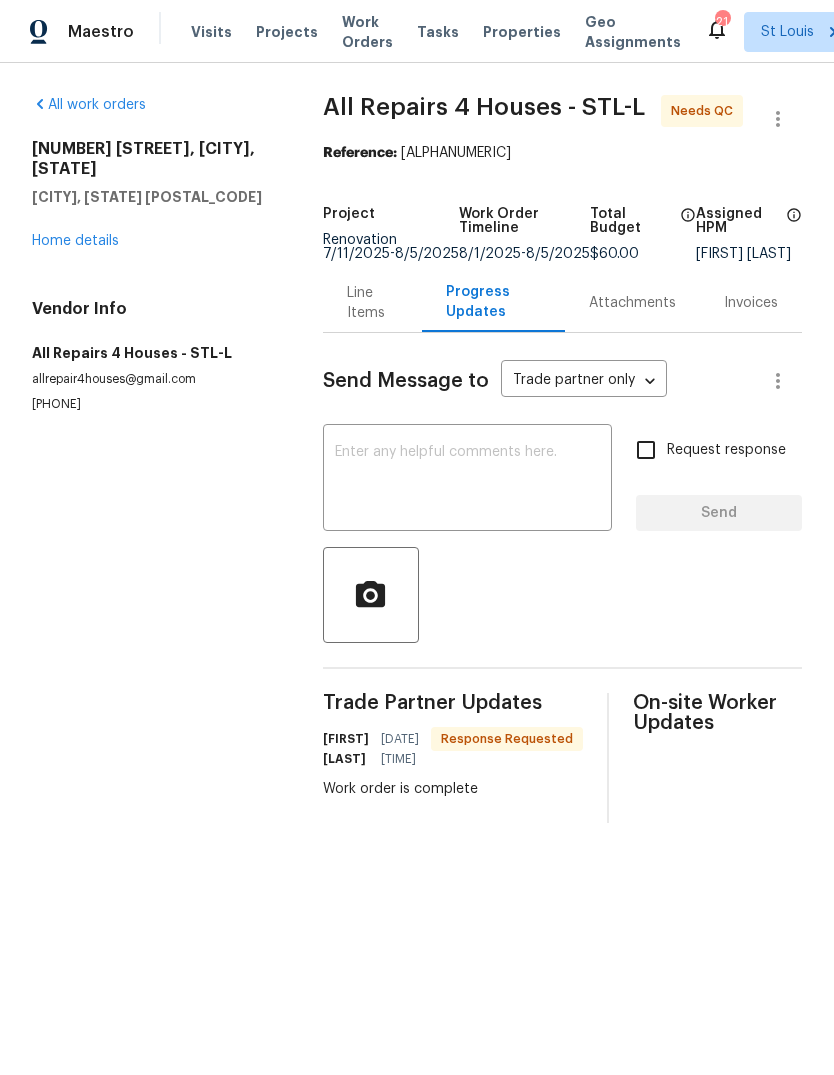 click on "Line Items" at bounding box center (372, 303) 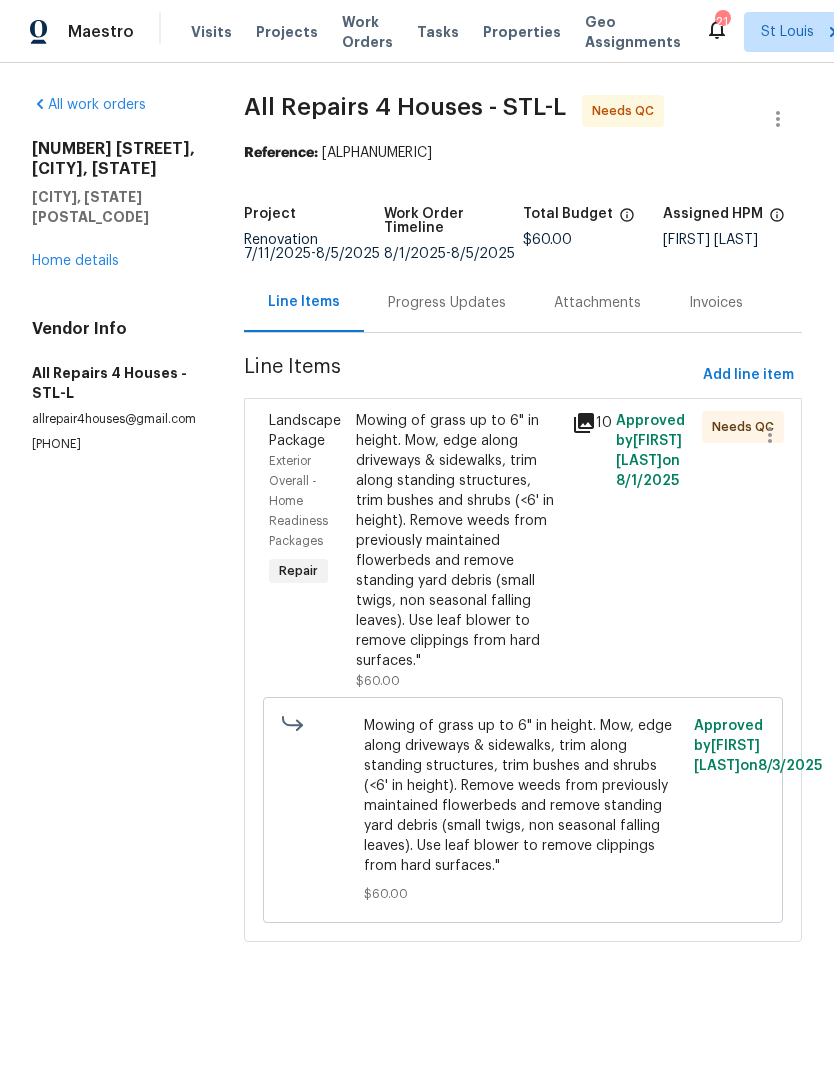 click 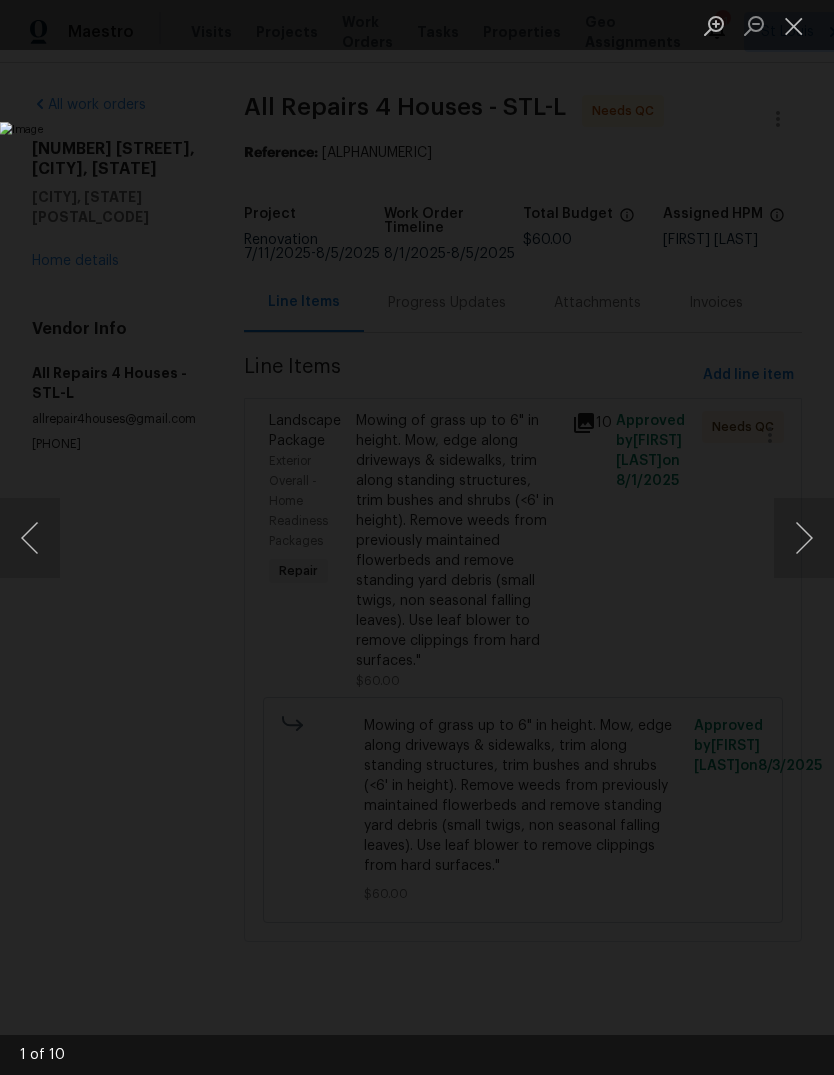 click at bounding box center [804, 538] 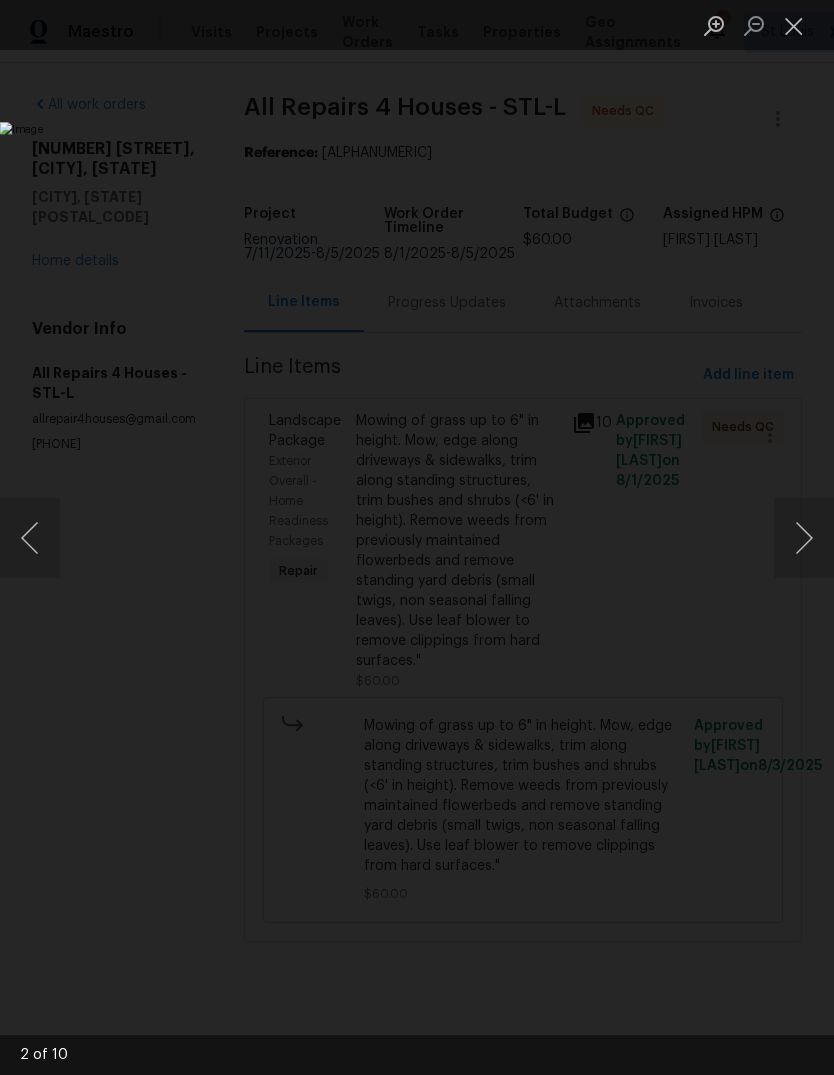click at bounding box center [804, 538] 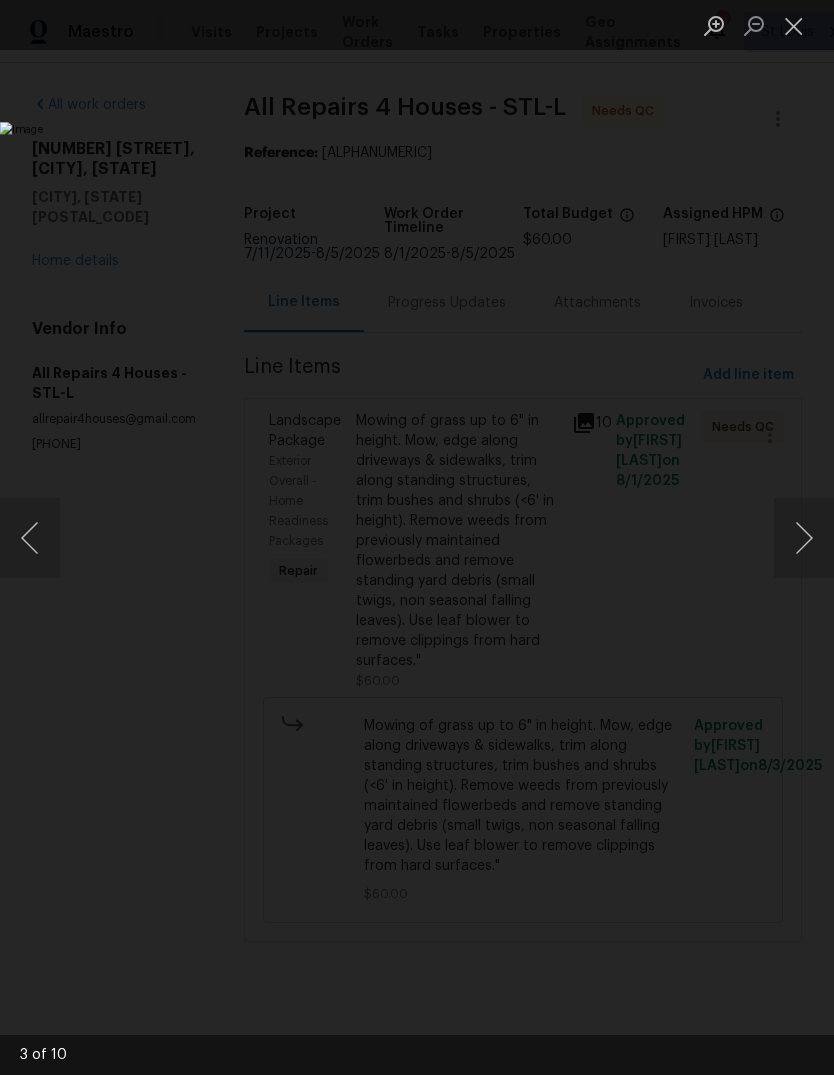 click at bounding box center [804, 538] 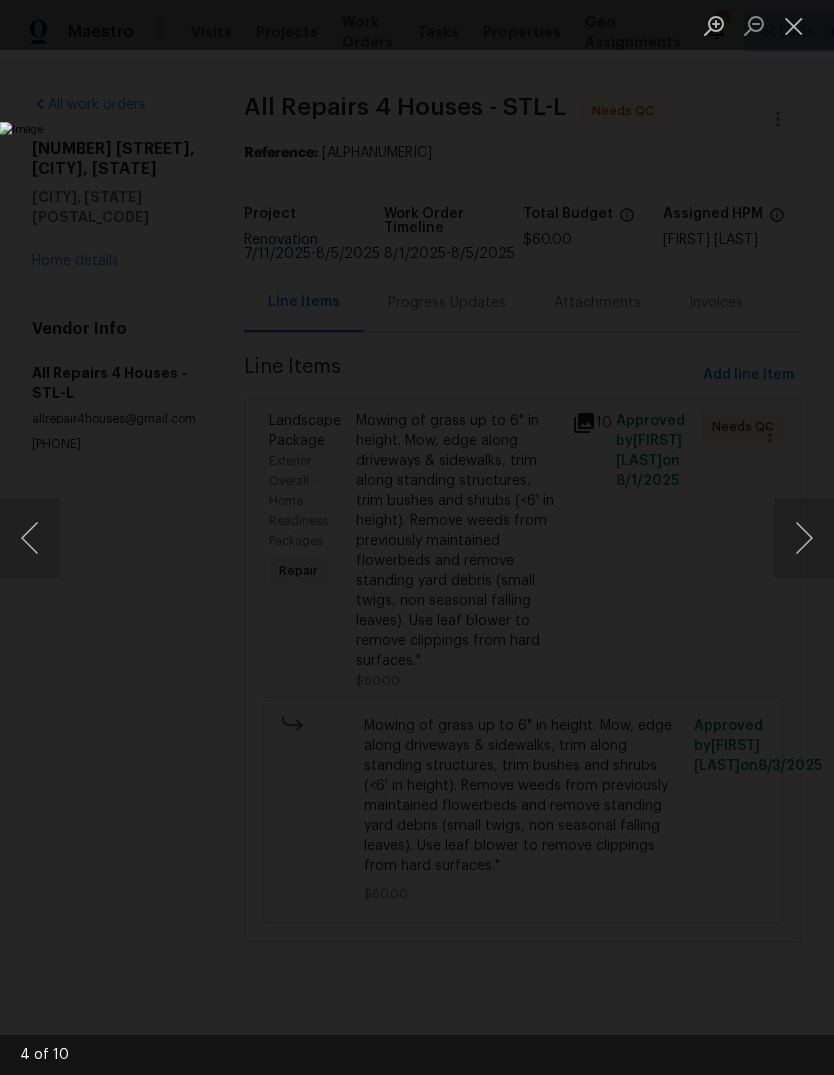 click at bounding box center [322, 537] 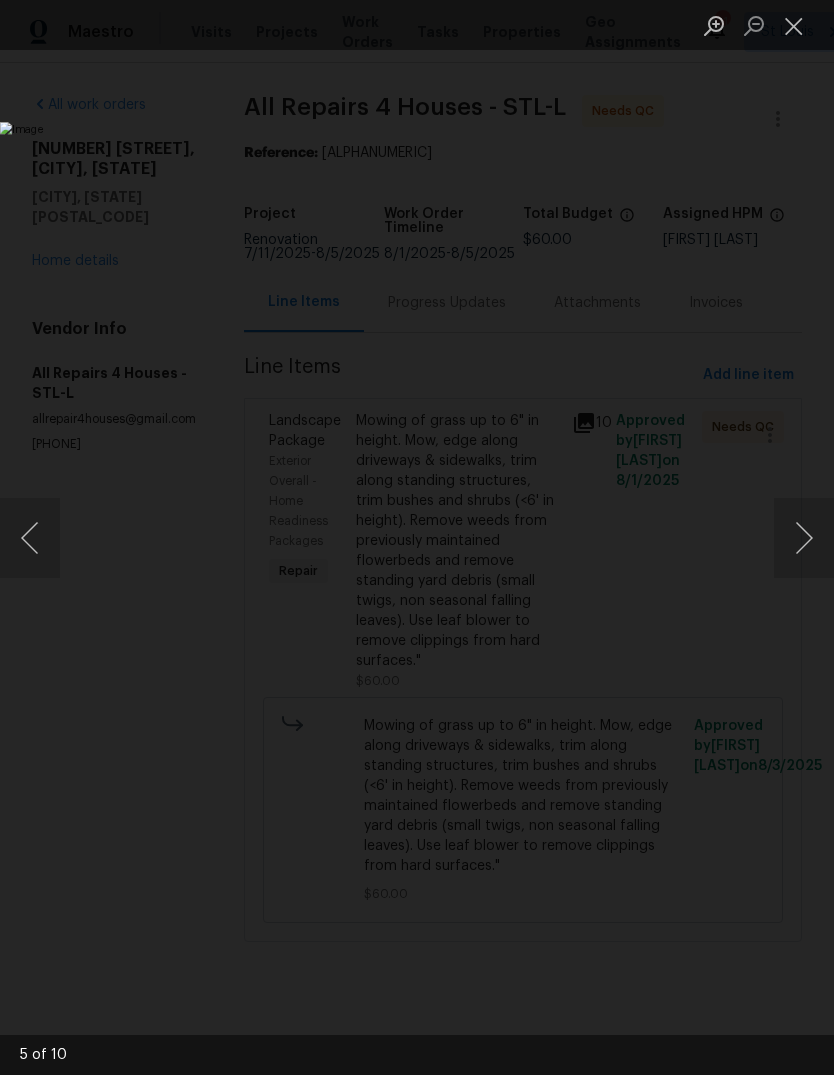 click at bounding box center (804, 538) 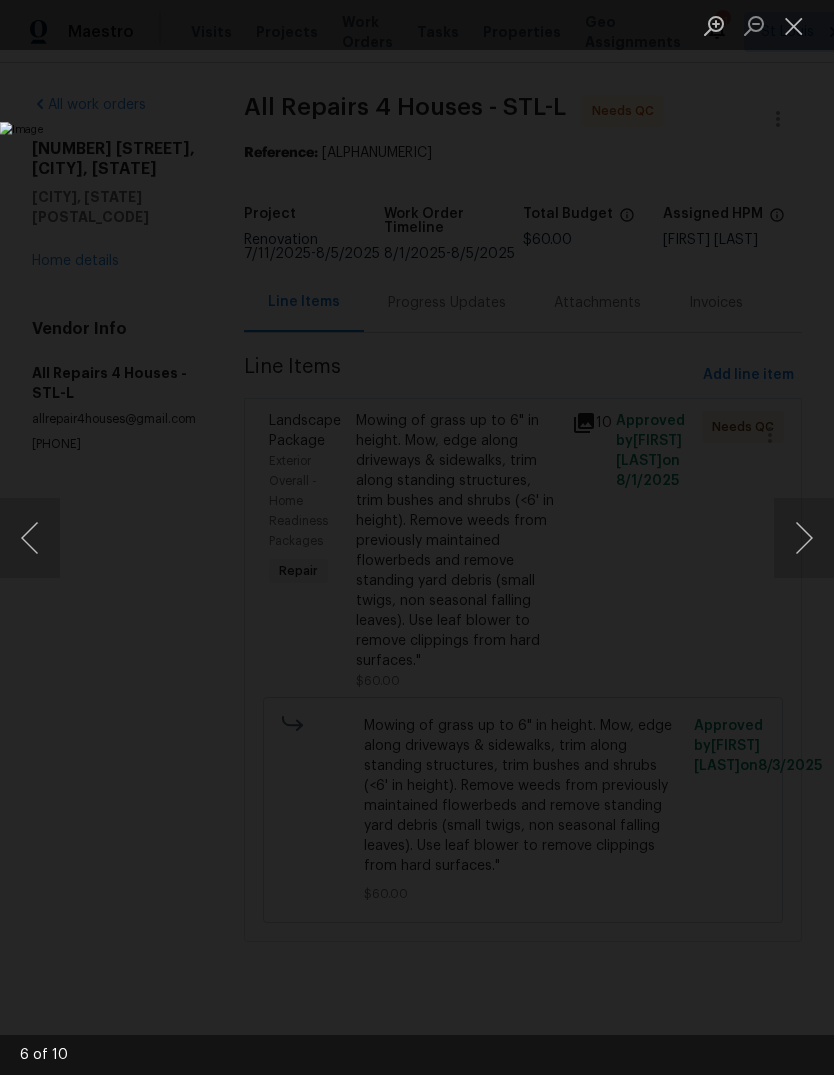 click at bounding box center (804, 538) 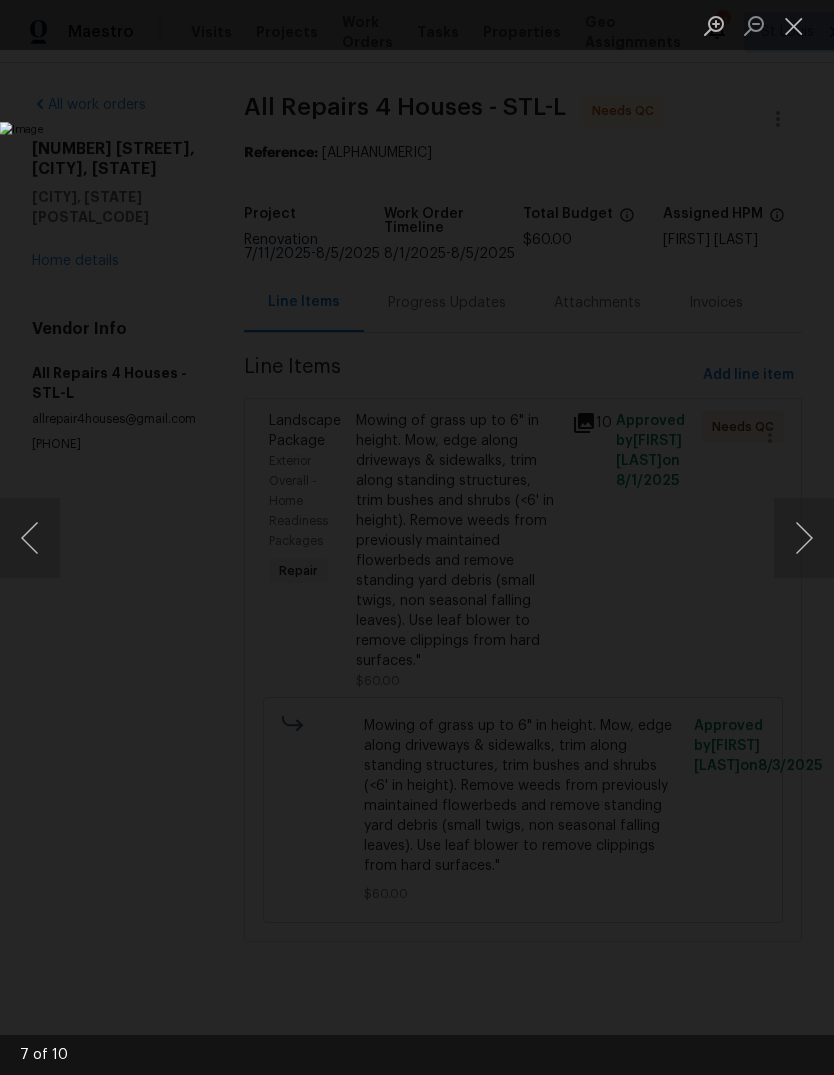 click at bounding box center [804, 538] 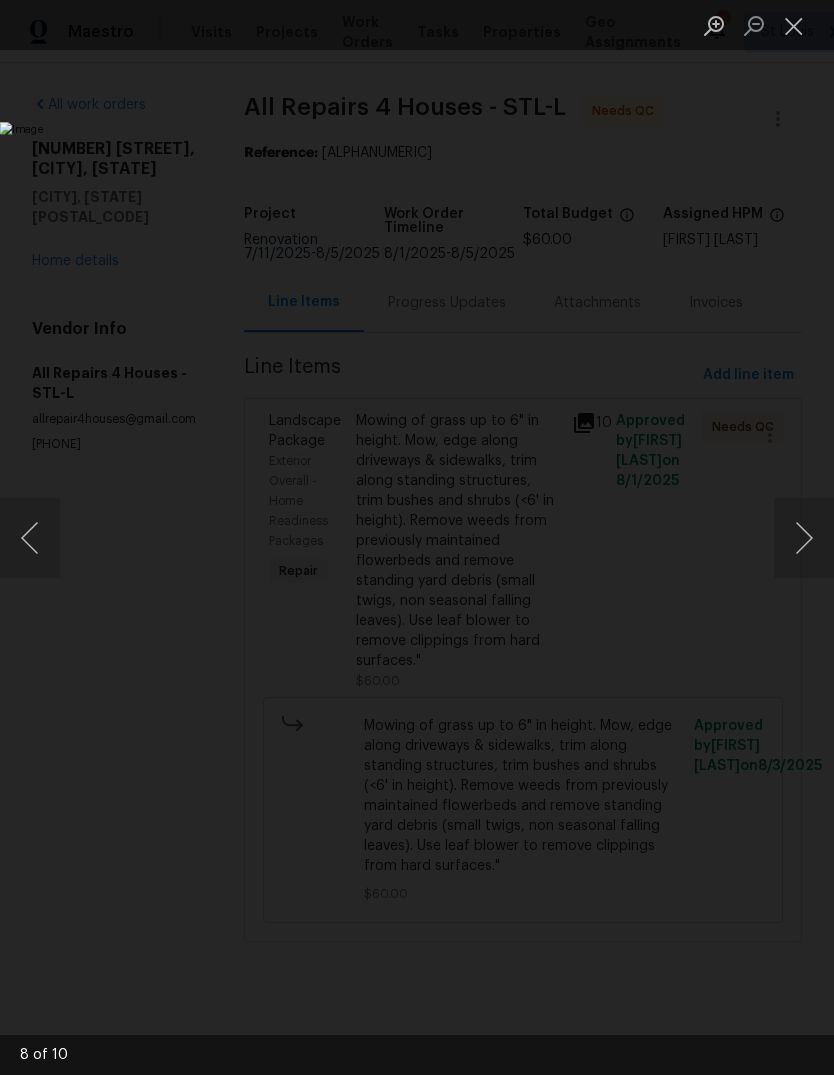 click at bounding box center [804, 538] 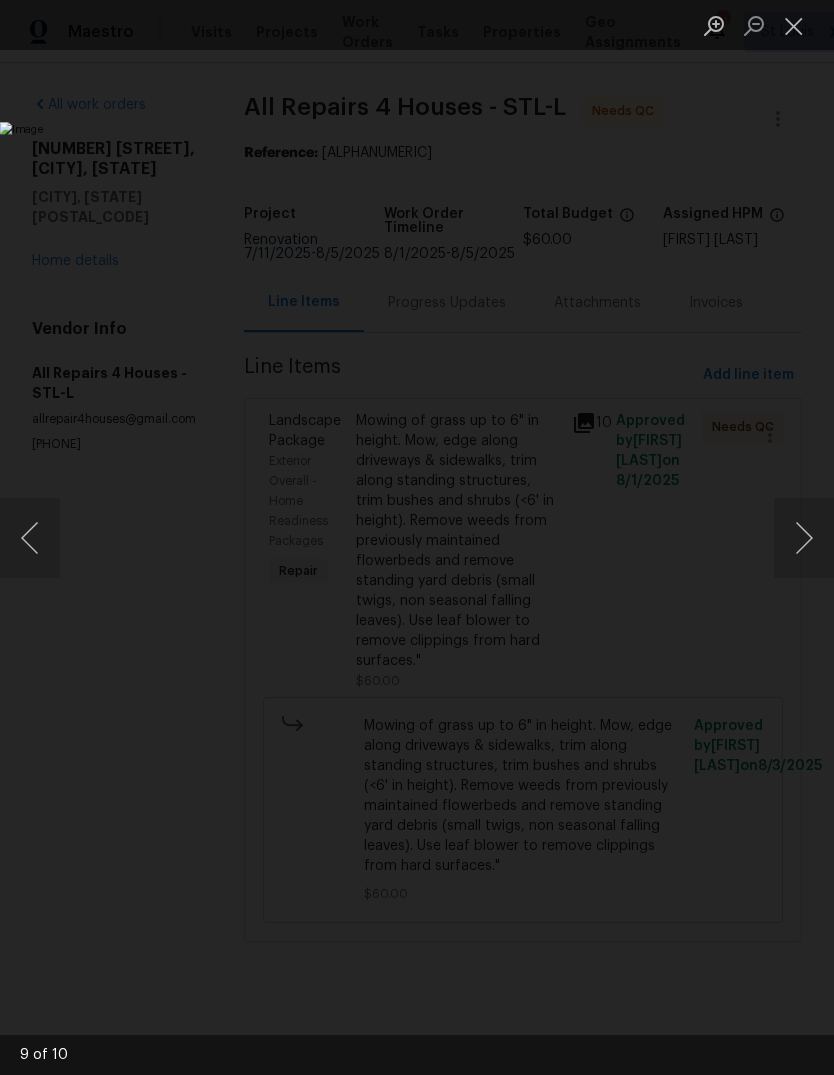 click at bounding box center [804, 538] 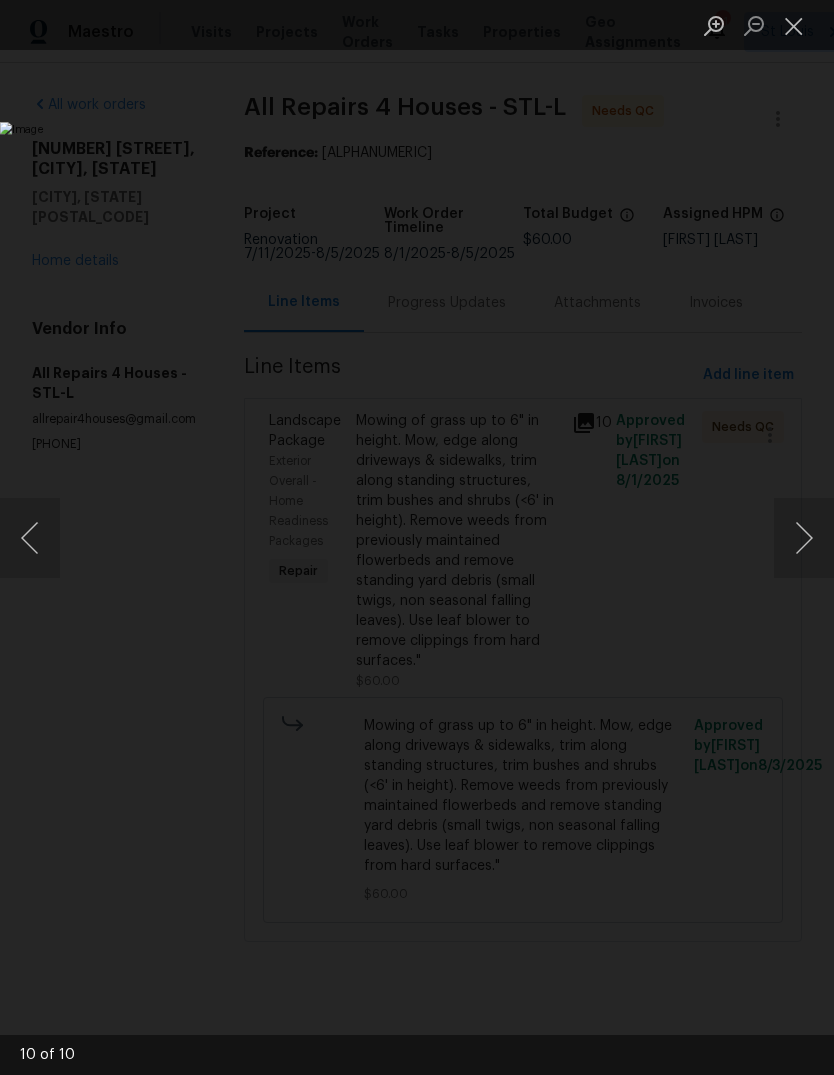 click at bounding box center [804, 538] 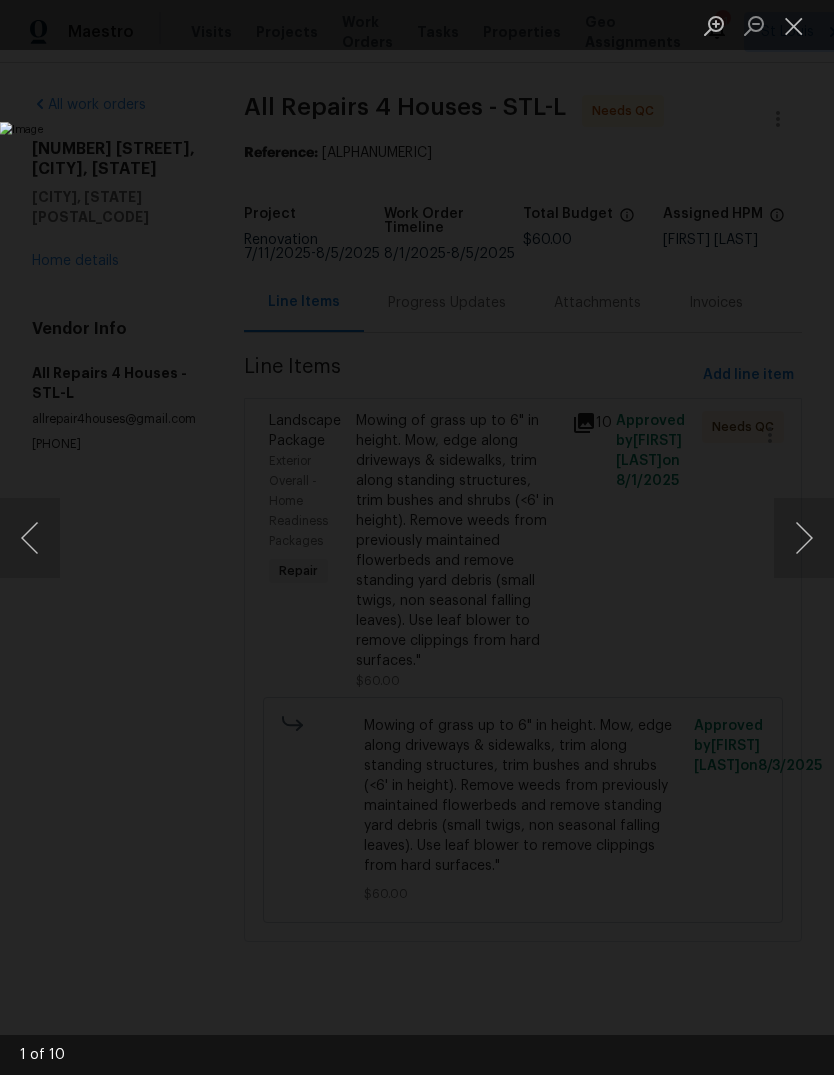 click at bounding box center [804, 538] 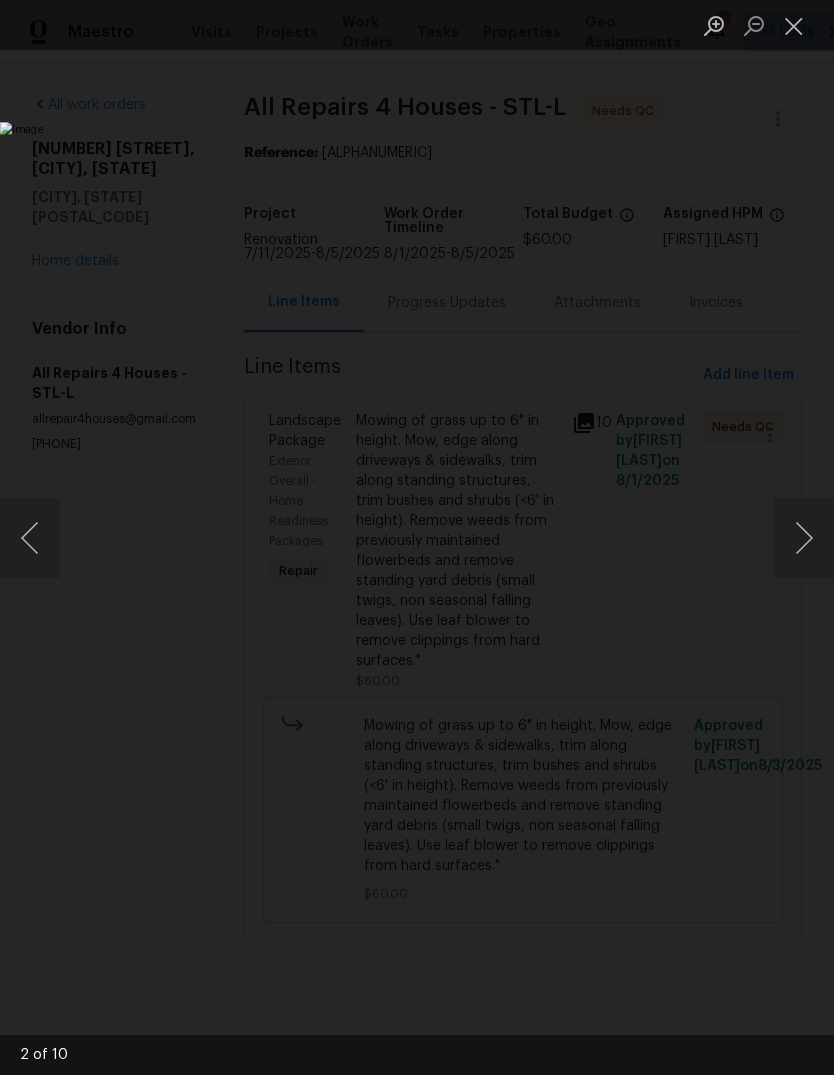 click at bounding box center [794, 25] 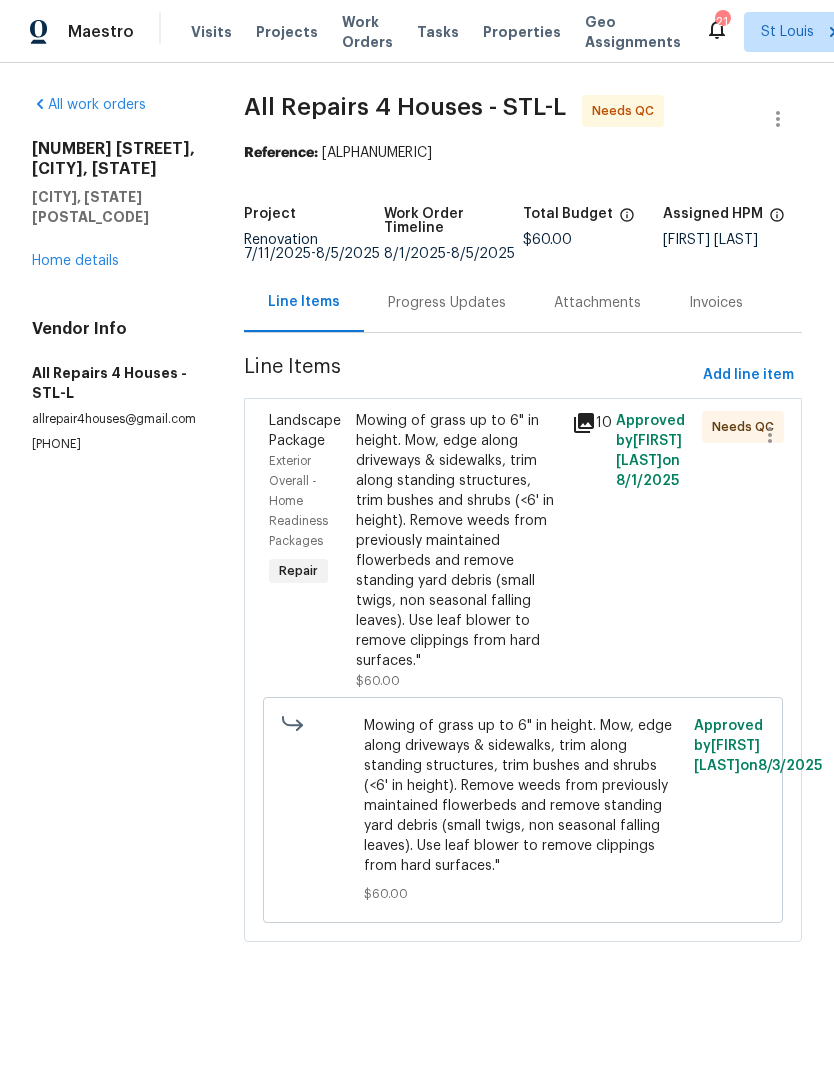 click on "Home details" at bounding box center (75, 261) 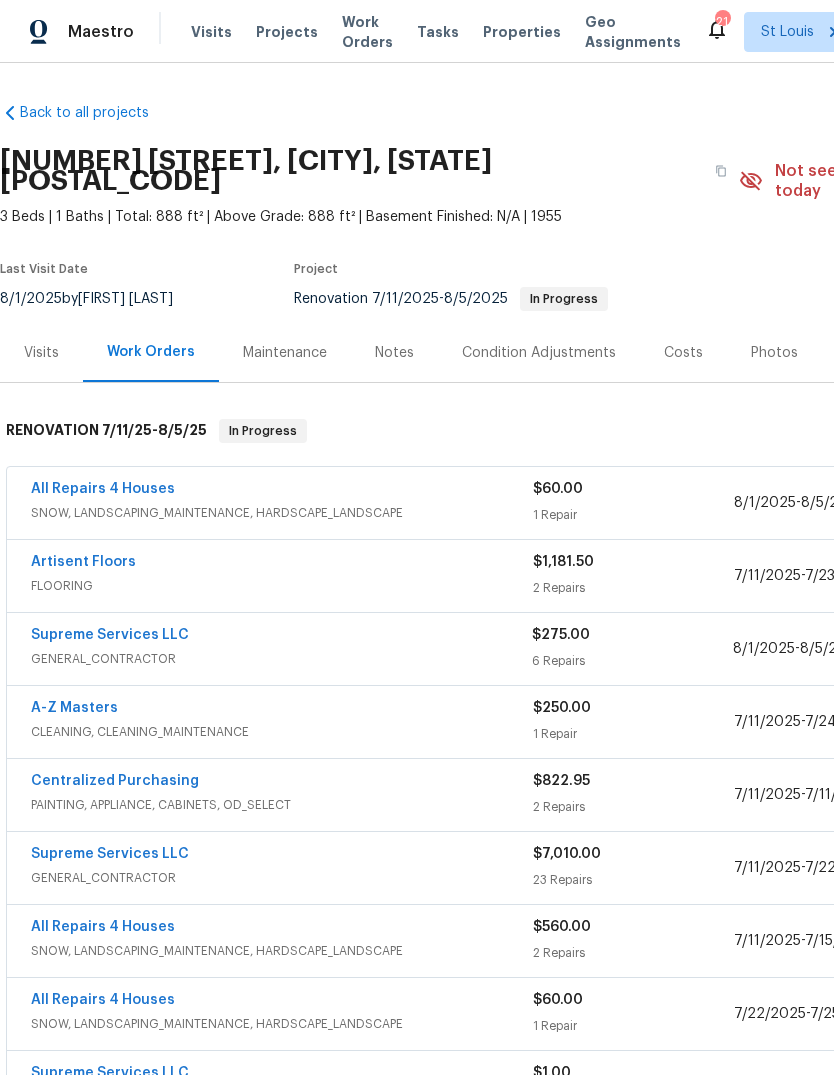 scroll, scrollTop: 0, scrollLeft: 0, axis: both 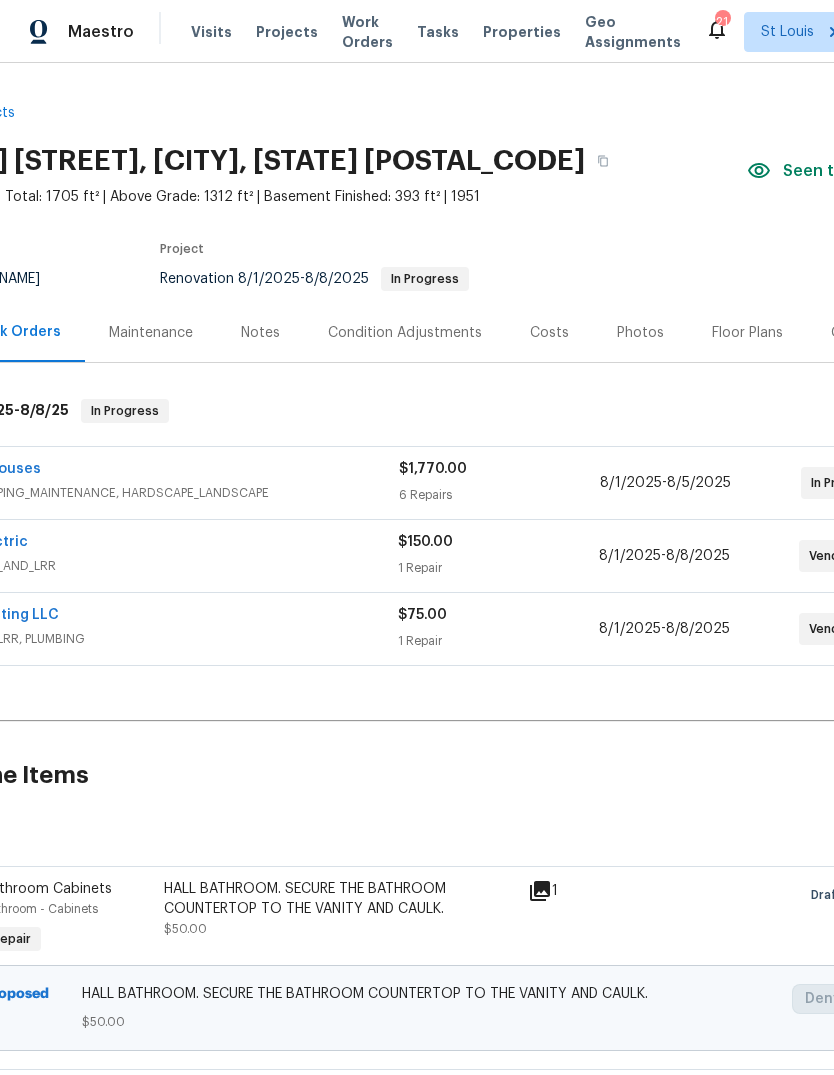 click on "Floor Plans" at bounding box center [747, 333] 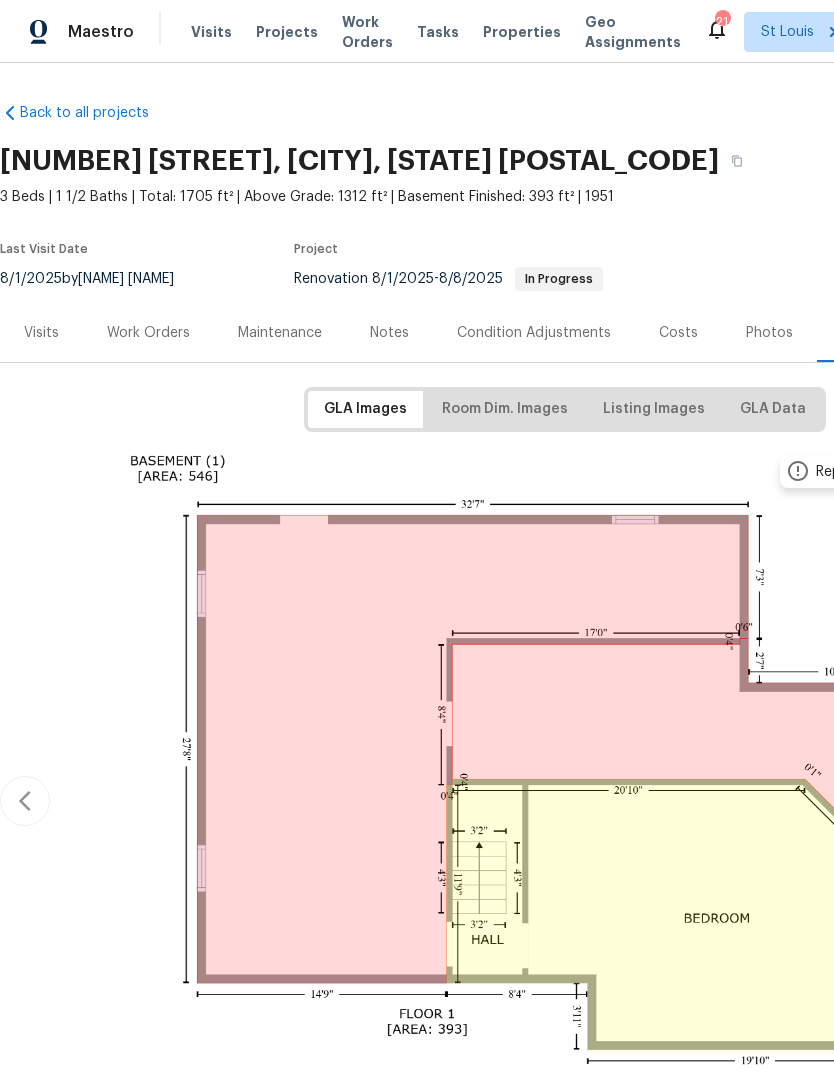 scroll, scrollTop: 0, scrollLeft: 0, axis: both 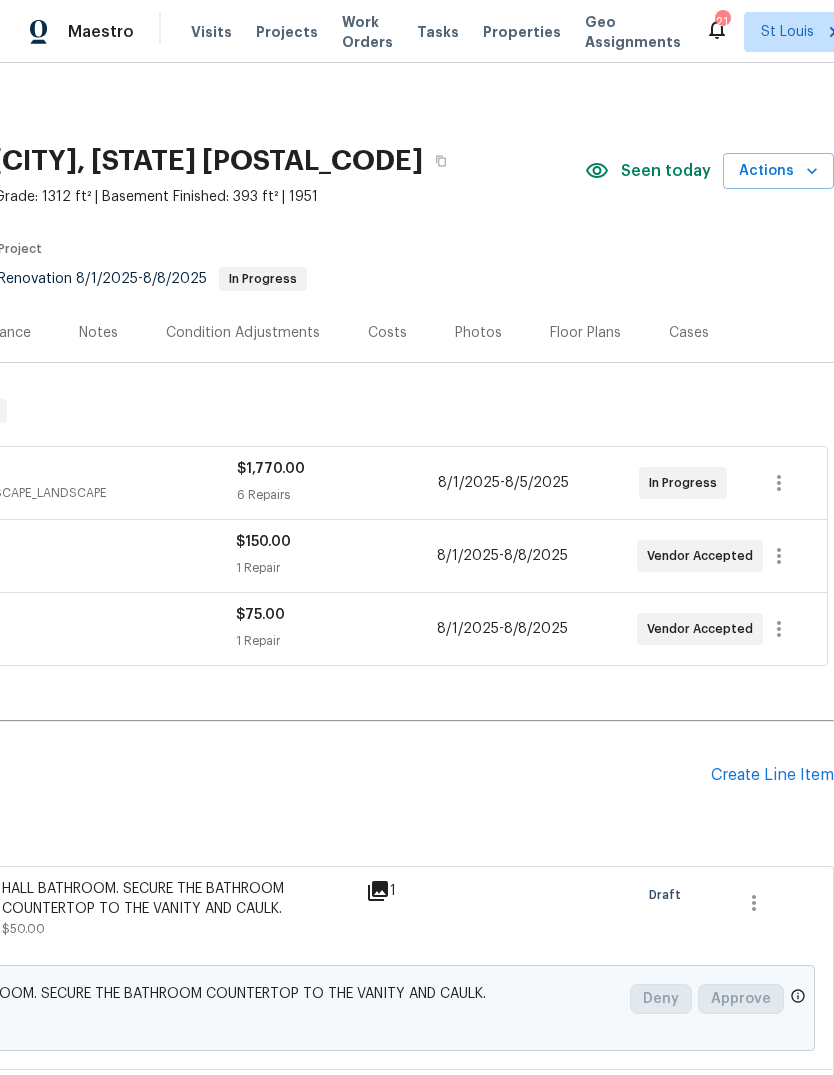 click 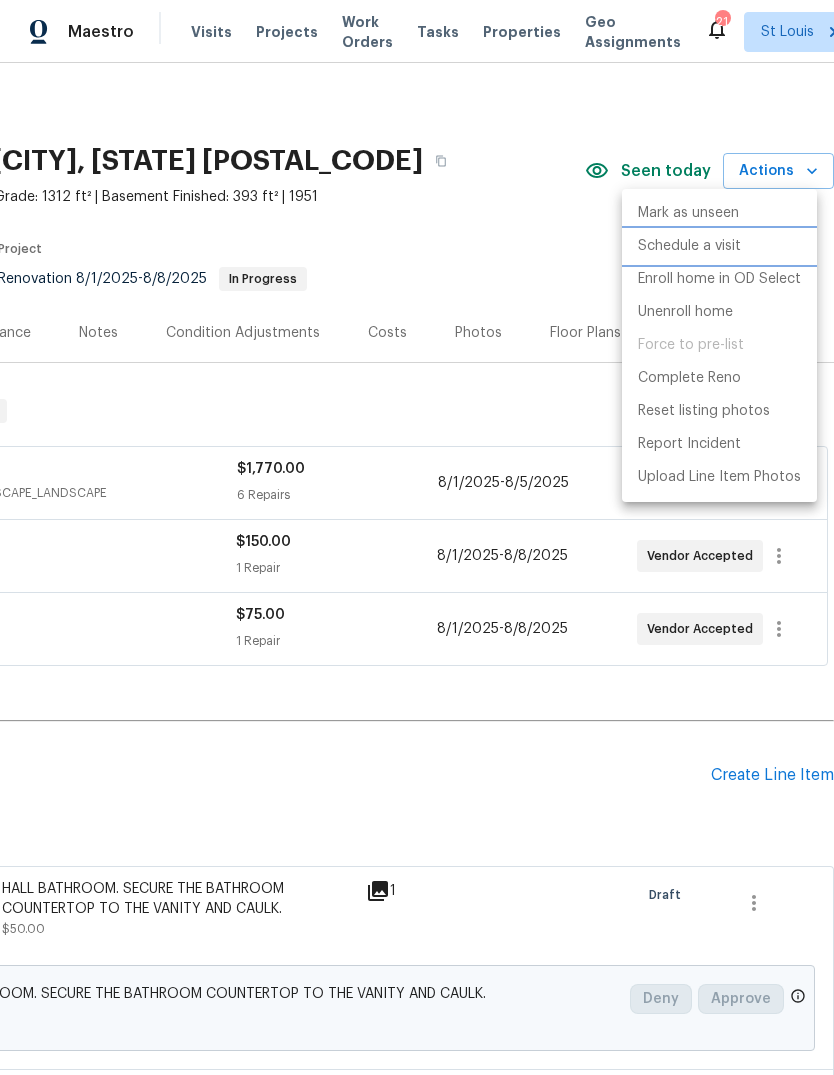 click on "Schedule a visit" at bounding box center (719, 246) 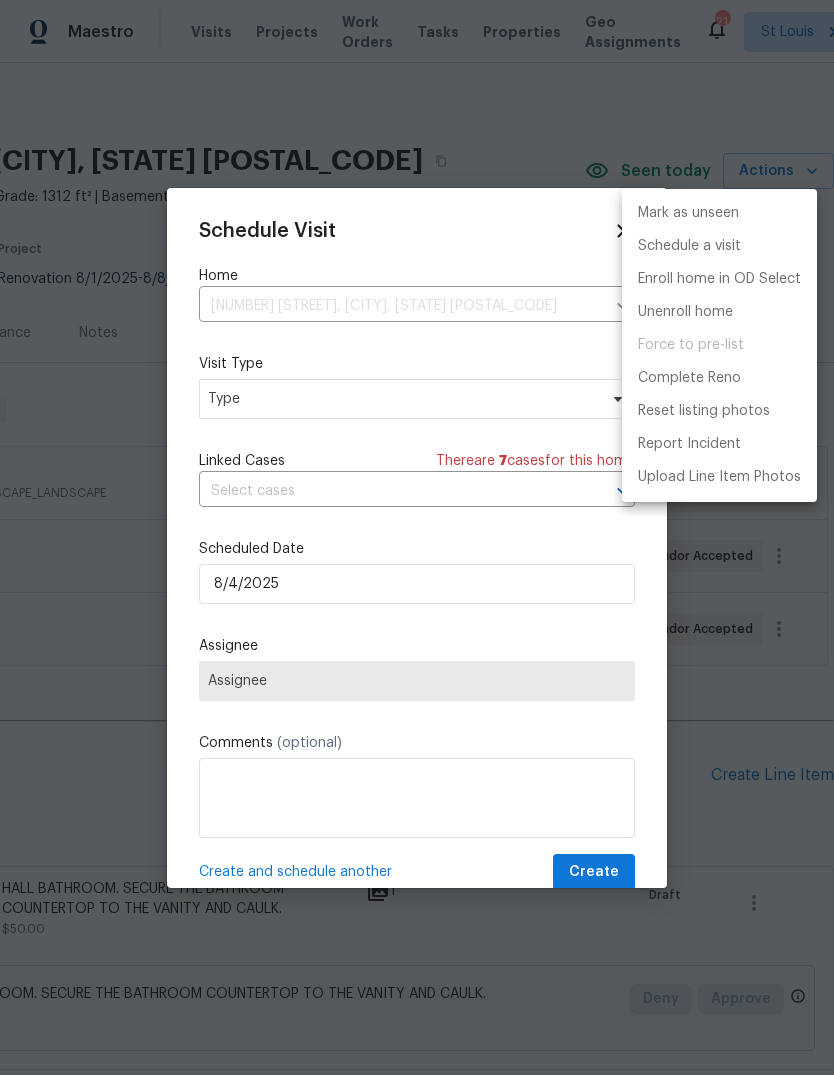 click at bounding box center (417, 537) 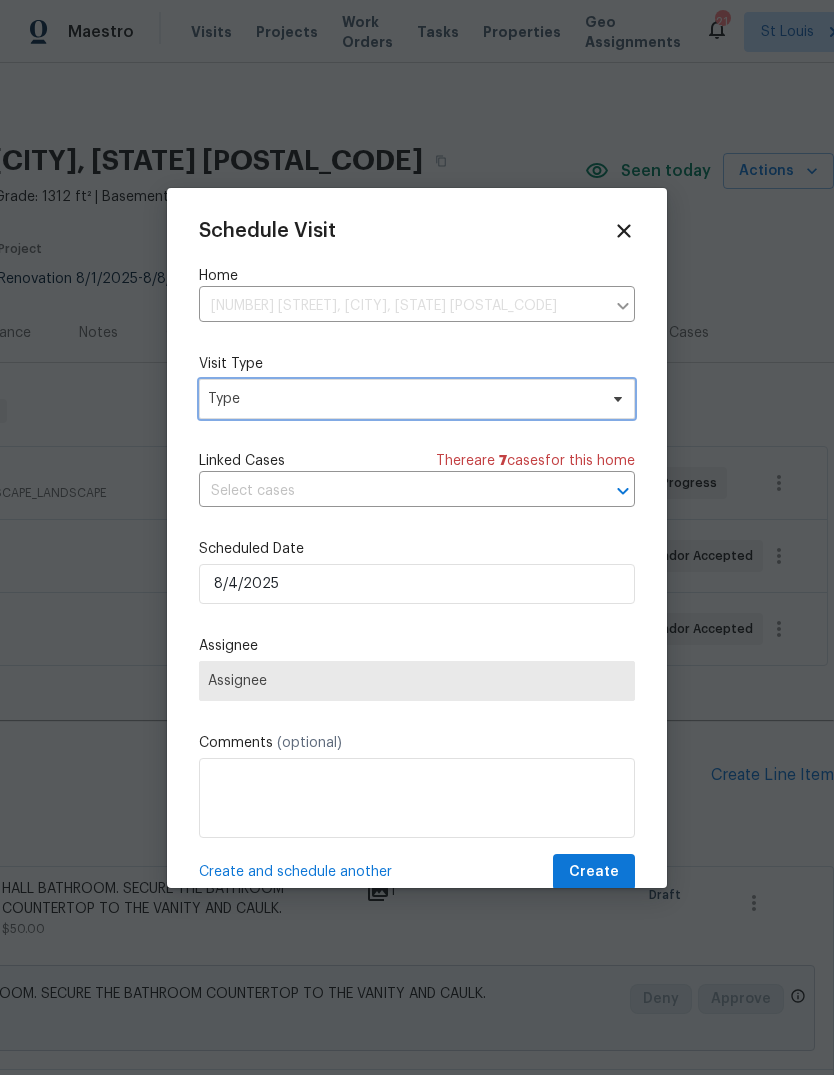click on "Type" at bounding box center (402, 399) 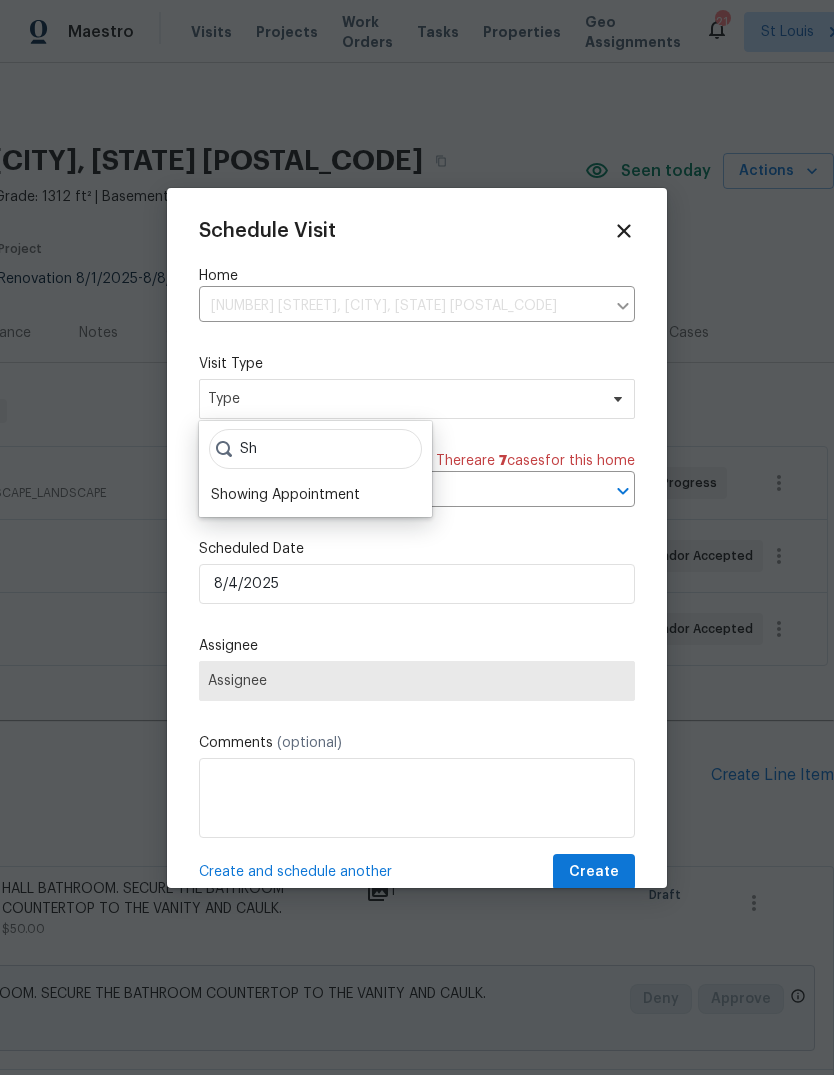 type on "S" 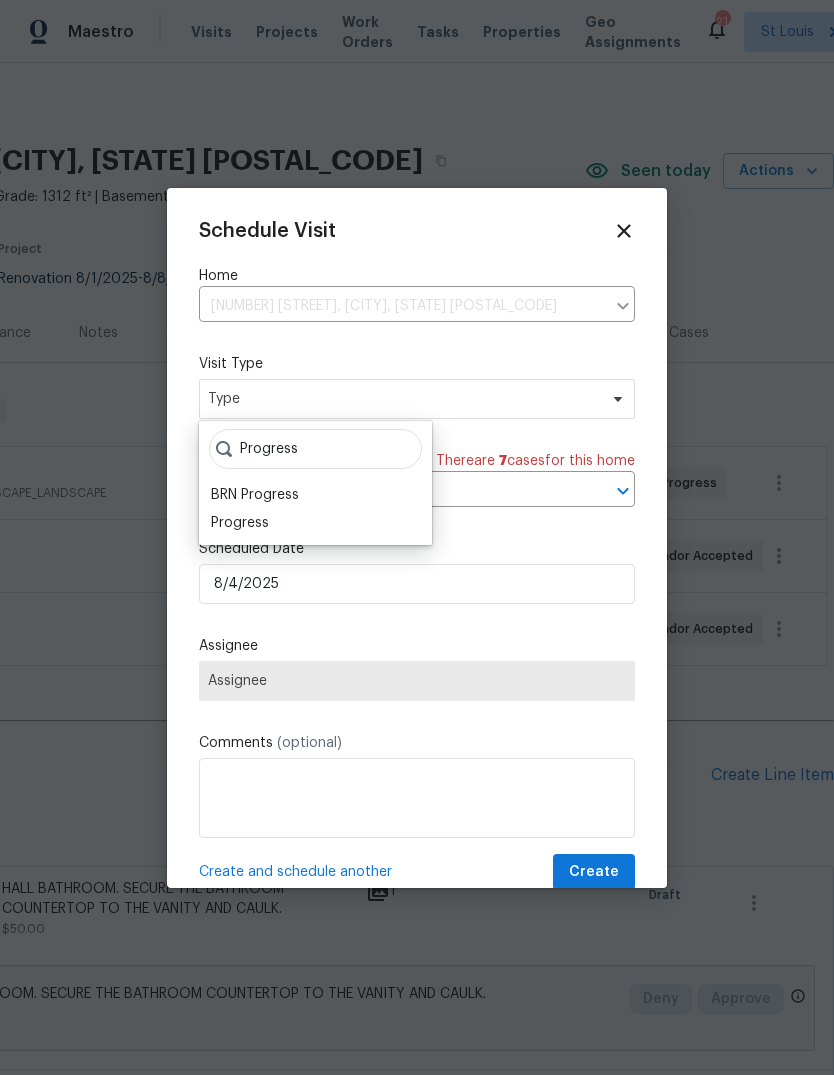 type on "Progress" 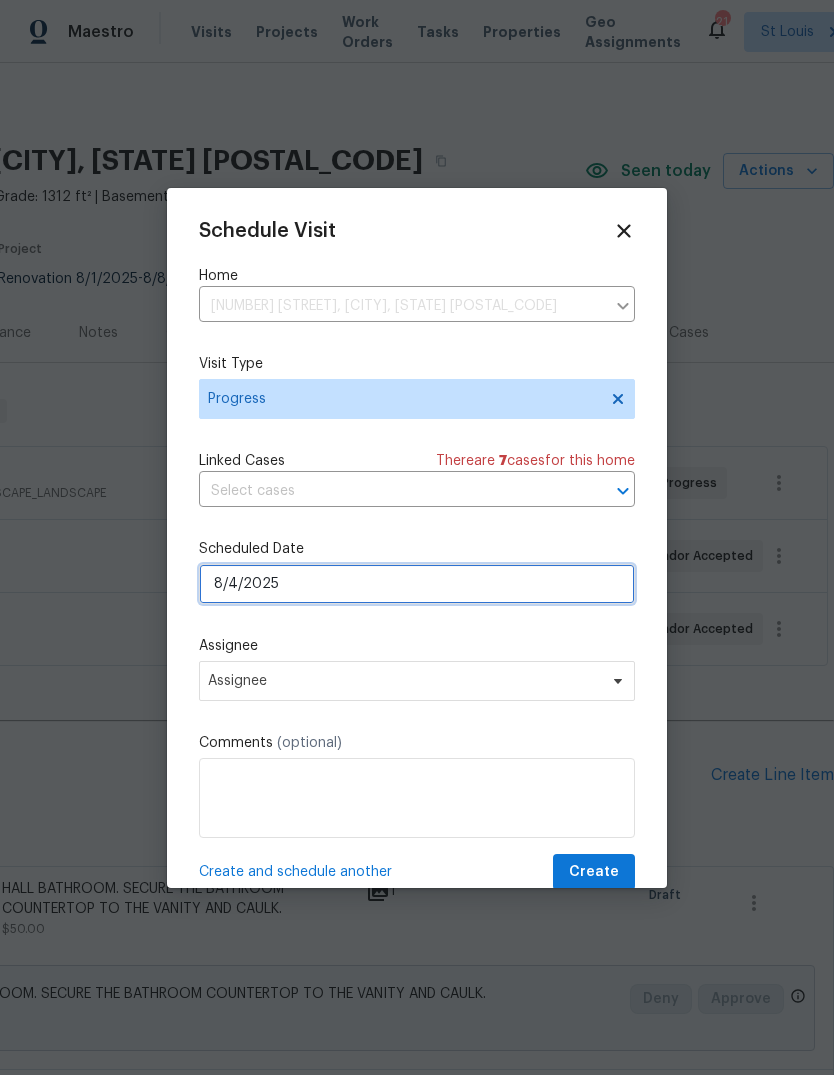 click on "8/4/2025" at bounding box center (417, 584) 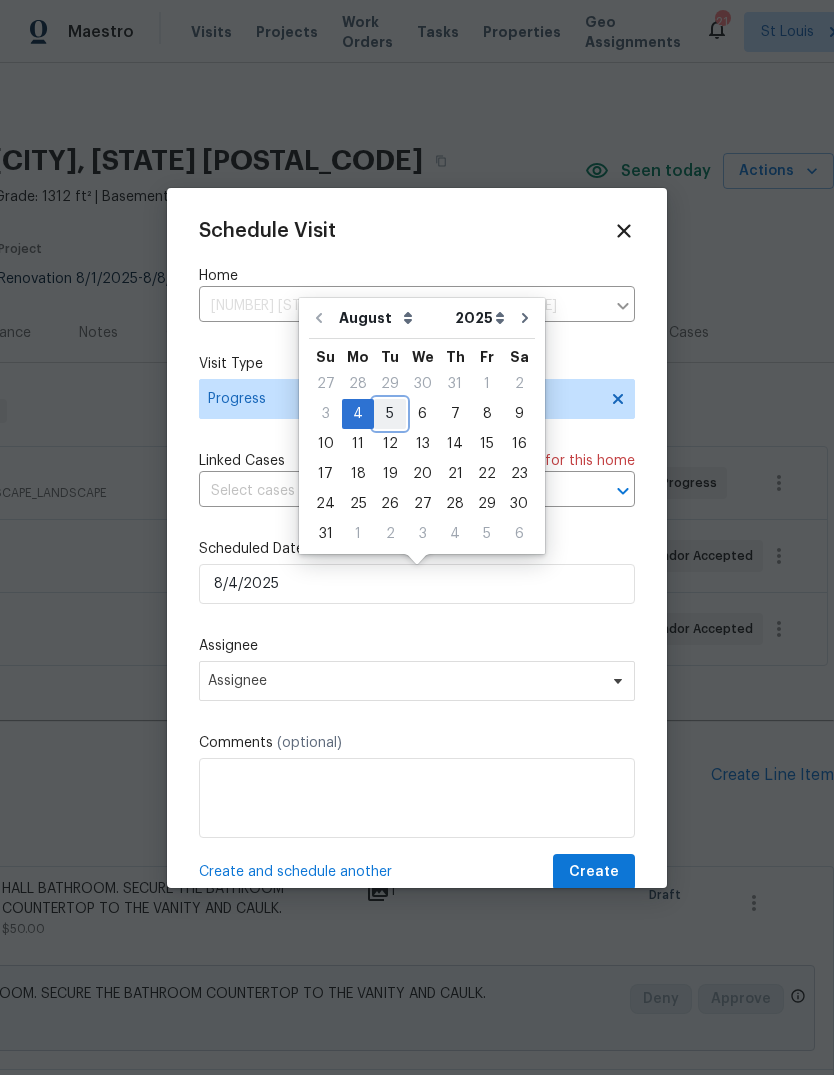 click on "5" at bounding box center [390, 414] 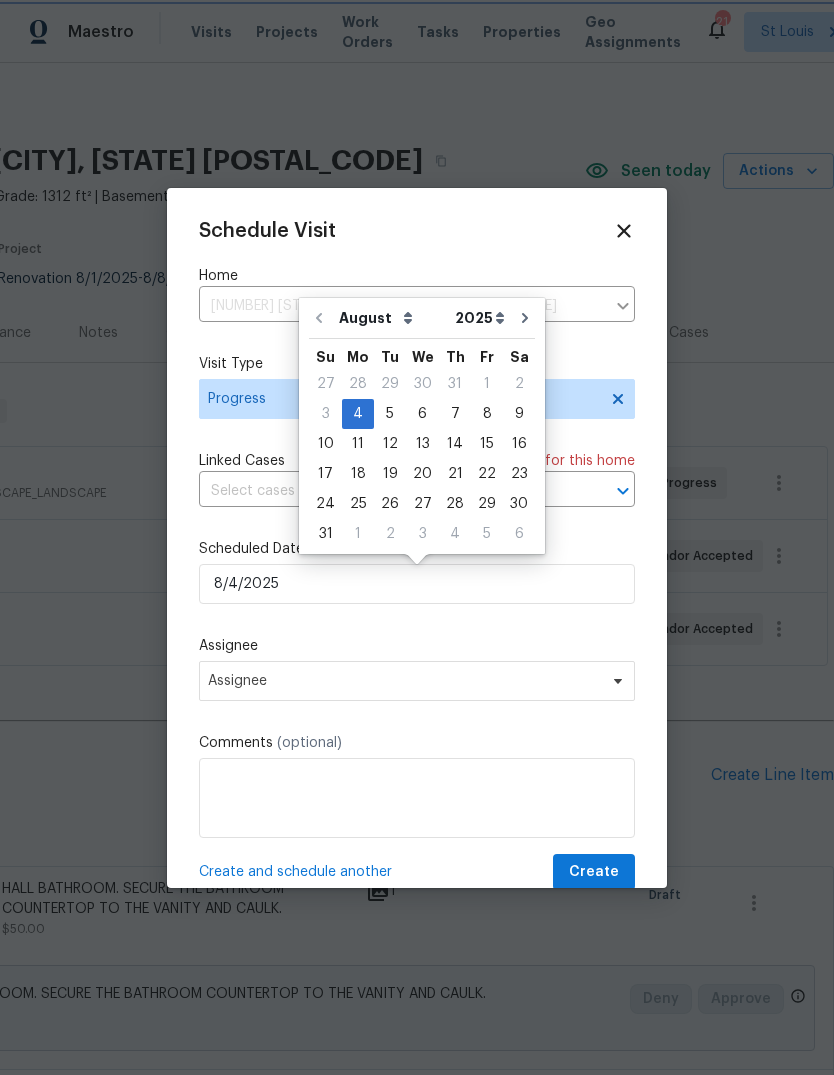 type on "8/5/2025" 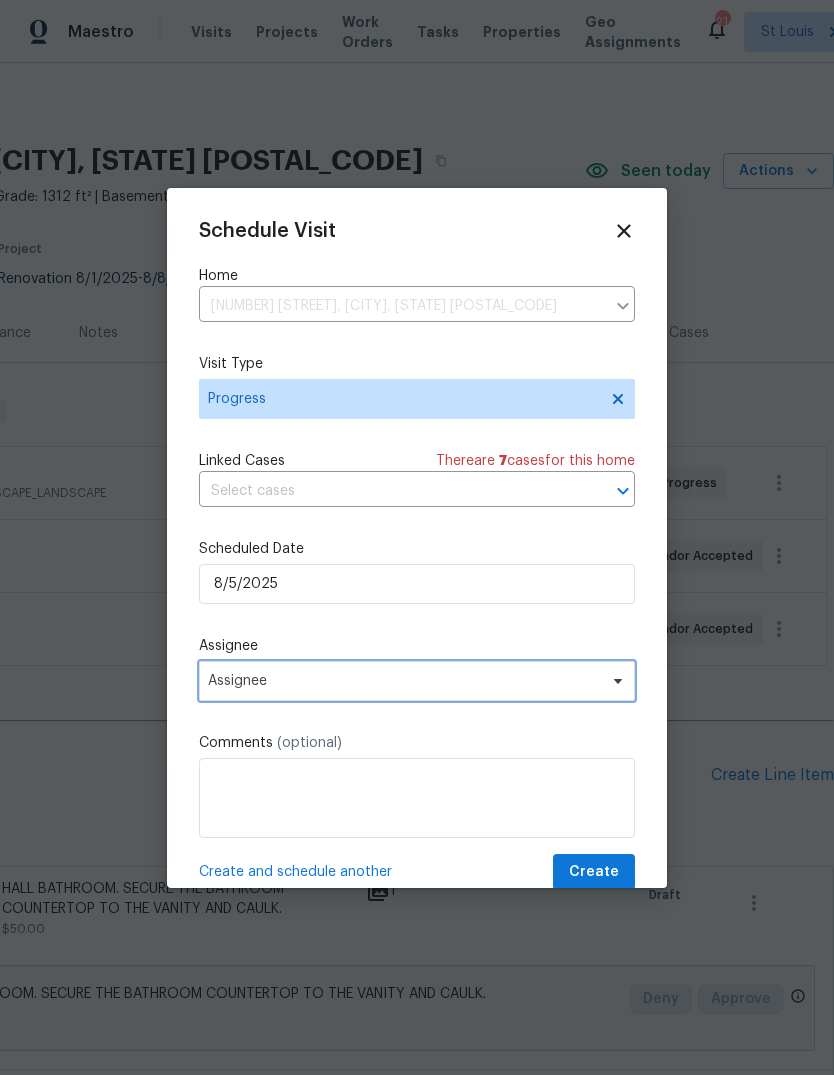 click on "Assignee" at bounding box center [404, 681] 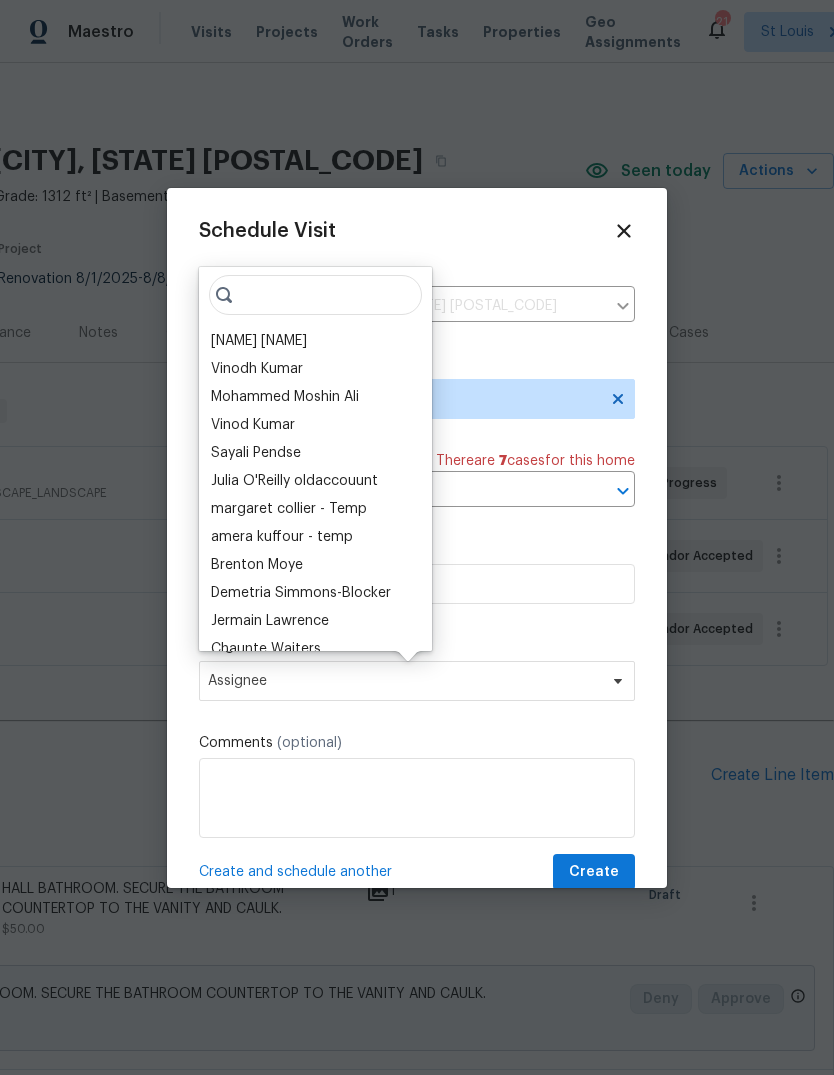 click on "[FIRST] [LAST]" at bounding box center (315, 341) 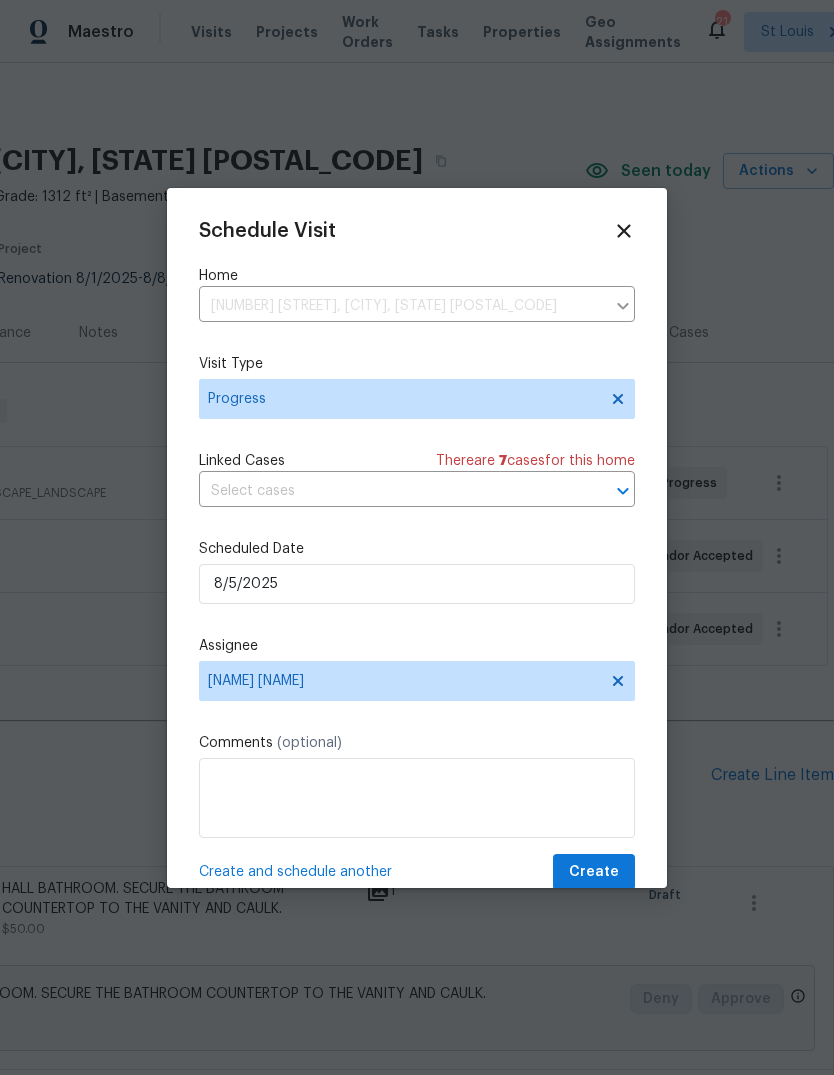 click at bounding box center [417, 798] 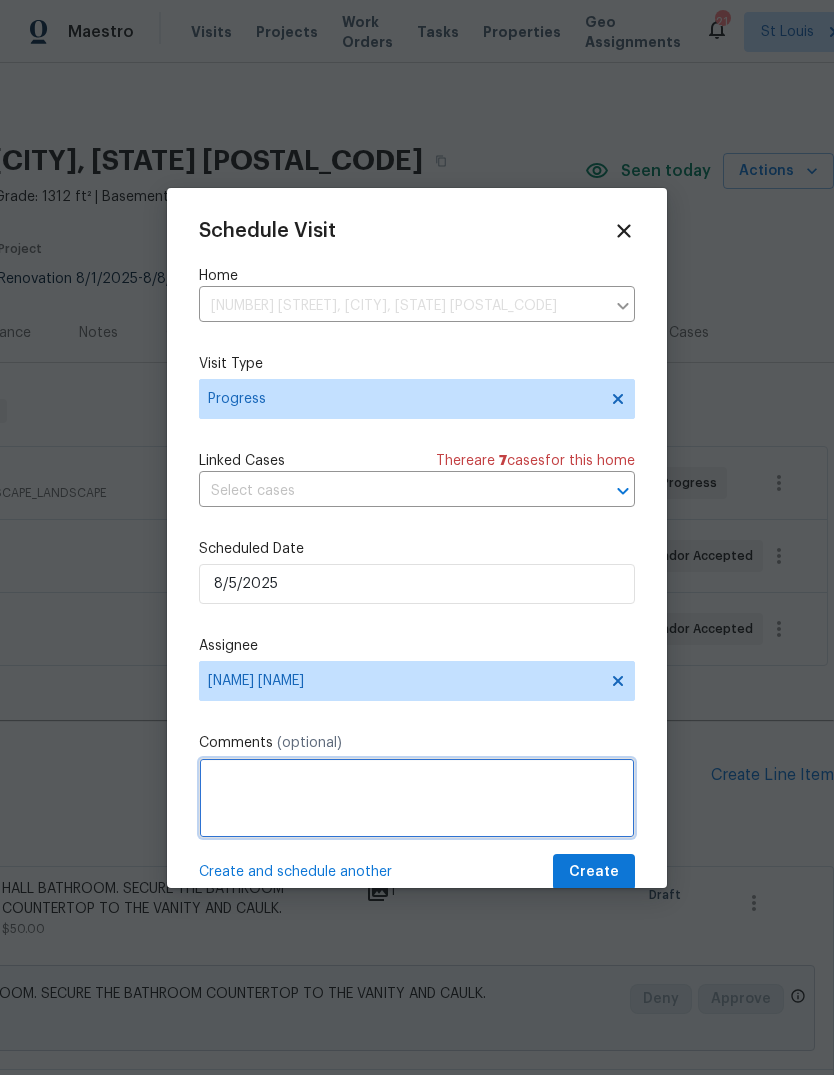 scroll, scrollTop: 73, scrollLeft: 0, axis: vertical 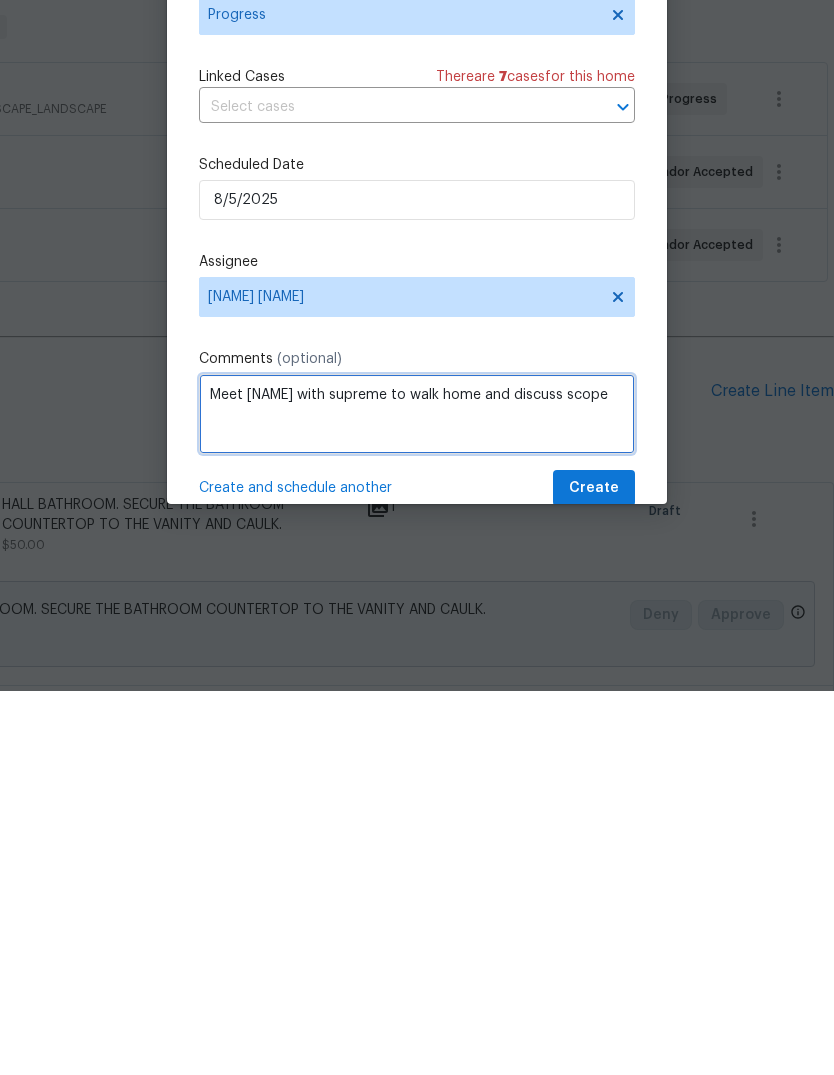 click on "Meet Sean with supreme to walk home and discuss scope" at bounding box center (417, 798) 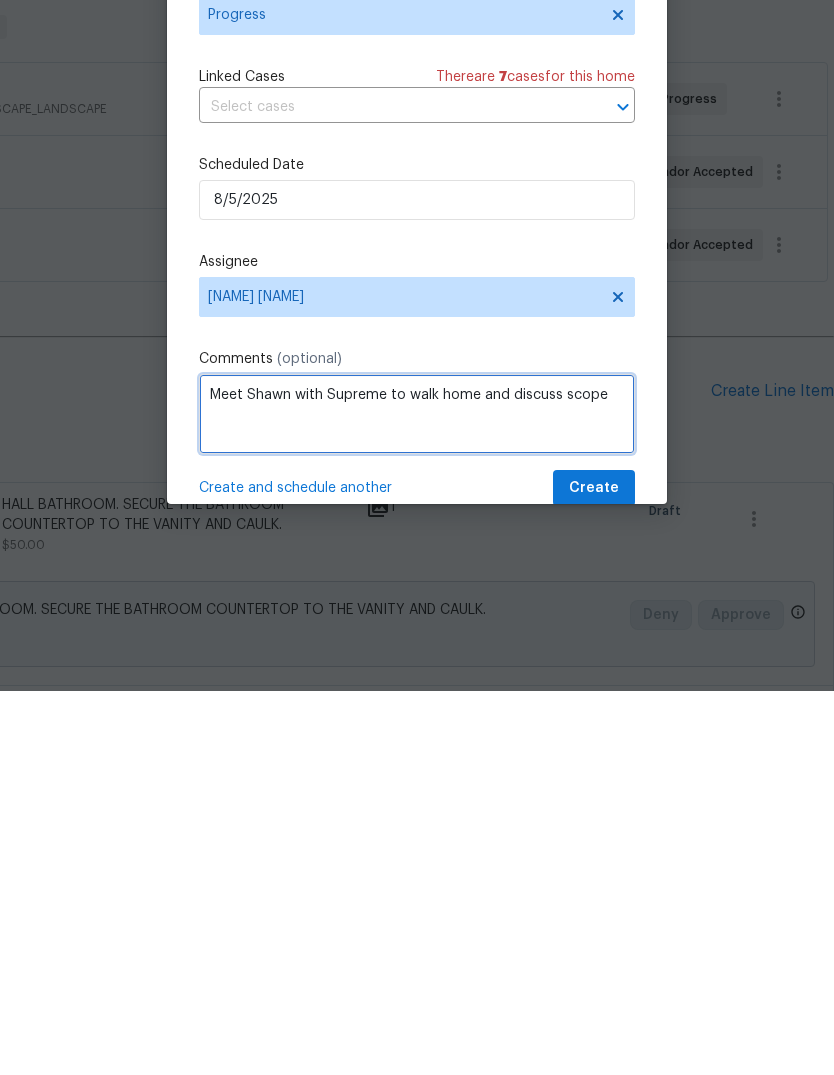 type on "Meet Shawn with Supreme to walk home and discuss scope" 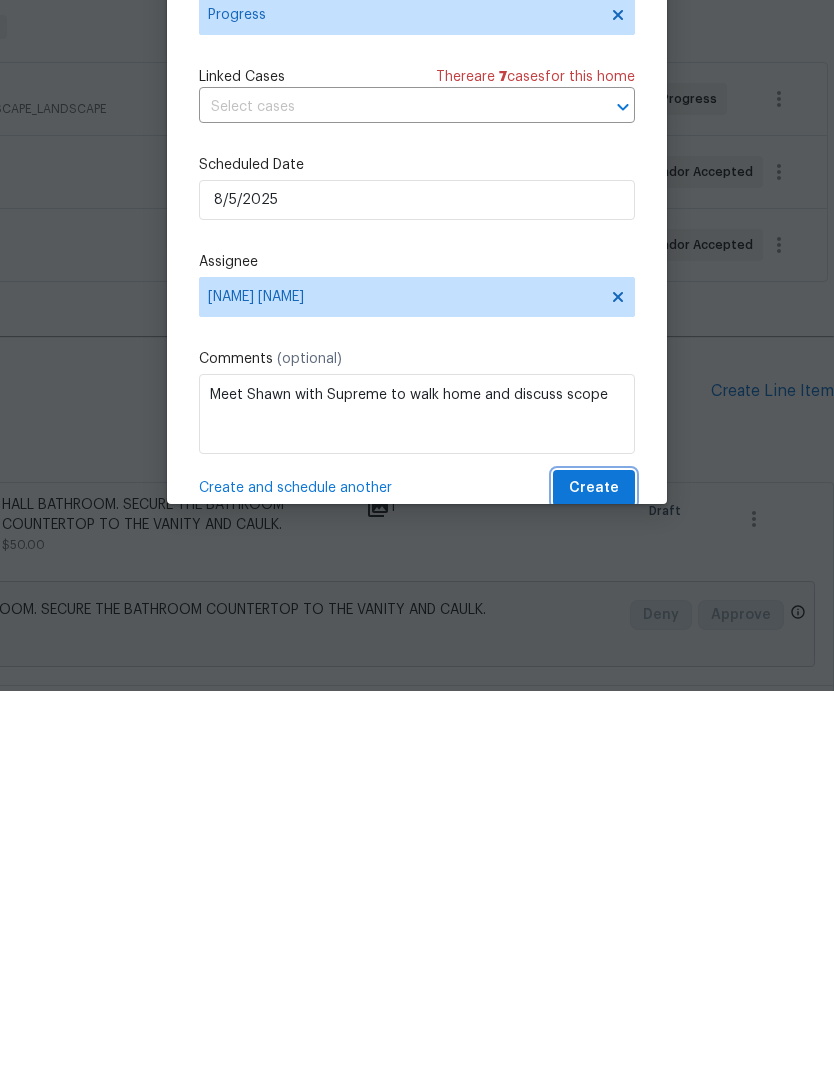 click on "Create" at bounding box center [594, 872] 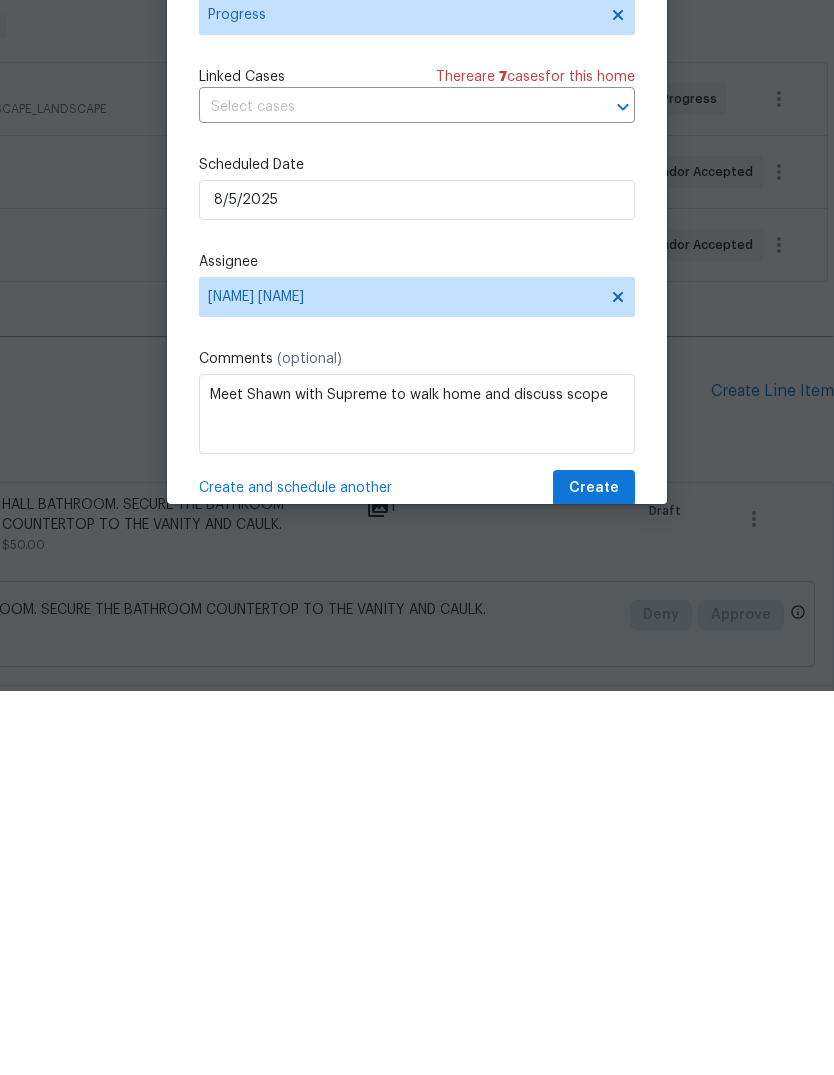 scroll, scrollTop: 75, scrollLeft: 0, axis: vertical 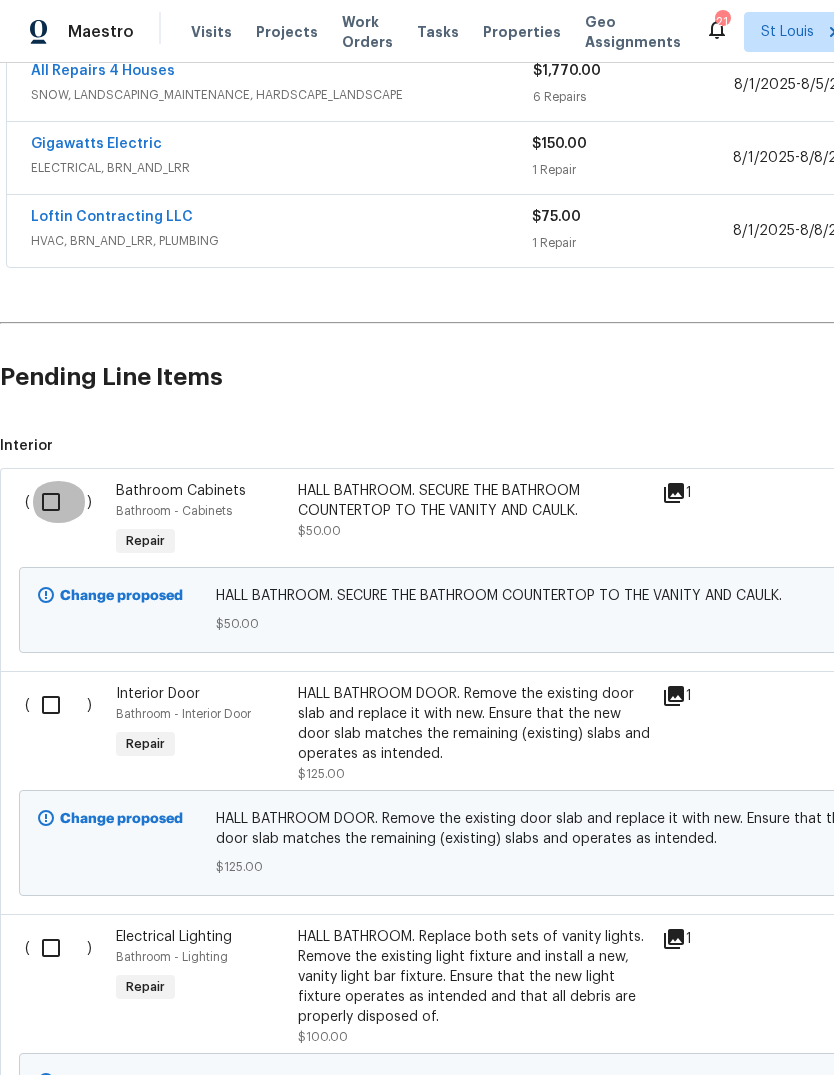 click at bounding box center [58, 502] 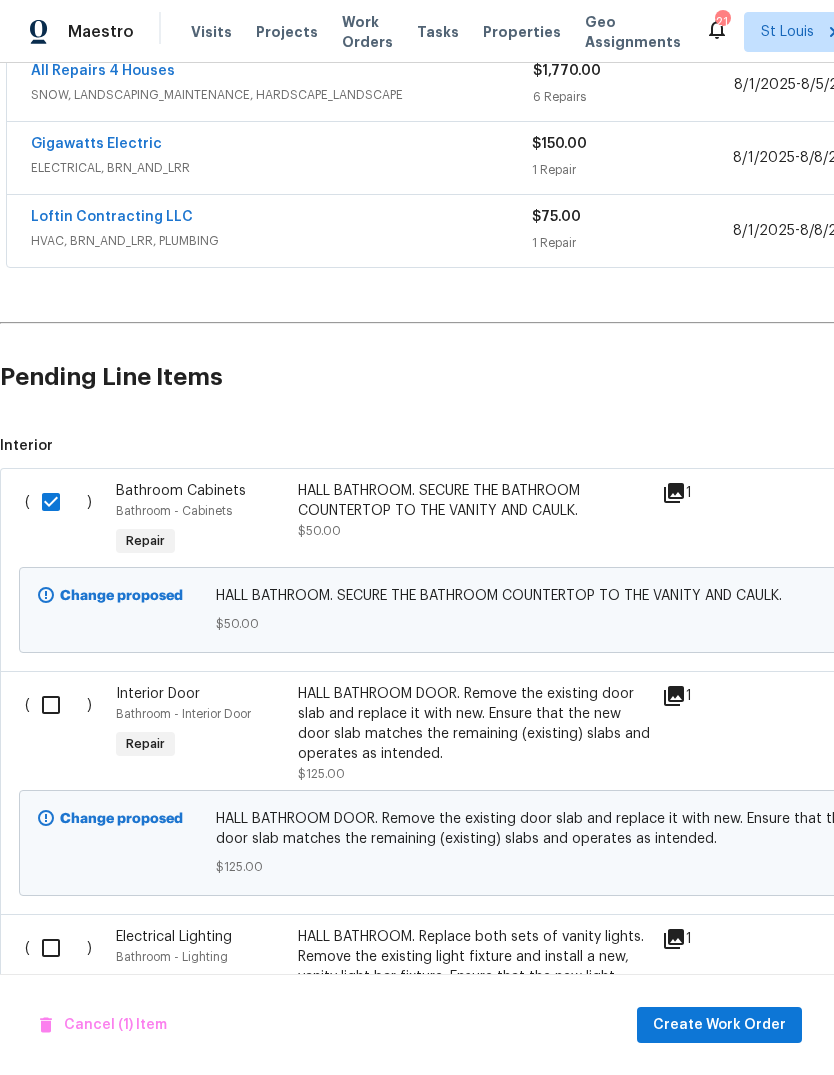 click at bounding box center [58, 705] 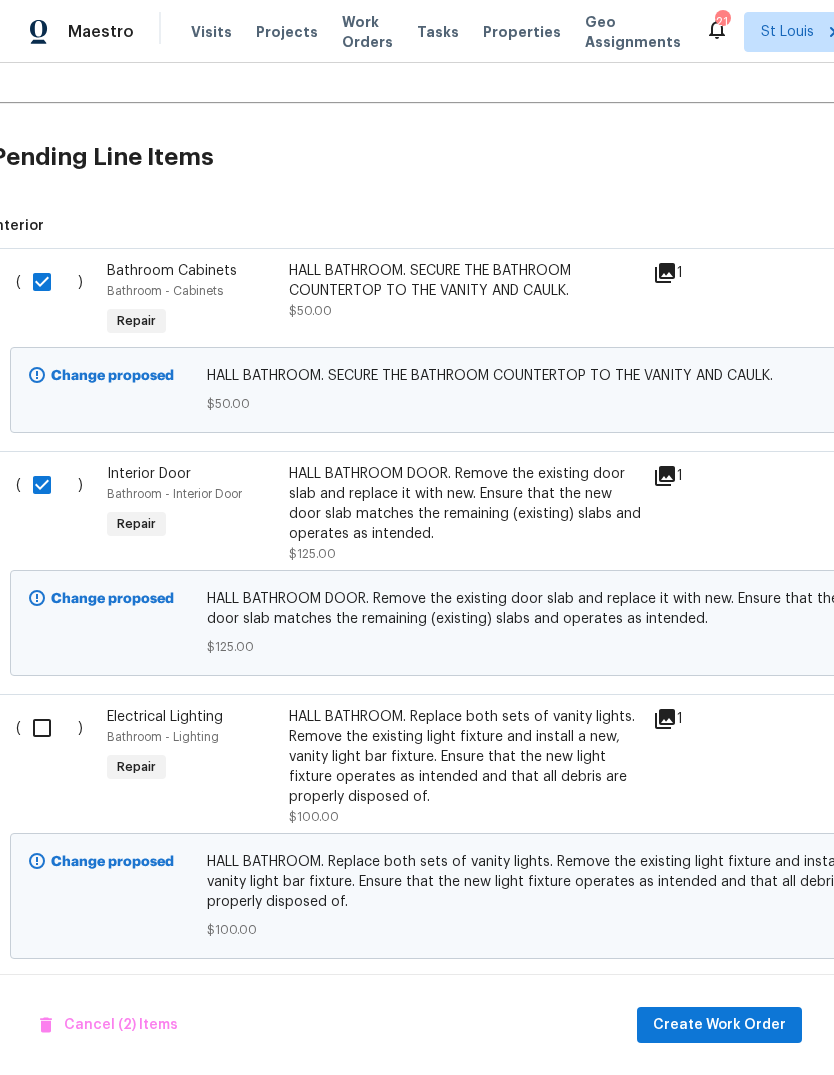 scroll, scrollTop: 695, scrollLeft: 12, axis: both 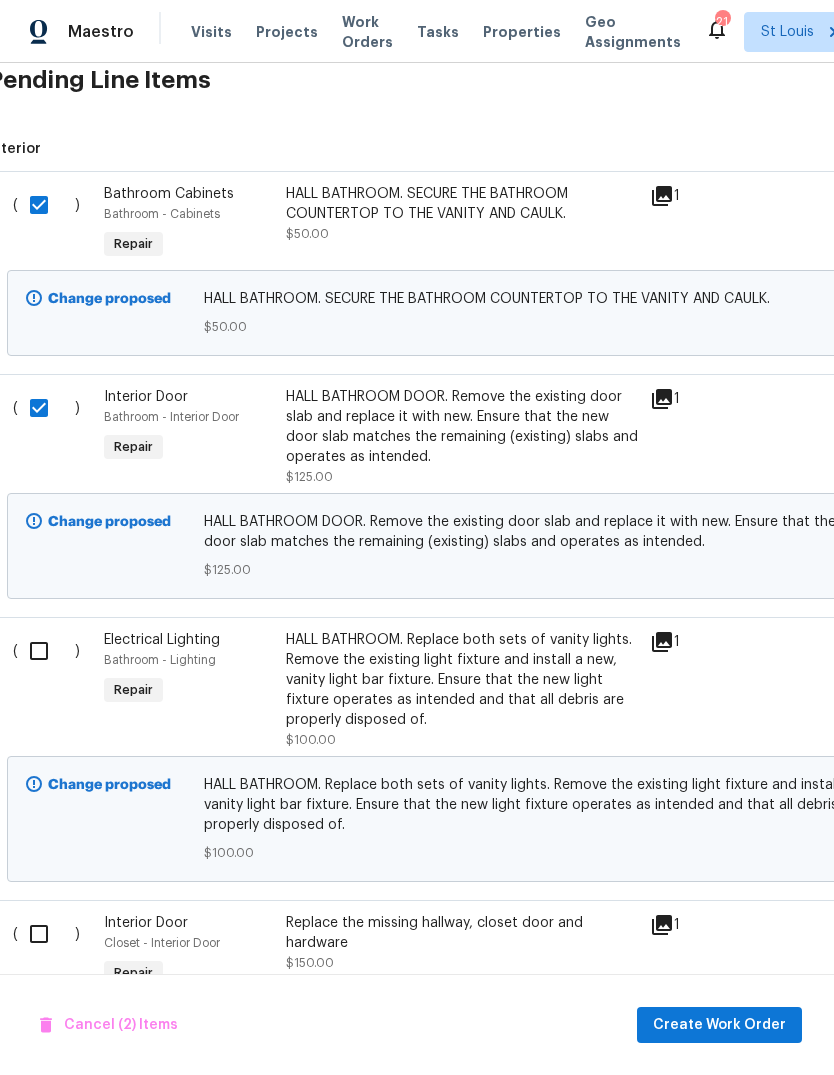 click at bounding box center [46, 651] 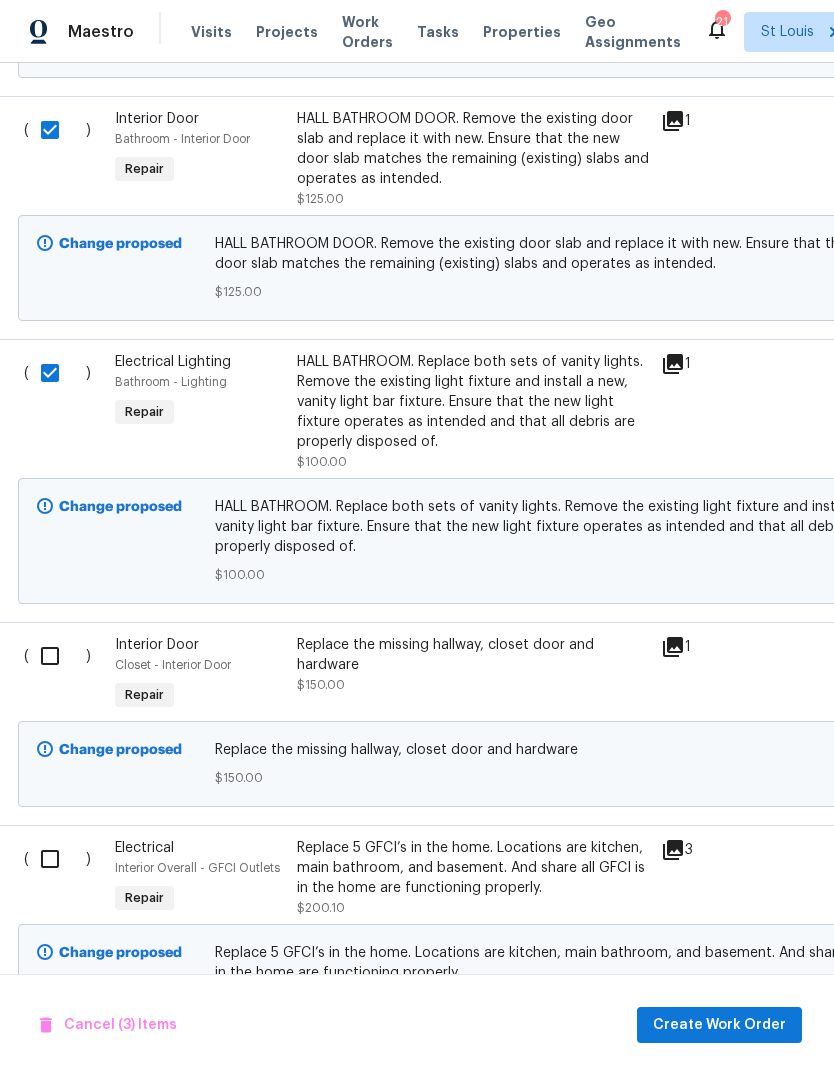 scroll, scrollTop: 977, scrollLeft: 2, axis: both 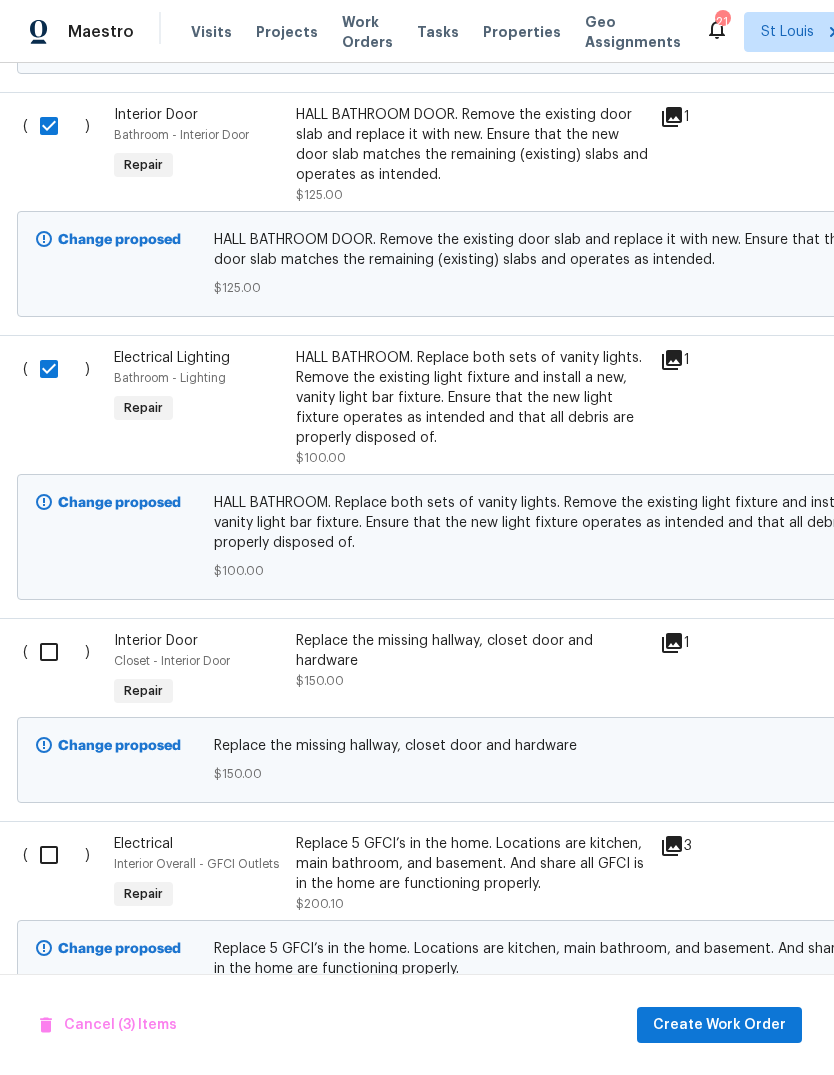 click at bounding box center (56, 652) 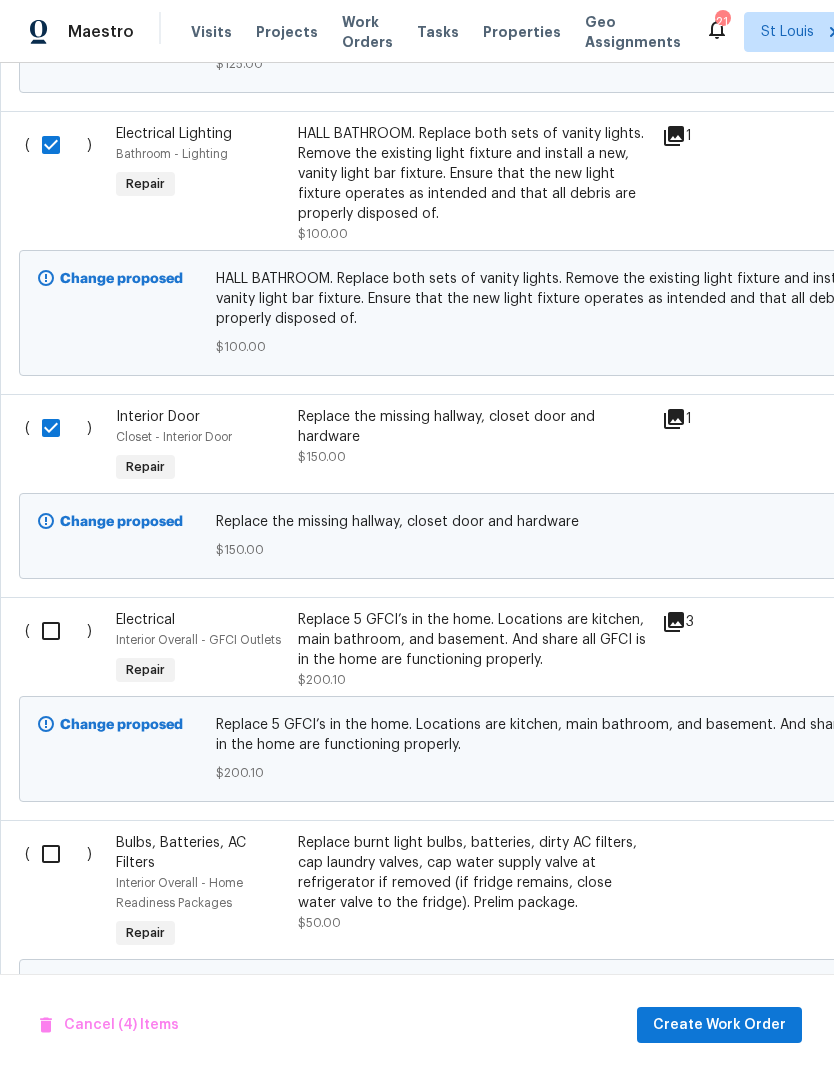 scroll, scrollTop: 1201, scrollLeft: 0, axis: vertical 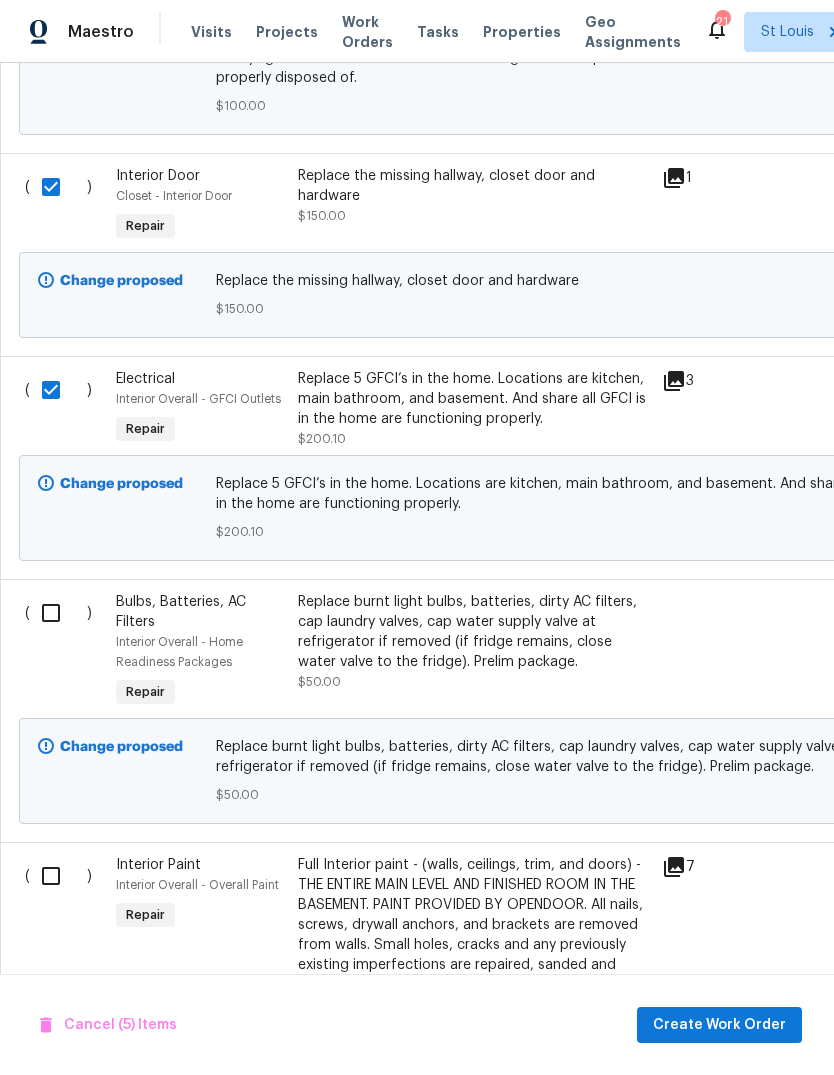 click at bounding box center [58, 613] 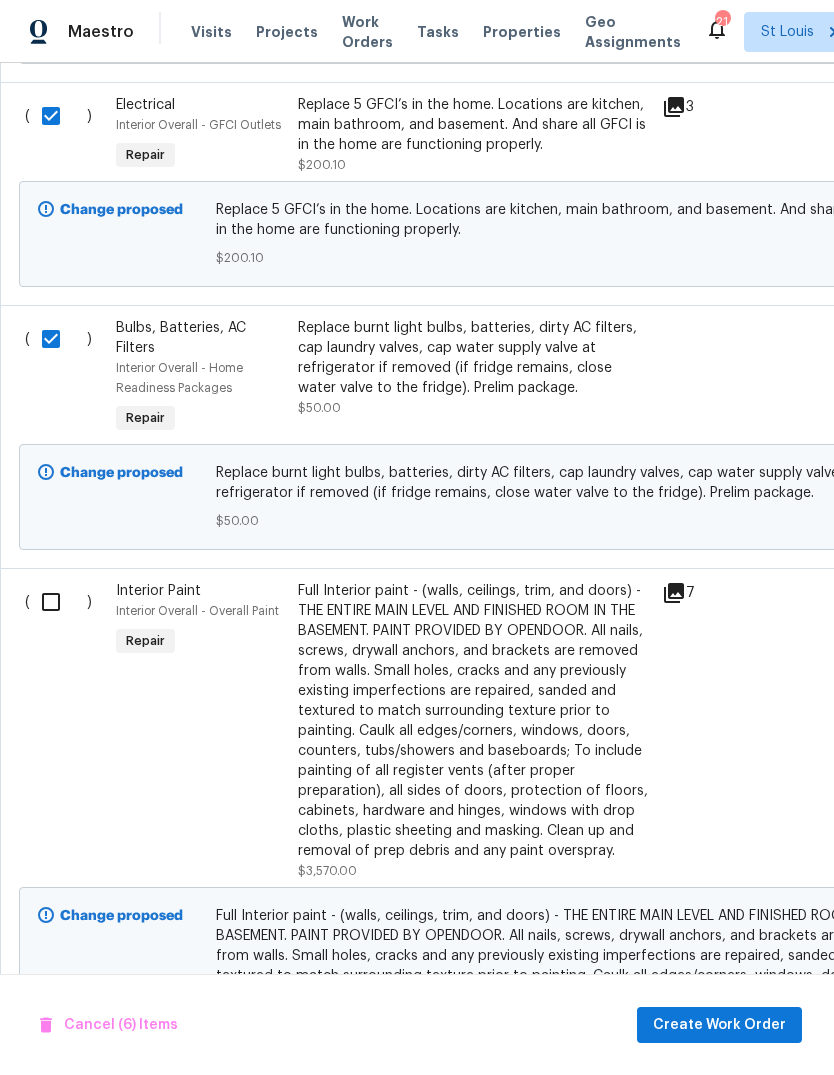 scroll, scrollTop: 1716, scrollLeft: 0, axis: vertical 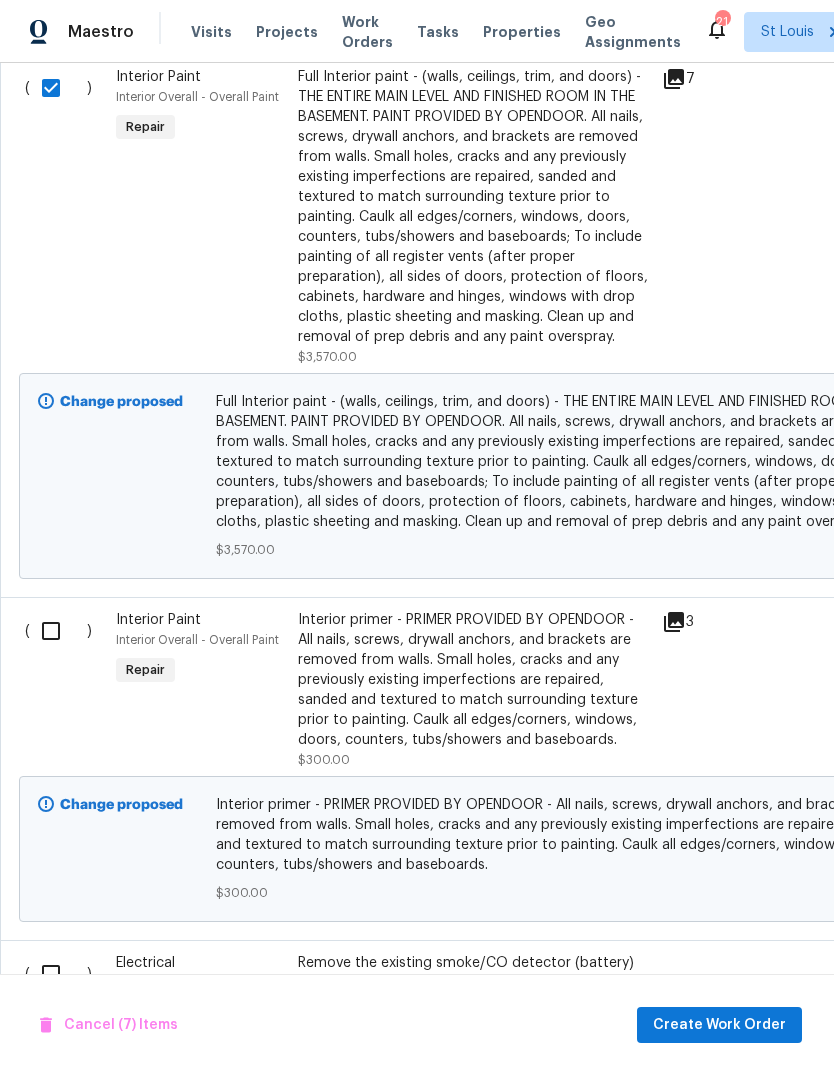 click at bounding box center (58, 631) 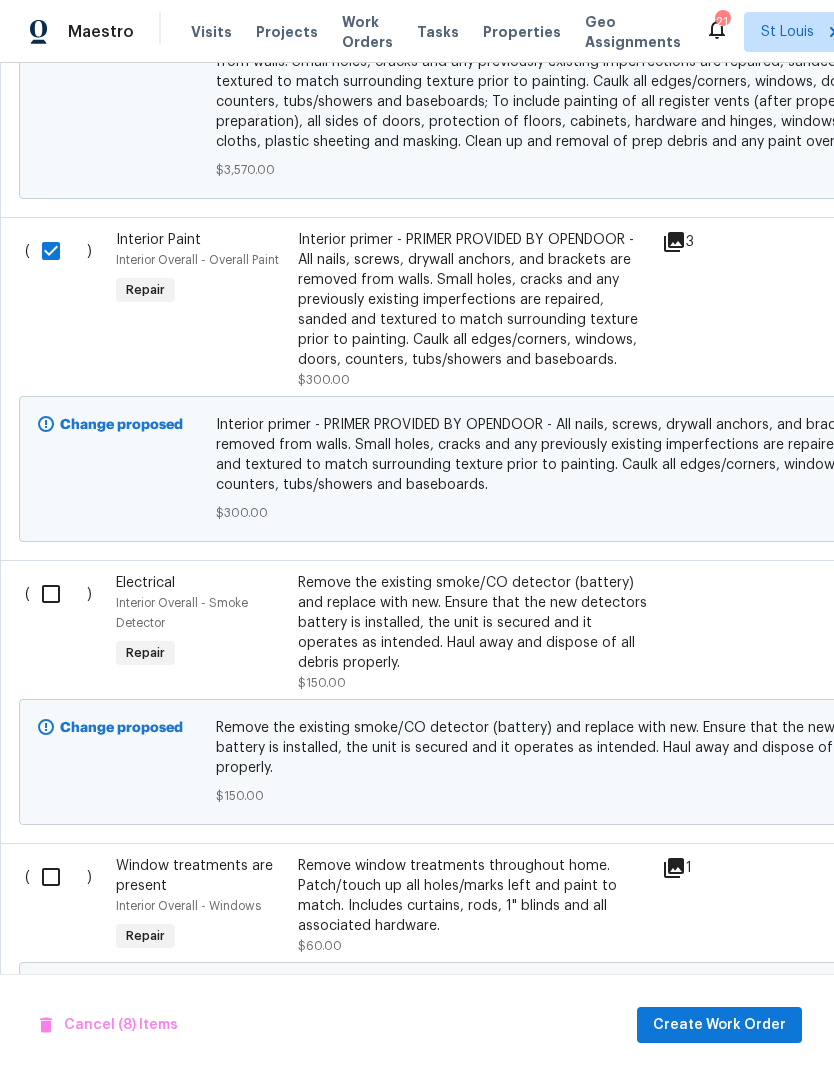 scroll, scrollTop: 2633, scrollLeft: 0, axis: vertical 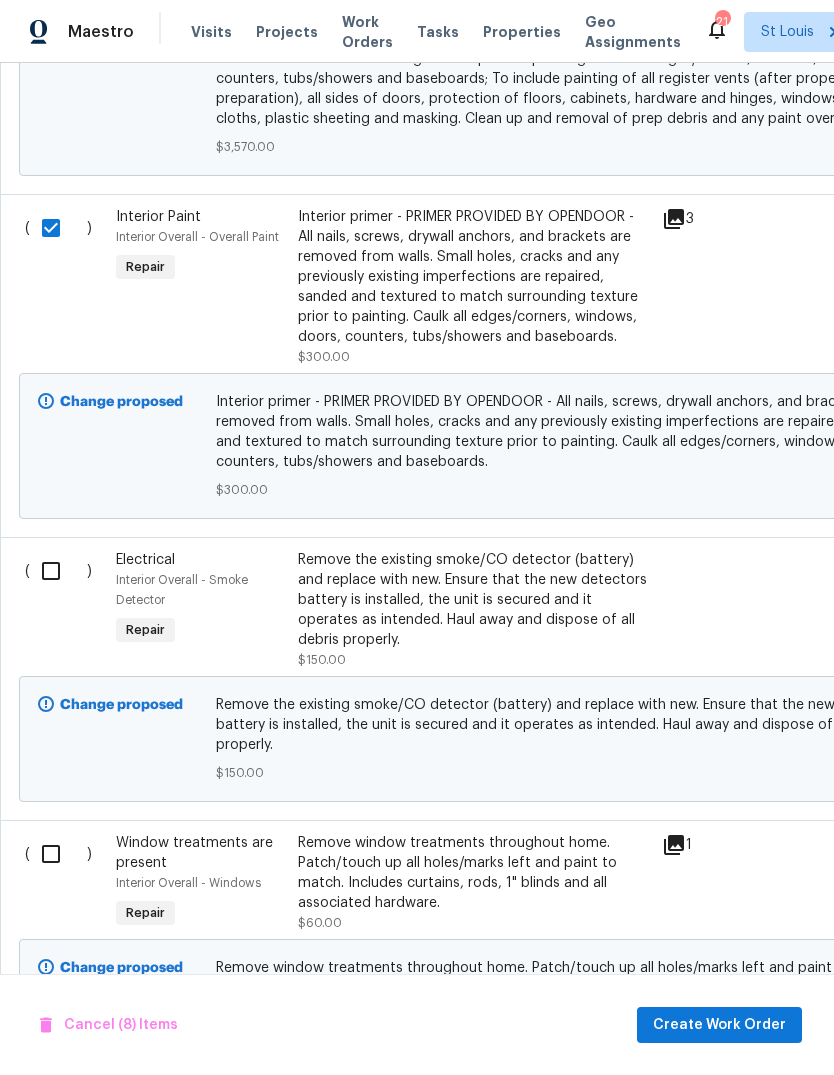 click at bounding box center [58, 571] 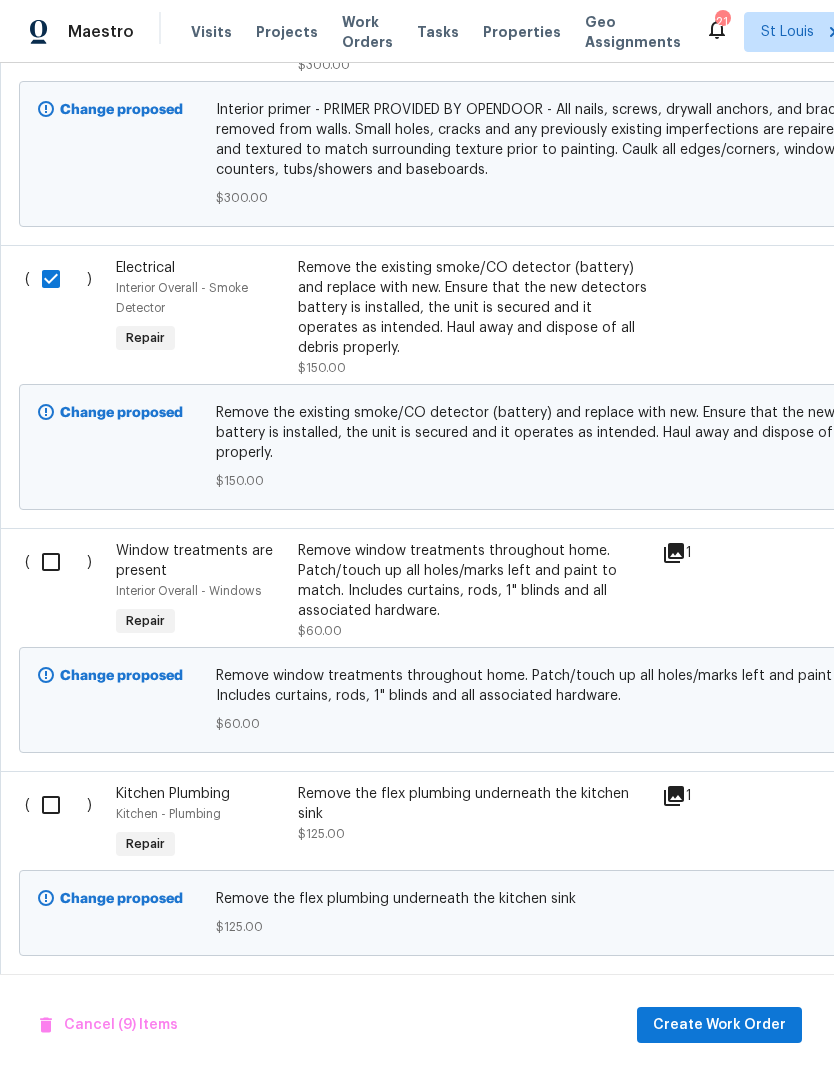 scroll, scrollTop: 2925, scrollLeft: 0, axis: vertical 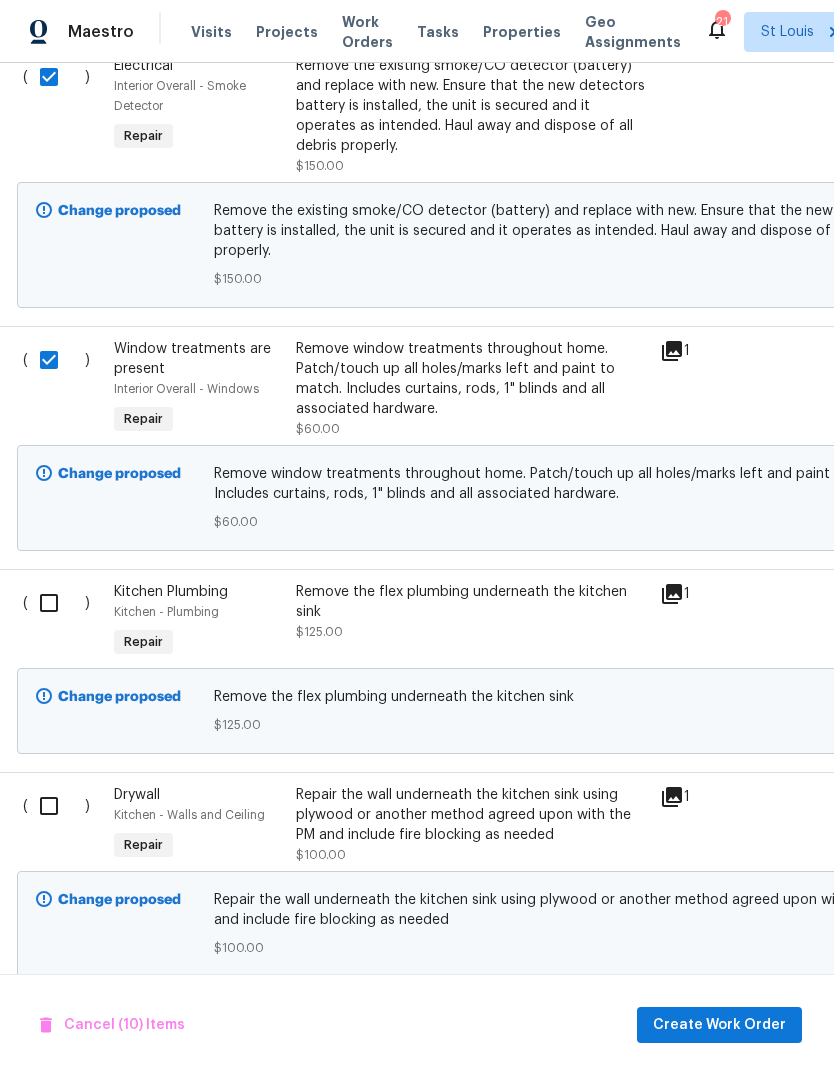 click at bounding box center (56, 603) 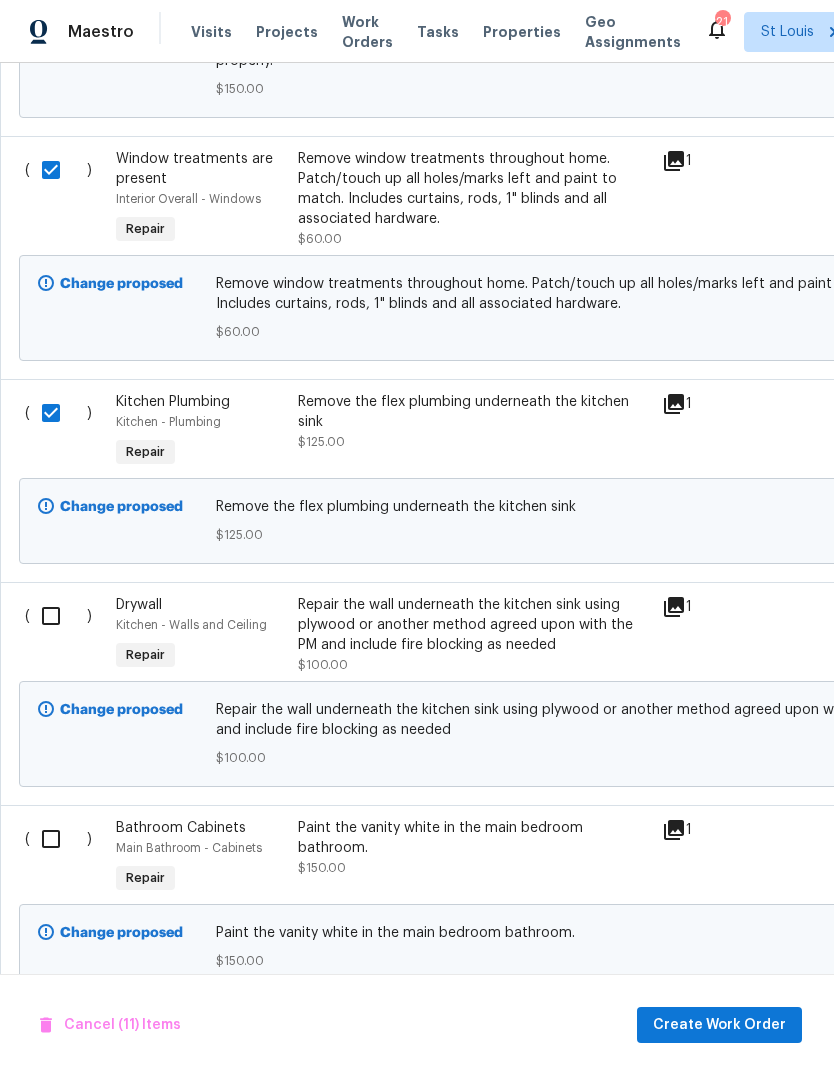 scroll, scrollTop: 3317, scrollLeft: 0, axis: vertical 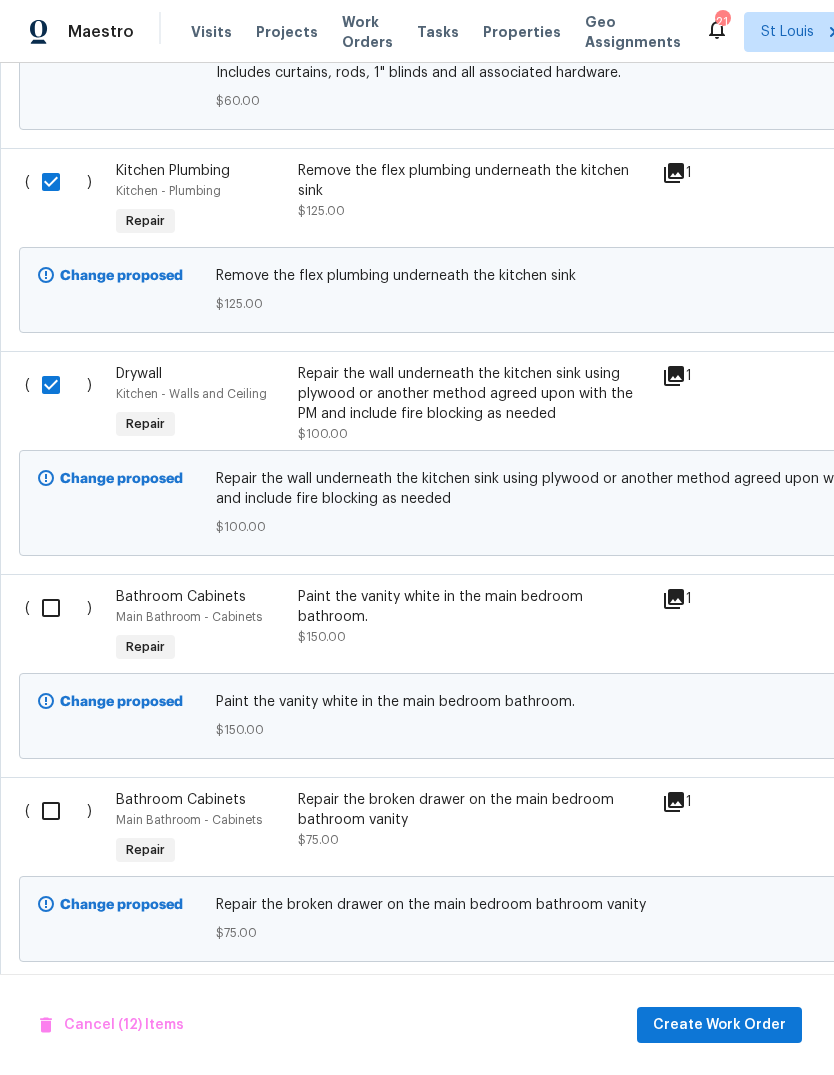 click at bounding box center (58, 608) 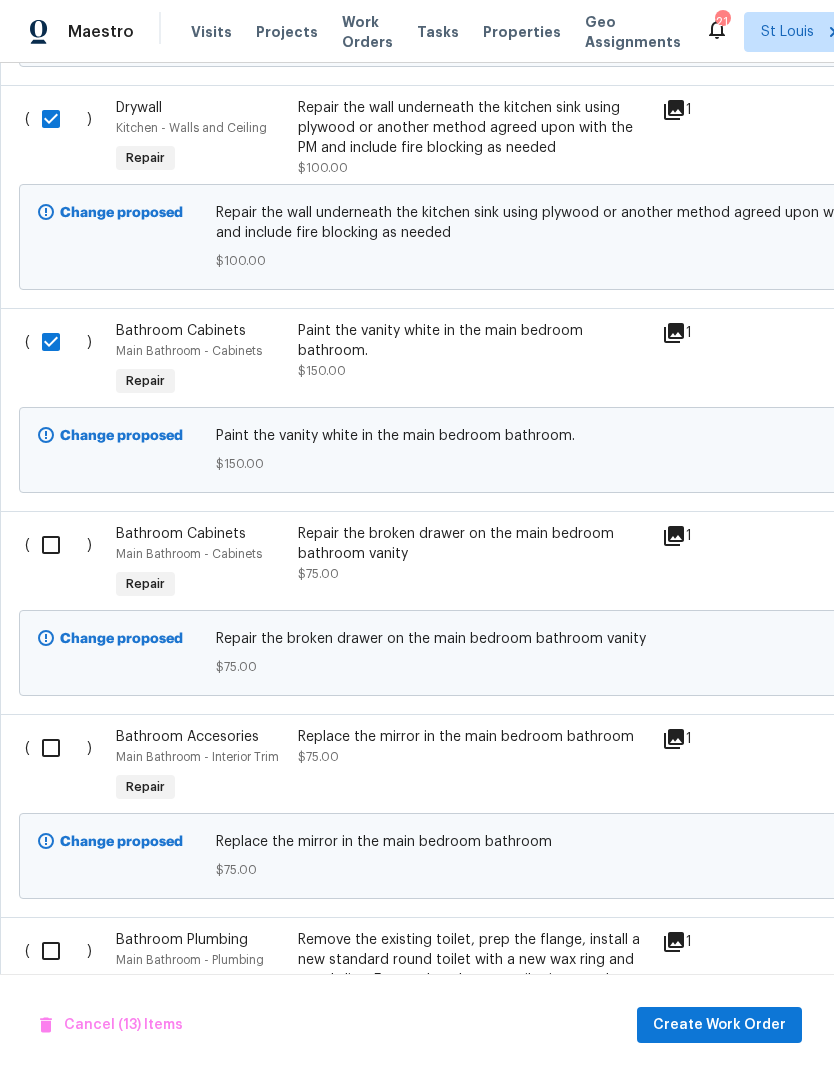 scroll, scrollTop: 3814, scrollLeft: 0, axis: vertical 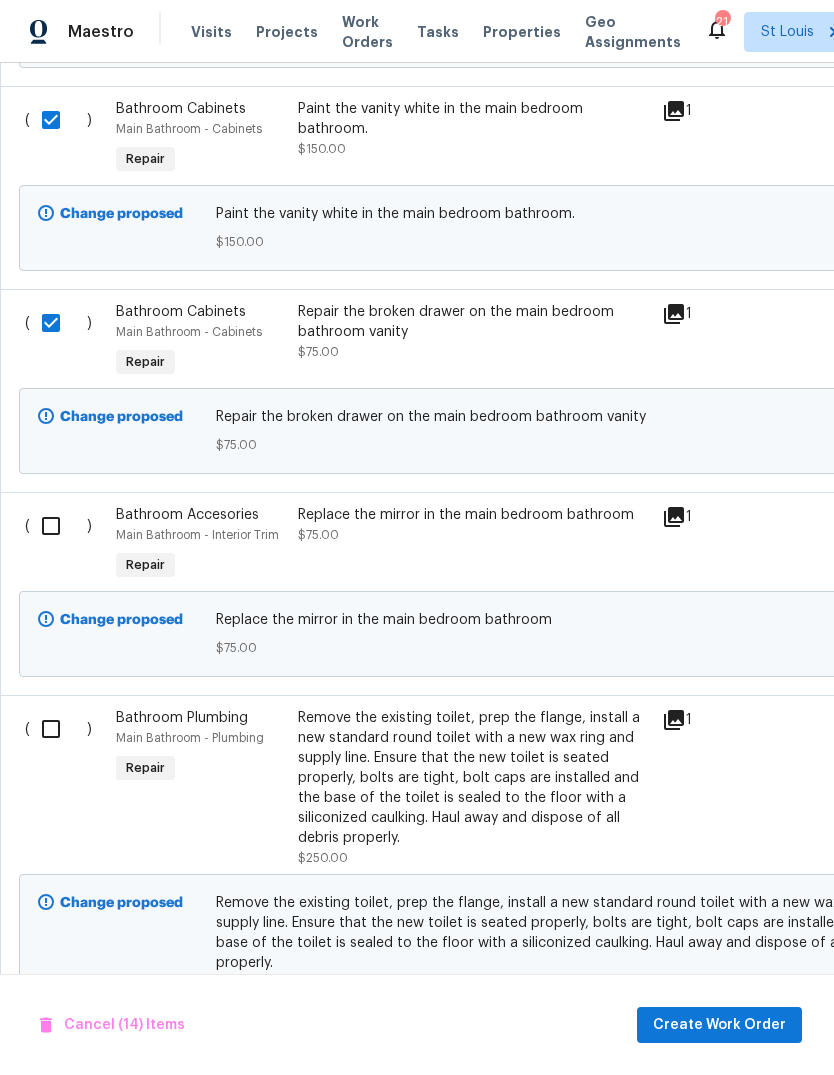 click at bounding box center [58, 526] 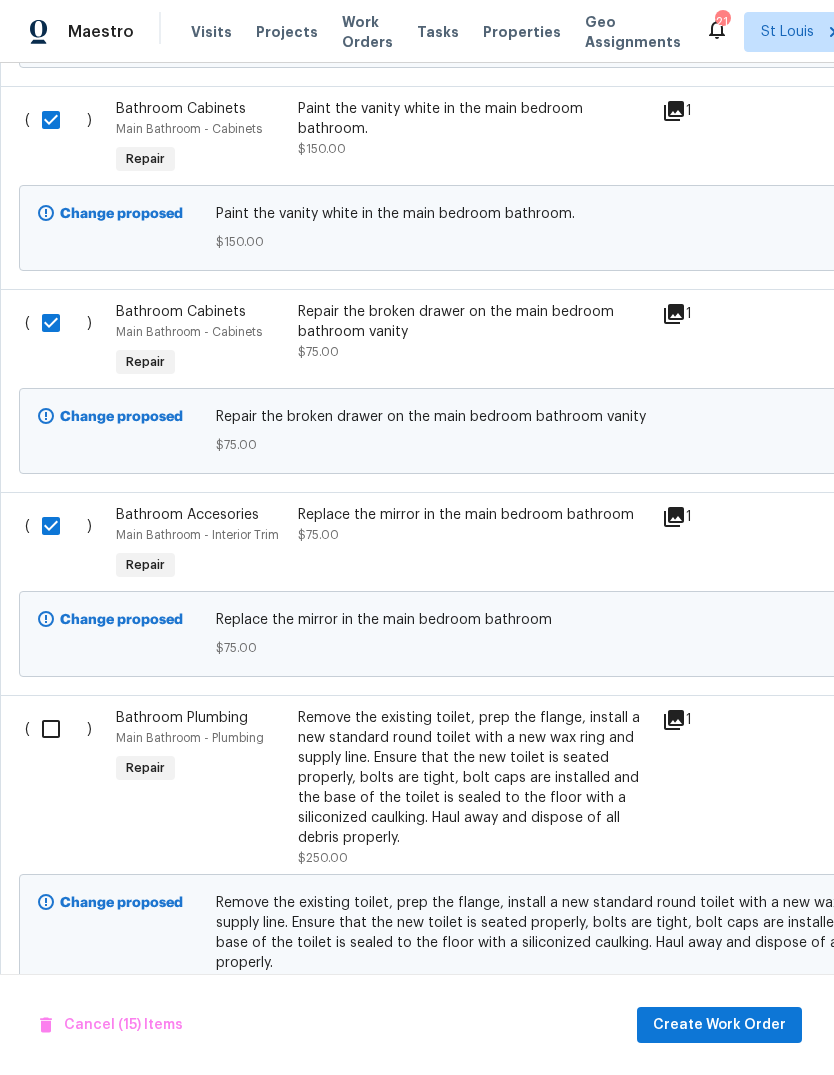 click at bounding box center (58, 729) 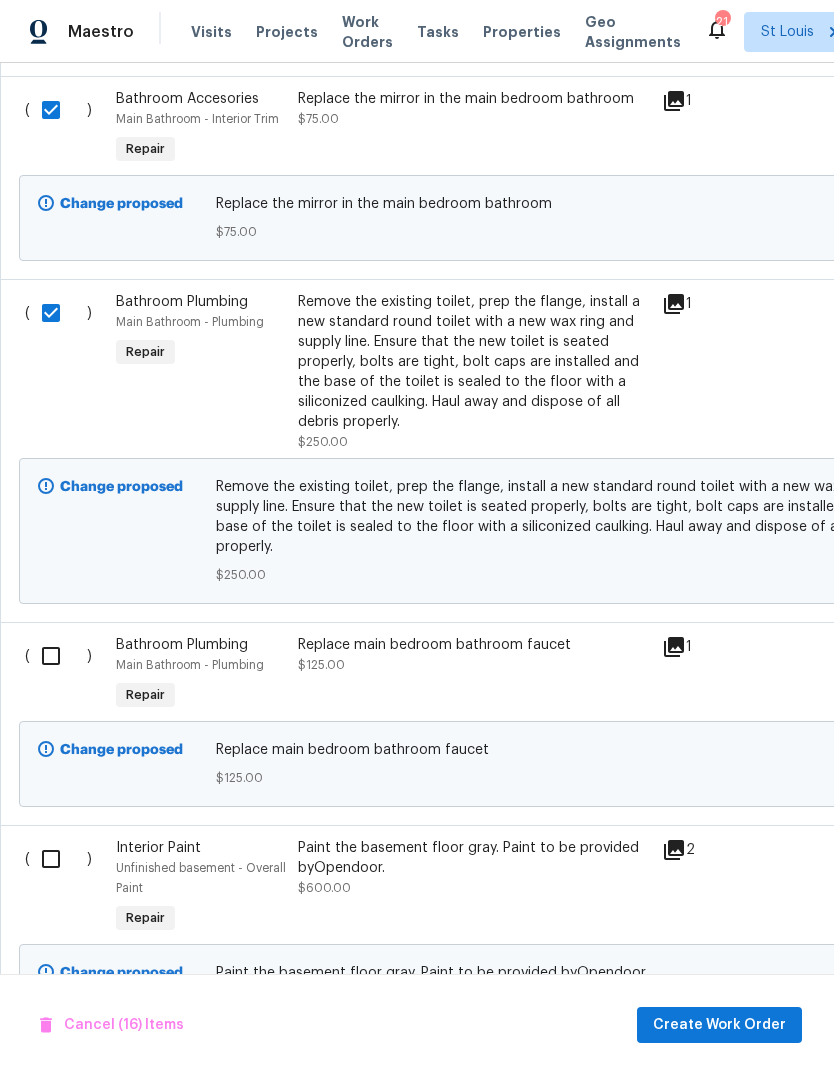 click at bounding box center [58, 656] 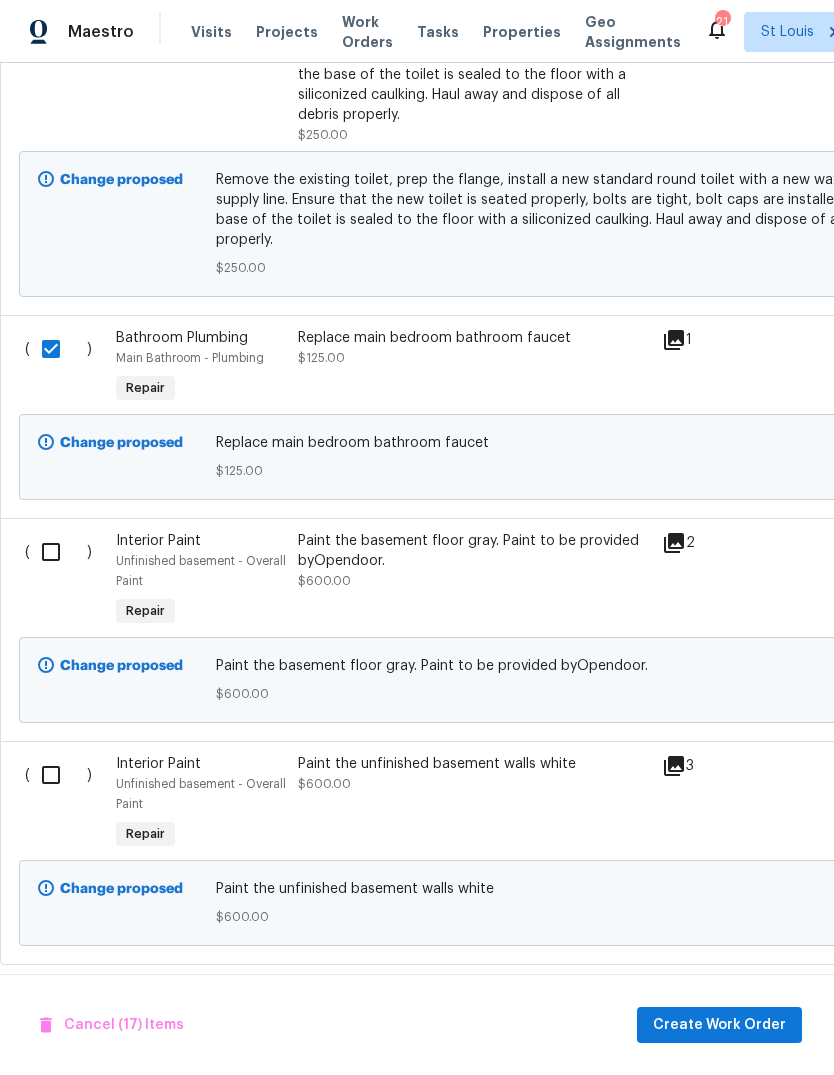 click at bounding box center [58, 552] 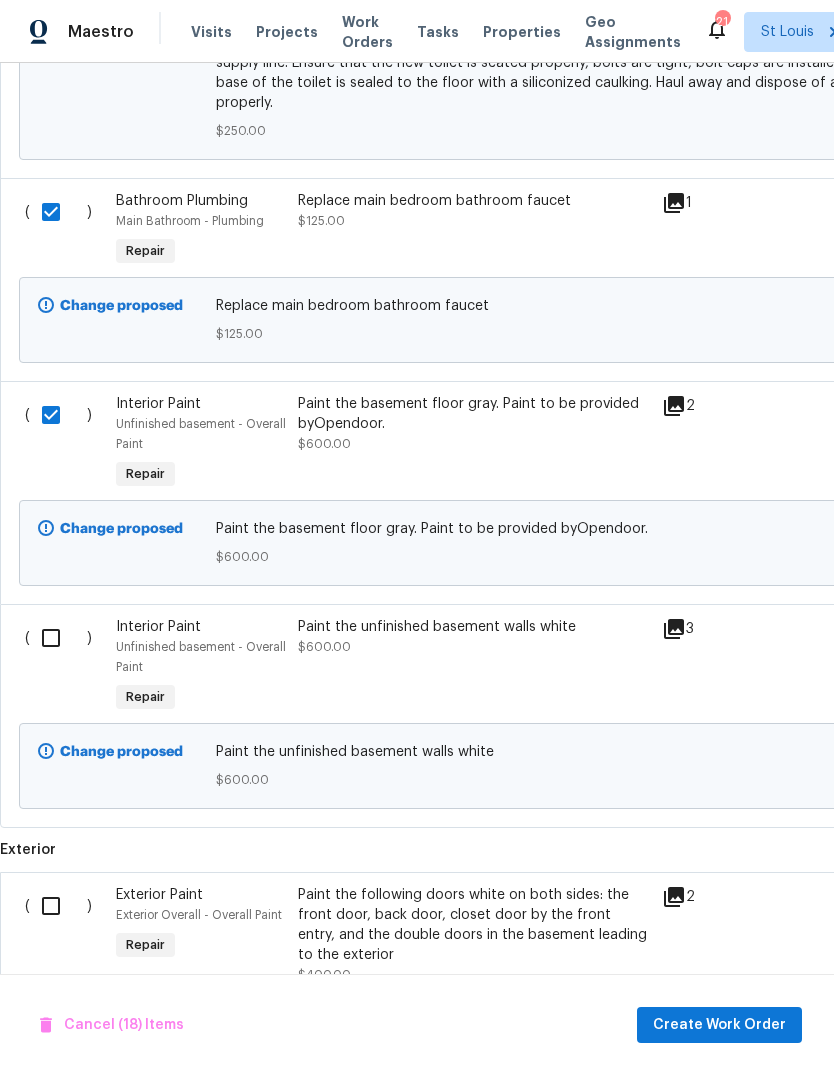 click at bounding box center (58, 638) 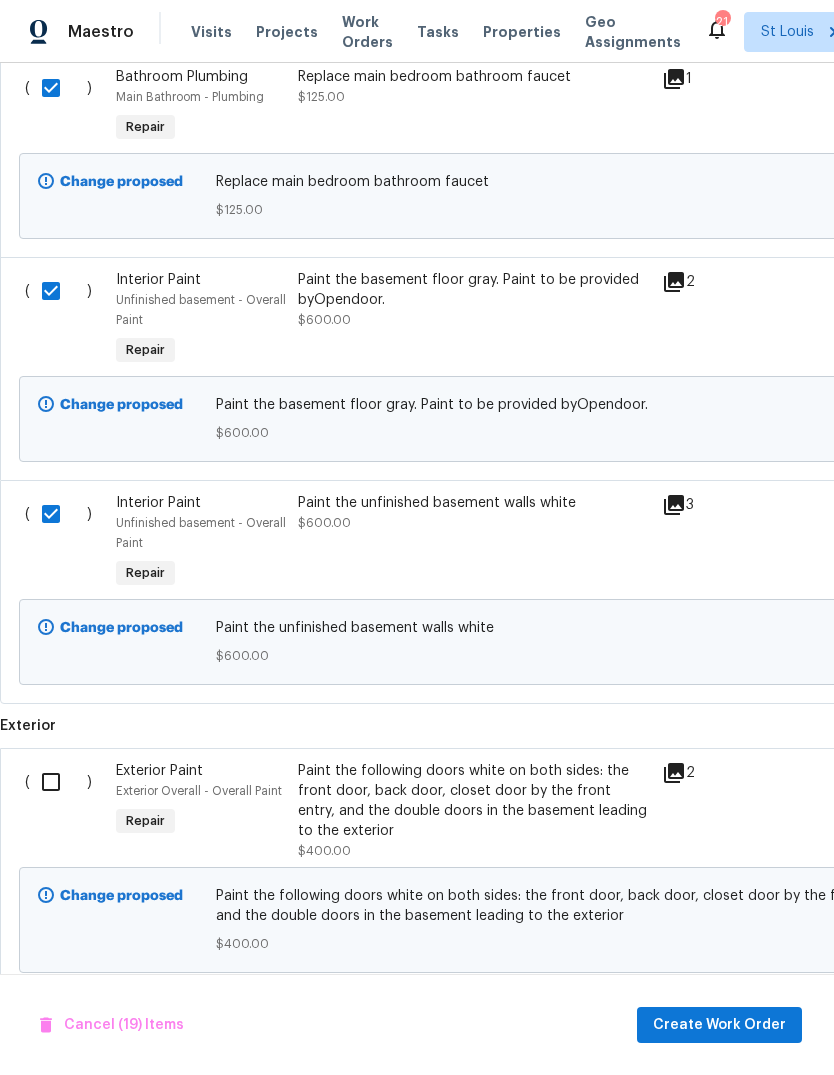 click at bounding box center (58, 782) 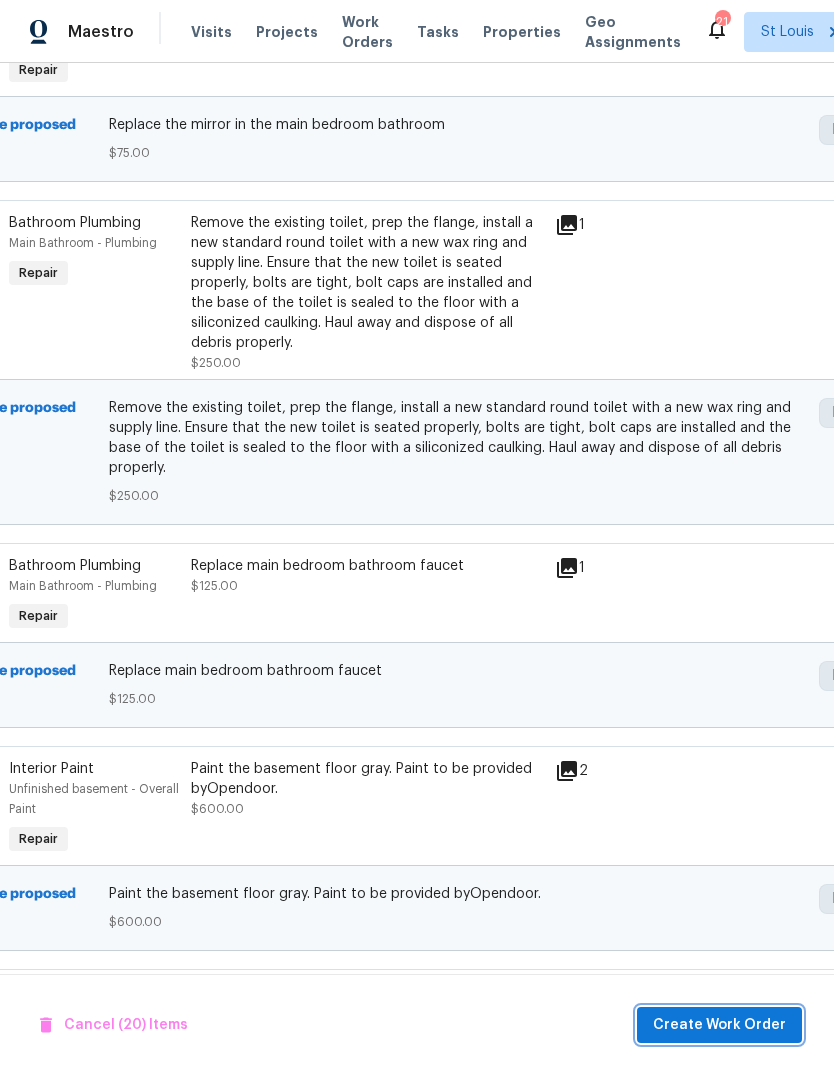 click on "Create Work Order" at bounding box center [719, 1025] 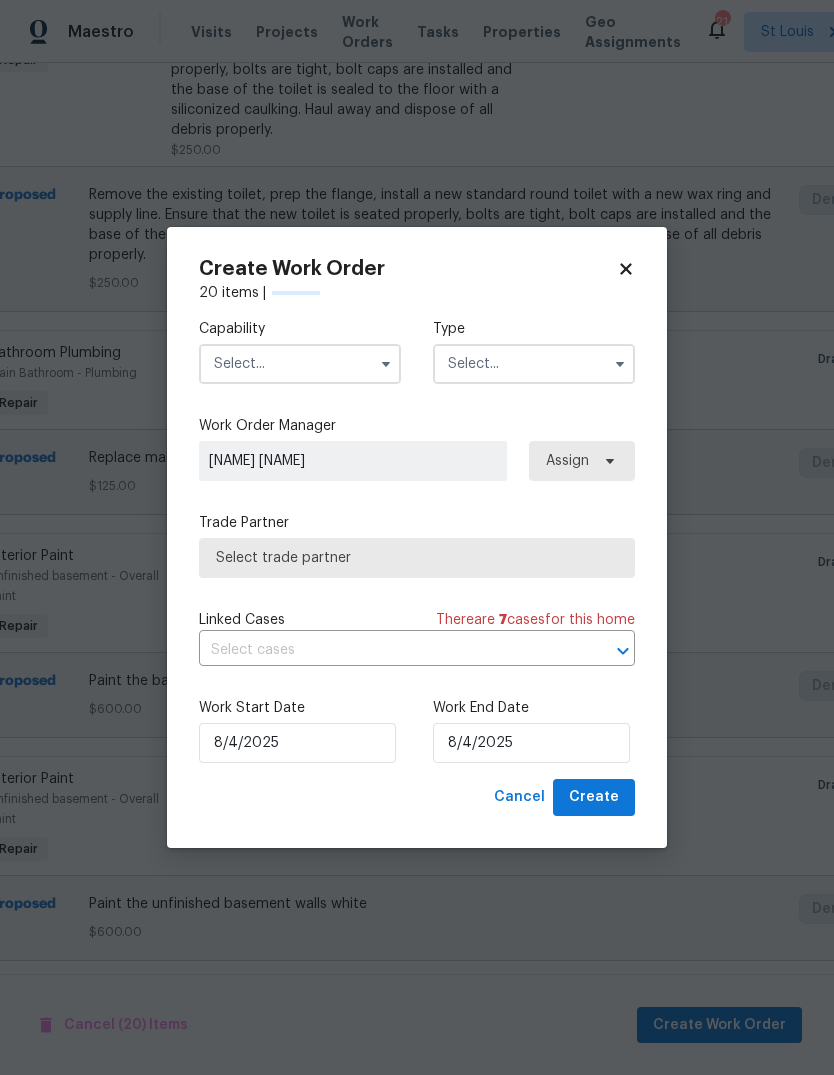 checkbox on "false" 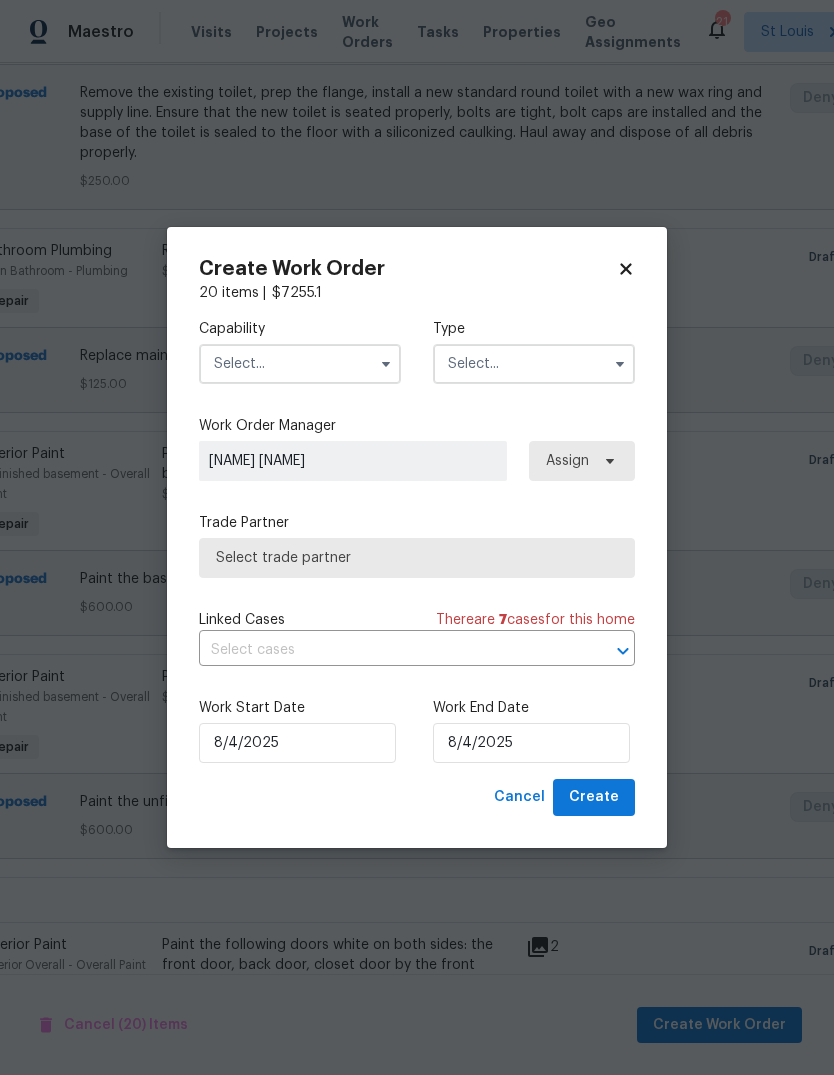 click at bounding box center (300, 364) 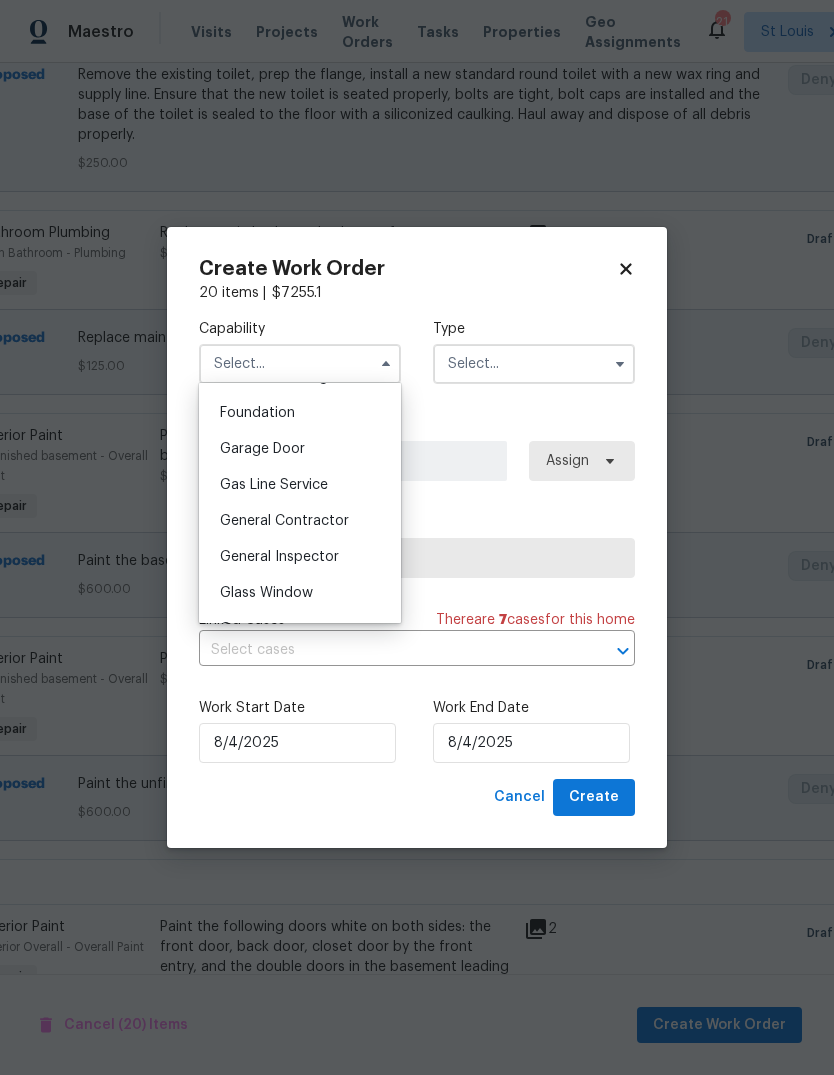 click on "General Contractor" at bounding box center [300, 521] 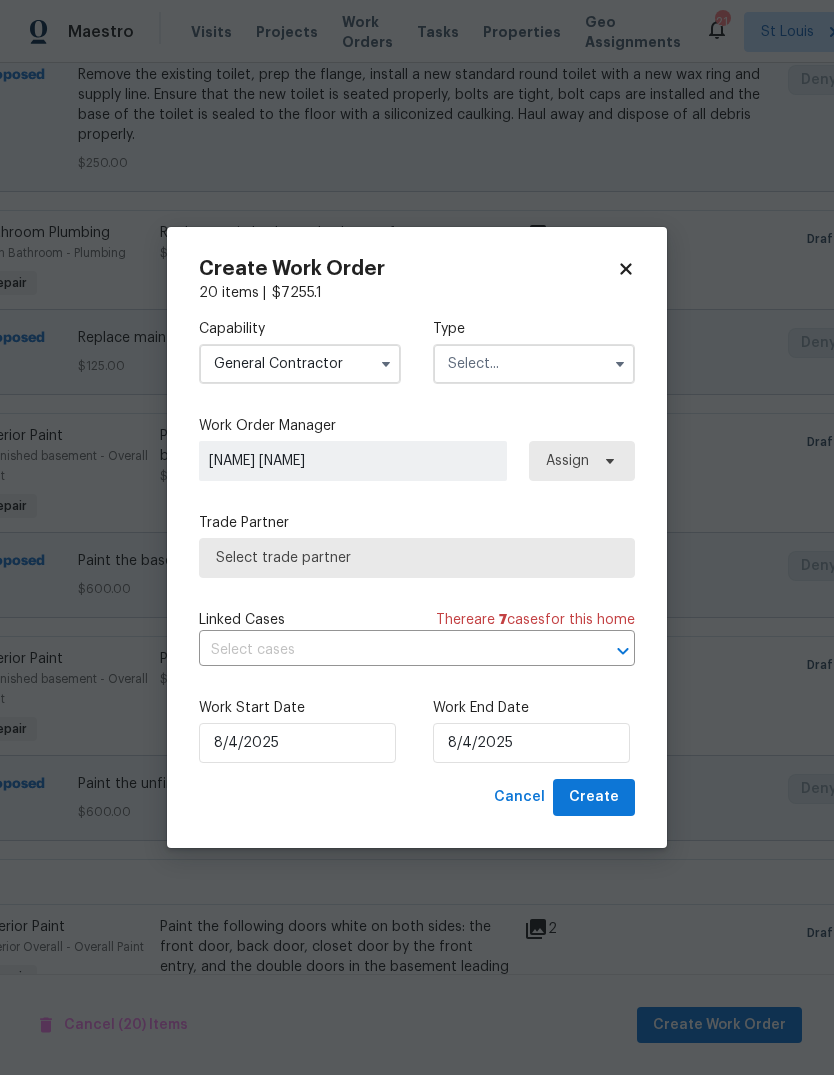 click at bounding box center (534, 364) 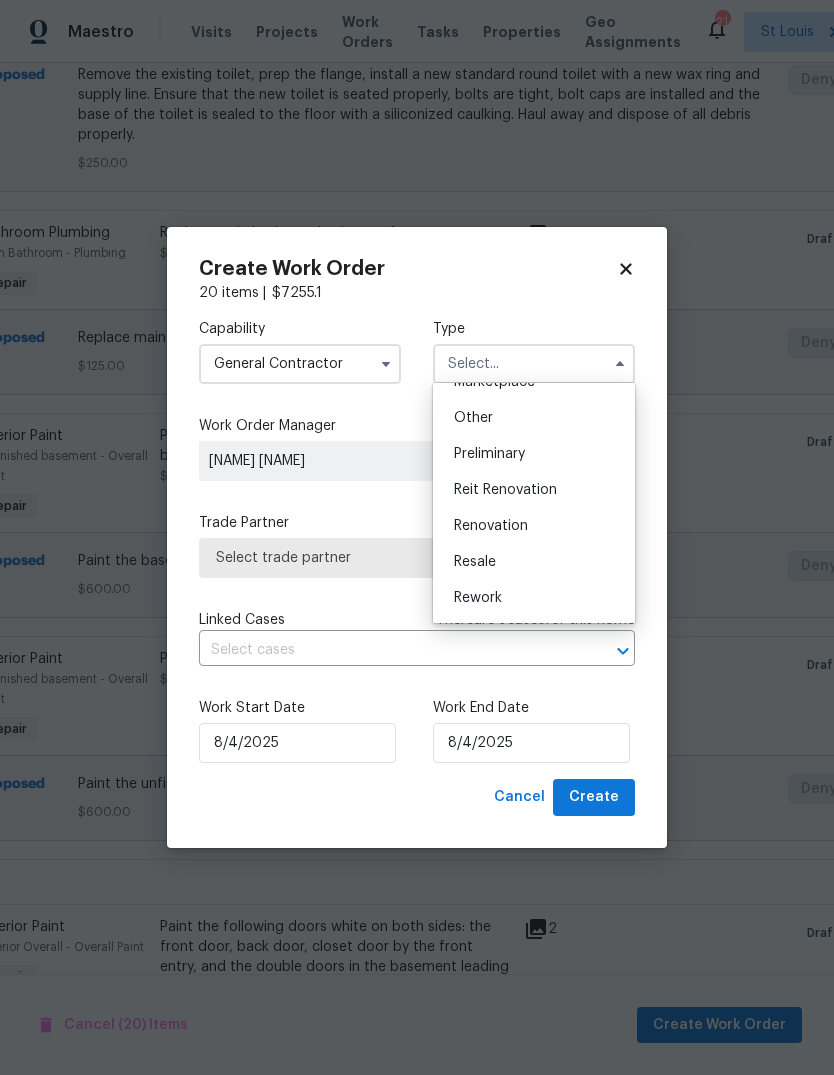 click on "Renovation" at bounding box center [534, 526] 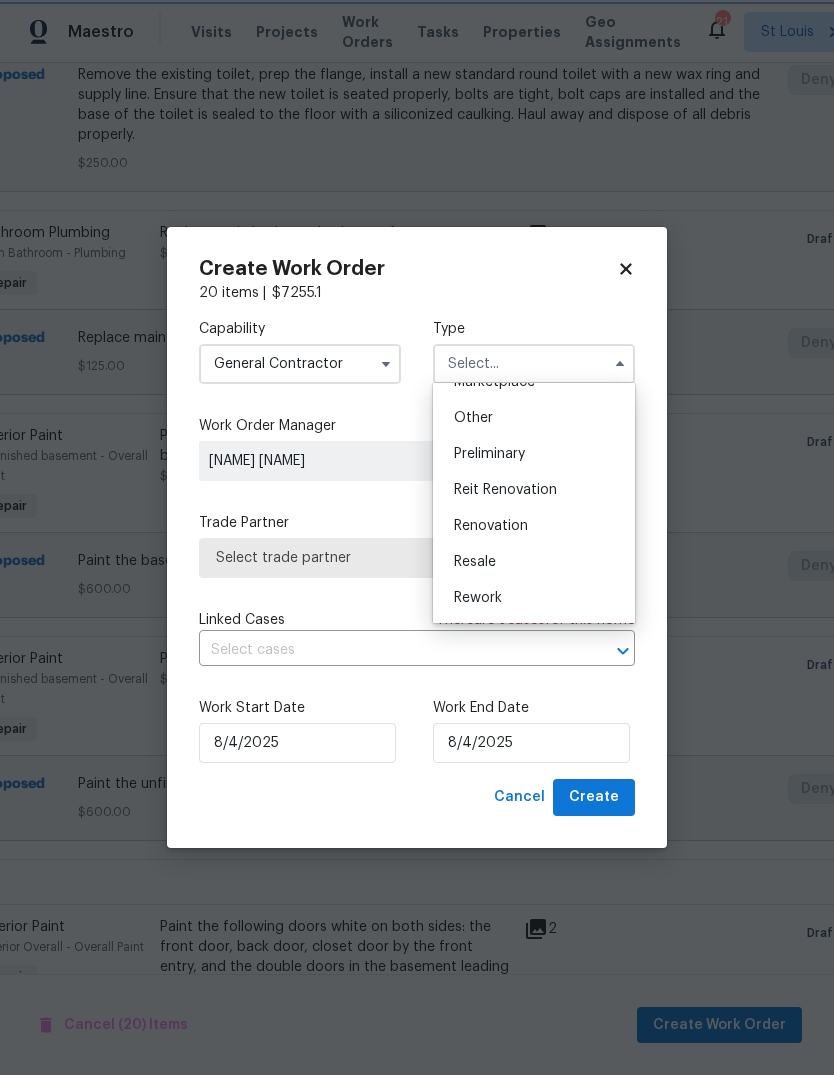 type on "Renovation" 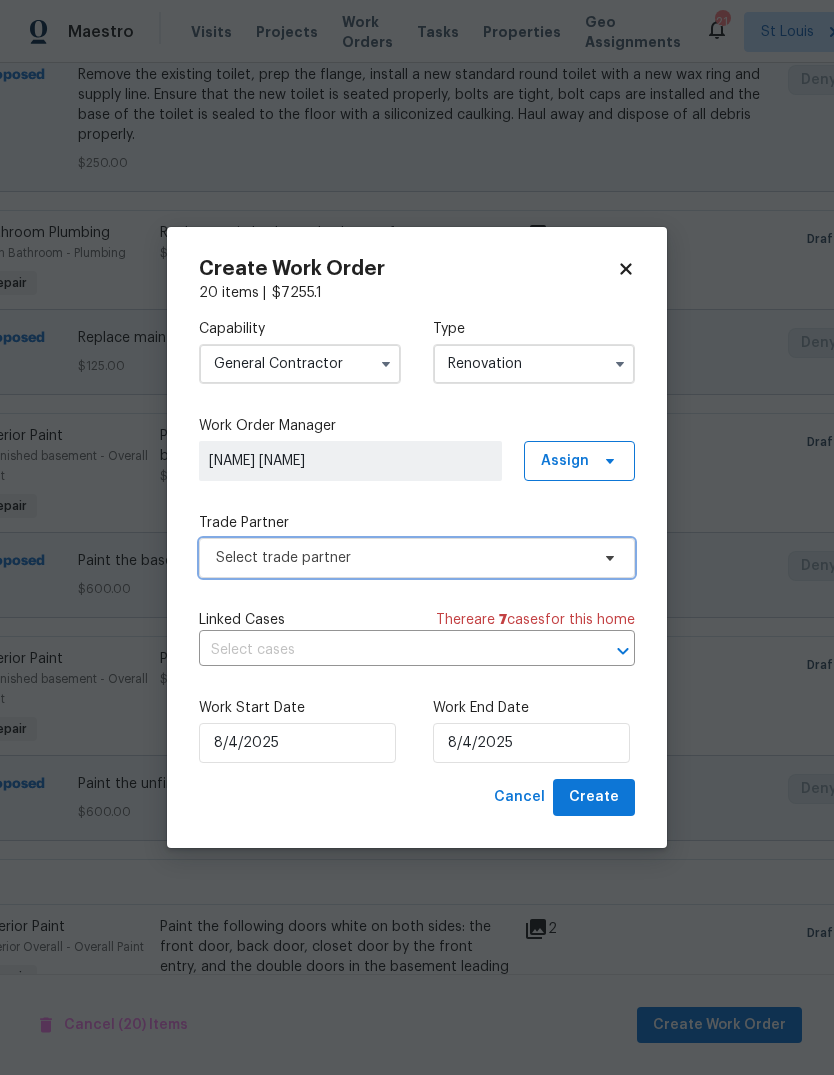 click on "Select trade partner" at bounding box center (402, 558) 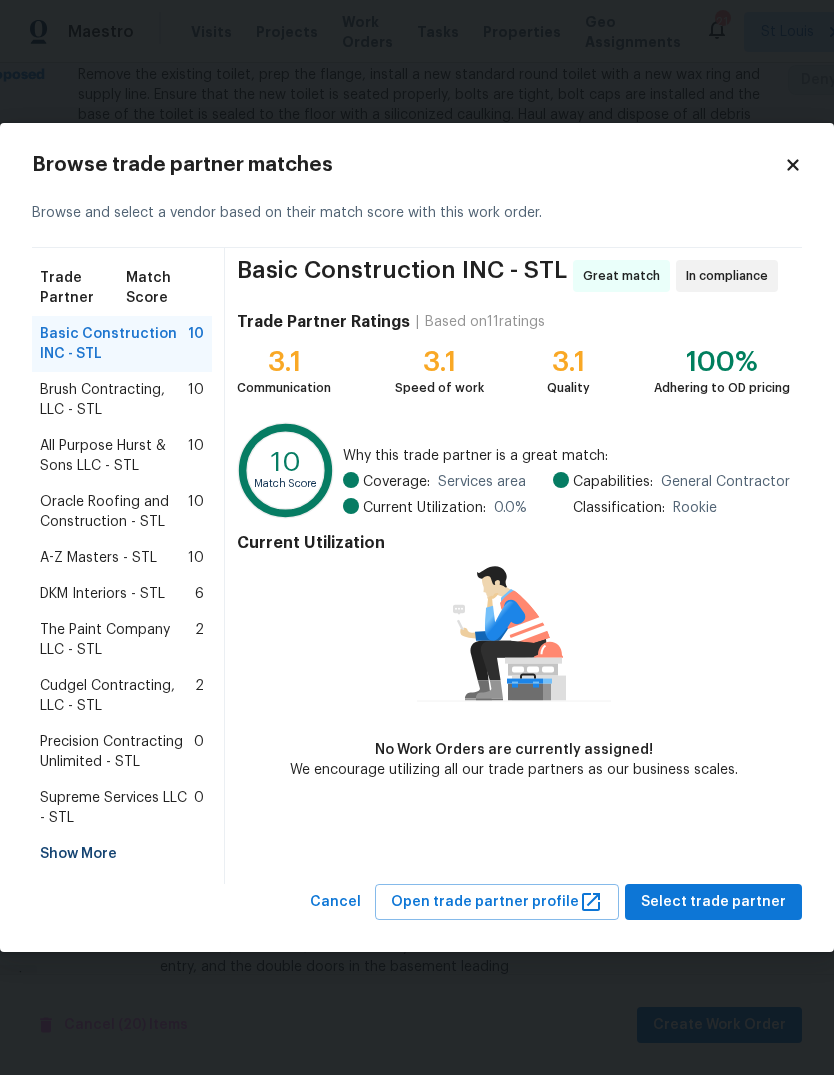 click on "Supreme Services LLC - STL" at bounding box center [117, 808] 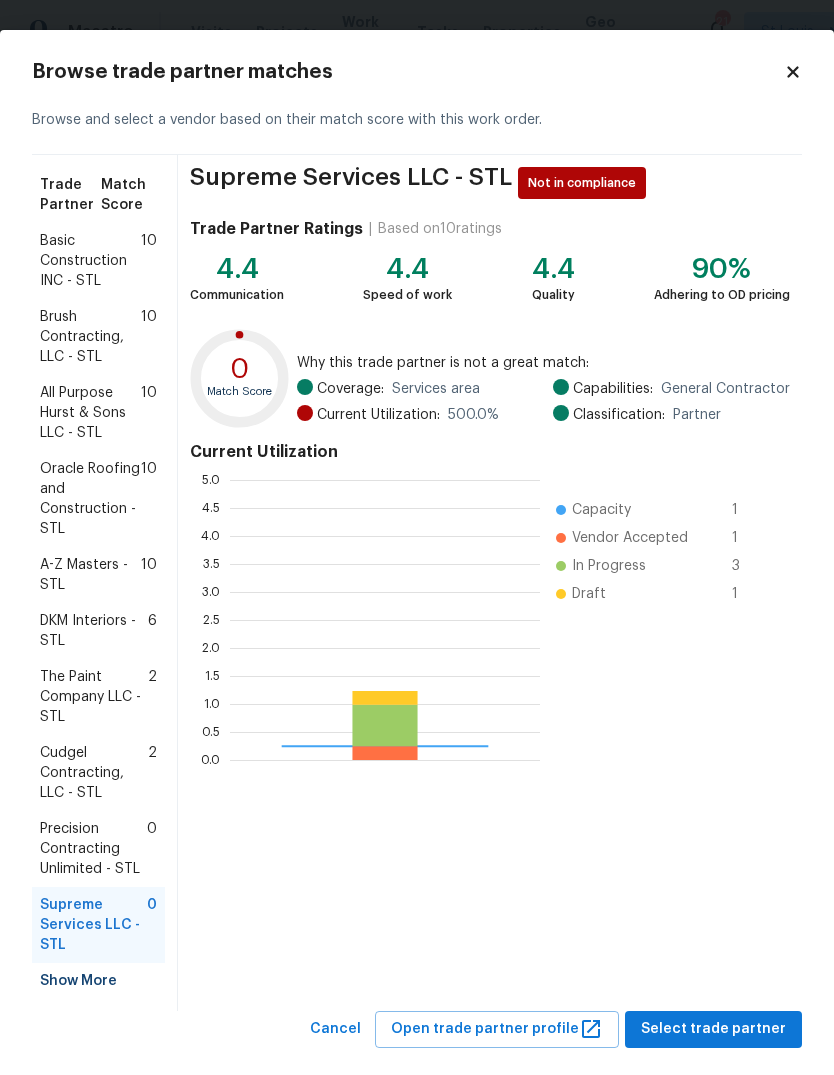 scroll, scrollTop: 2, scrollLeft: 2, axis: both 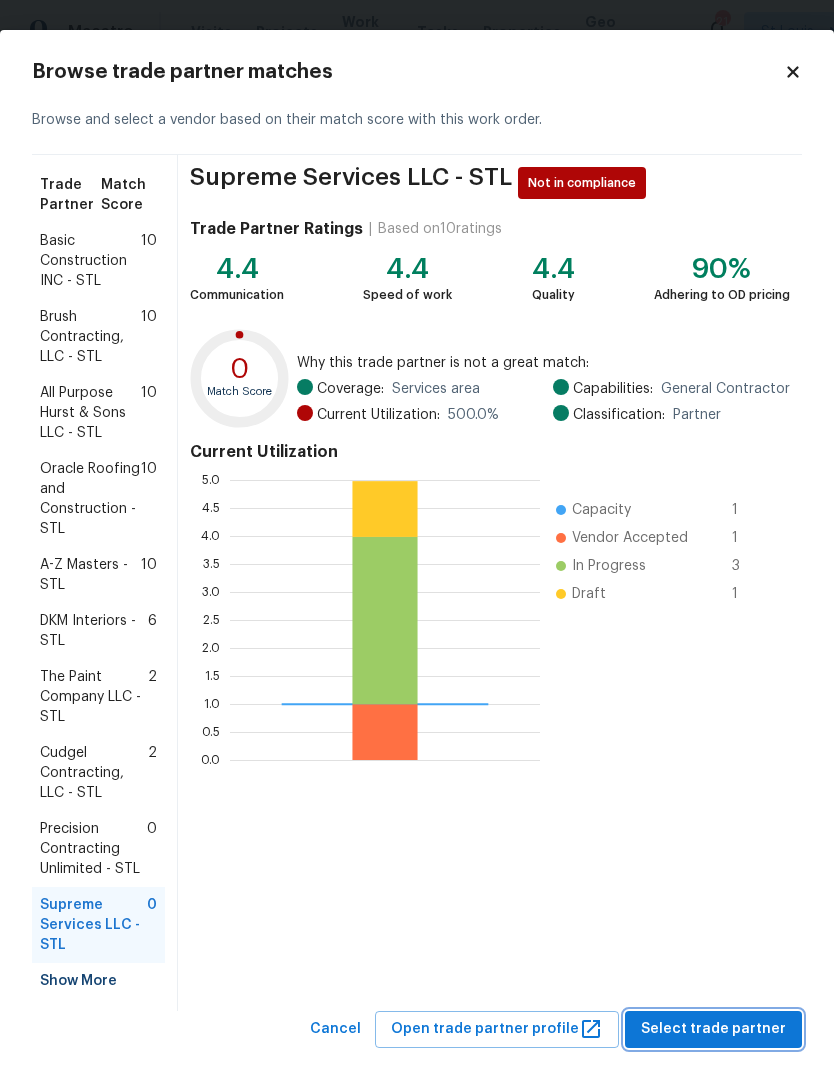 click on "Select trade partner" at bounding box center (713, 1029) 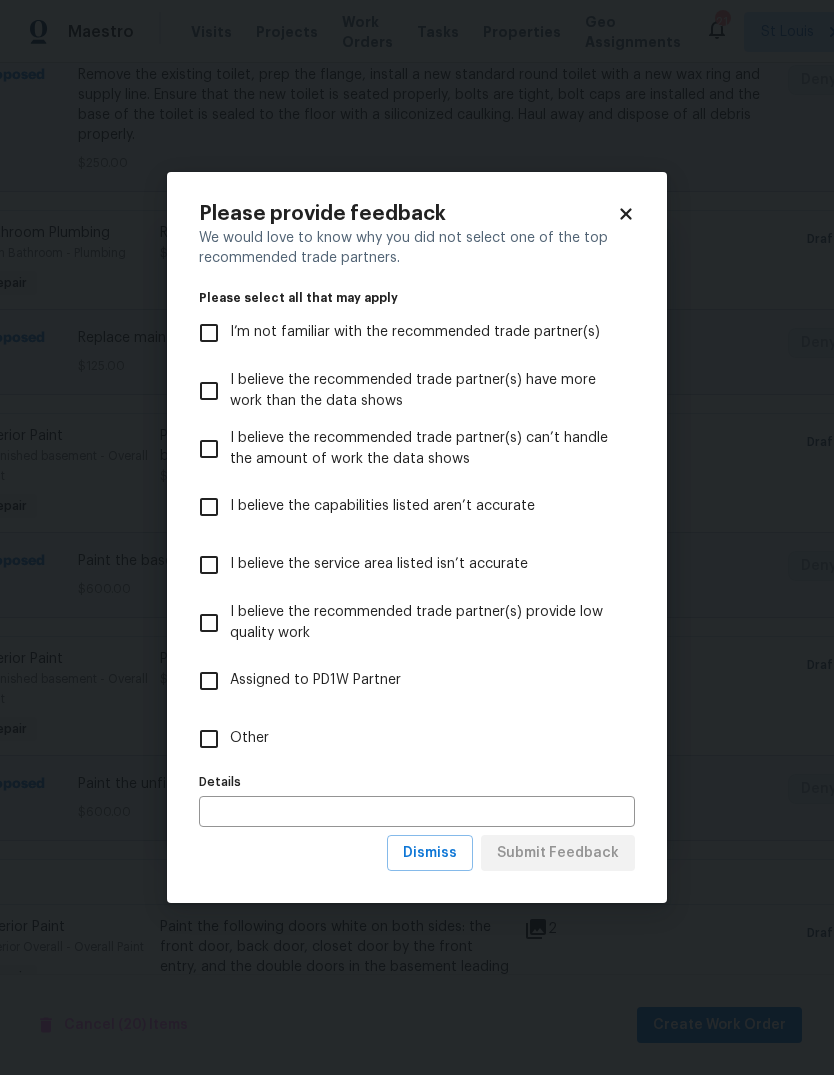 click on "Other" at bounding box center [209, 739] 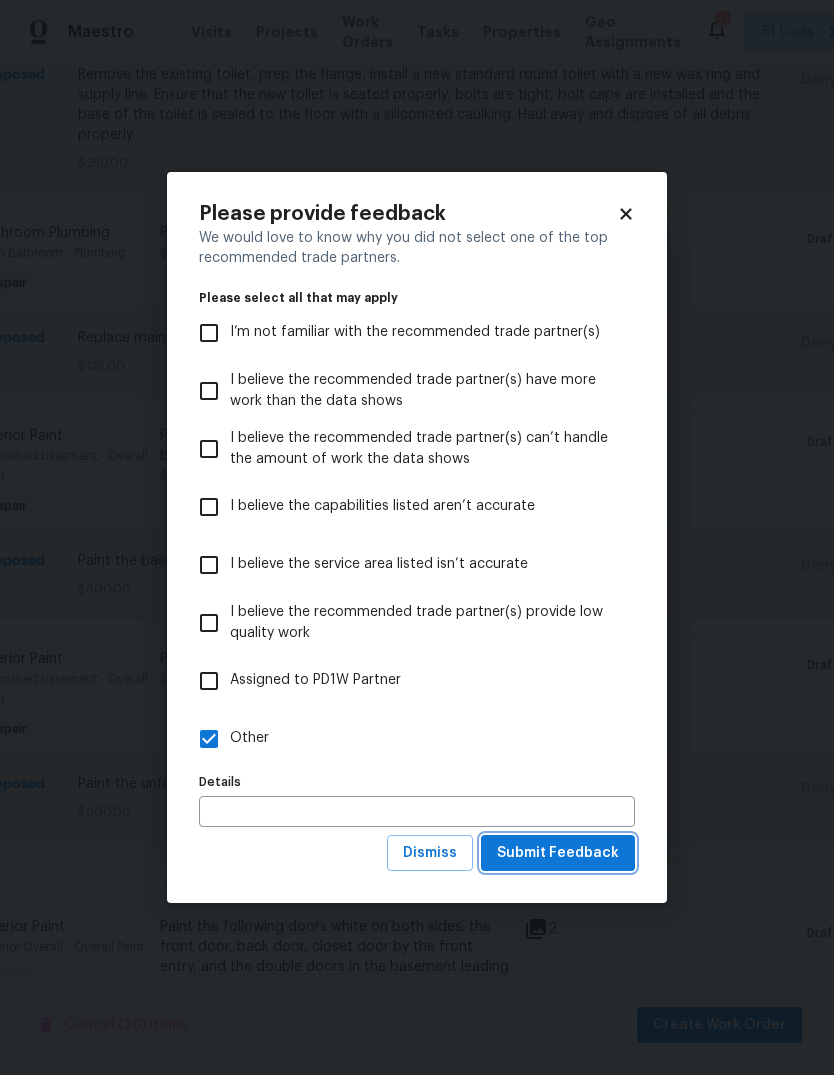 click on "Submit Feedback" at bounding box center [558, 853] 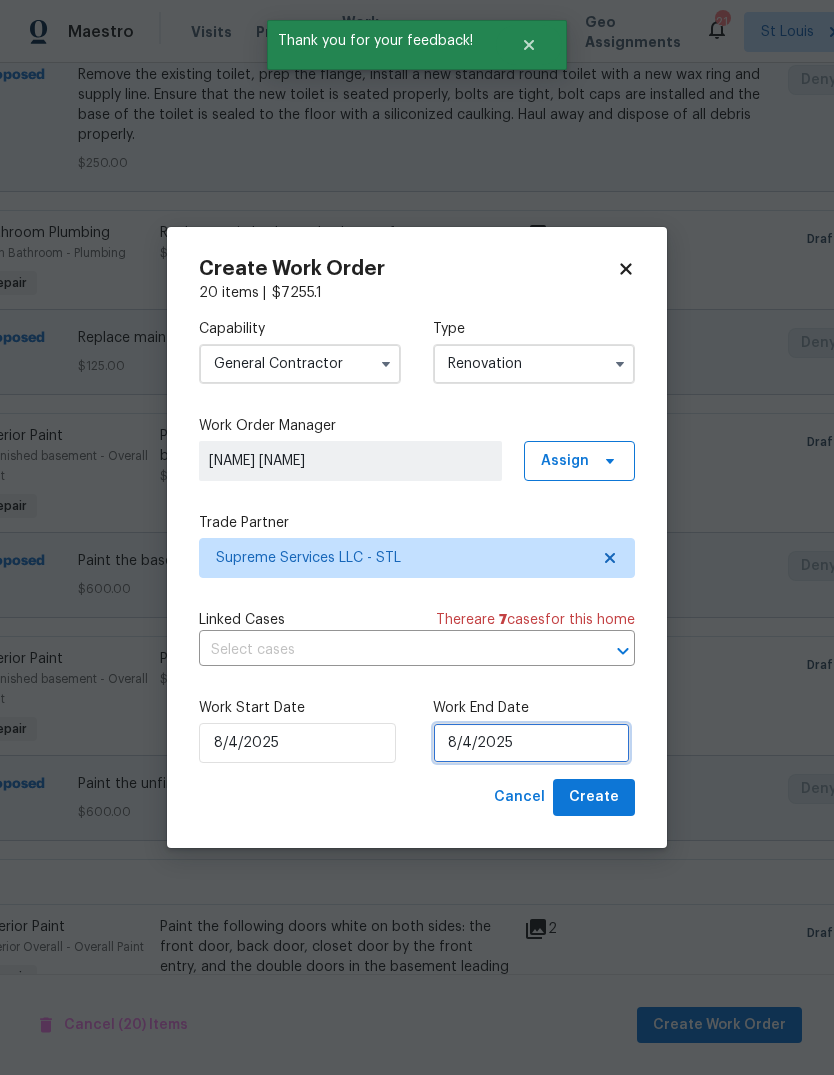 click on "8/4/2025" at bounding box center (531, 743) 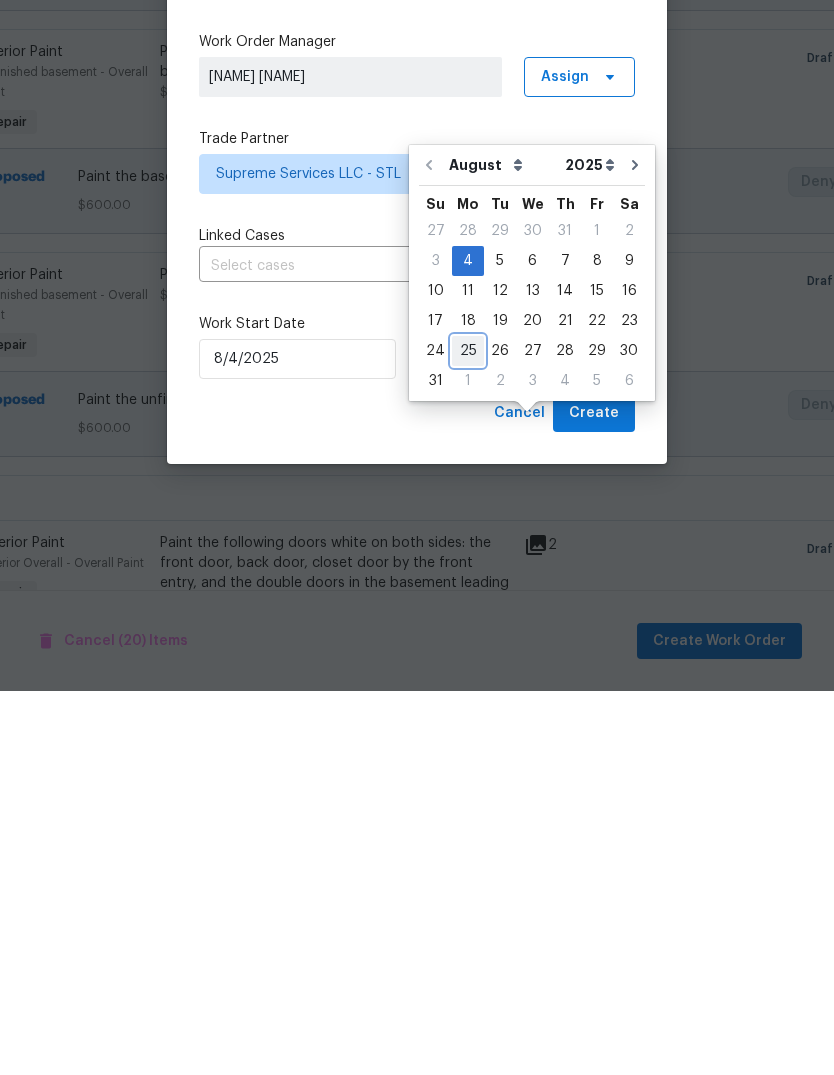 click on "25" at bounding box center [468, 735] 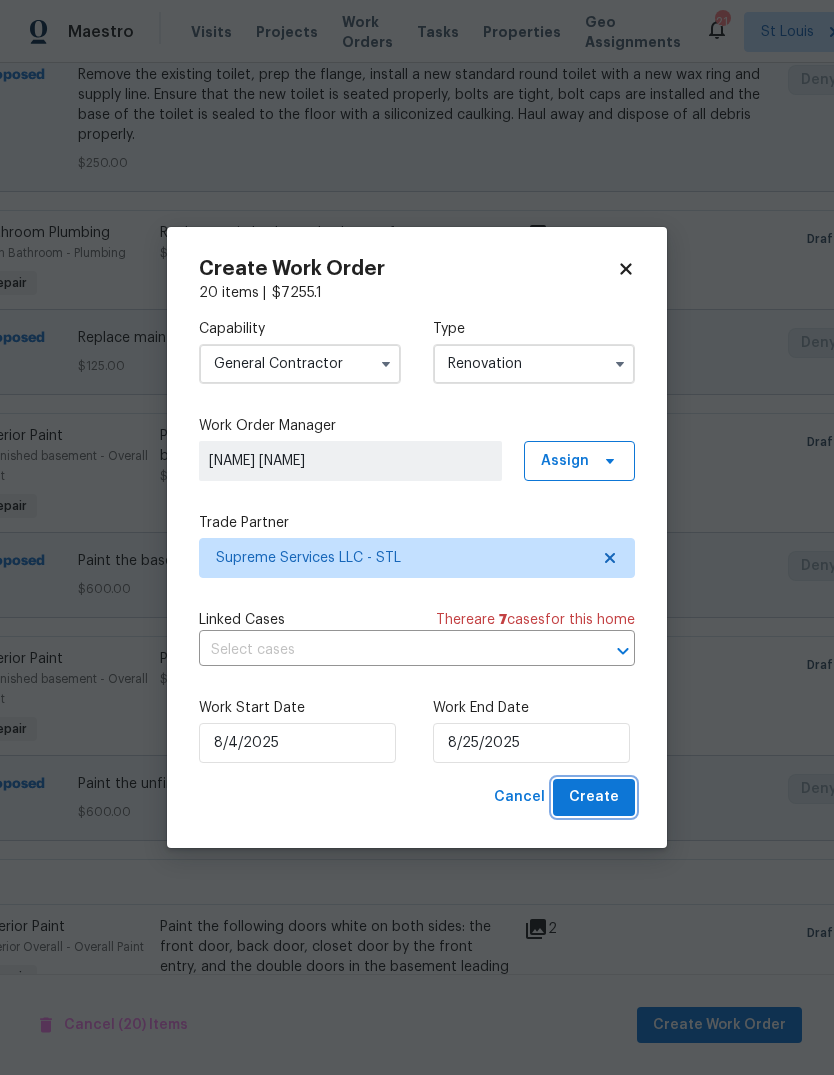 click on "Create" at bounding box center (594, 797) 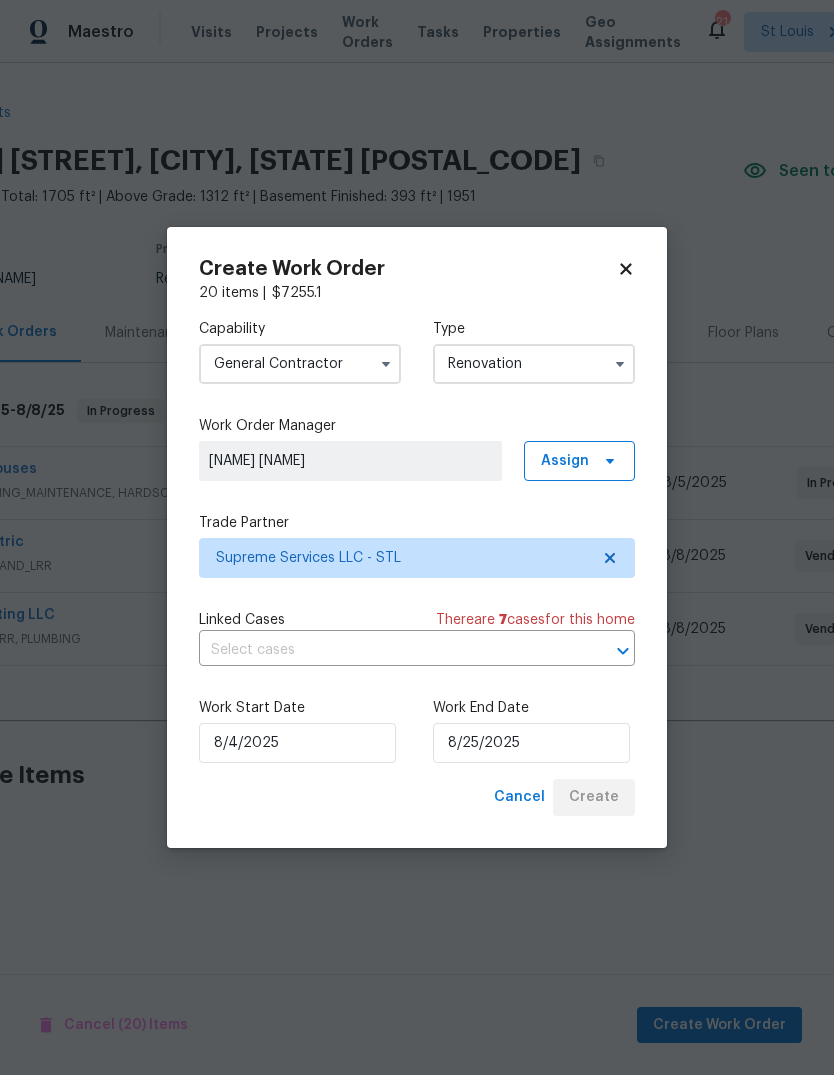 scroll, scrollTop: 0, scrollLeft: 0, axis: both 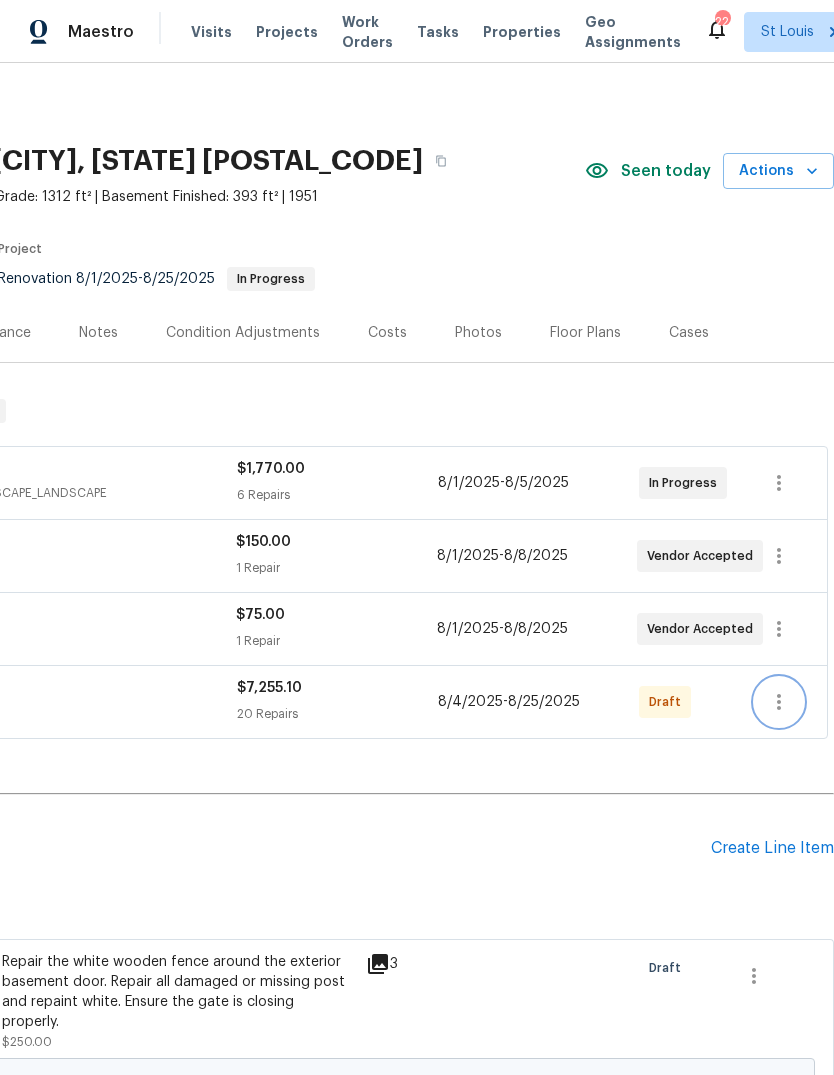 click 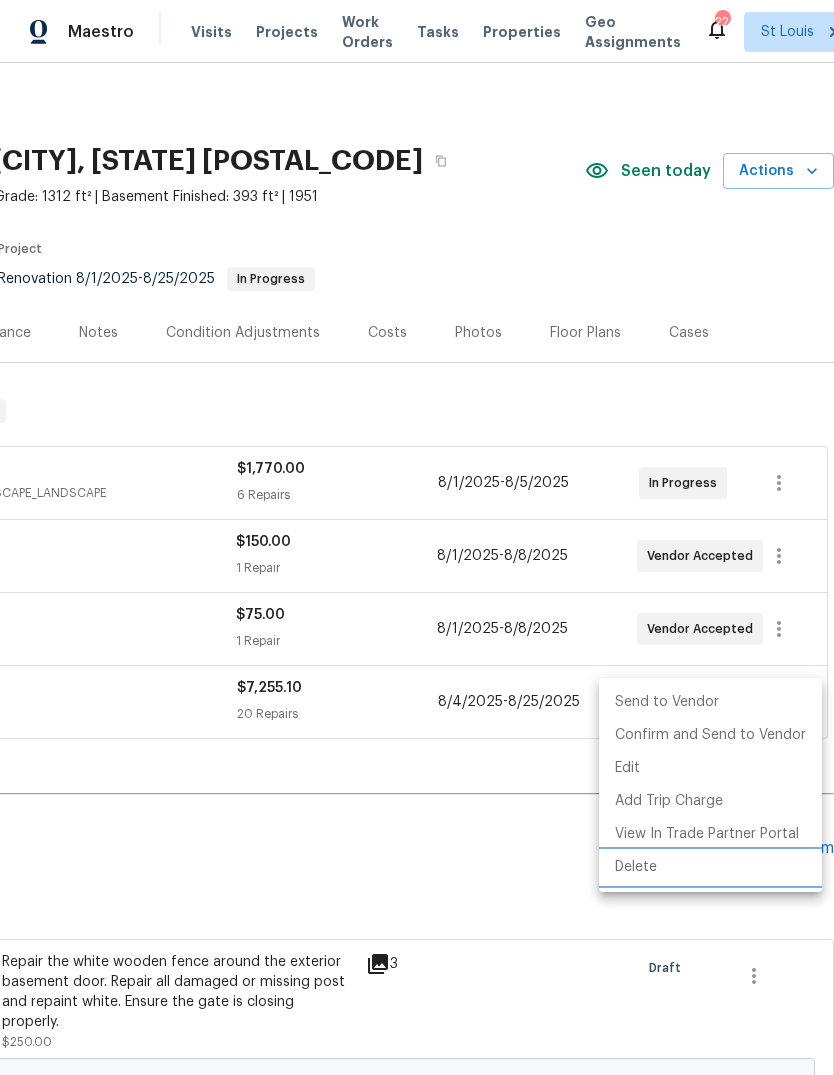 click on "Delete" at bounding box center [710, 867] 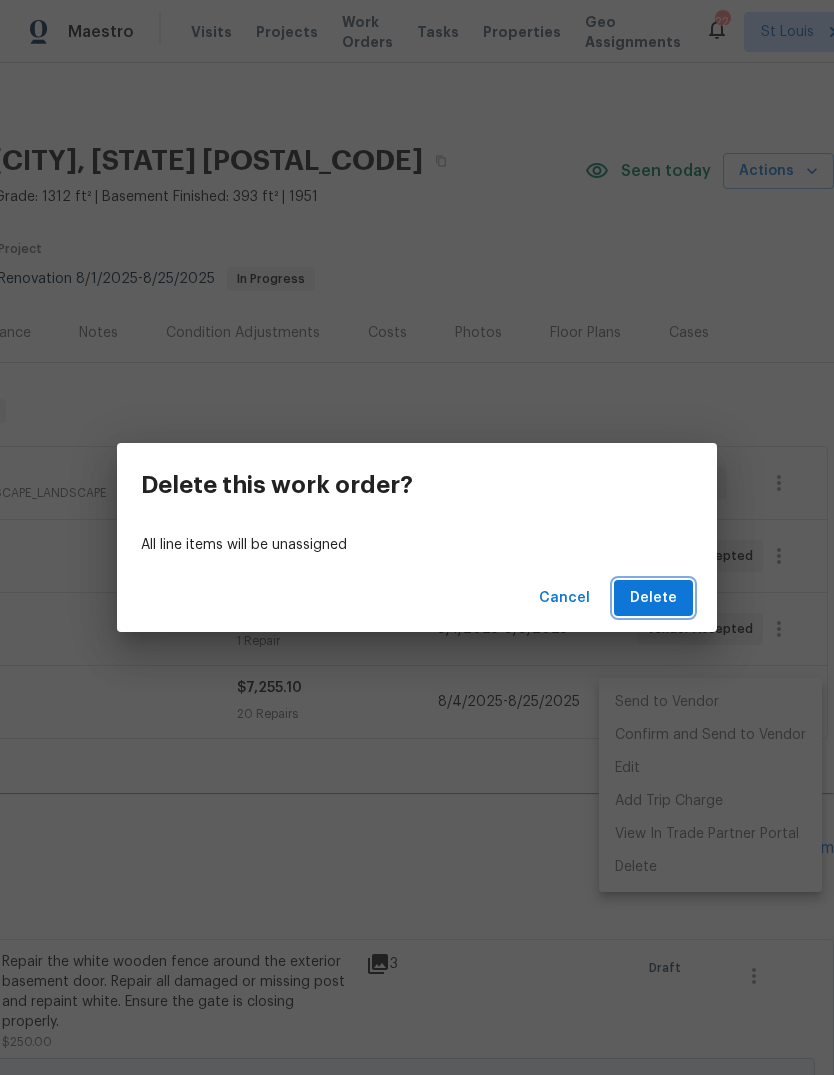 click on "Delete" at bounding box center [653, 598] 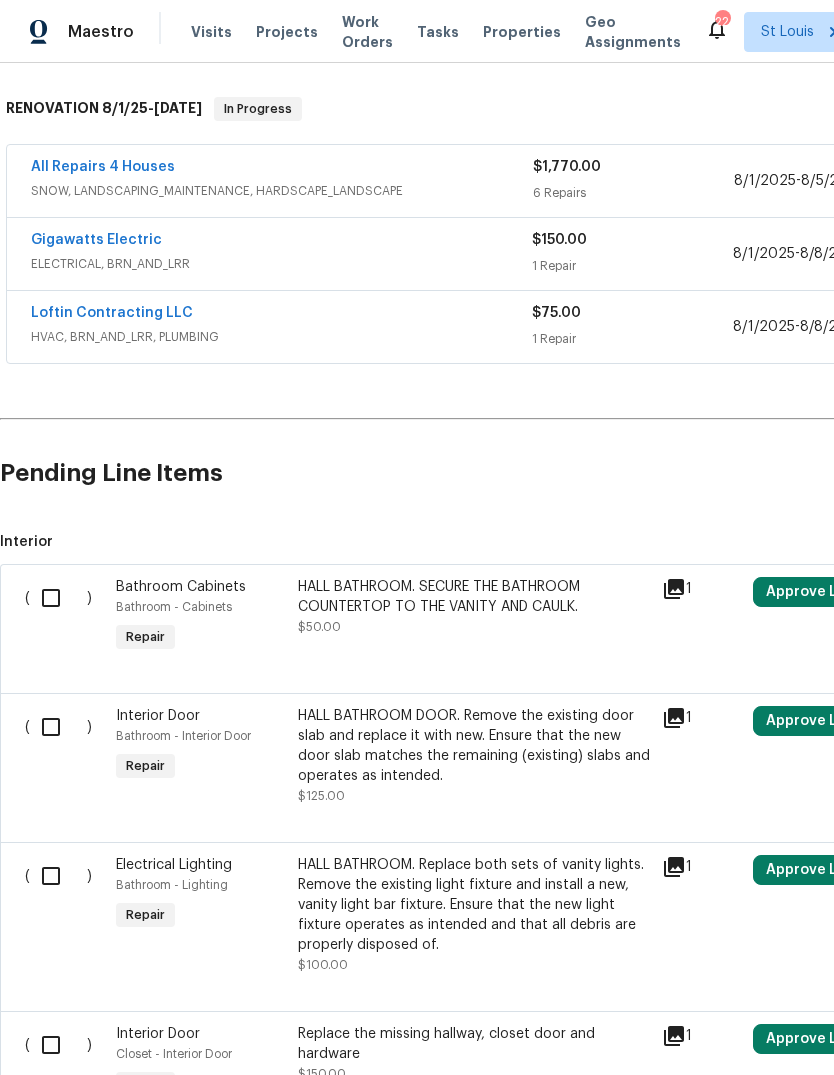 scroll, scrollTop: 302, scrollLeft: 0, axis: vertical 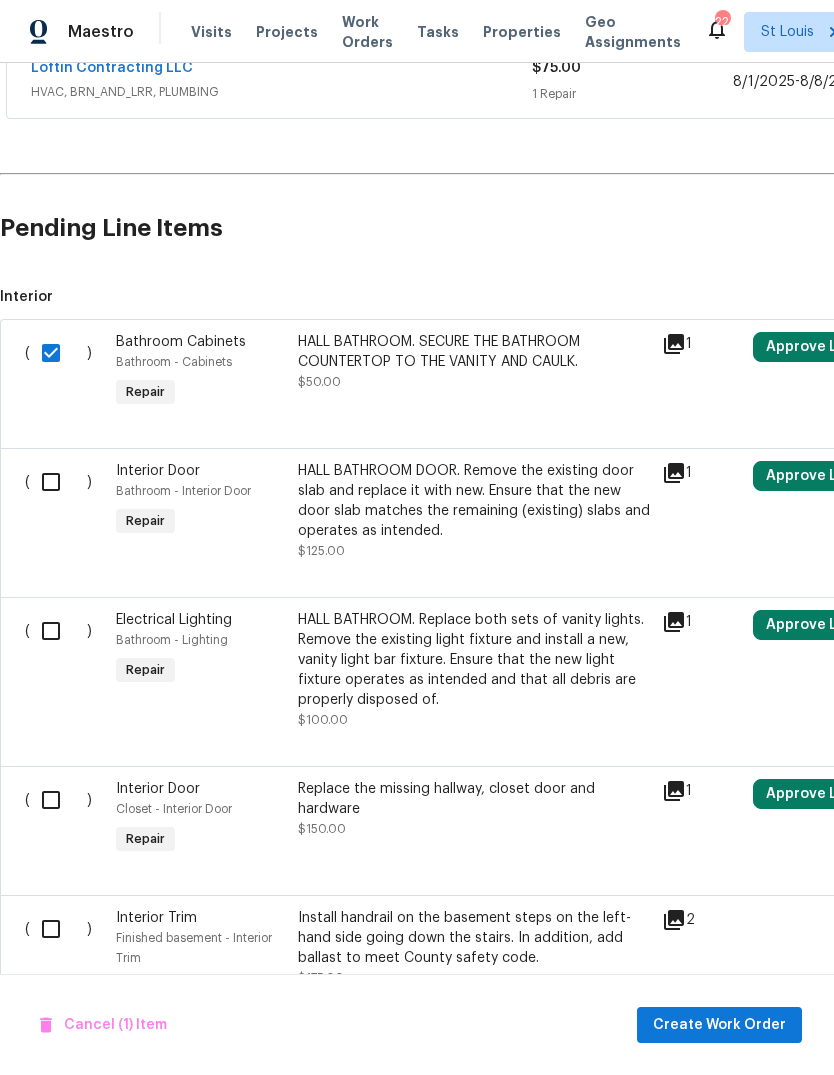 click at bounding box center (58, 482) 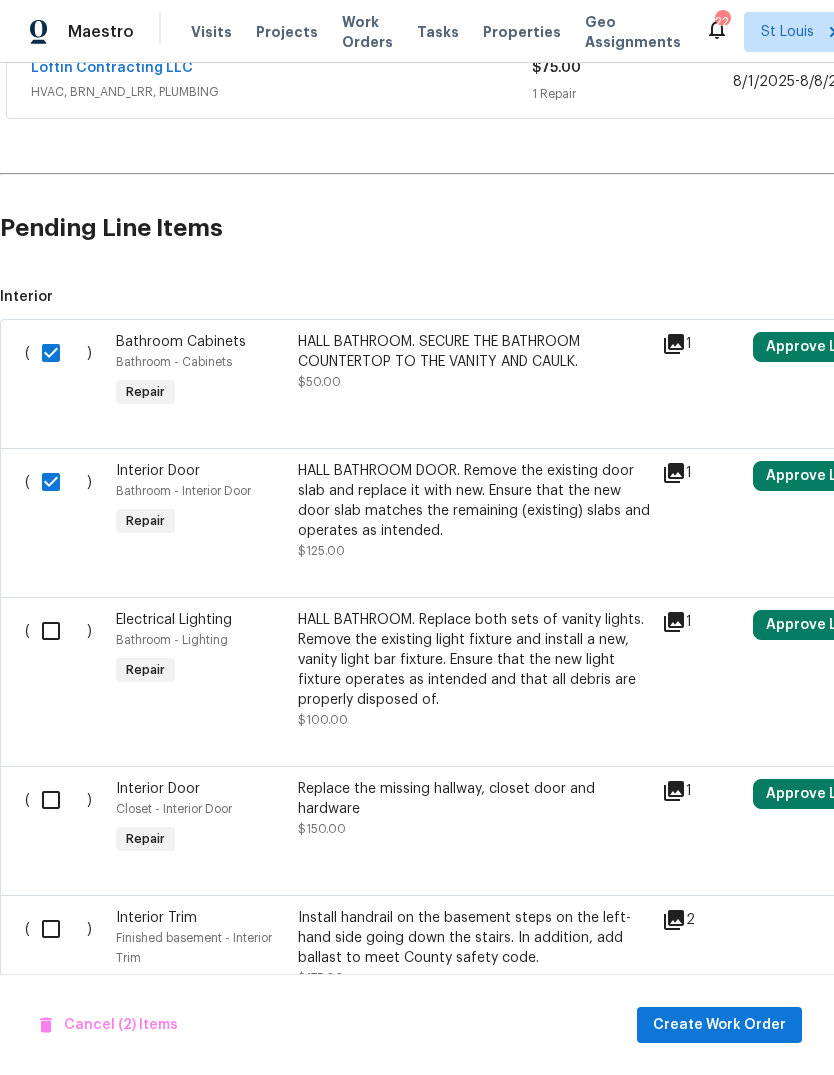 click at bounding box center [58, 631] 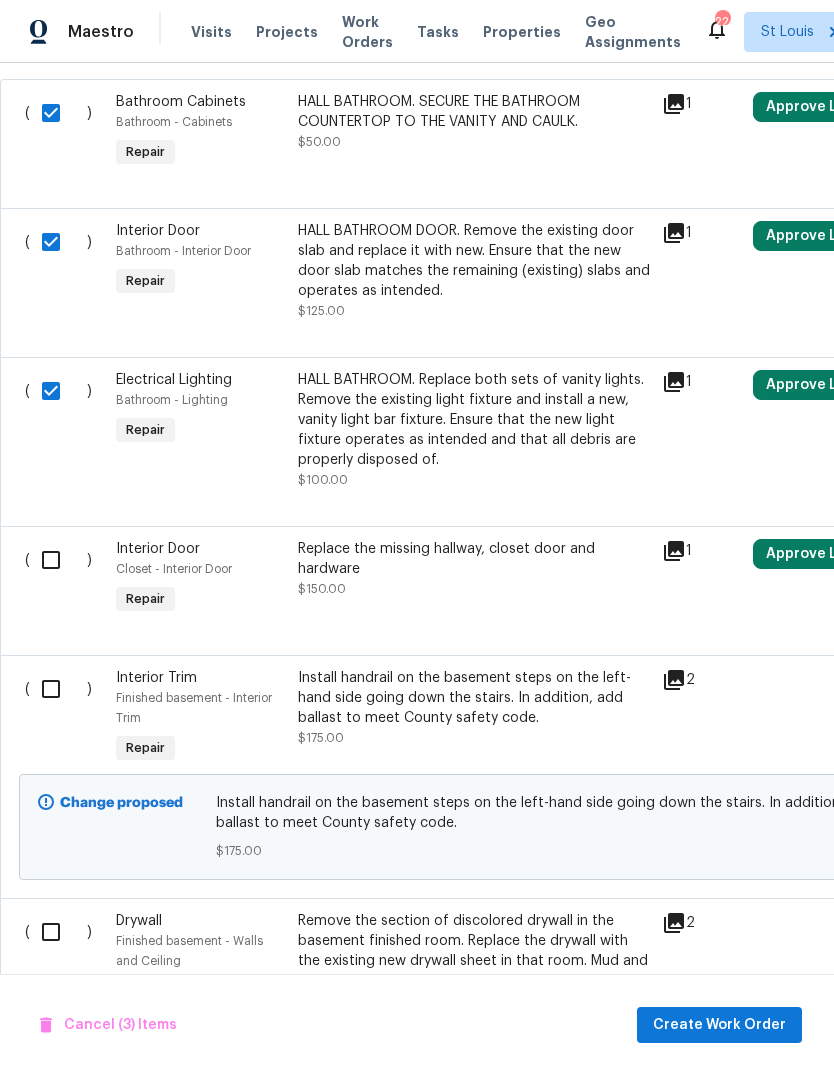 scroll, scrollTop: 787, scrollLeft: 0, axis: vertical 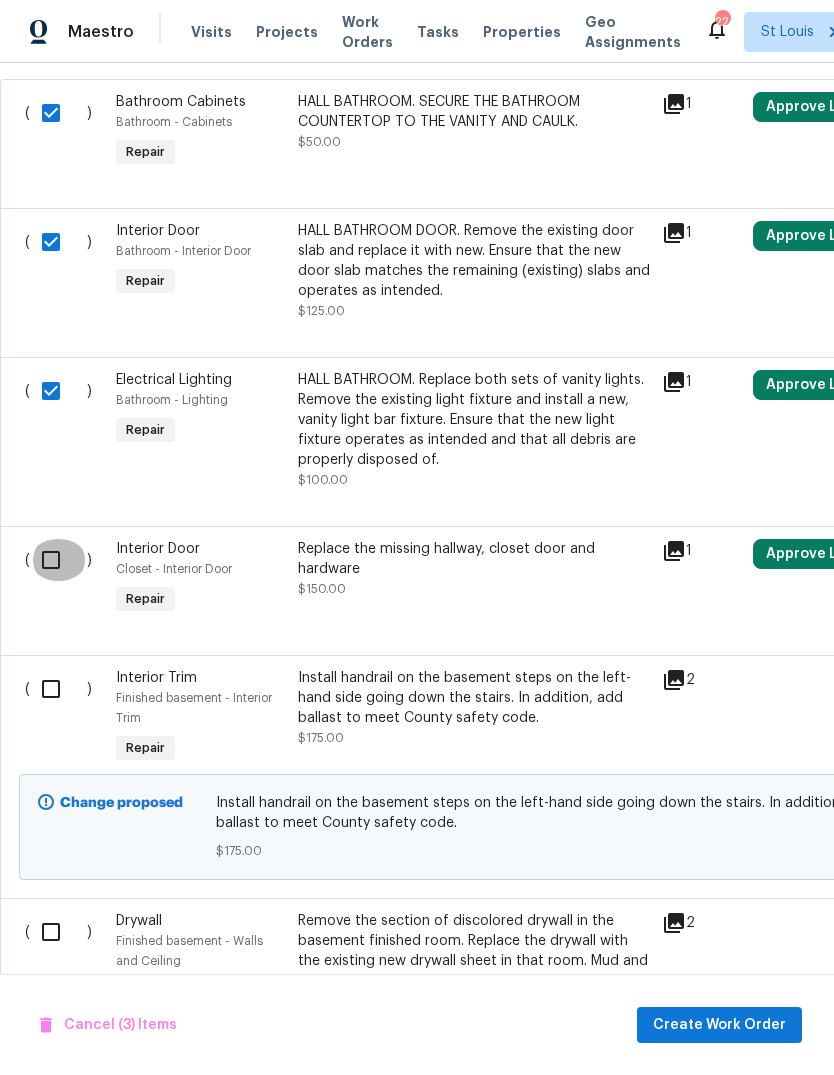 click at bounding box center (58, 560) 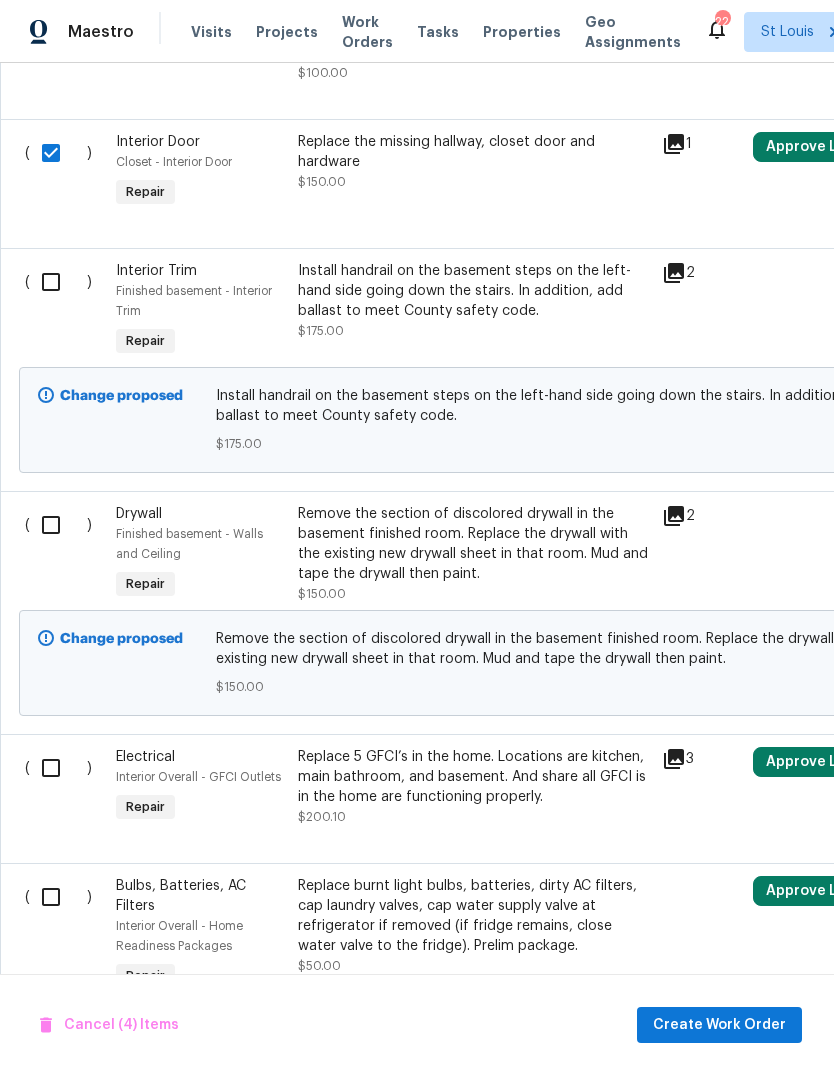 scroll, scrollTop: 1194, scrollLeft: 0, axis: vertical 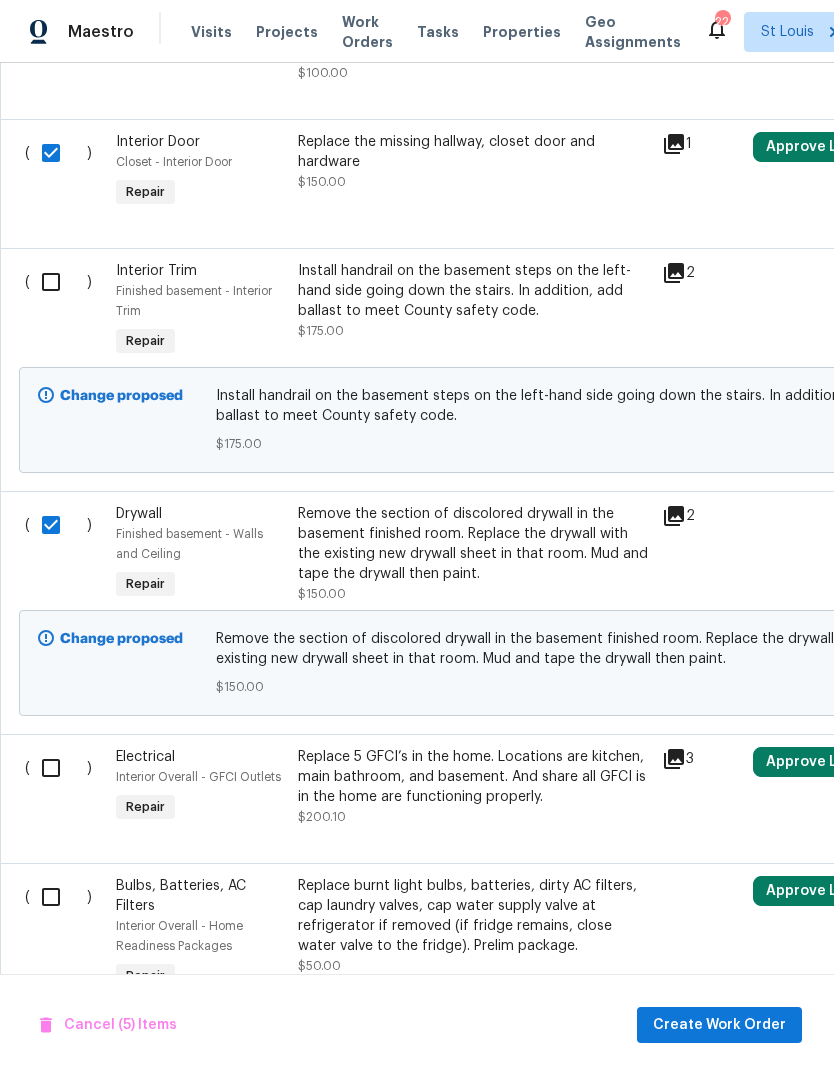 click at bounding box center [58, 282] 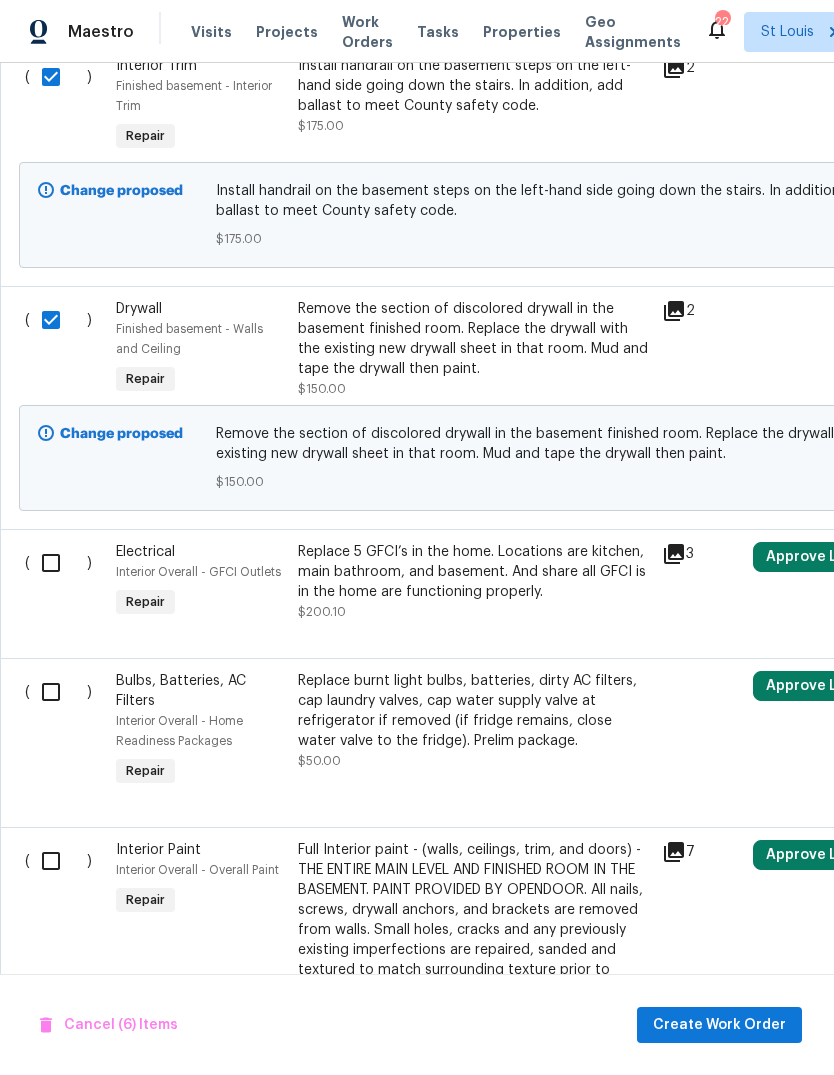 scroll, scrollTop: 1405, scrollLeft: 0, axis: vertical 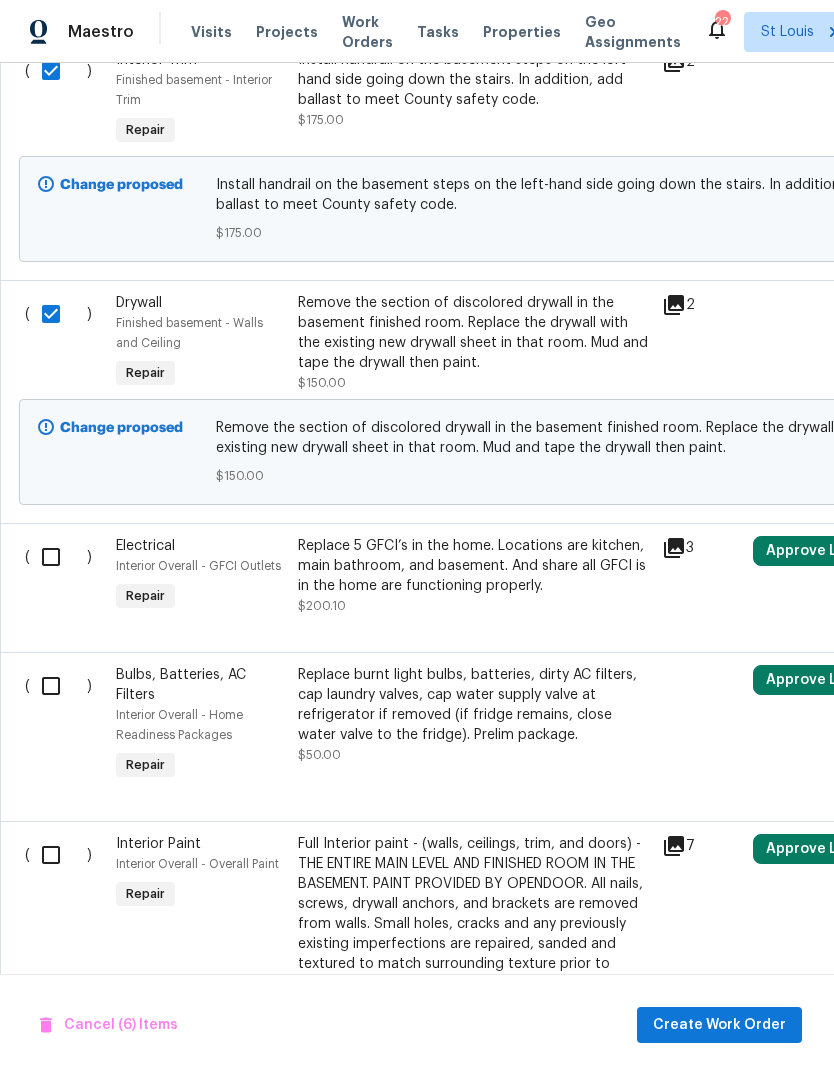 click at bounding box center [58, 557] 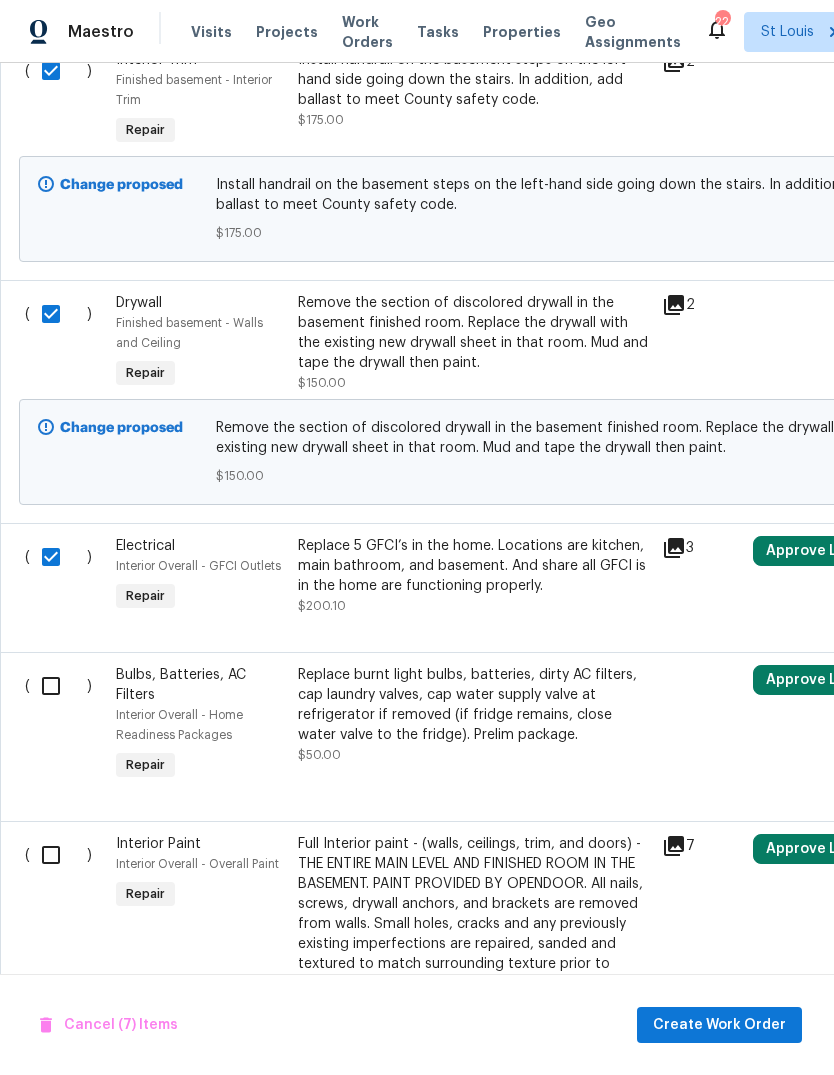 click at bounding box center (58, 686) 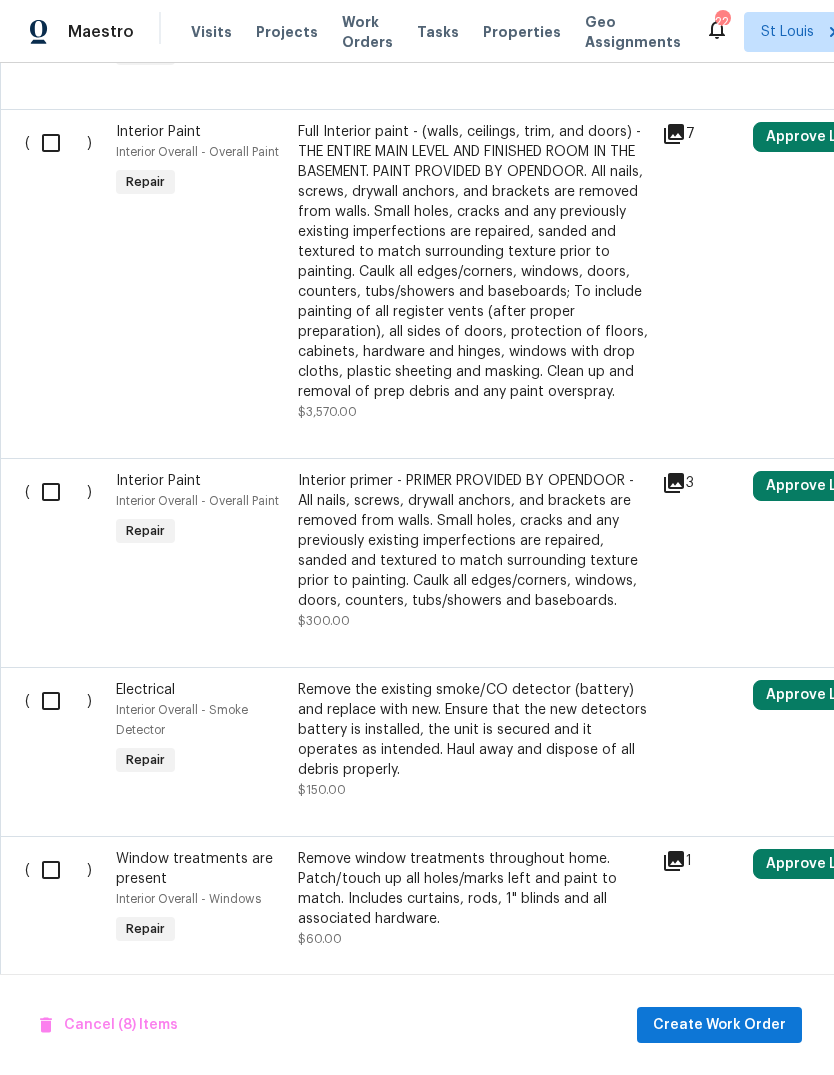 scroll, scrollTop: 2117, scrollLeft: -1, axis: both 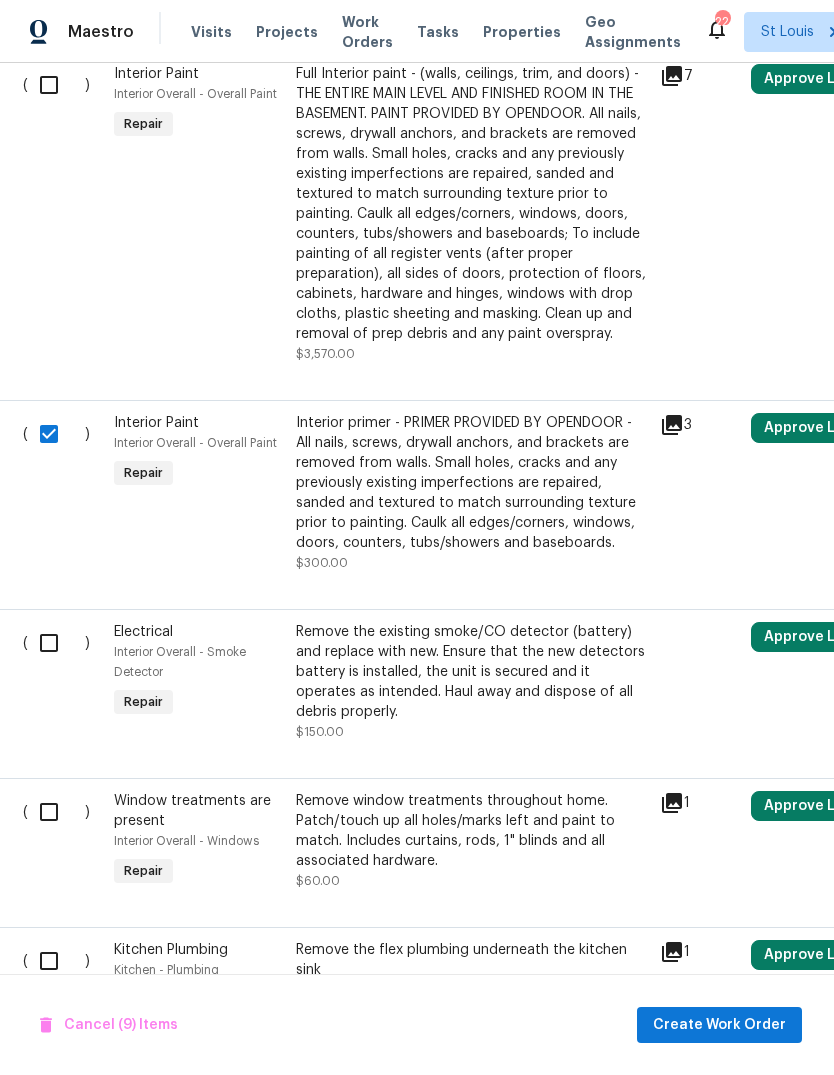 click at bounding box center [56, 643] 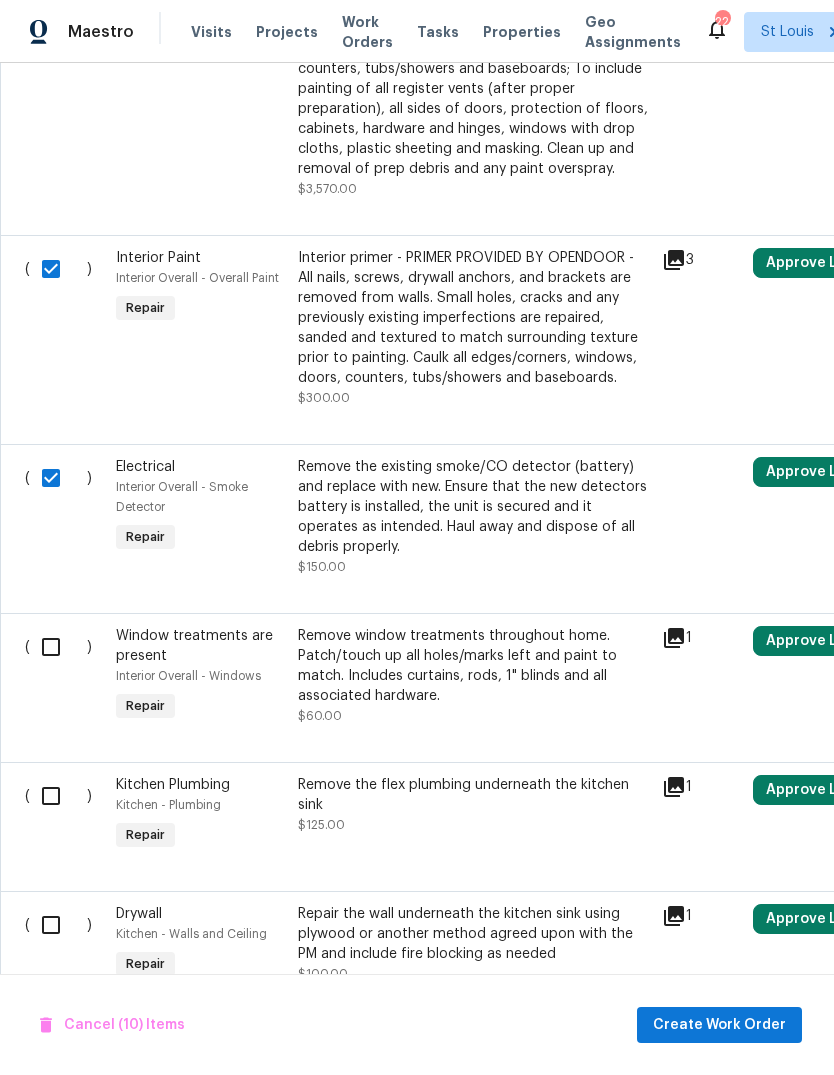 scroll 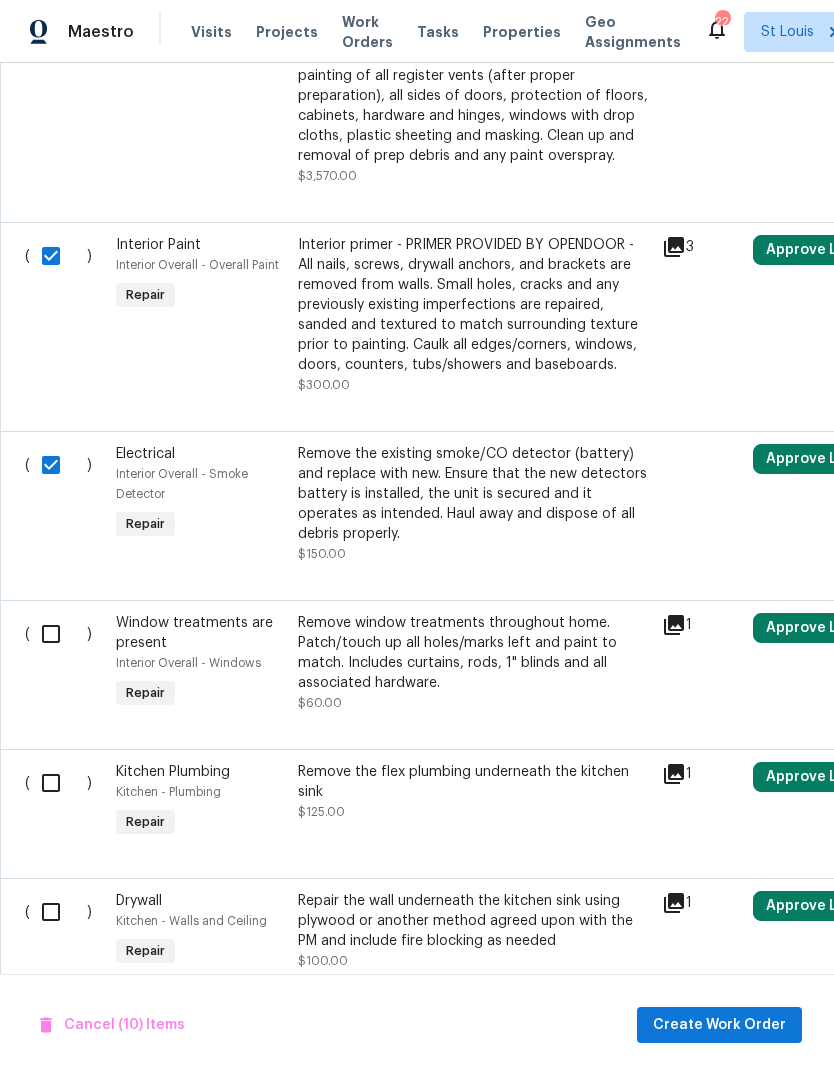 click at bounding box center (58, 634) 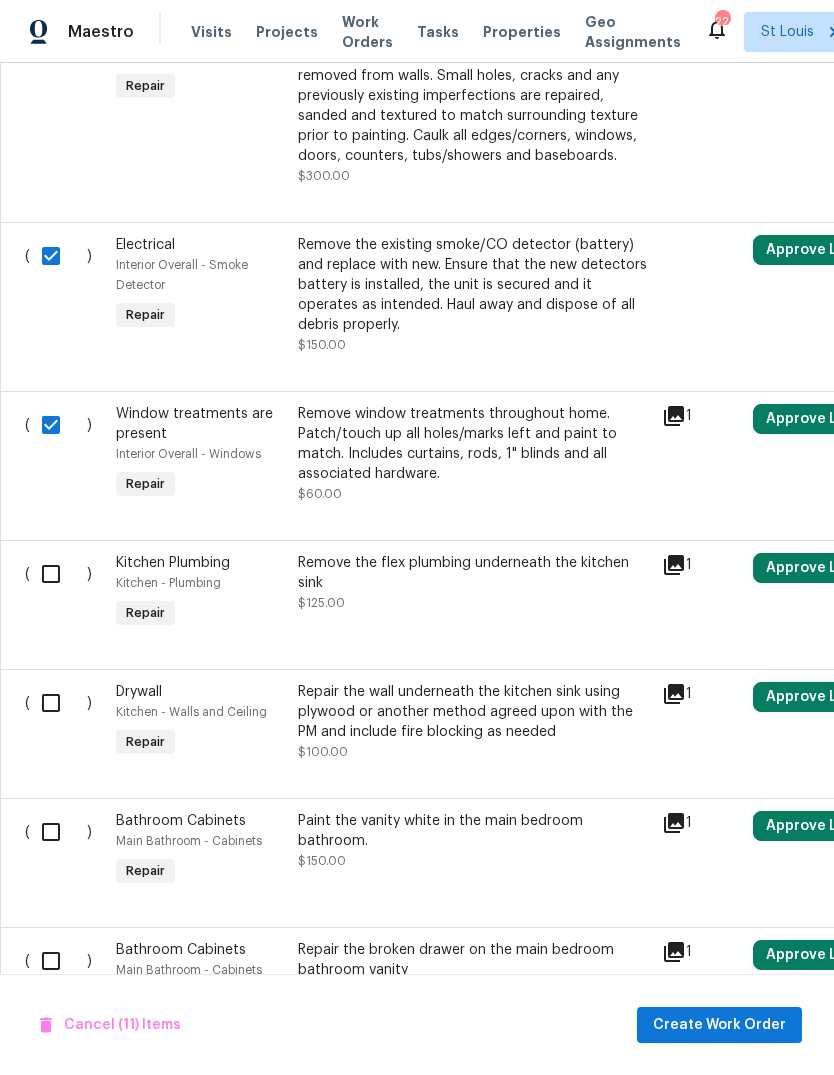 click at bounding box center [58, 574] 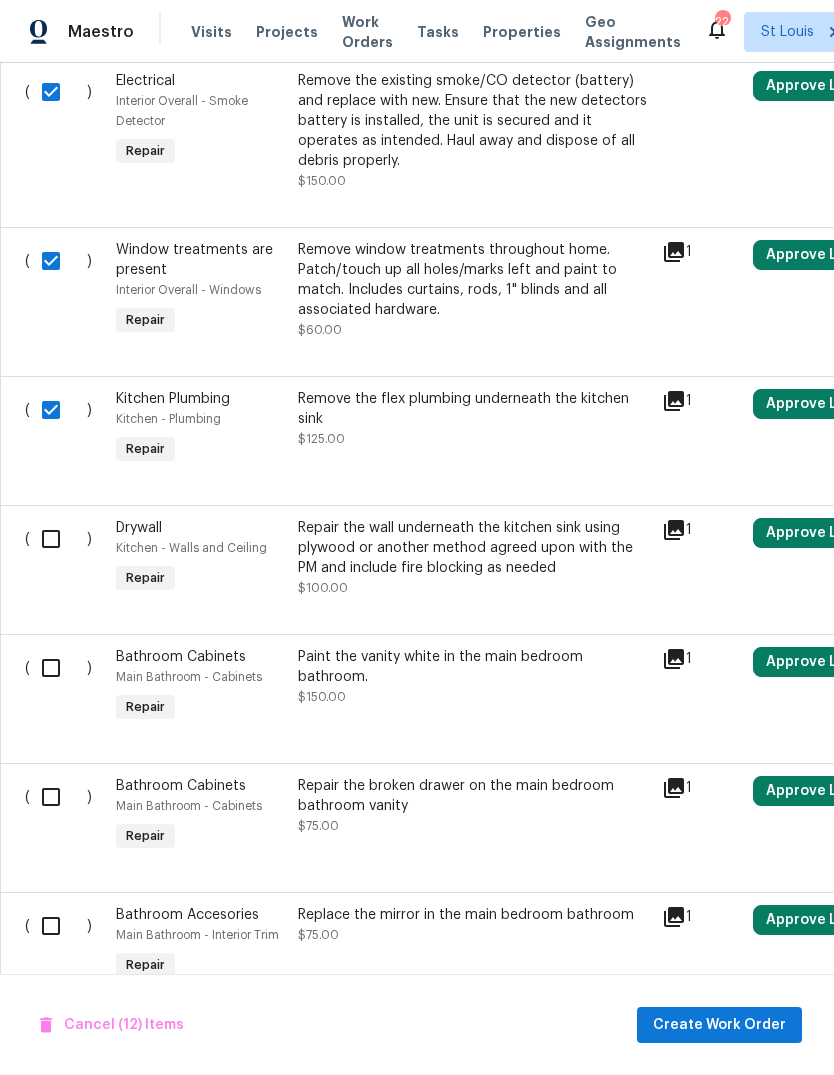 click at bounding box center (58, 539) 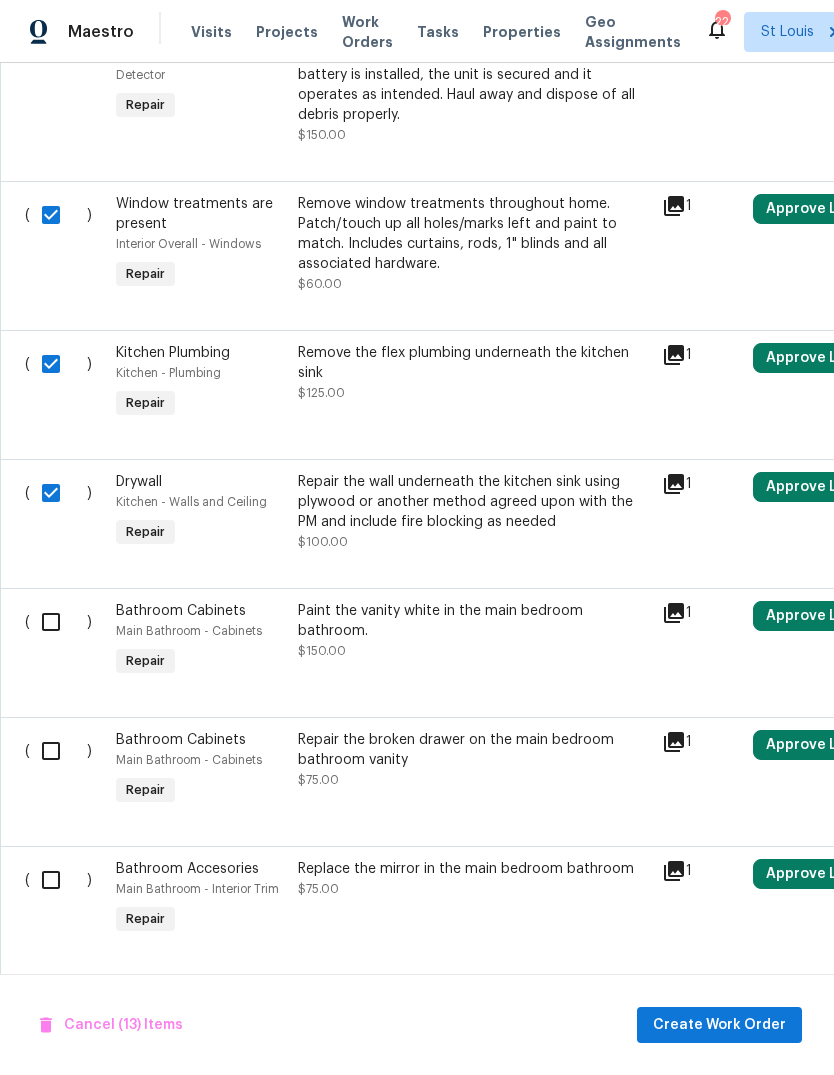 click at bounding box center [58, 622] 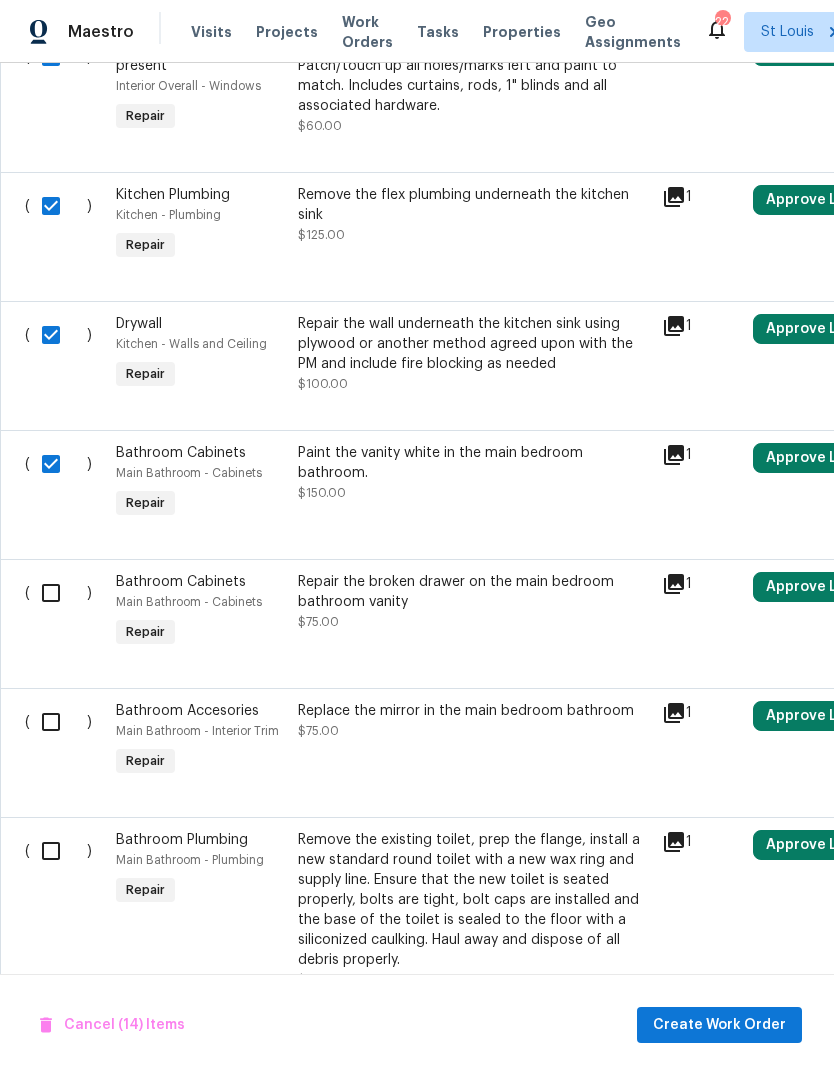 click at bounding box center (58, 593) 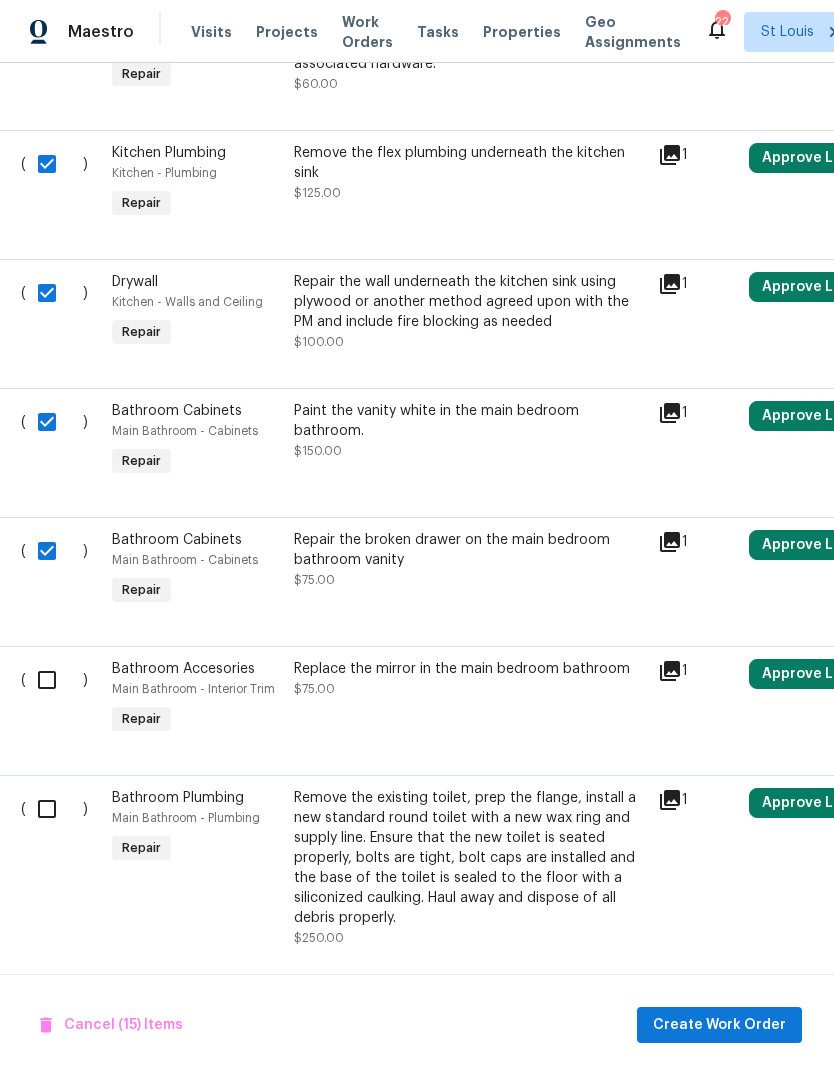 click at bounding box center (54, 680) 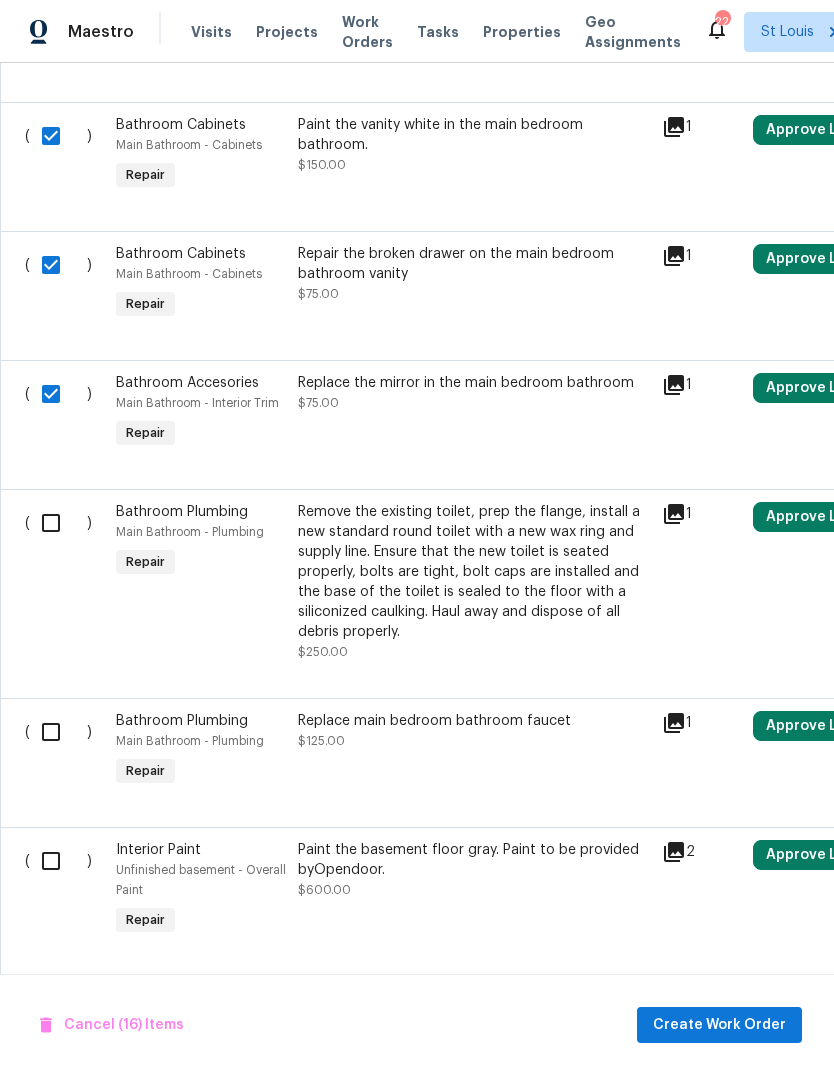 click at bounding box center [58, 523] 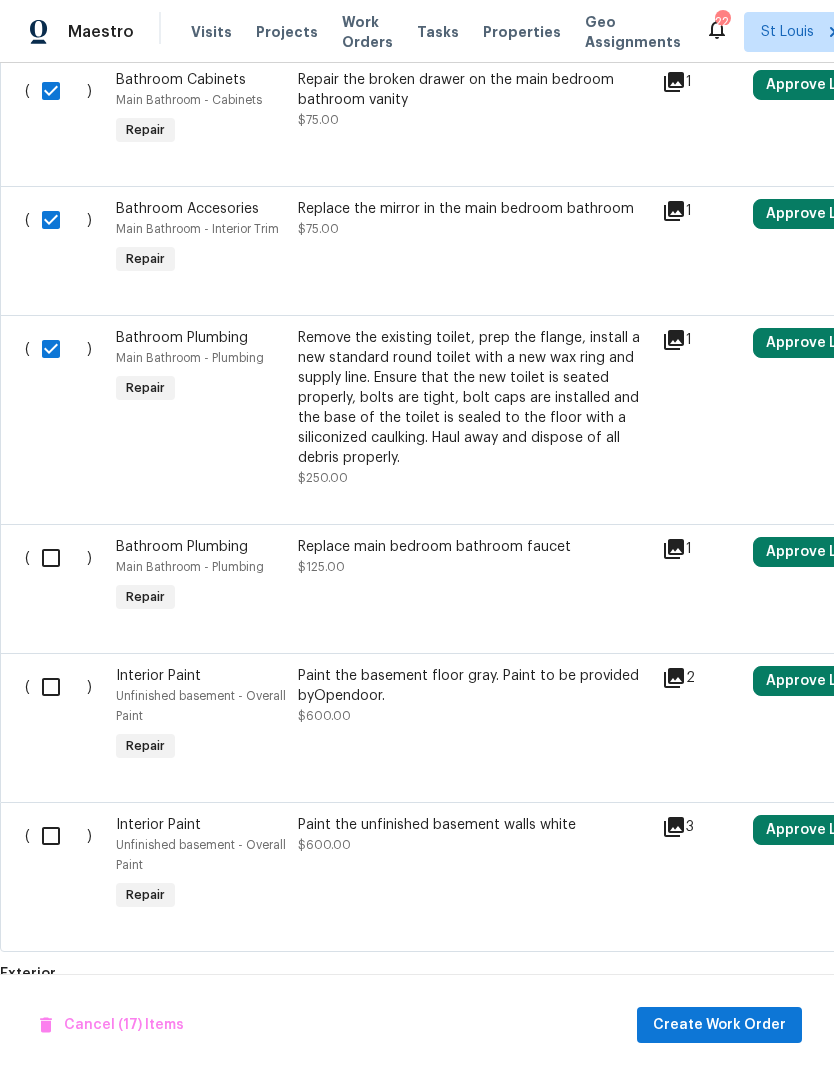 click at bounding box center [58, 558] 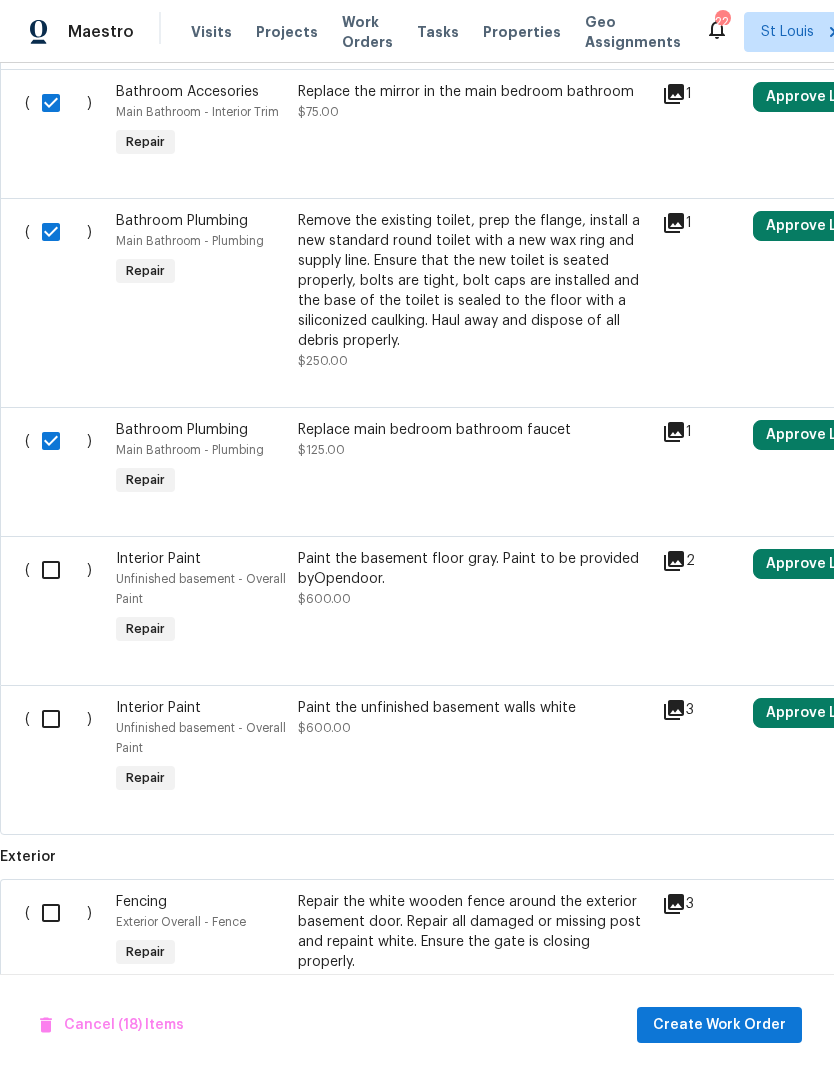 click at bounding box center (58, 570) 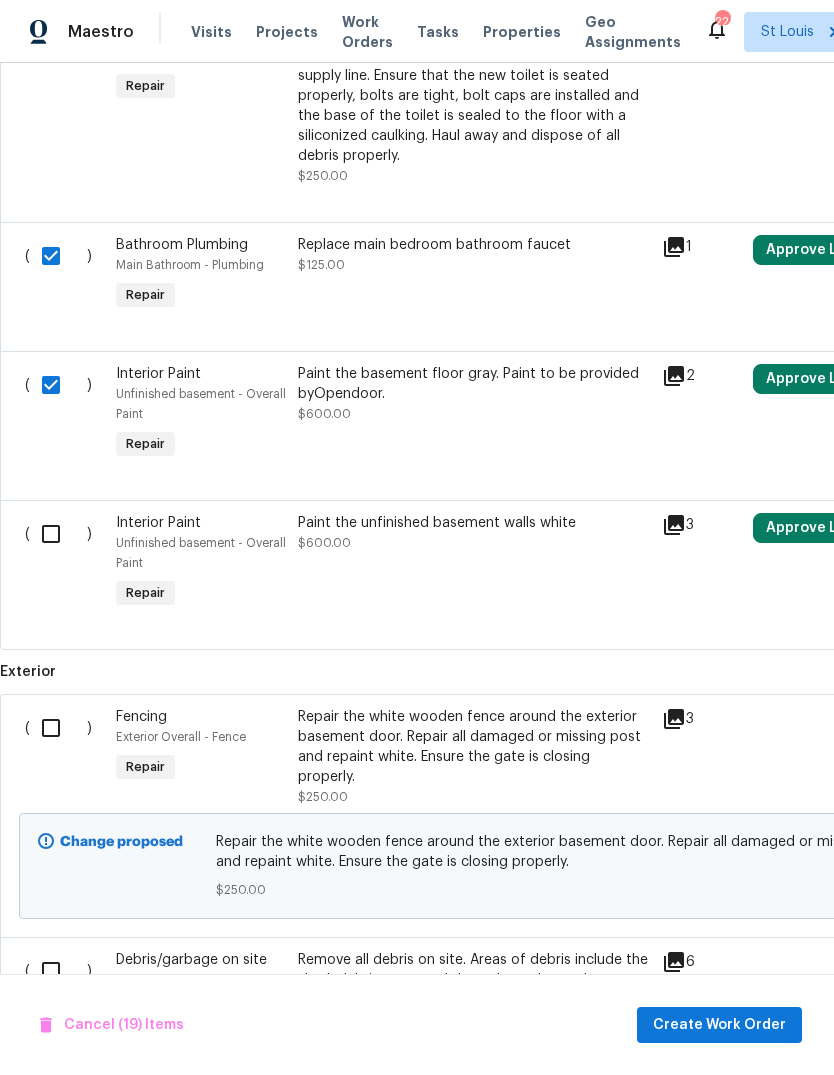 click at bounding box center (58, 534) 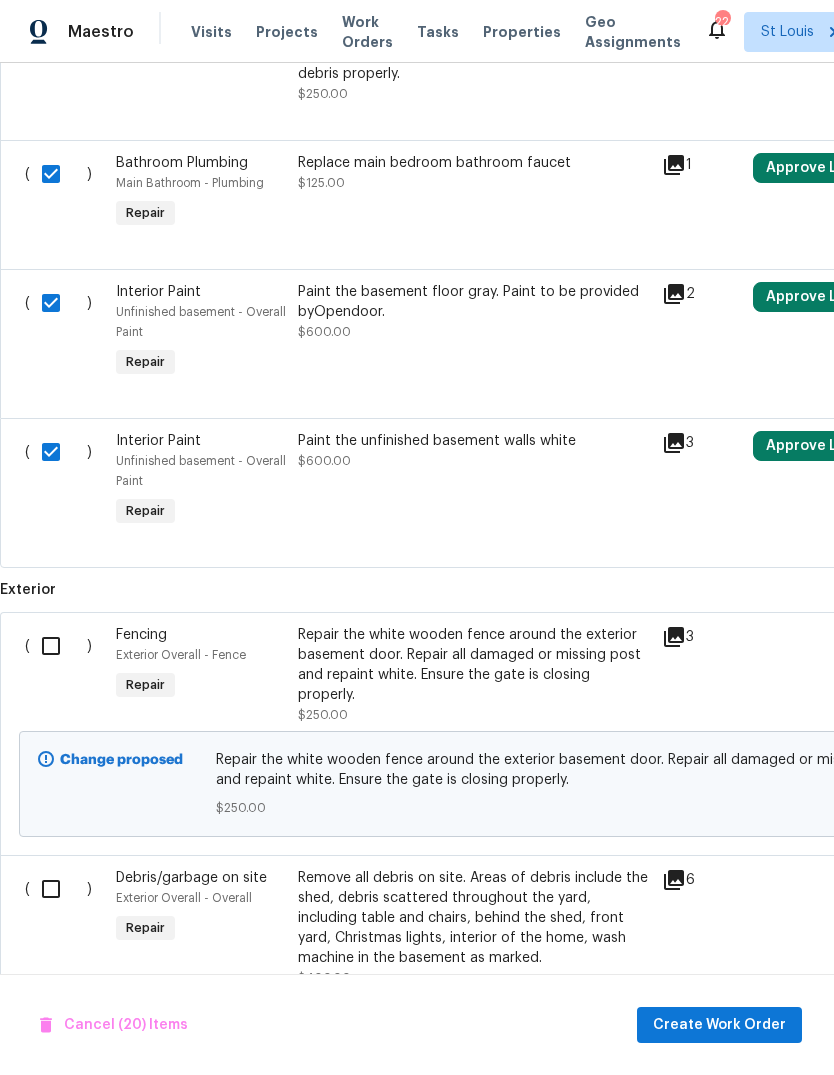 click at bounding box center (58, 646) 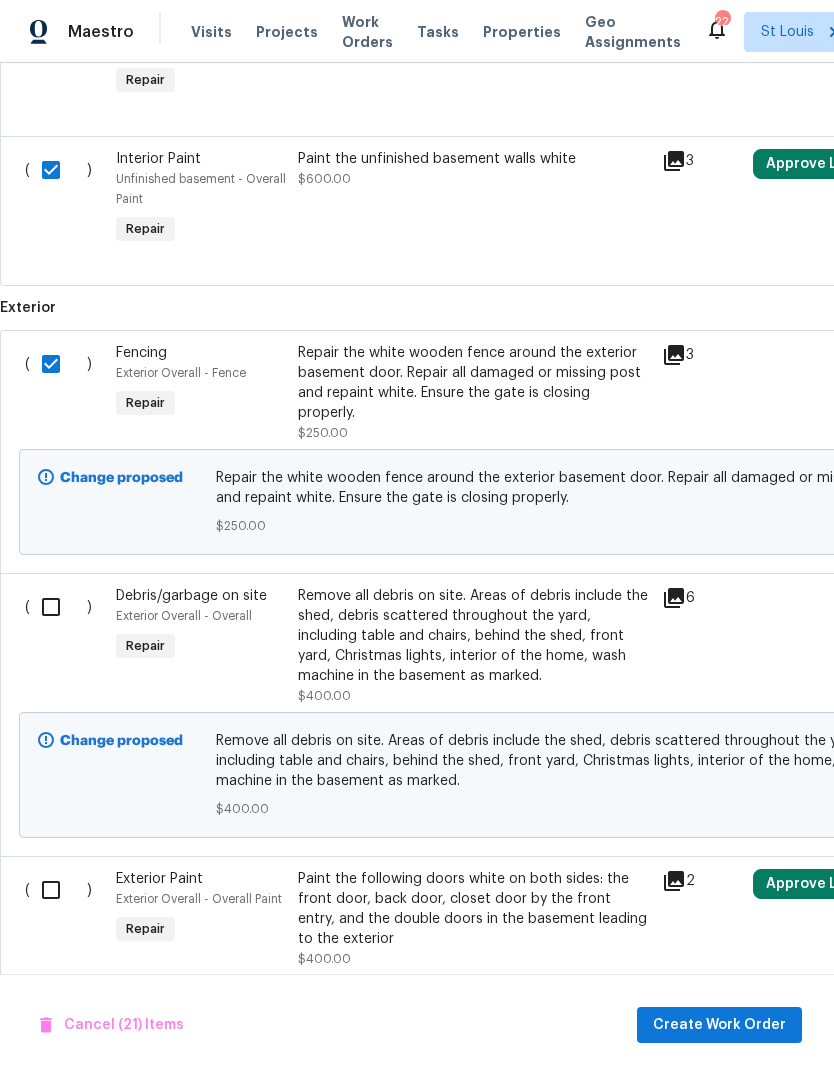 click at bounding box center (58, 607) 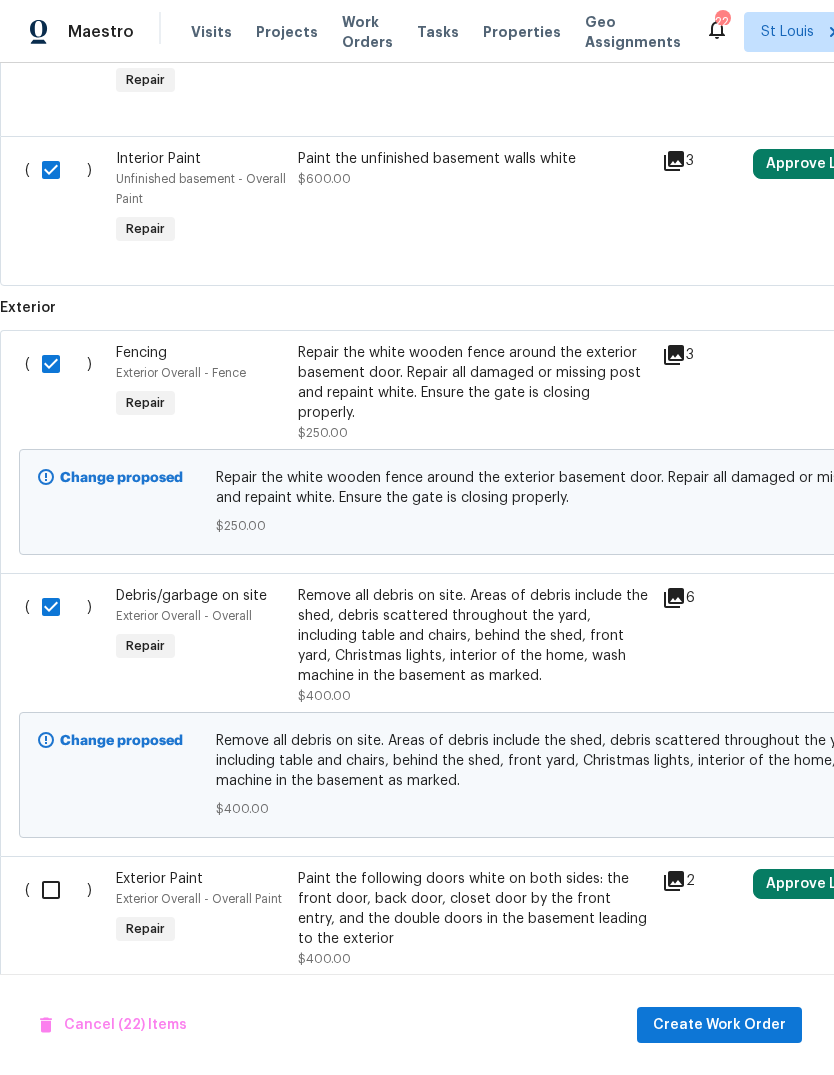 click at bounding box center [58, 890] 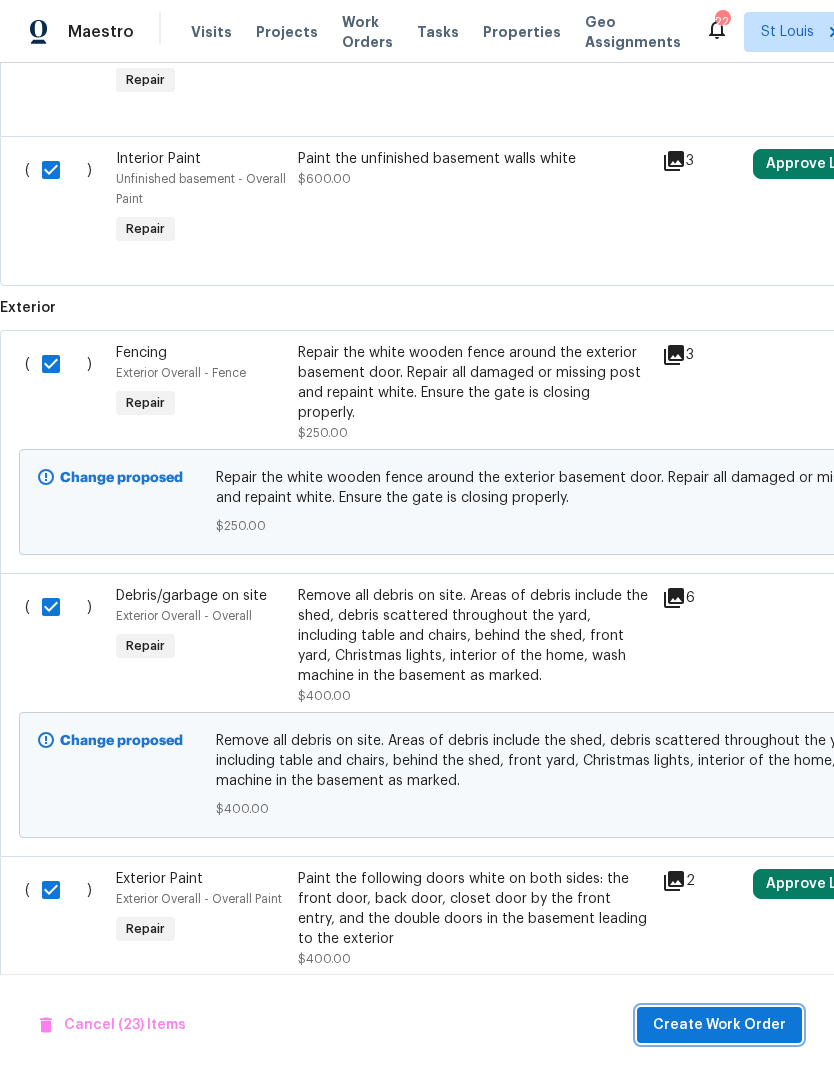 click on "Create Work Order" at bounding box center (719, 1025) 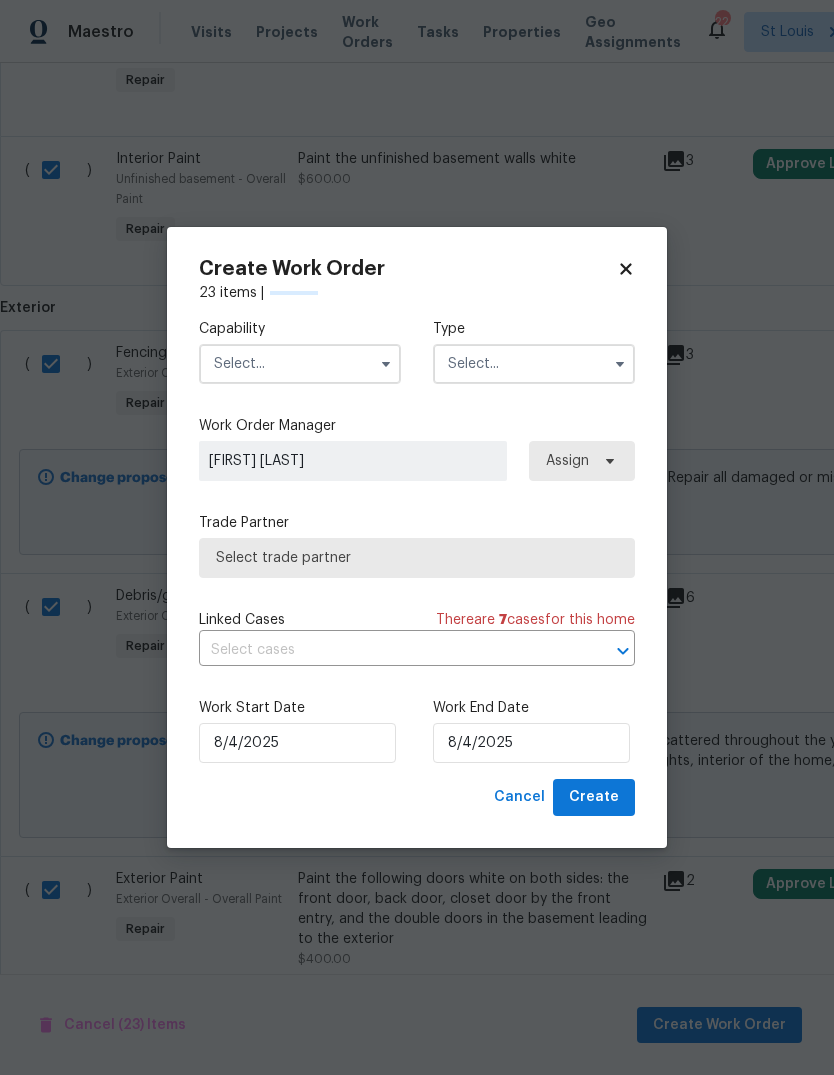 checkbox on "false" 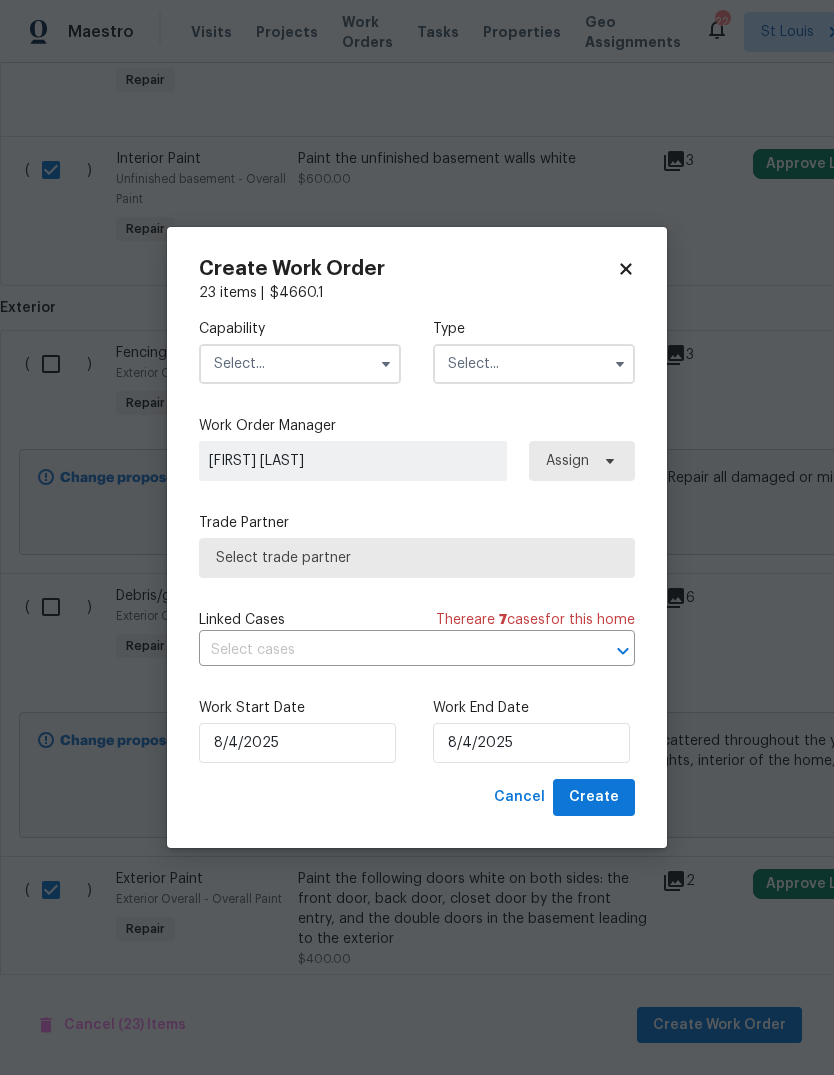 click at bounding box center [300, 364] 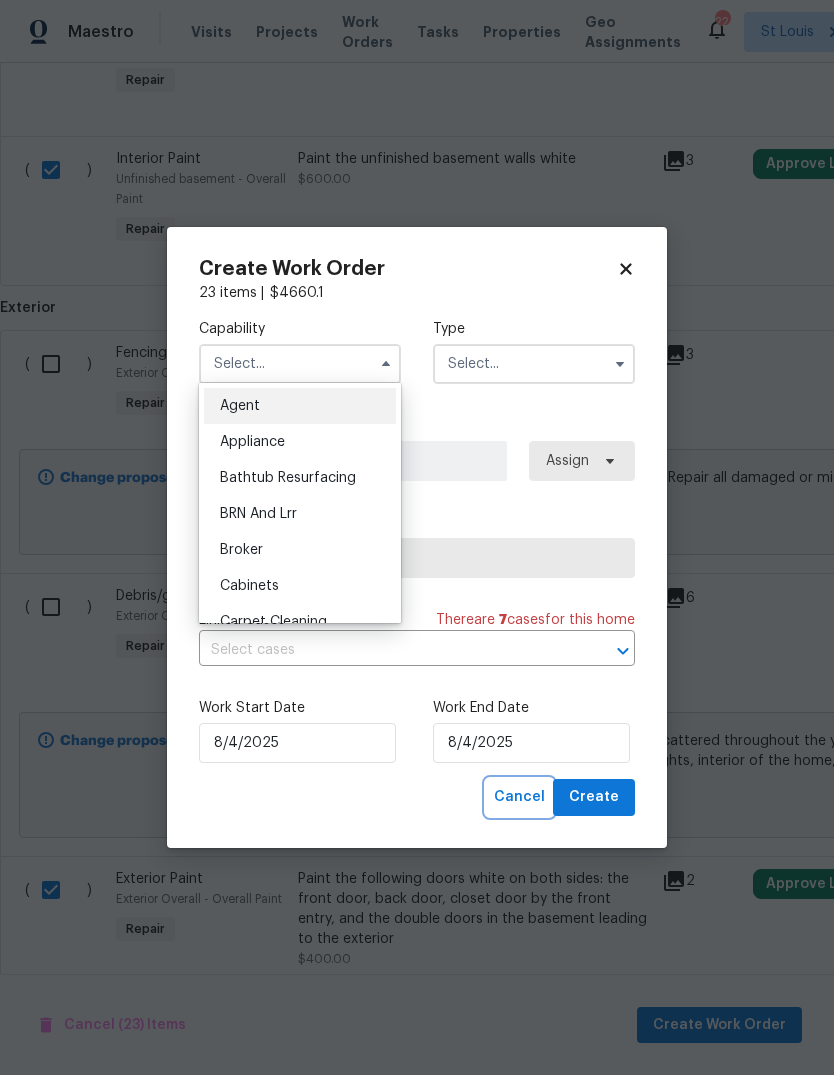 click on "Cancel" at bounding box center [519, 797] 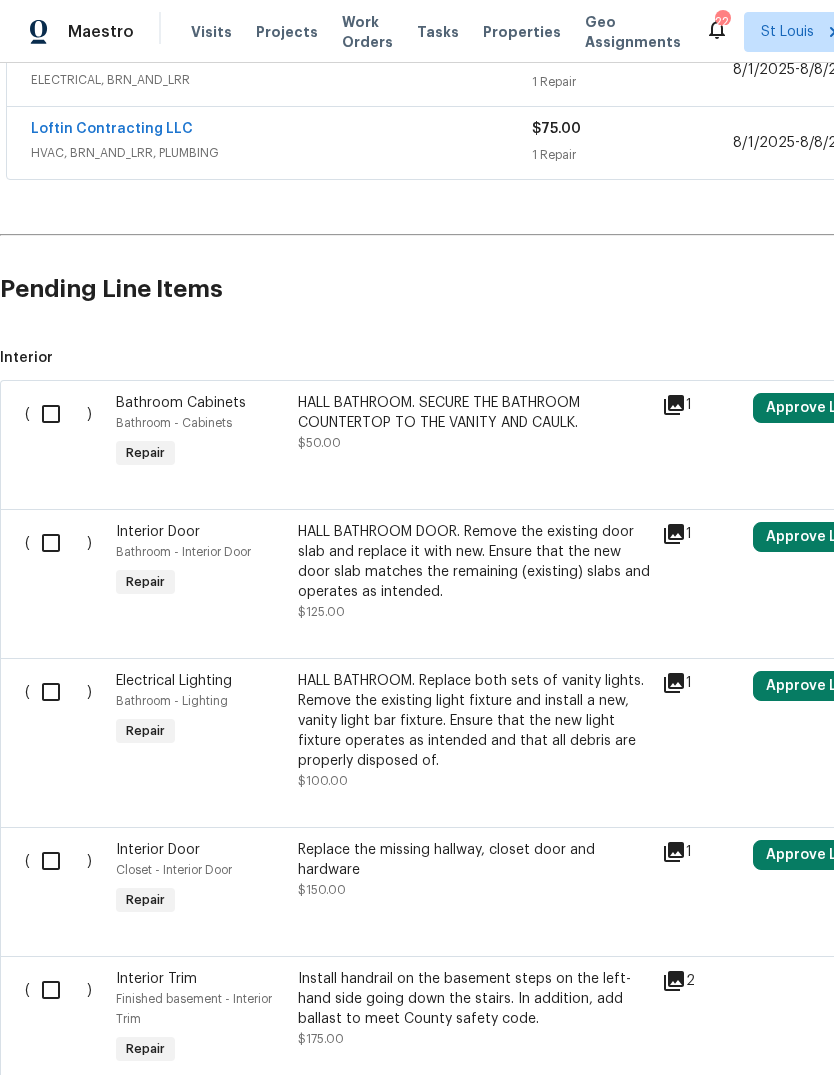 click at bounding box center [58, 414] 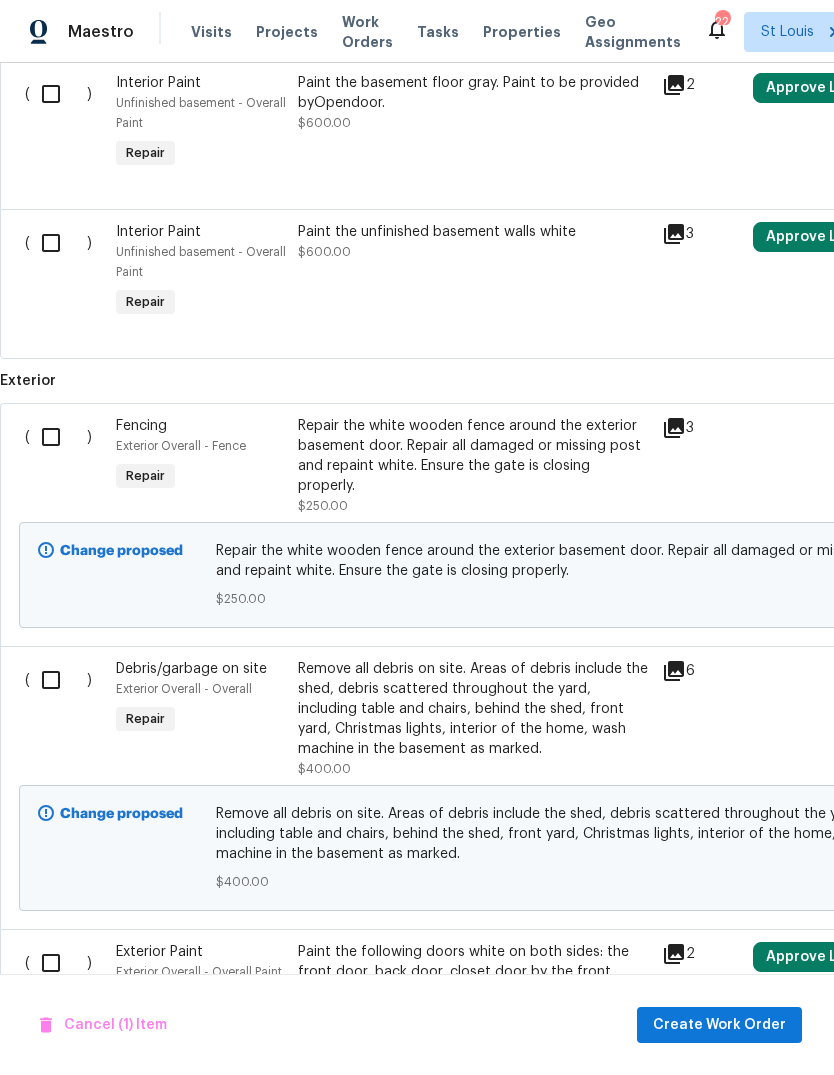 click at bounding box center (58, 963) 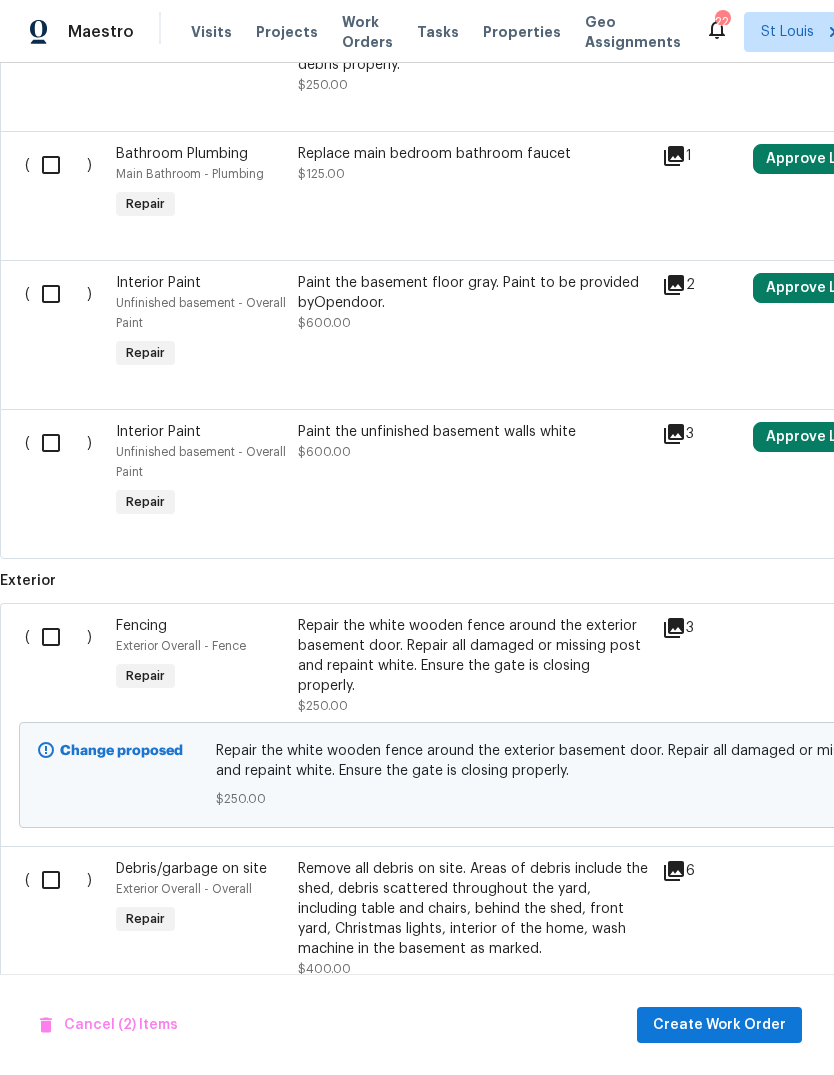 click at bounding box center (58, 880) 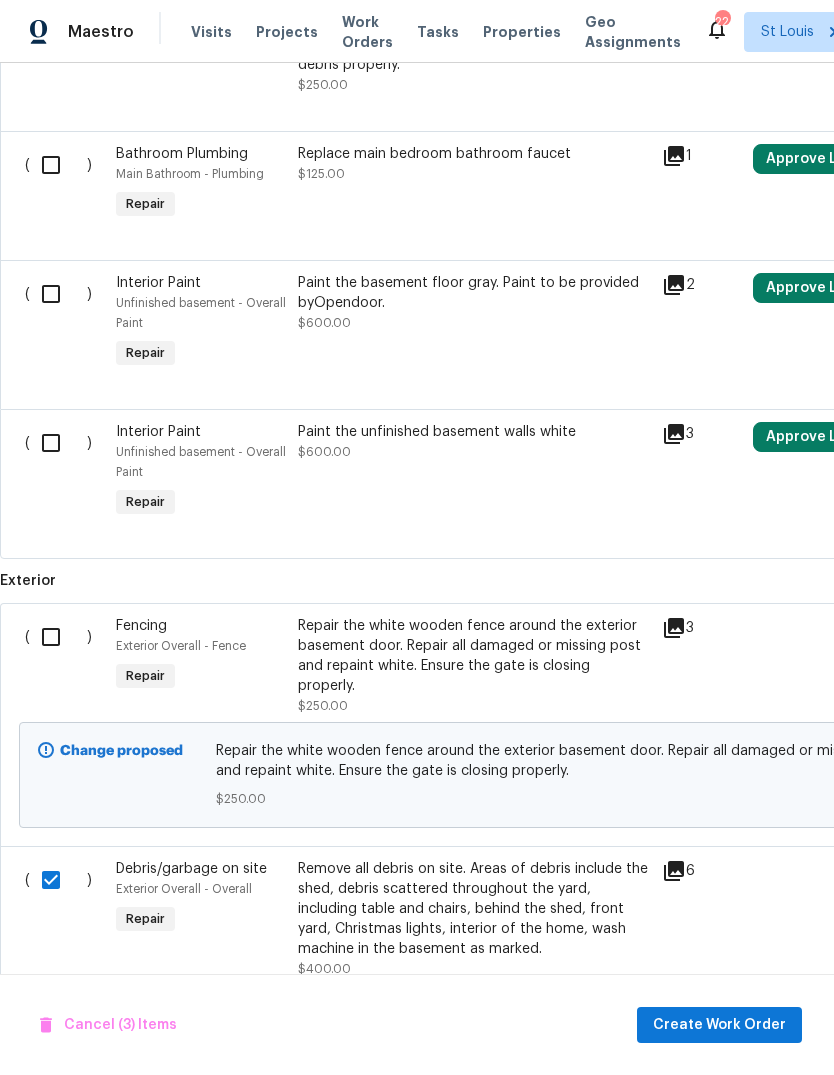click at bounding box center [58, 637] 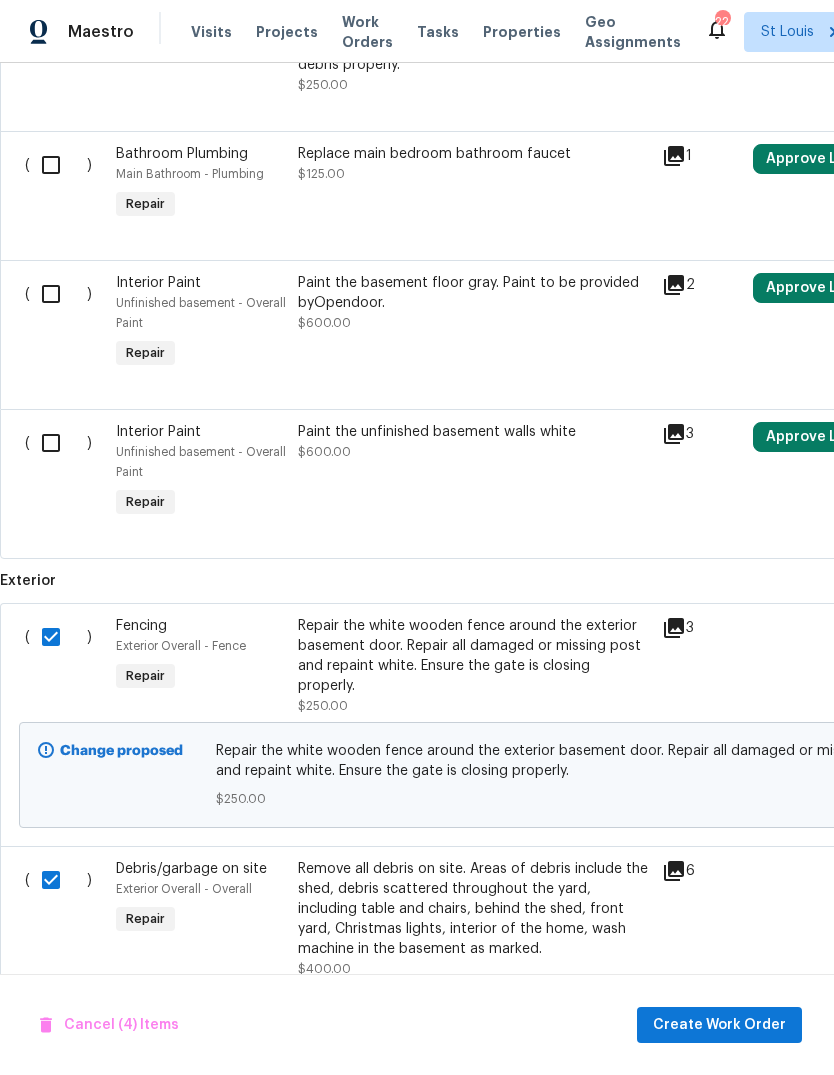 click at bounding box center (58, 443) 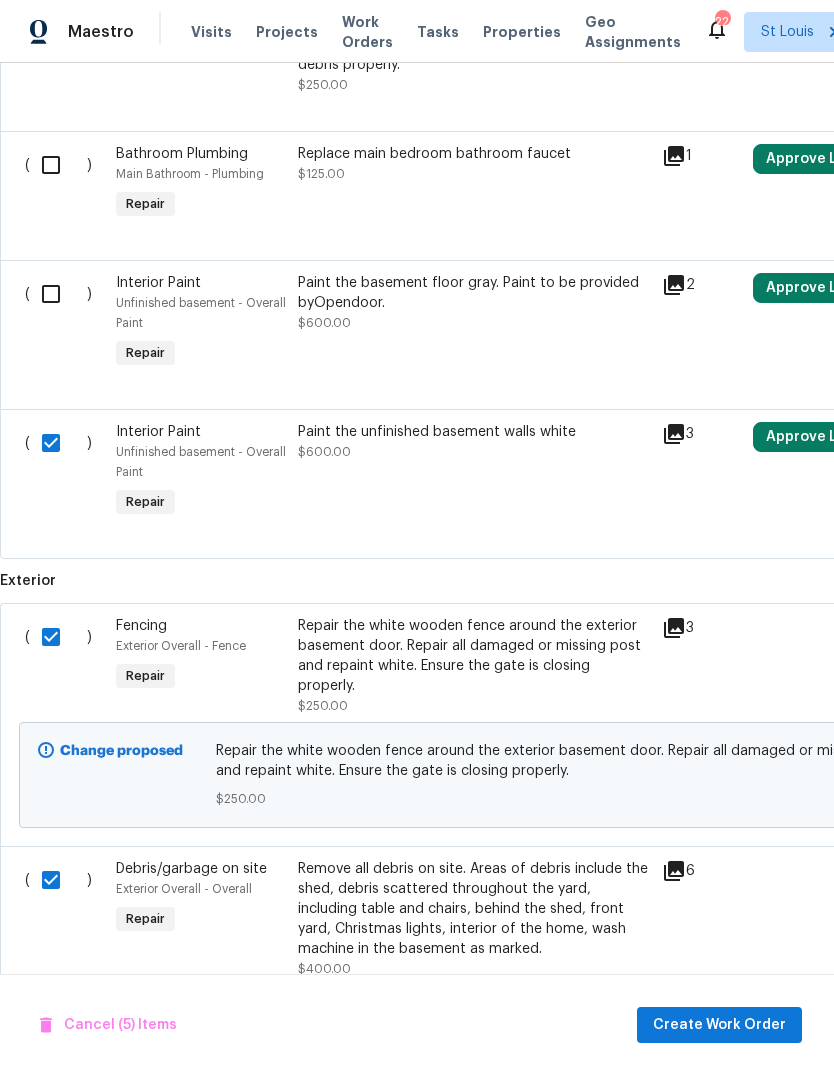 click at bounding box center (58, 294) 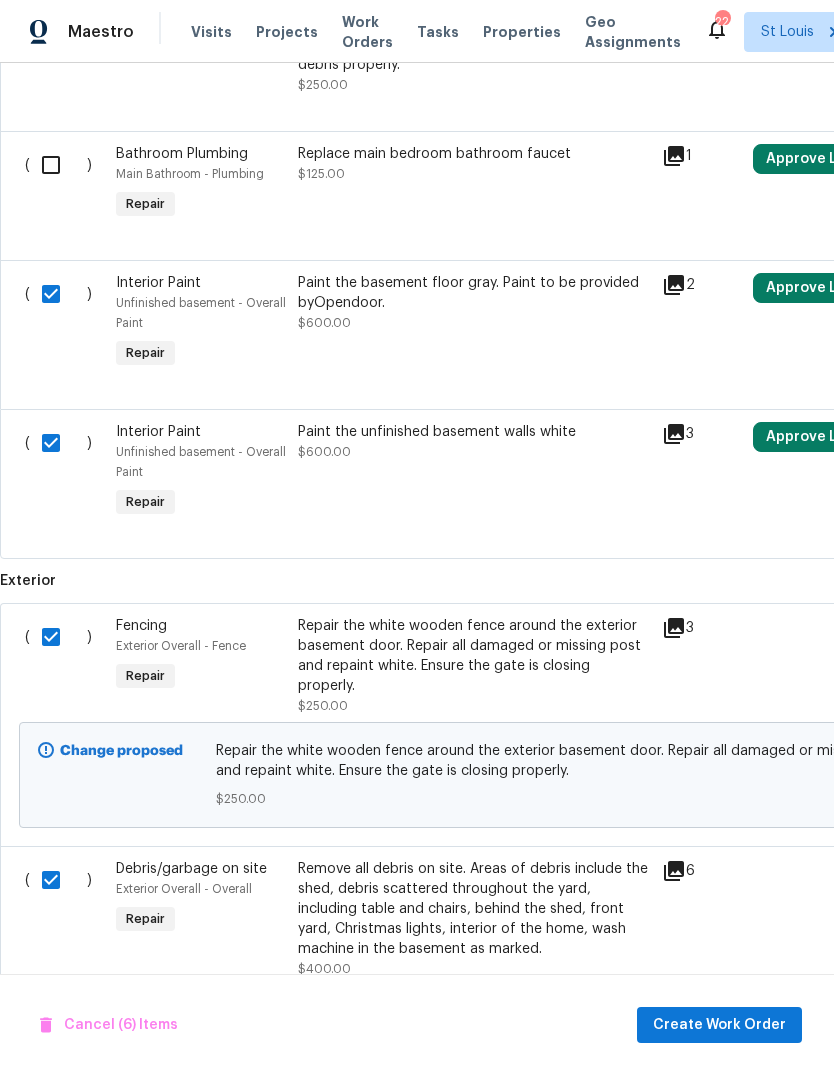 click at bounding box center [58, 165] 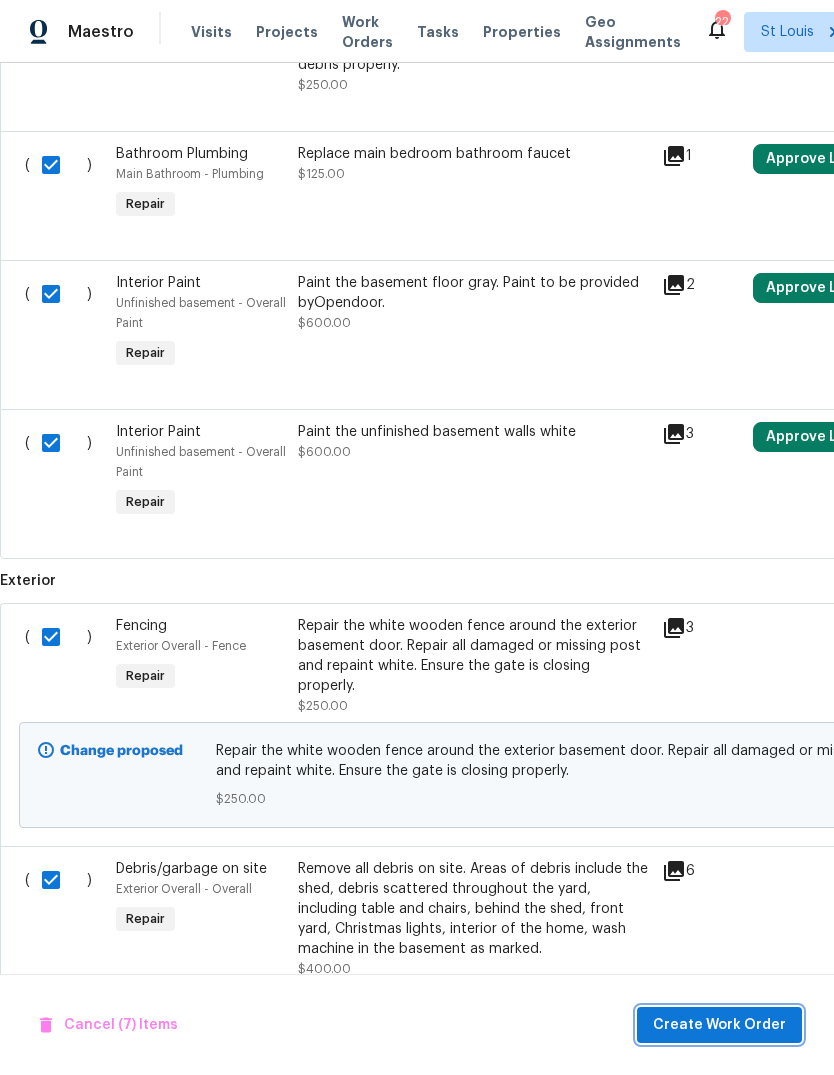 click on "Create Work Order" at bounding box center (719, 1025) 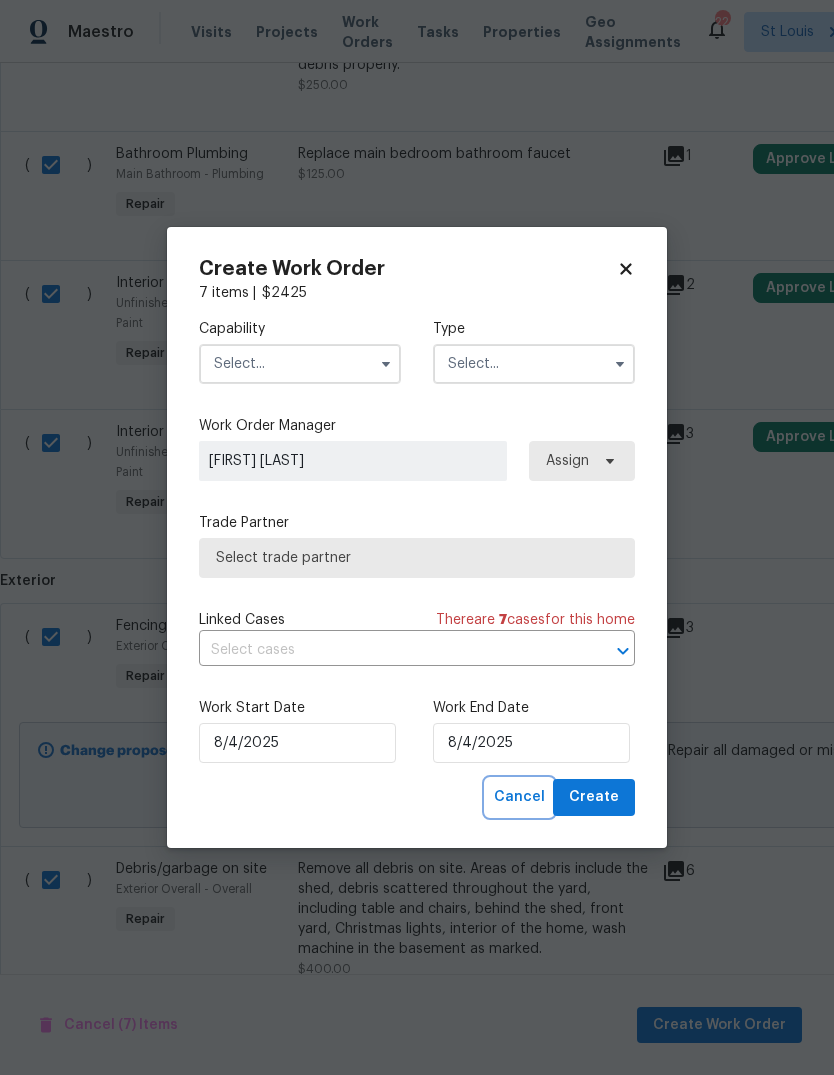 click on "Cancel" at bounding box center (519, 797) 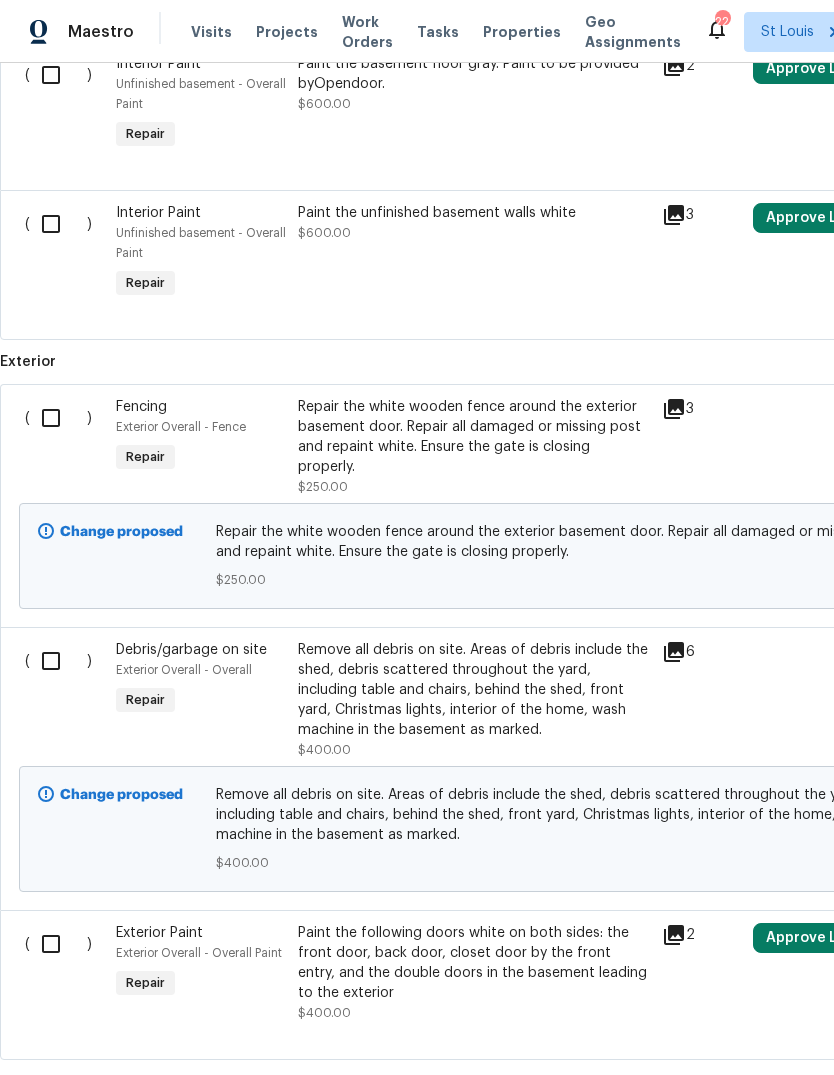 click at bounding box center (58, 944) 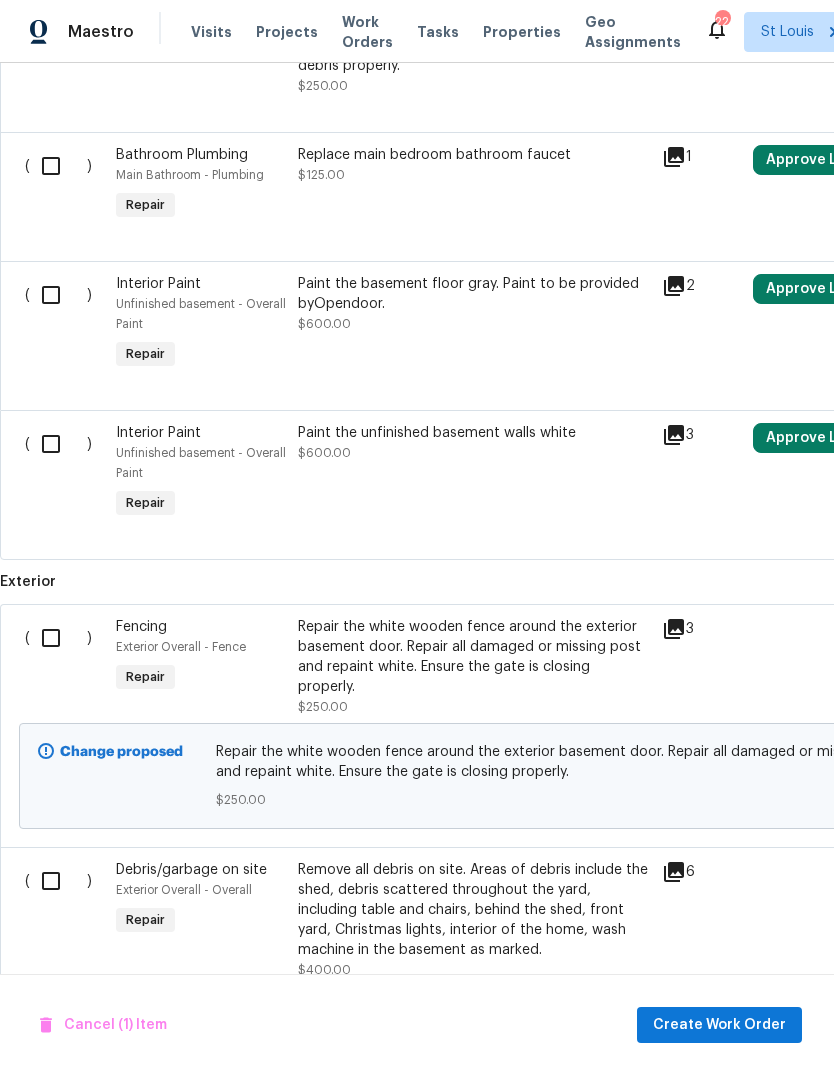 click at bounding box center [58, 881] 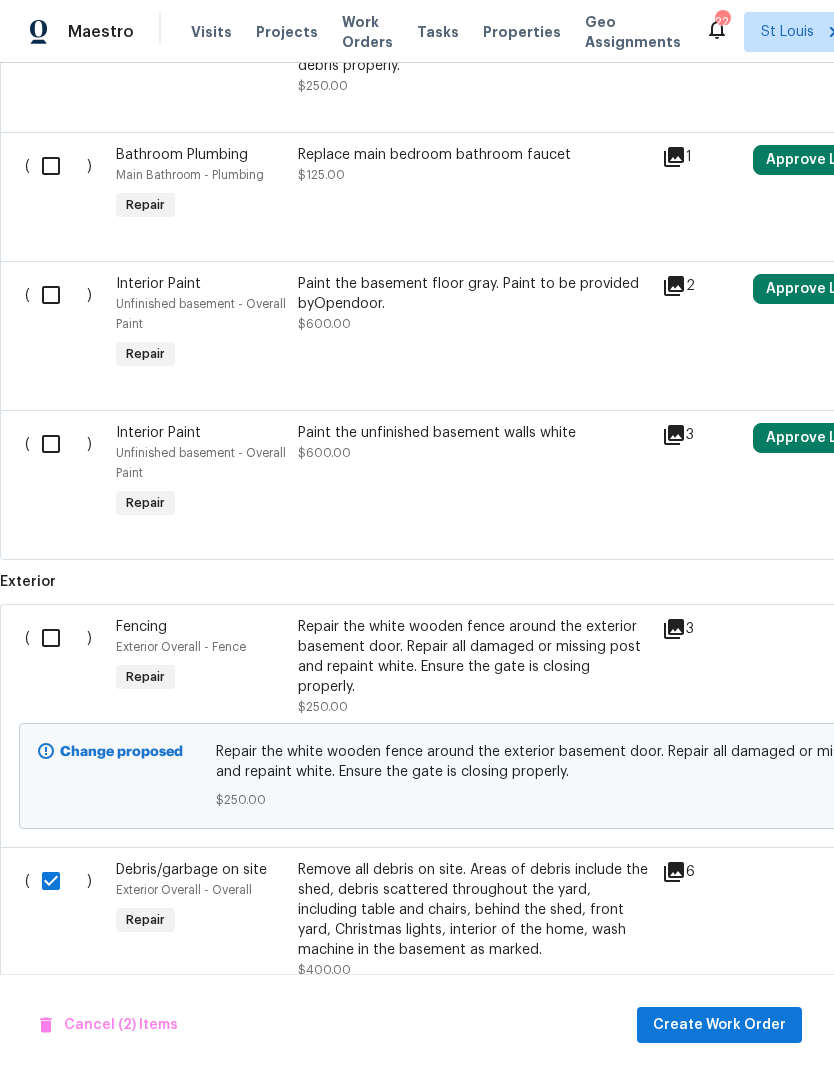 click at bounding box center (58, 638) 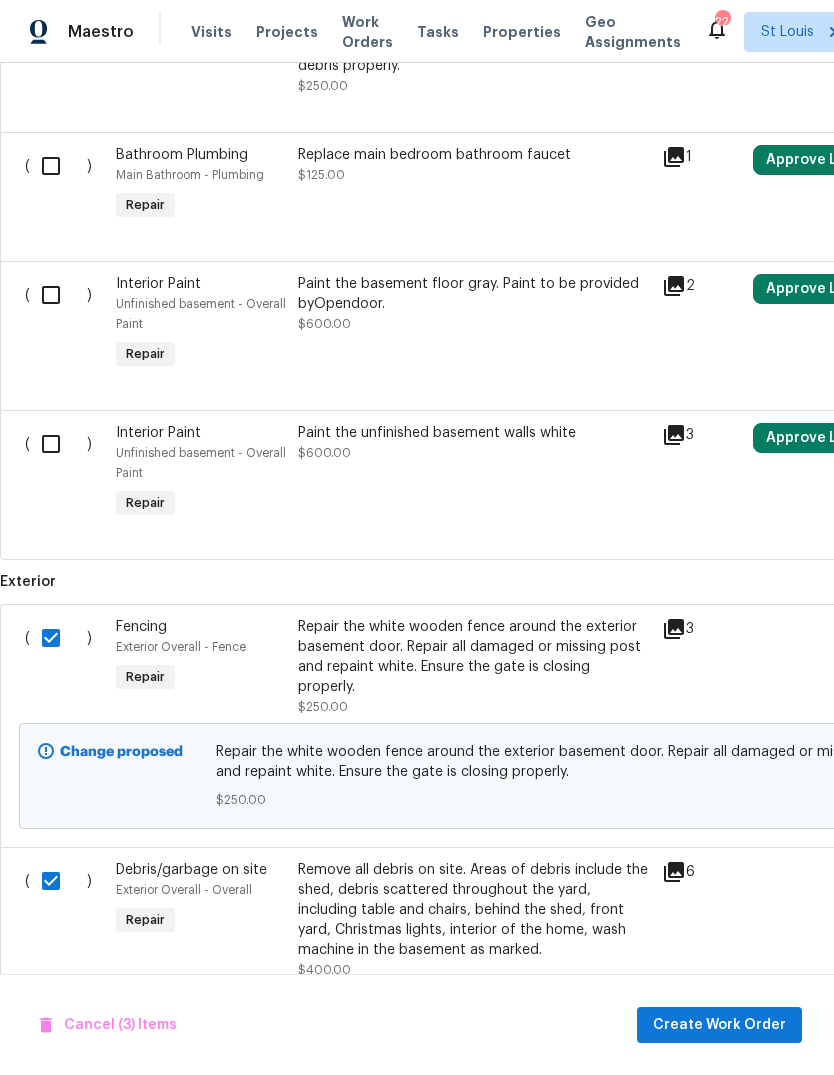 click at bounding box center (58, 444) 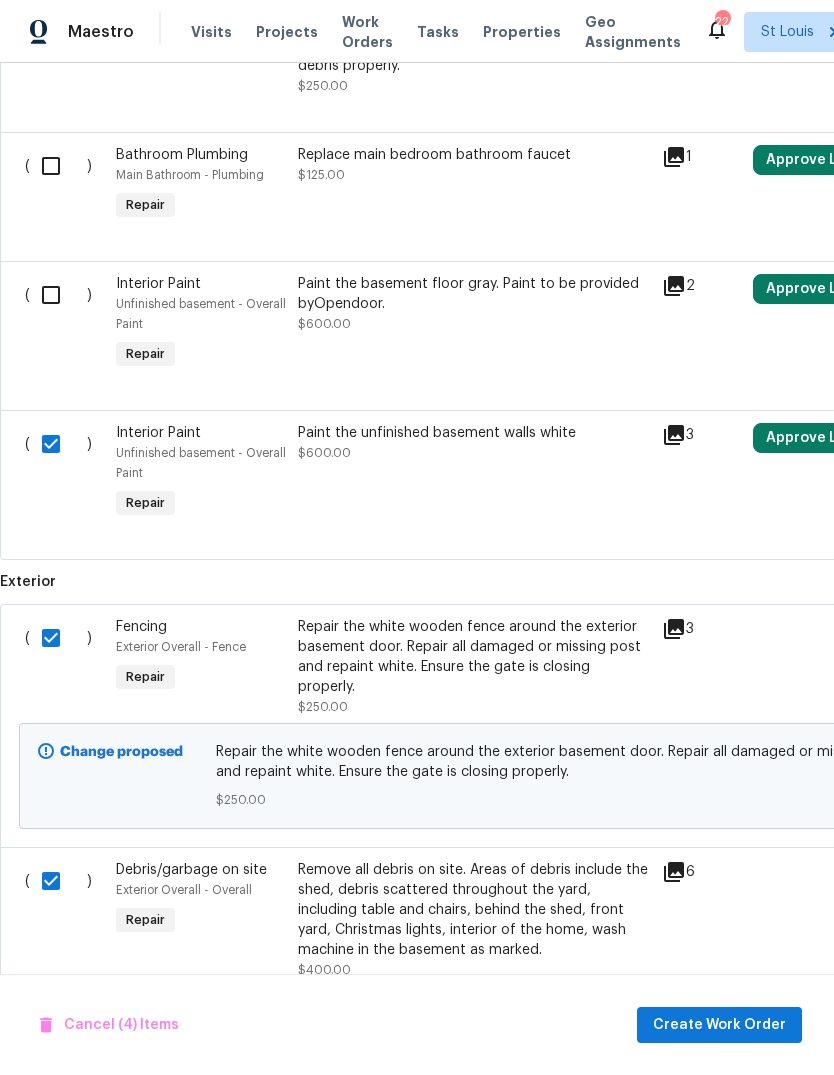click at bounding box center (58, 295) 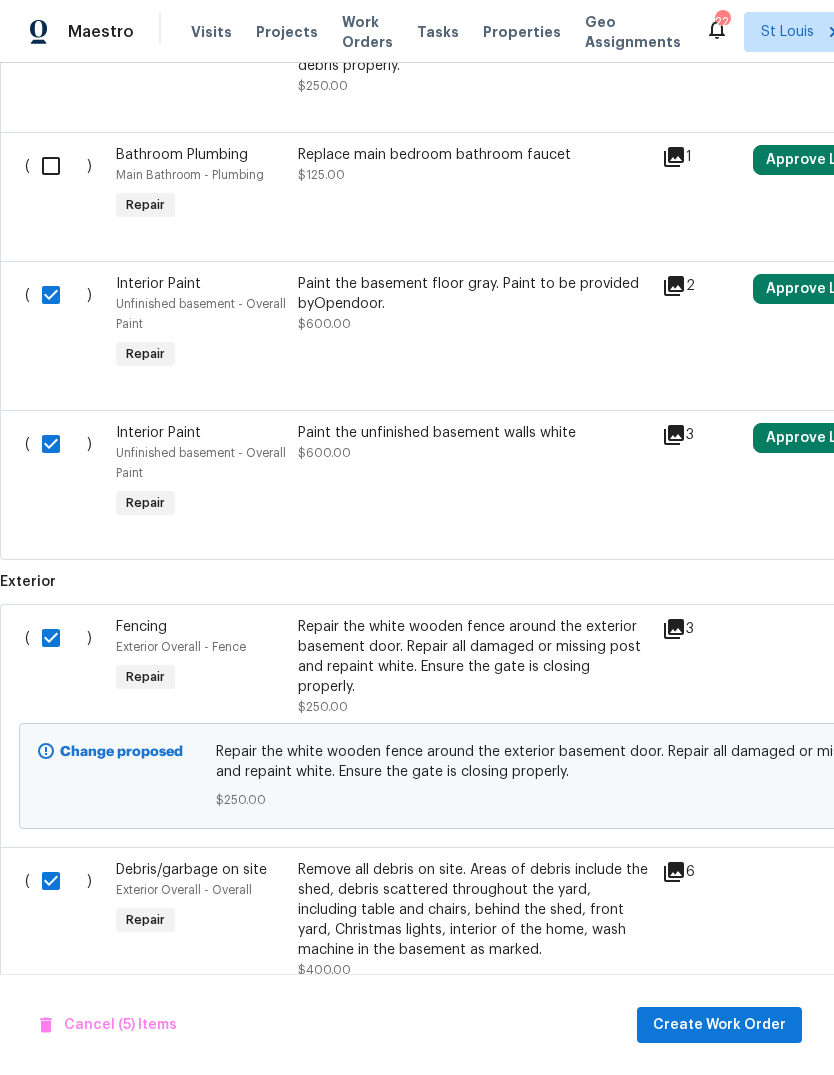 click at bounding box center (58, 166) 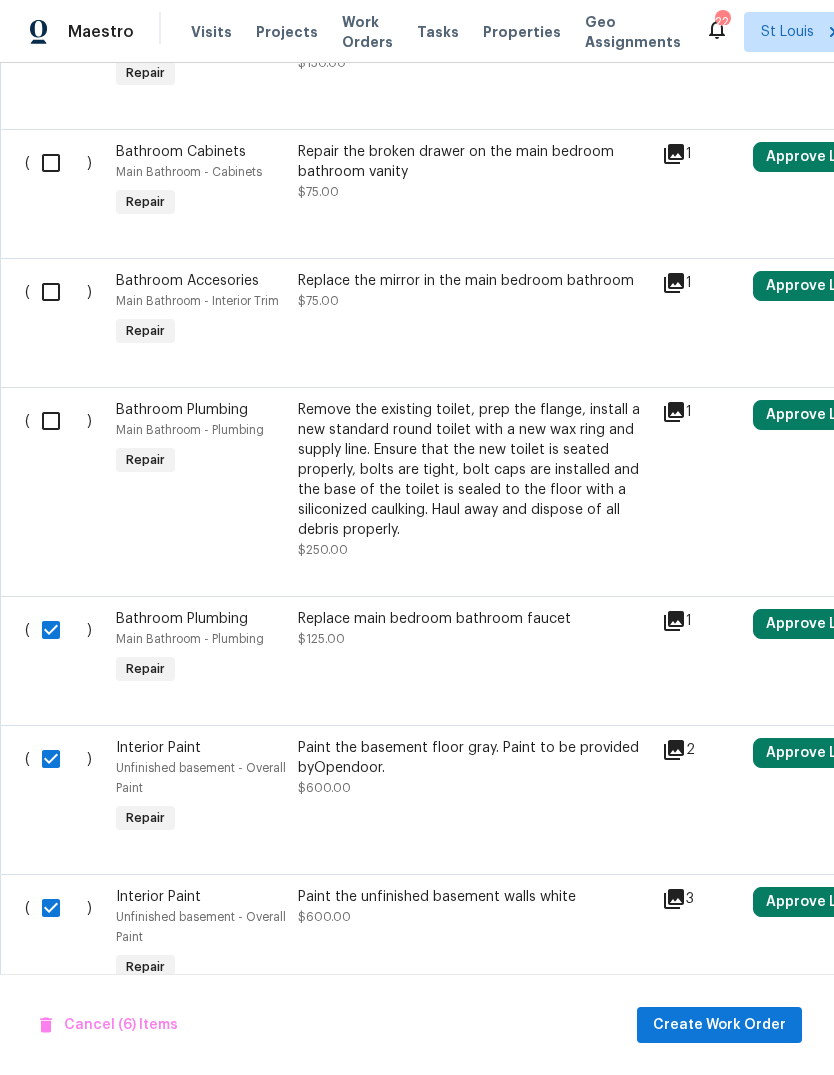 click at bounding box center [58, 421] 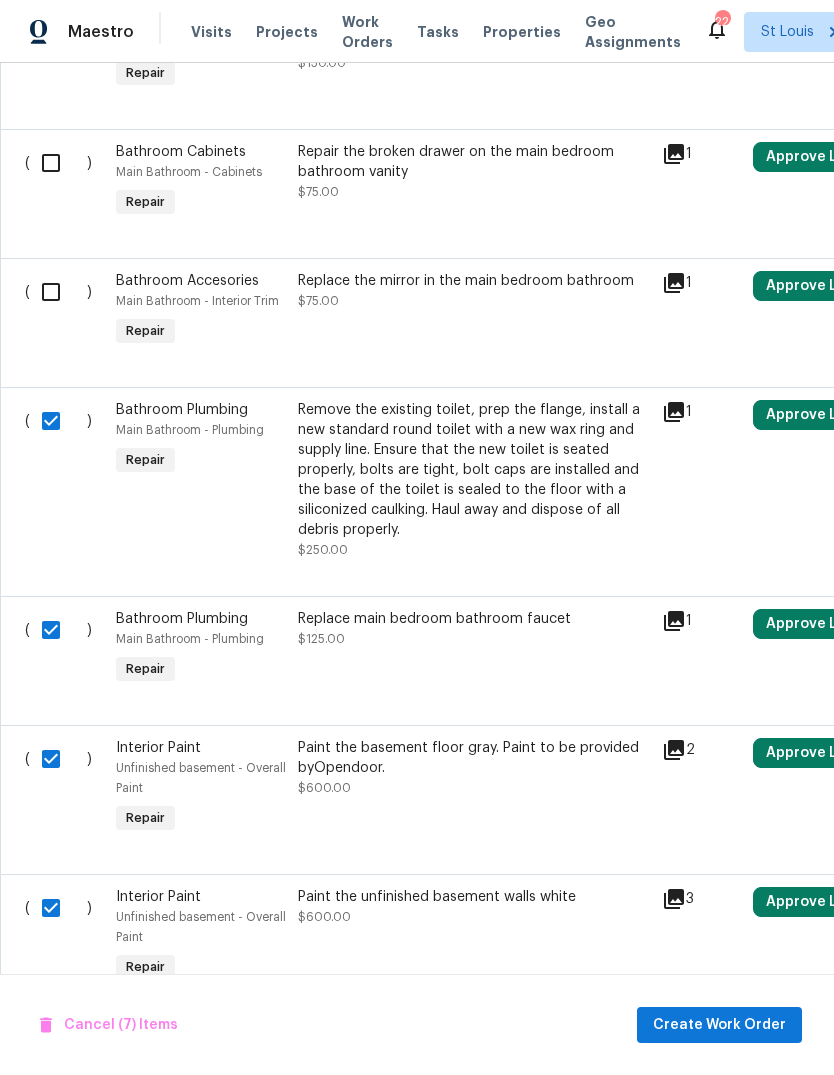 click at bounding box center (58, 292) 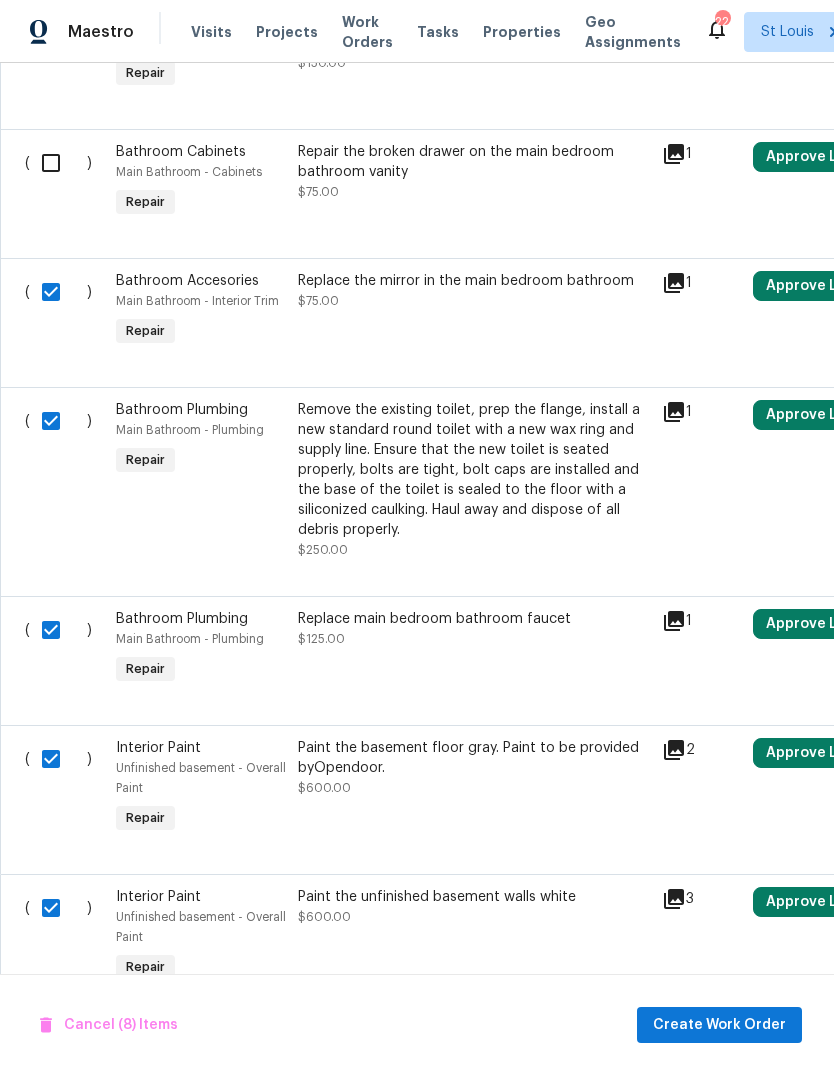 click at bounding box center (58, 163) 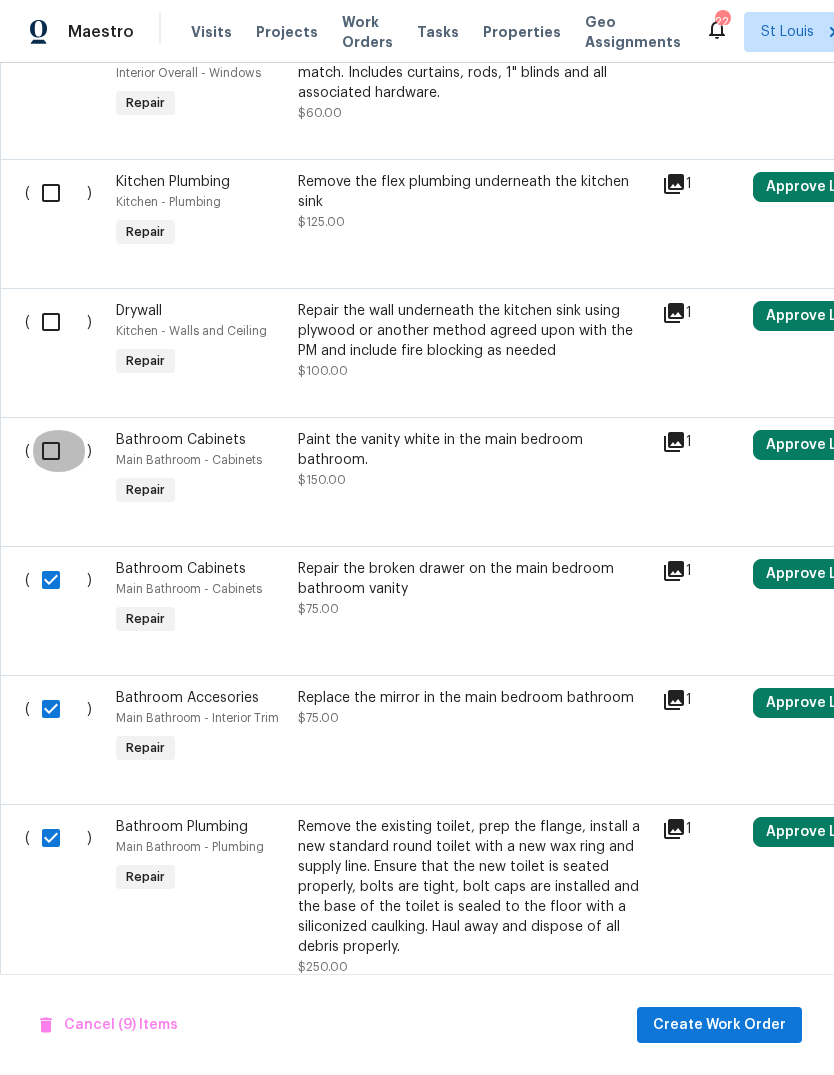 click at bounding box center [58, 451] 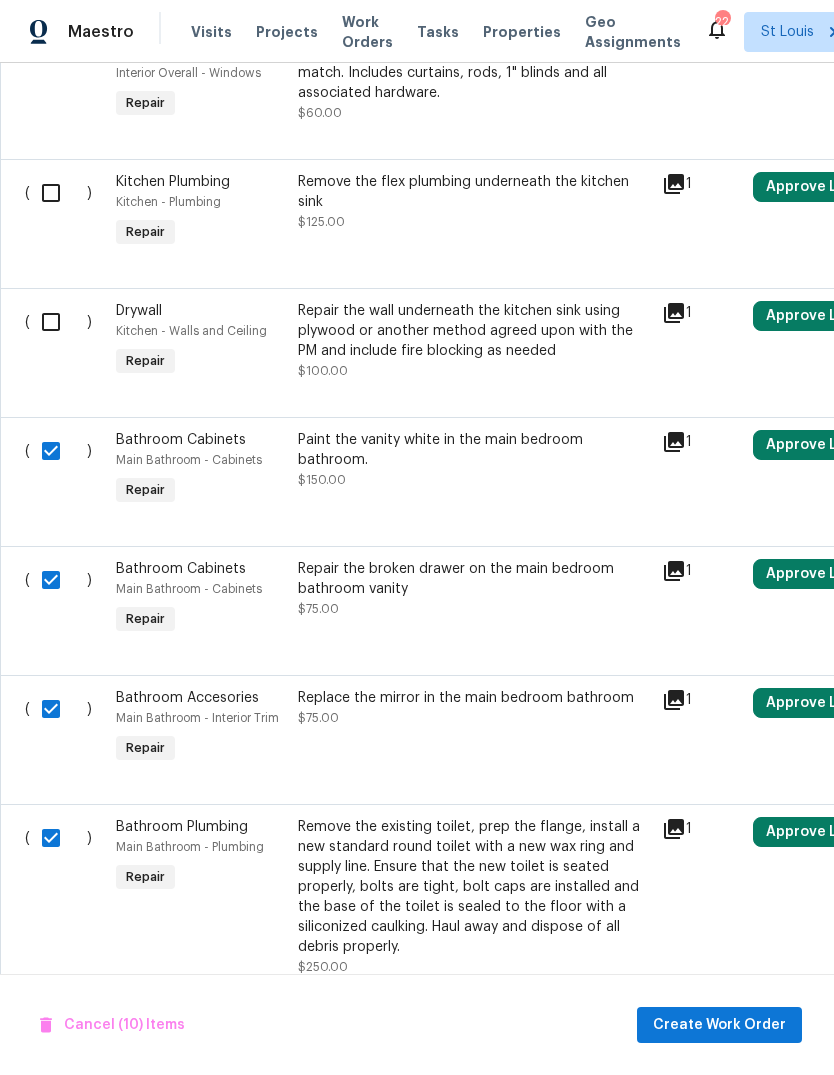 click at bounding box center (58, 322) 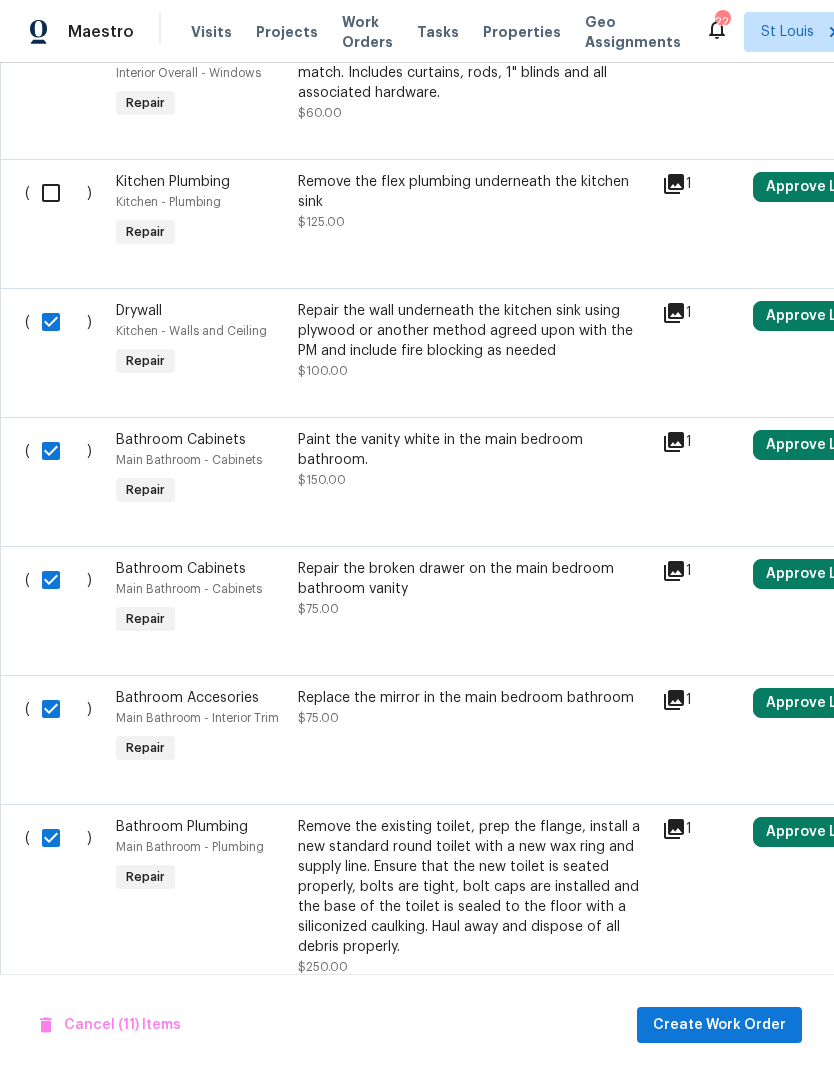 click at bounding box center [58, 193] 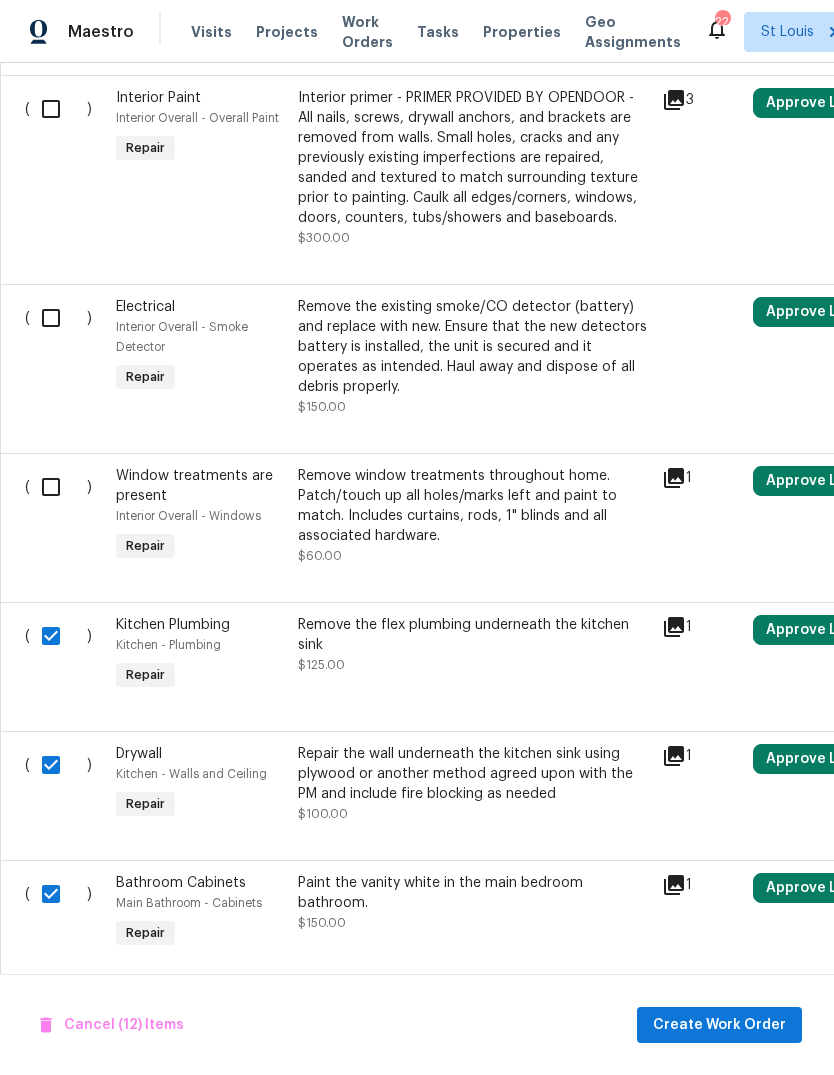click at bounding box center (58, 487) 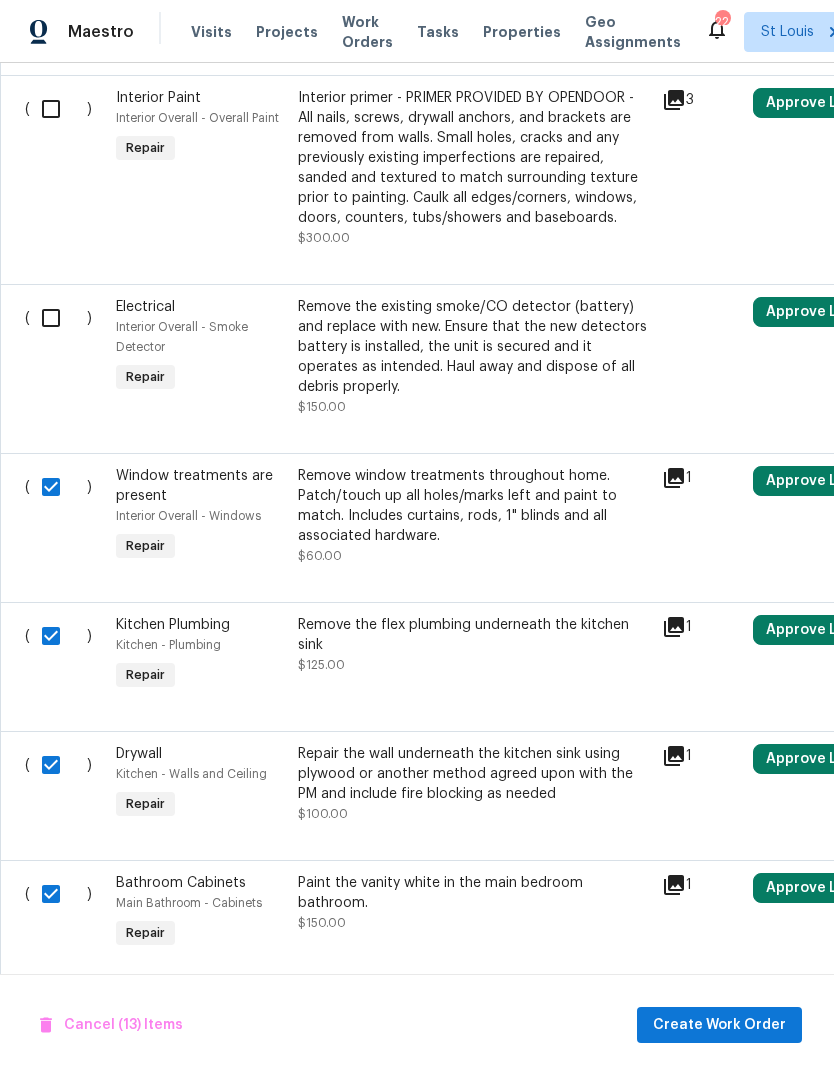 click at bounding box center [58, 318] 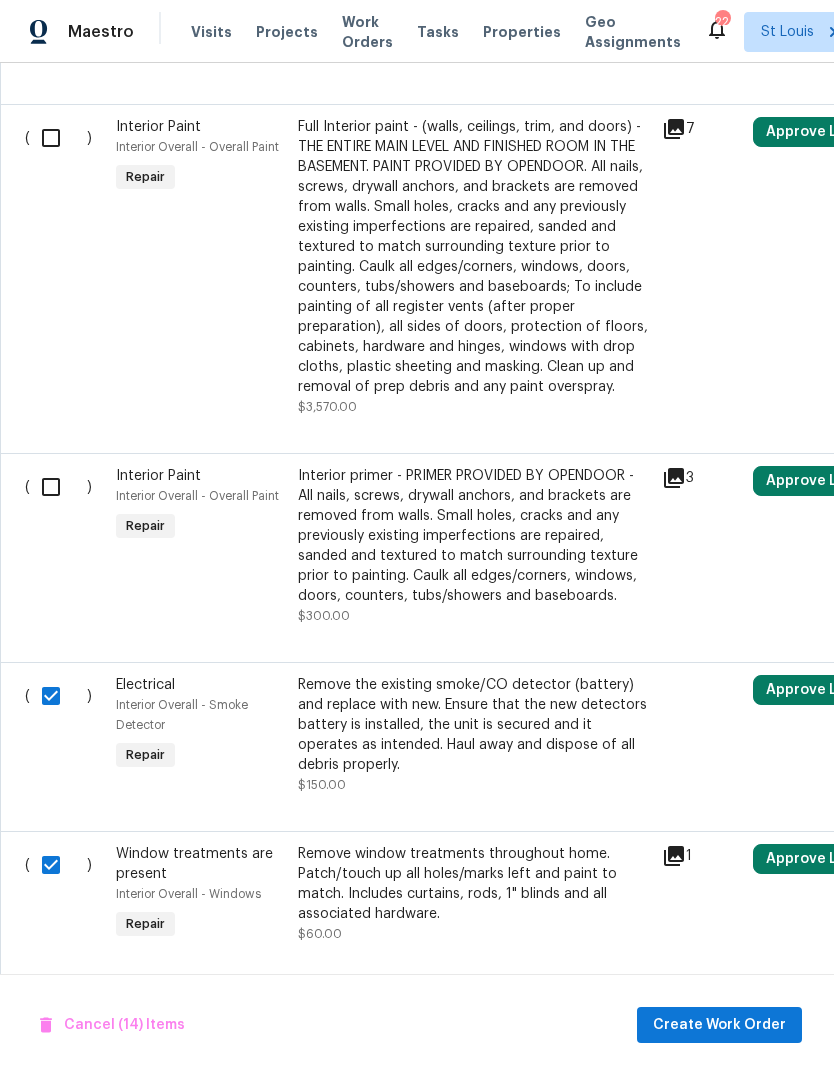 click at bounding box center (58, 487) 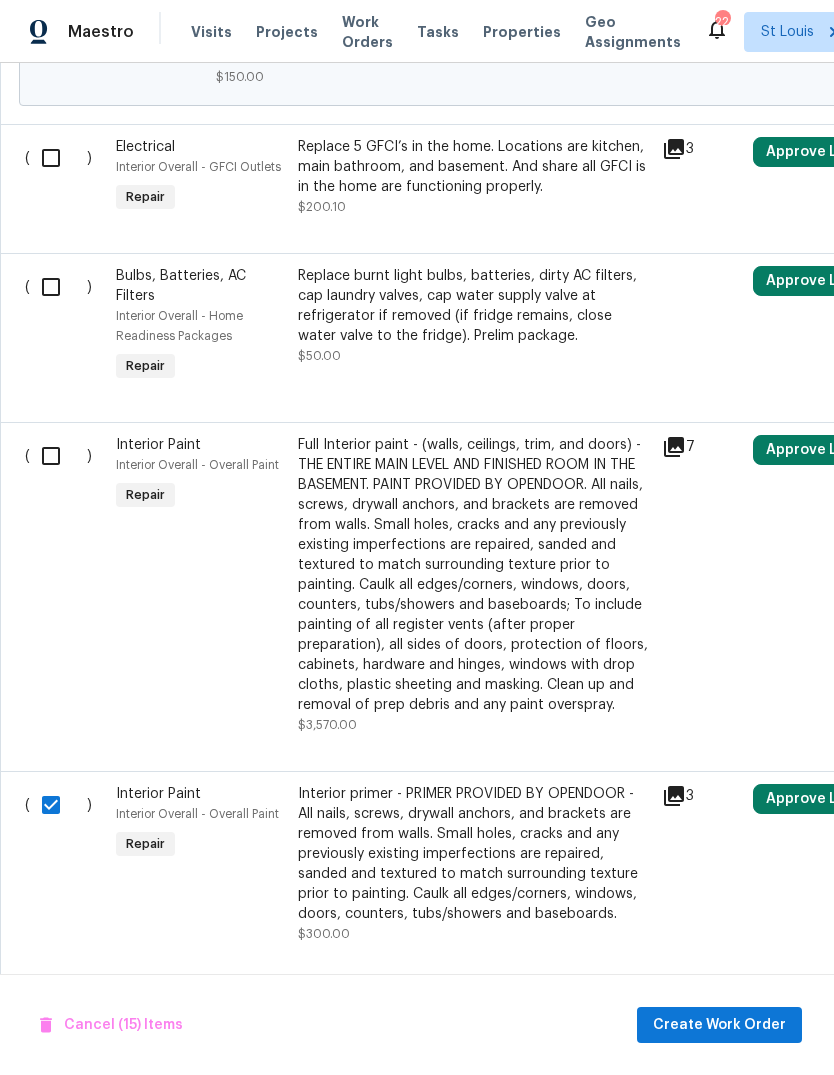 click at bounding box center [58, 456] 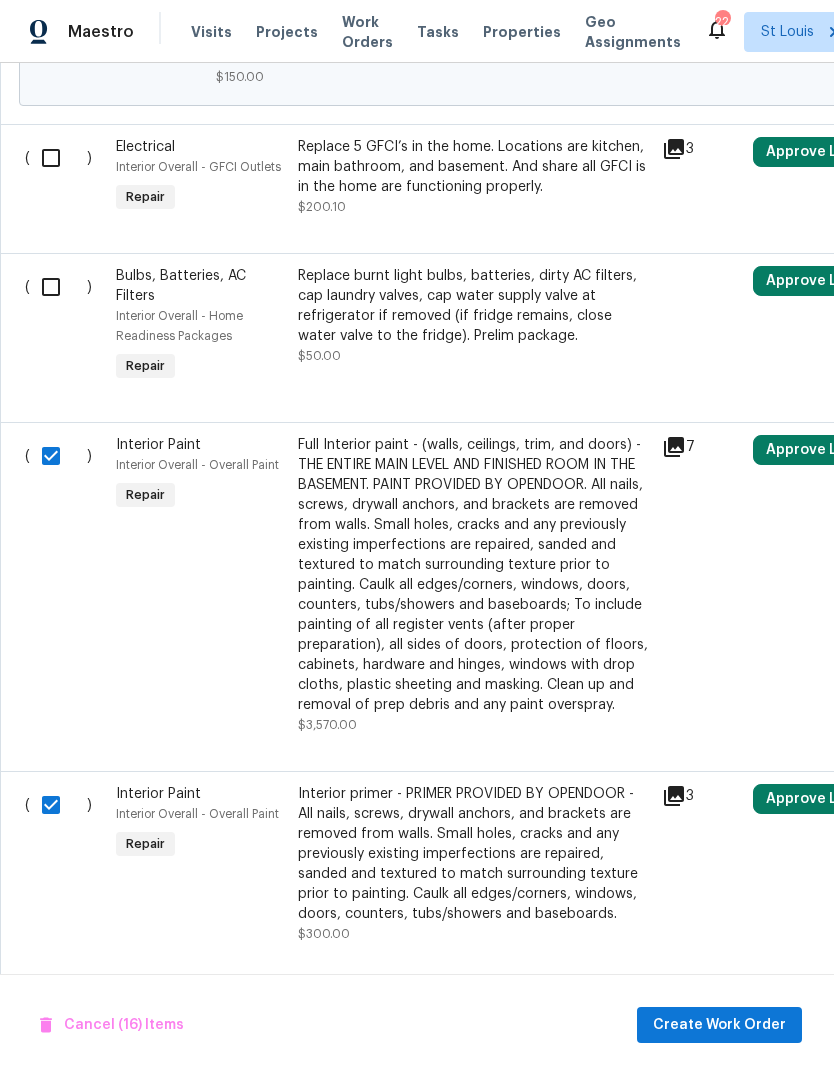 click at bounding box center (58, 287) 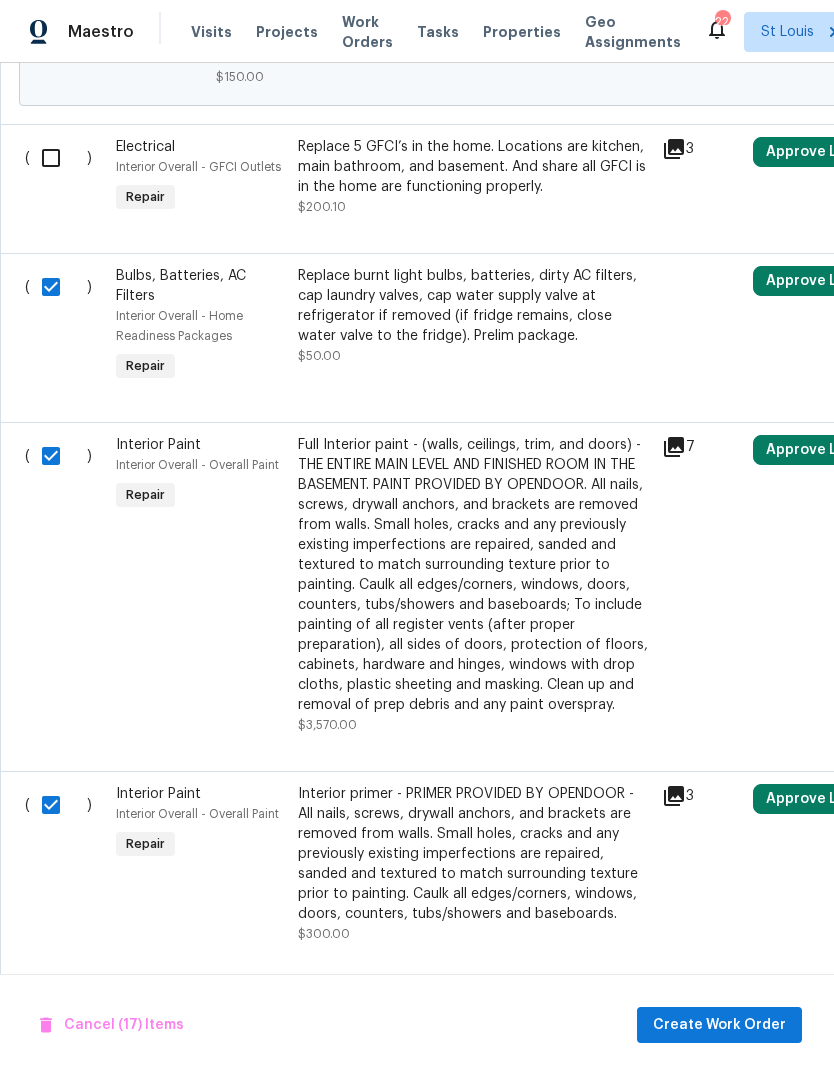 click at bounding box center (58, 158) 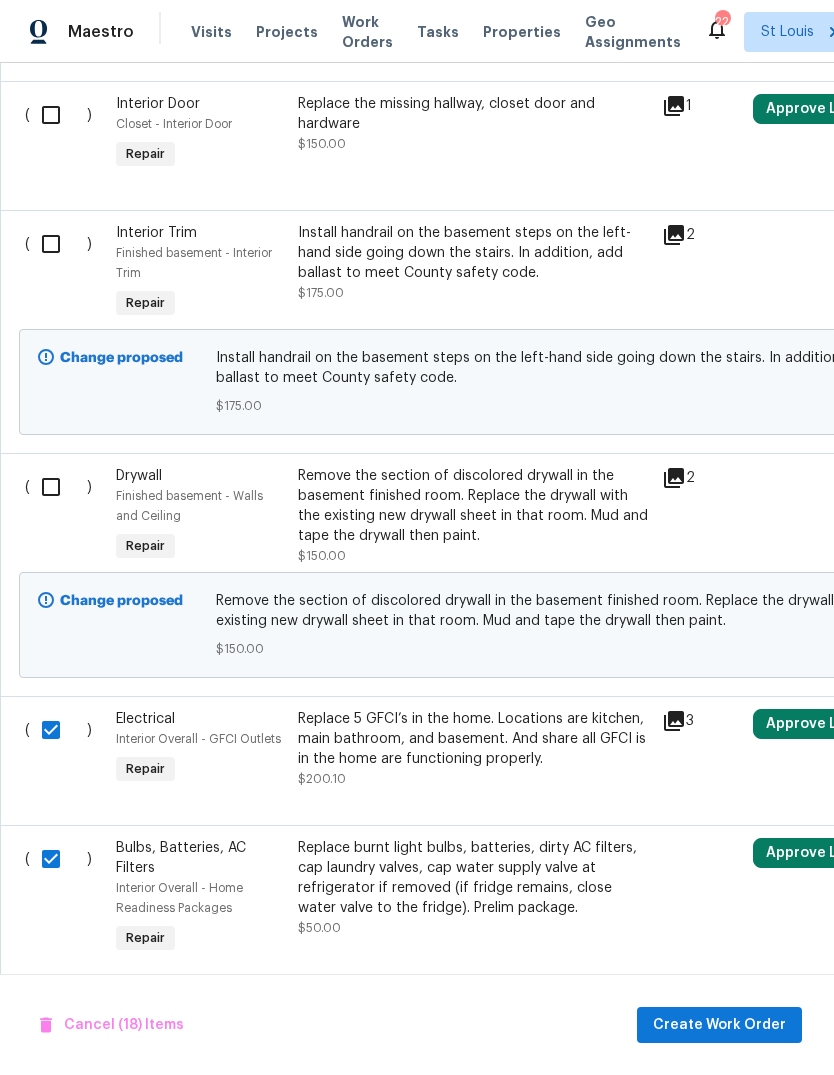 click at bounding box center [58, 487] 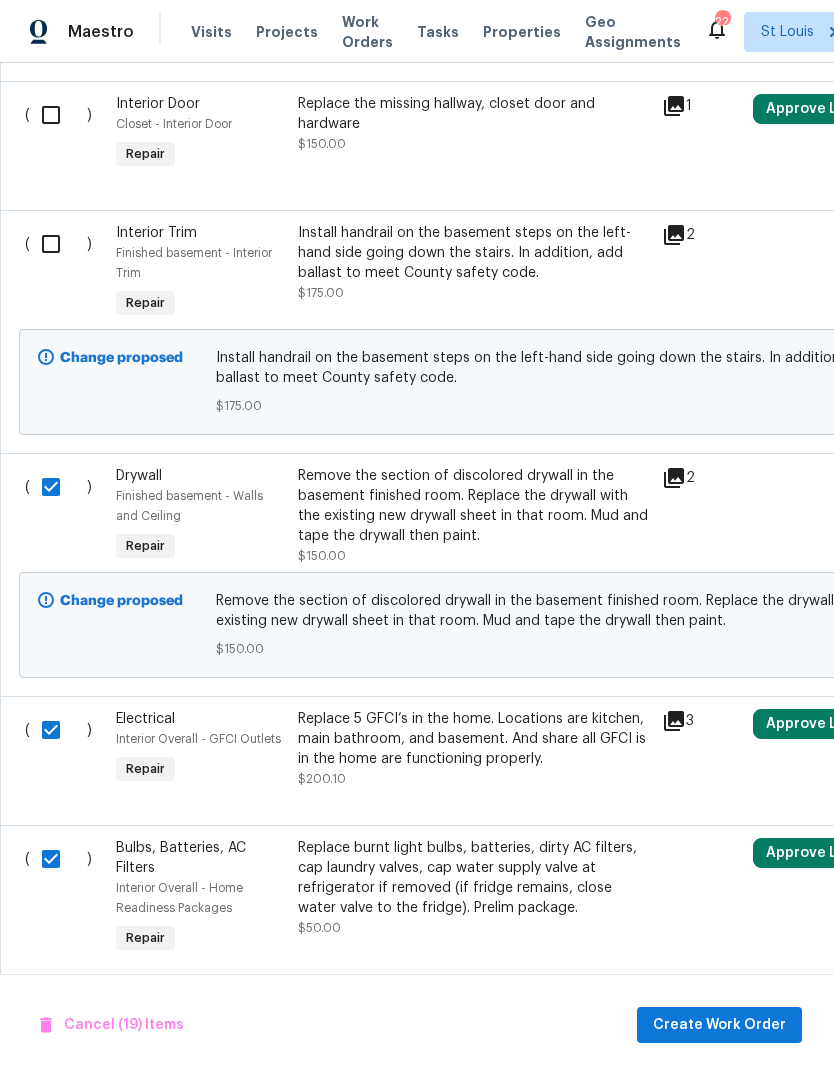 click at bounding box center [58, 244] 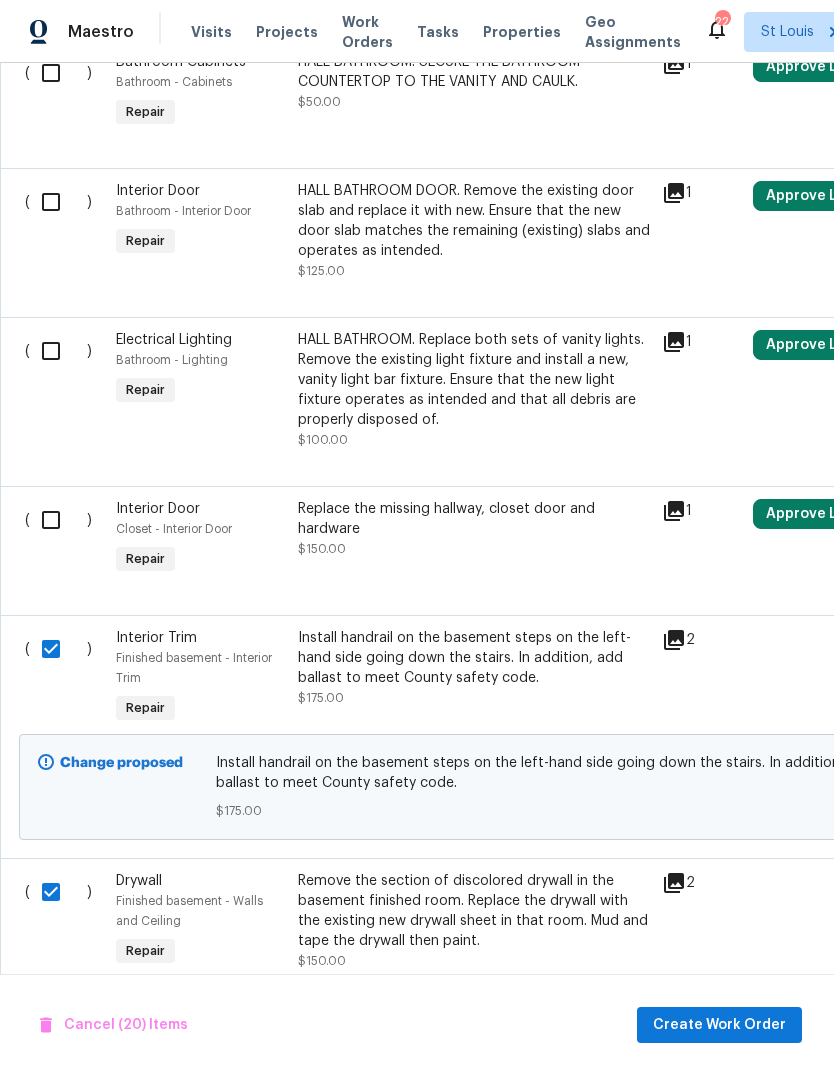 click at bounding box center (58, 520) 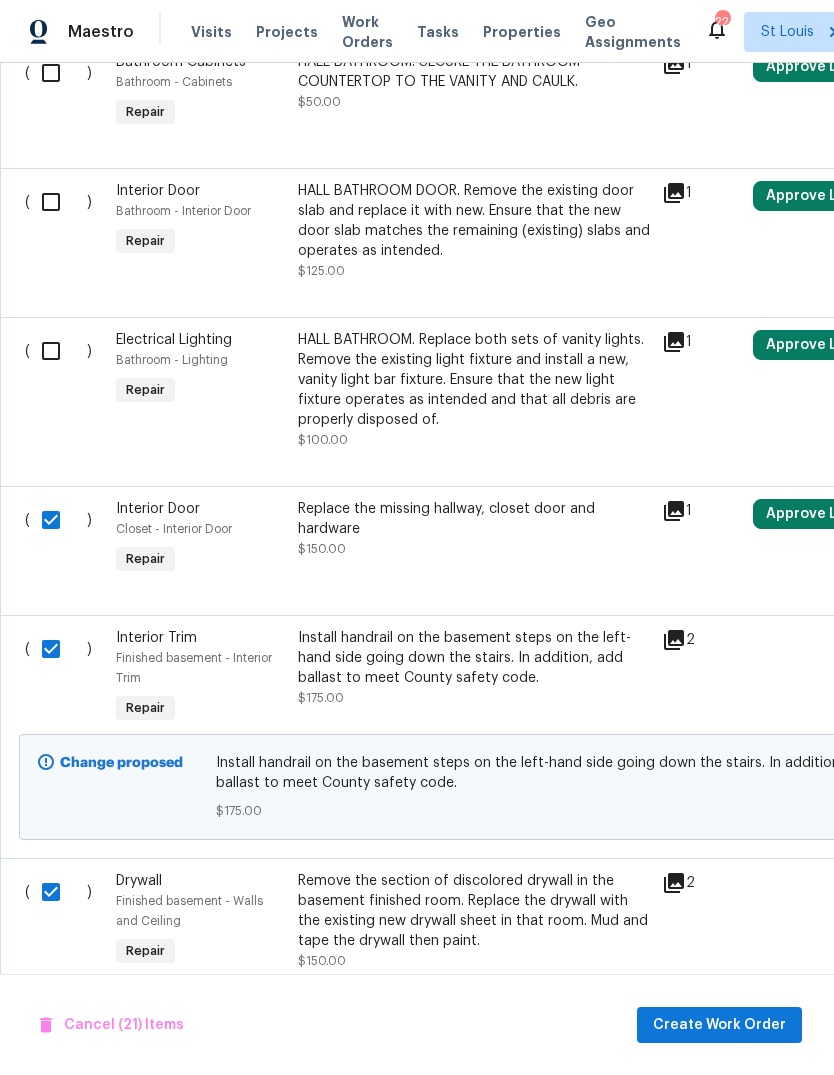 click at bounding box center (58, 351) 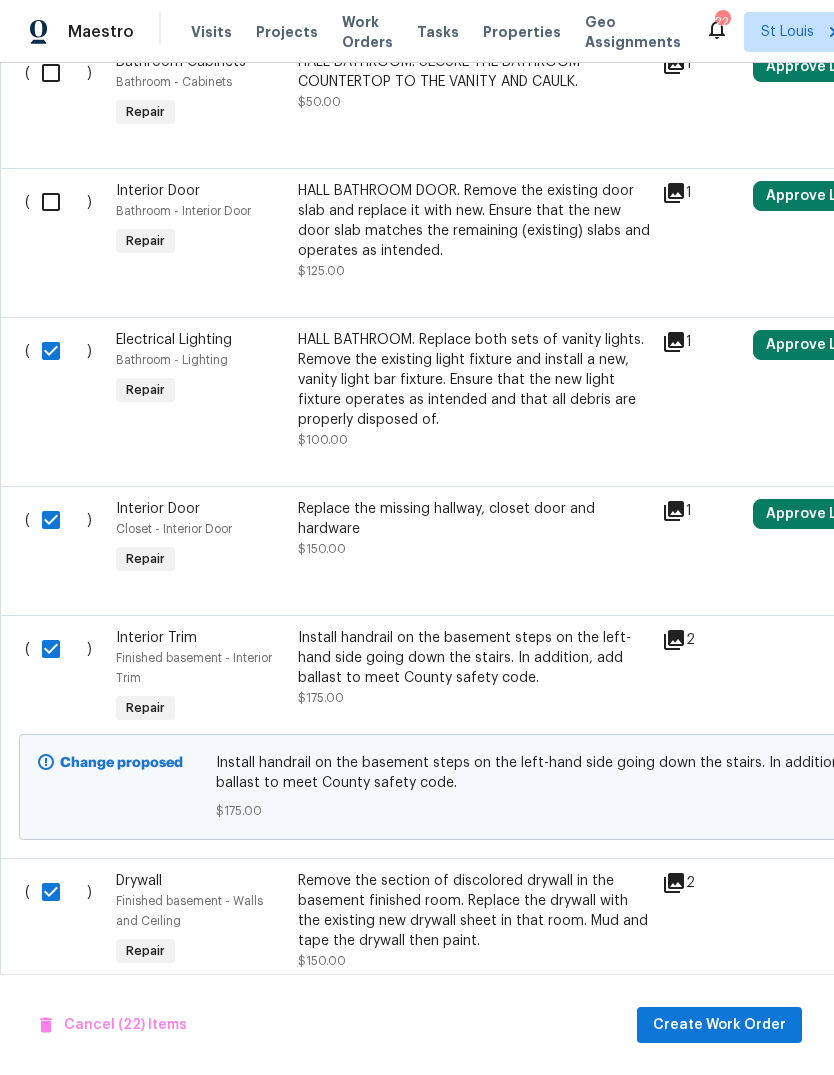 click at bounding box center [58, 202] 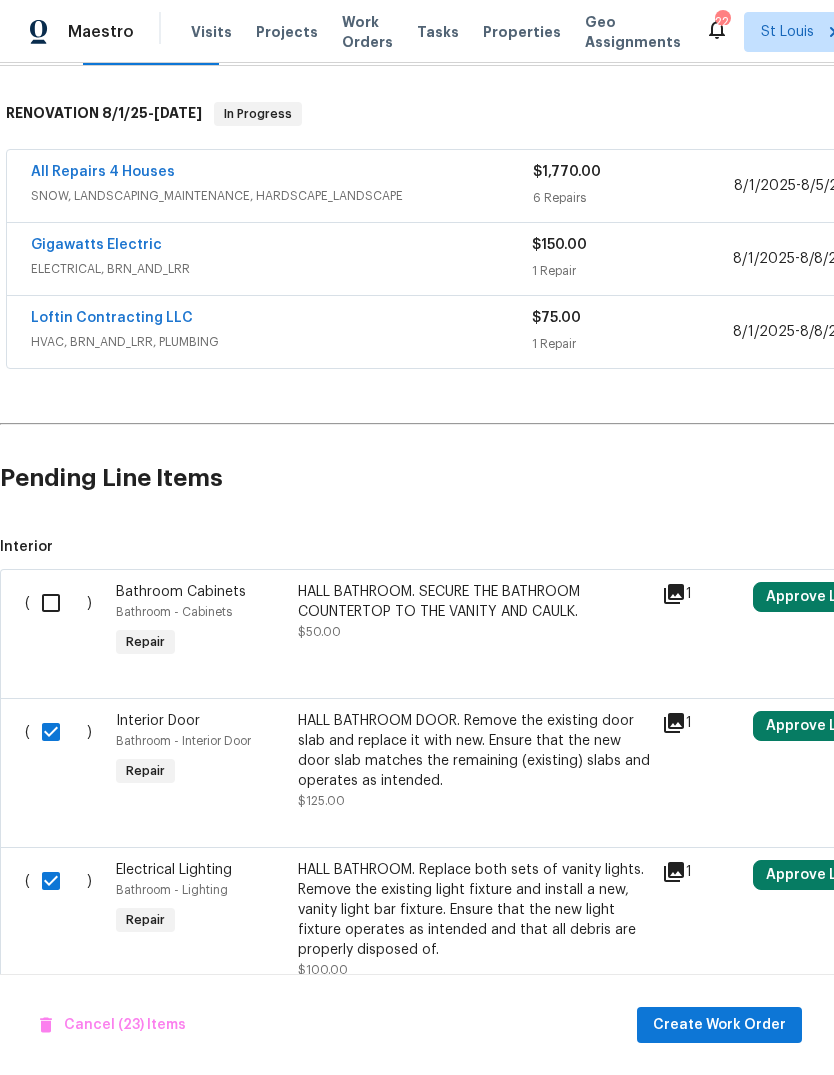 click at bounding box center (58, 603) 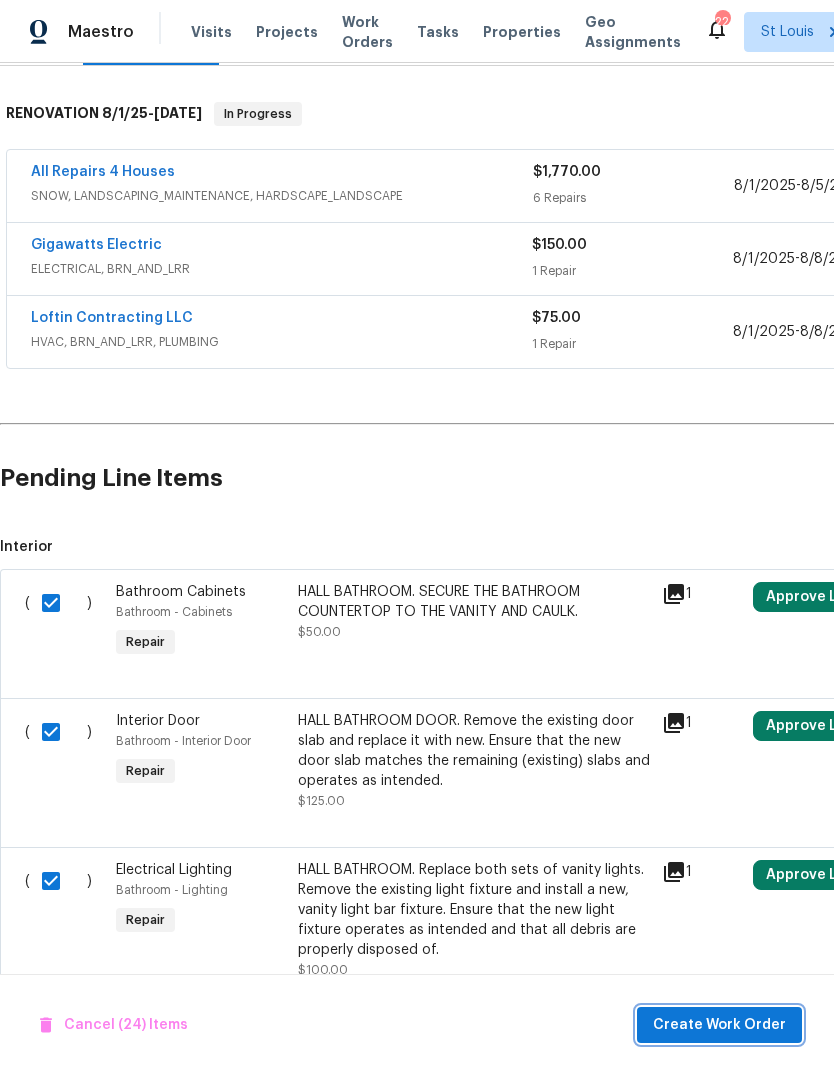 click on "Create Work Order" at bounding box center (719, 1025) 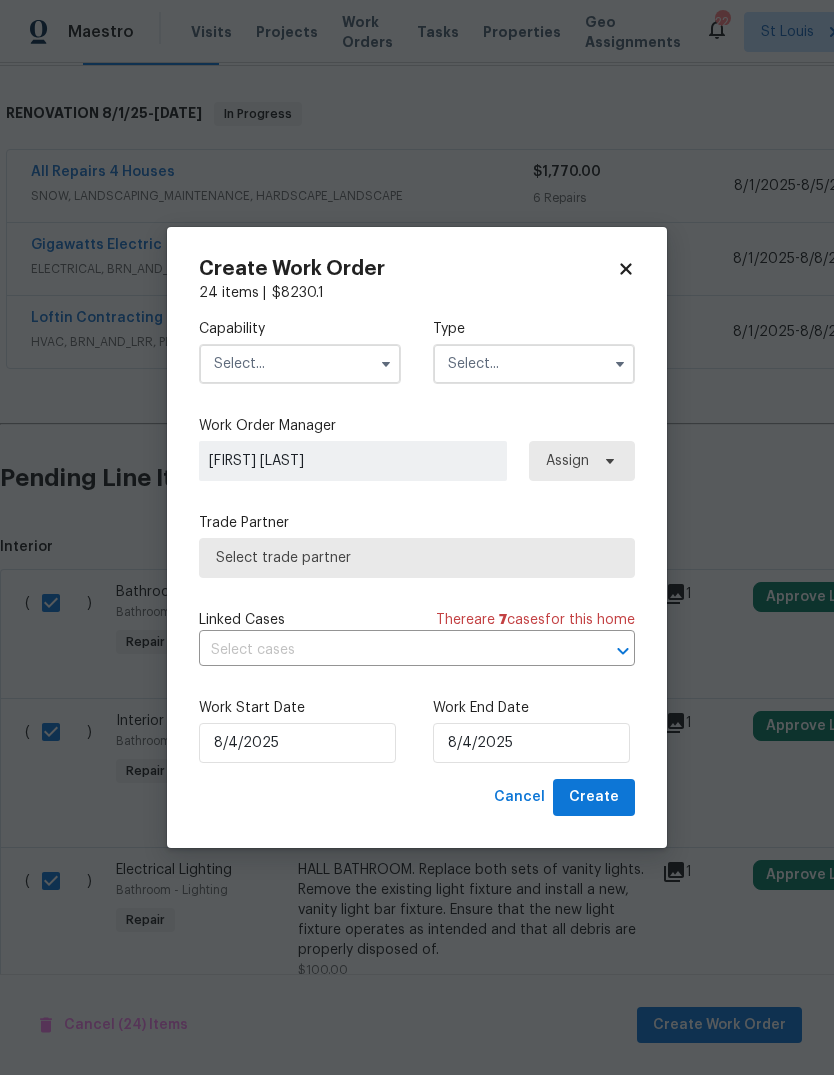 click at bounding box center (300, 364) 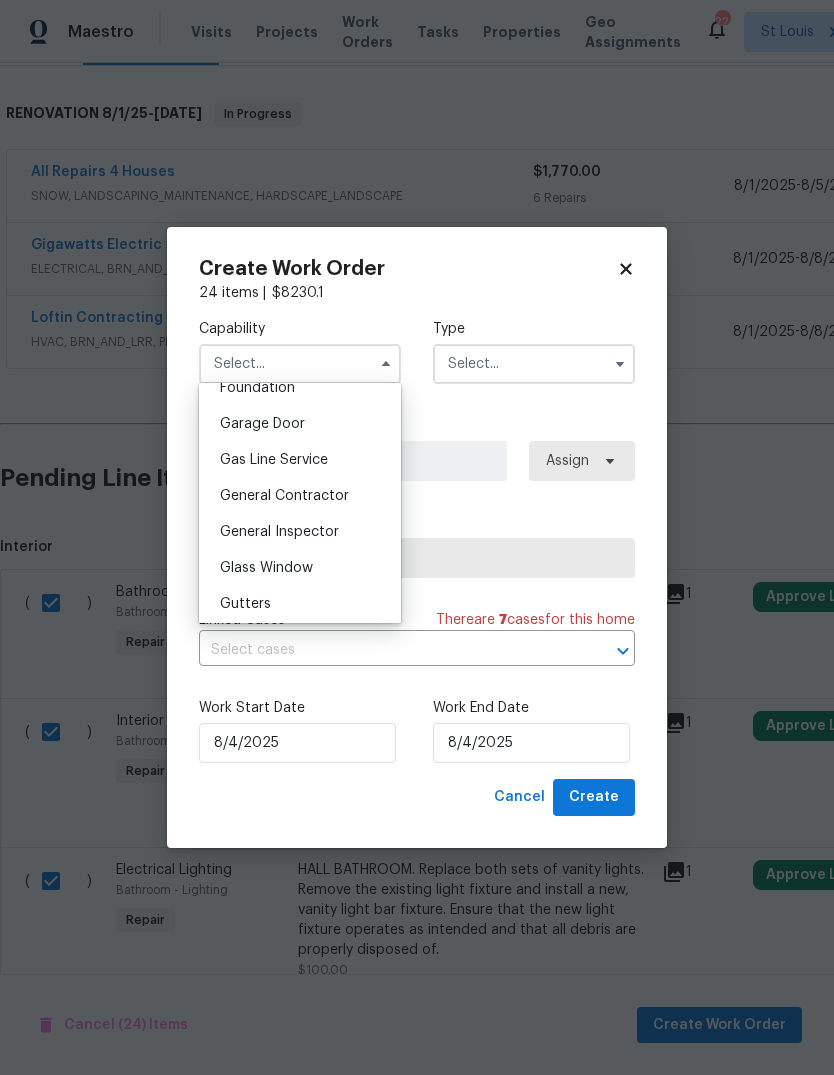 click on "General Contractor" at bounding box center [300, 496] 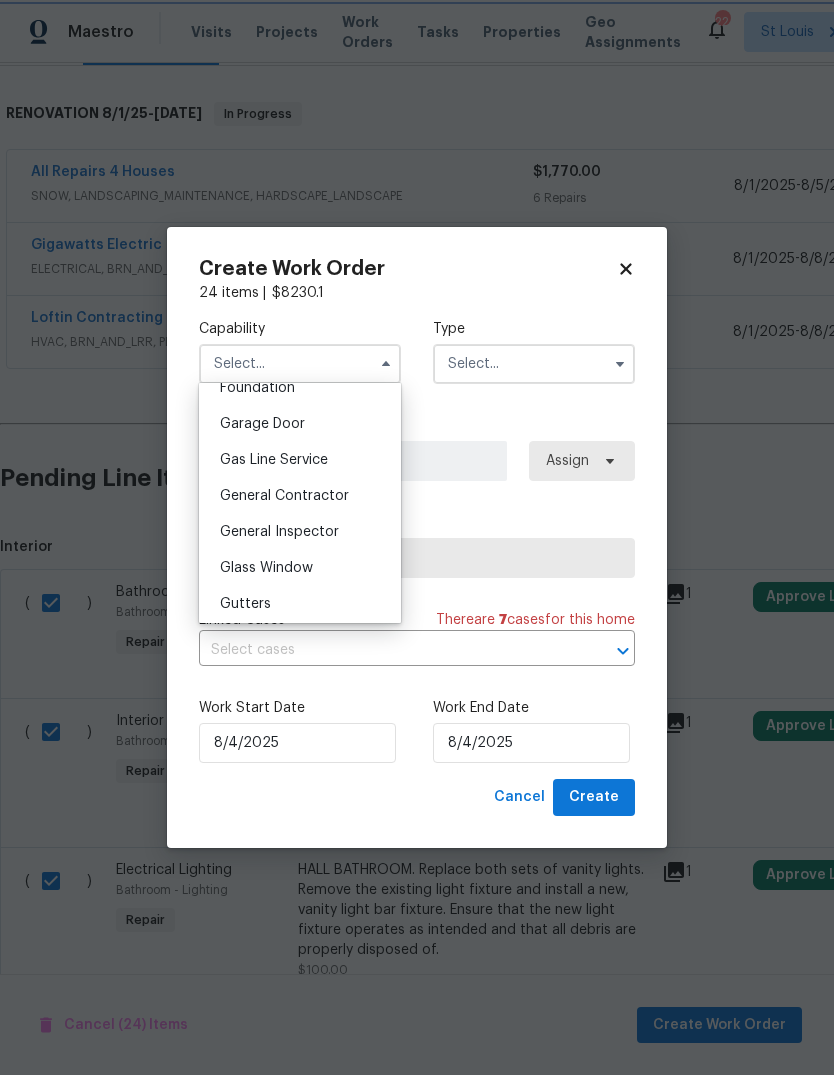 type on "General Contractor" 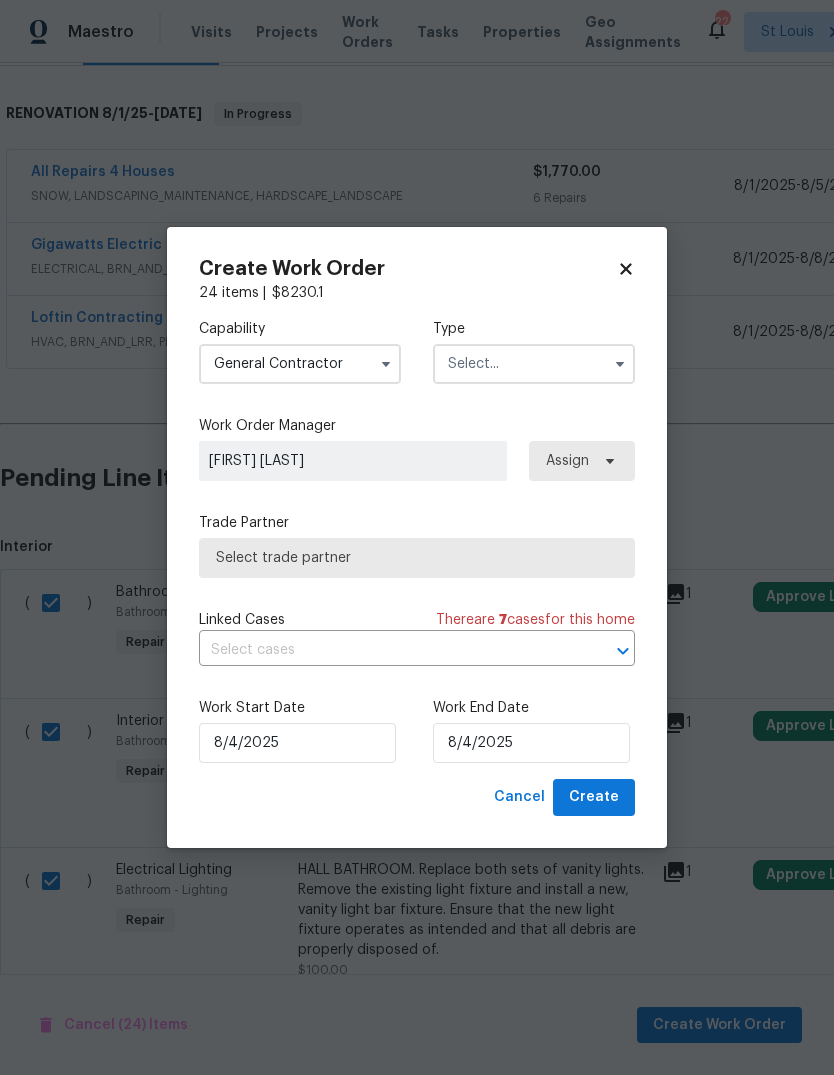 click on "Select trade partner" at bounding box center [417, 558] 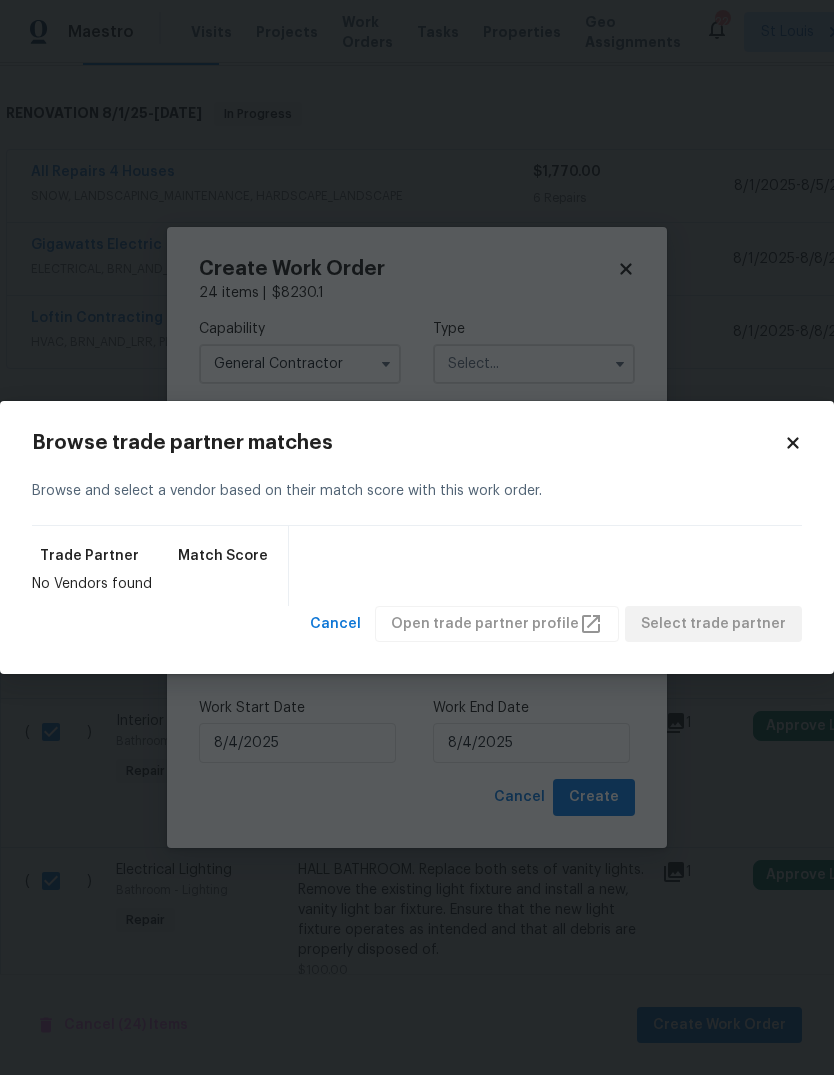 click on "Browse and select a vendor based on their match score with this work order." at bounding box center (417, 491) 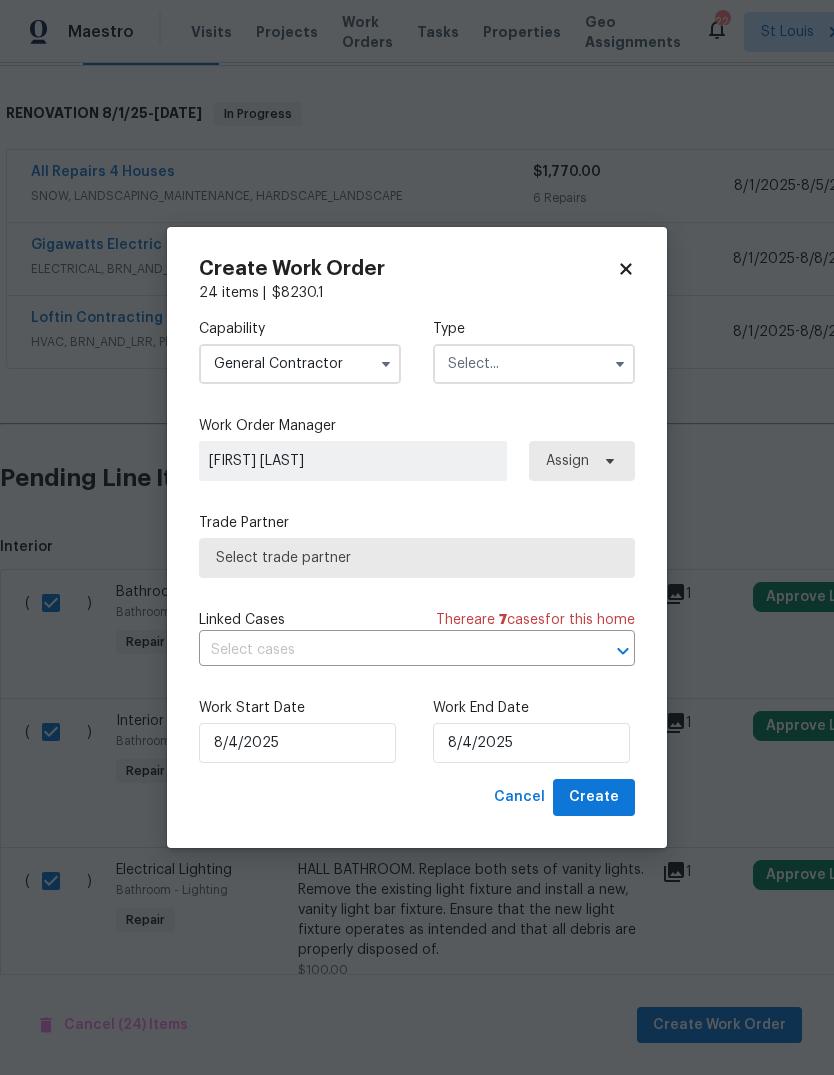 click at bounding box center (534, 364) 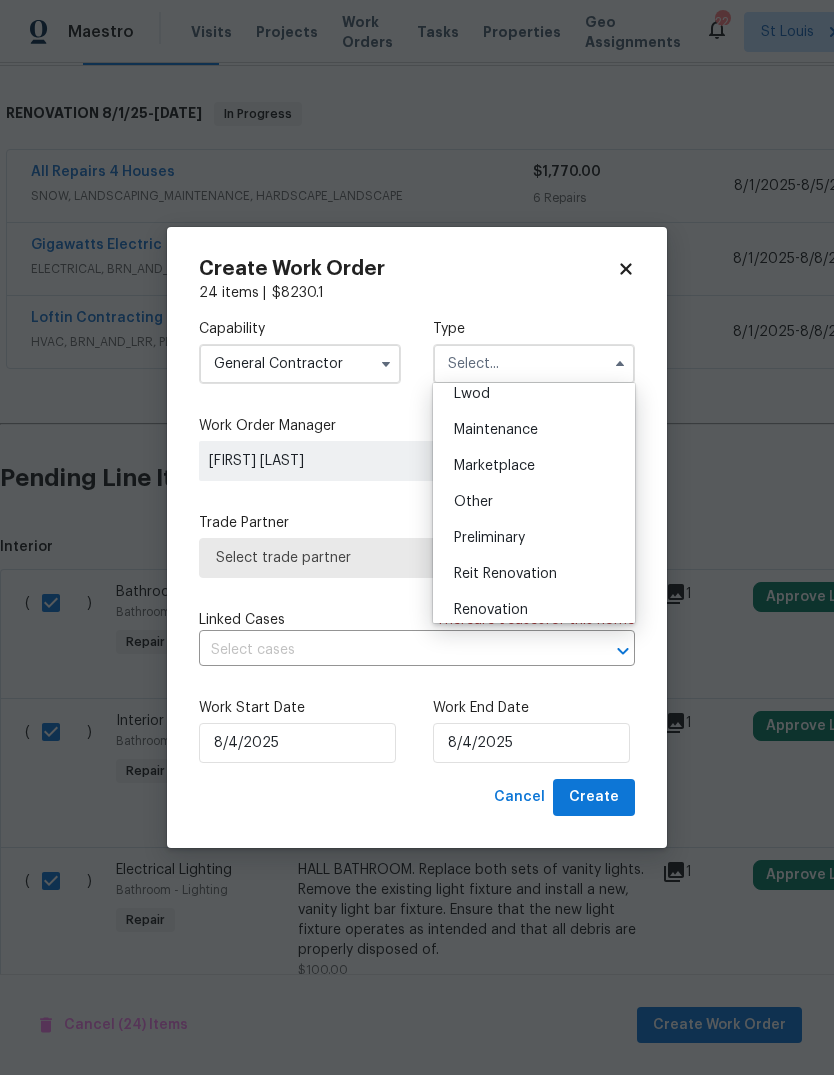 scroll, scrollTop: 367, scrollLeft: 0, axis: vertical 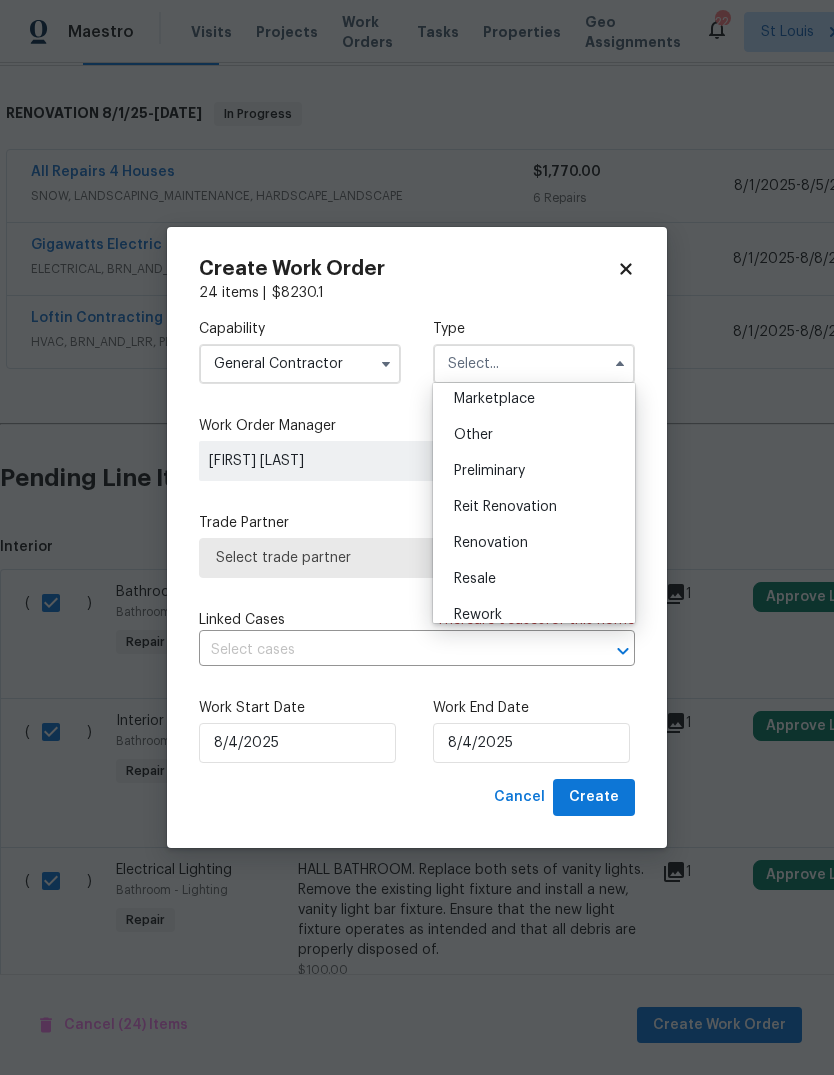 click on "Renovation" at bounding box center [534, 543] 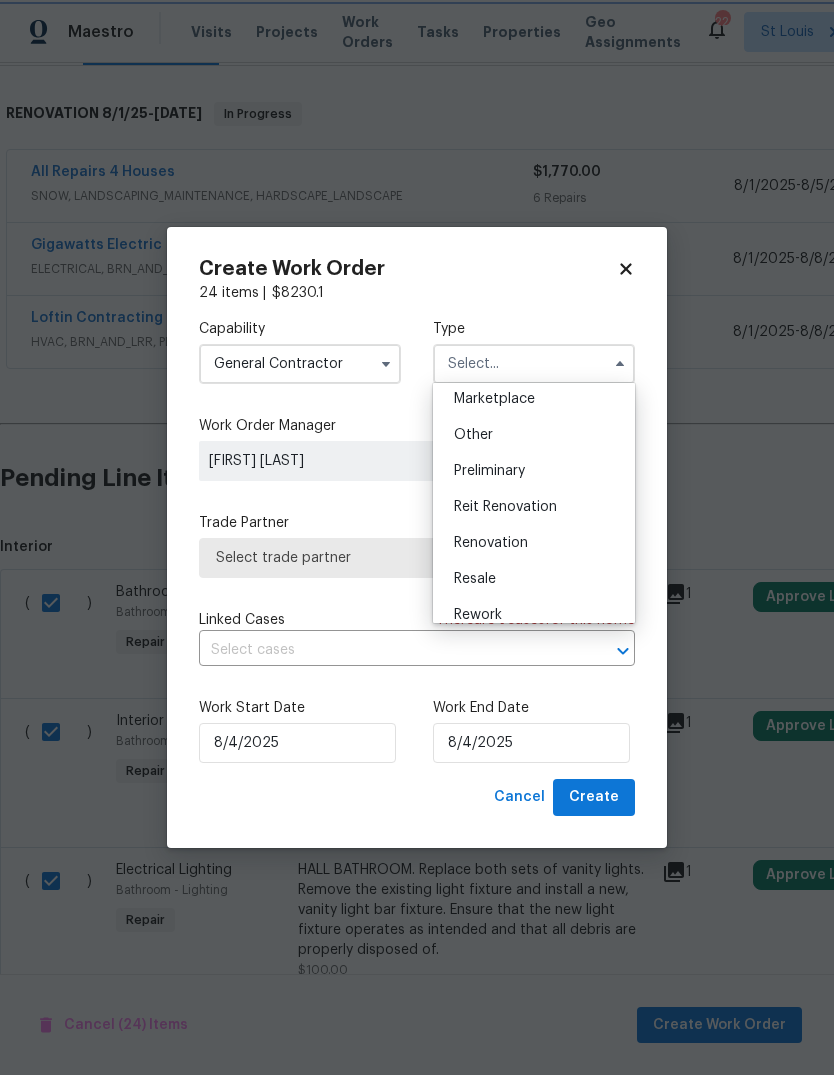 type on "Renovation" 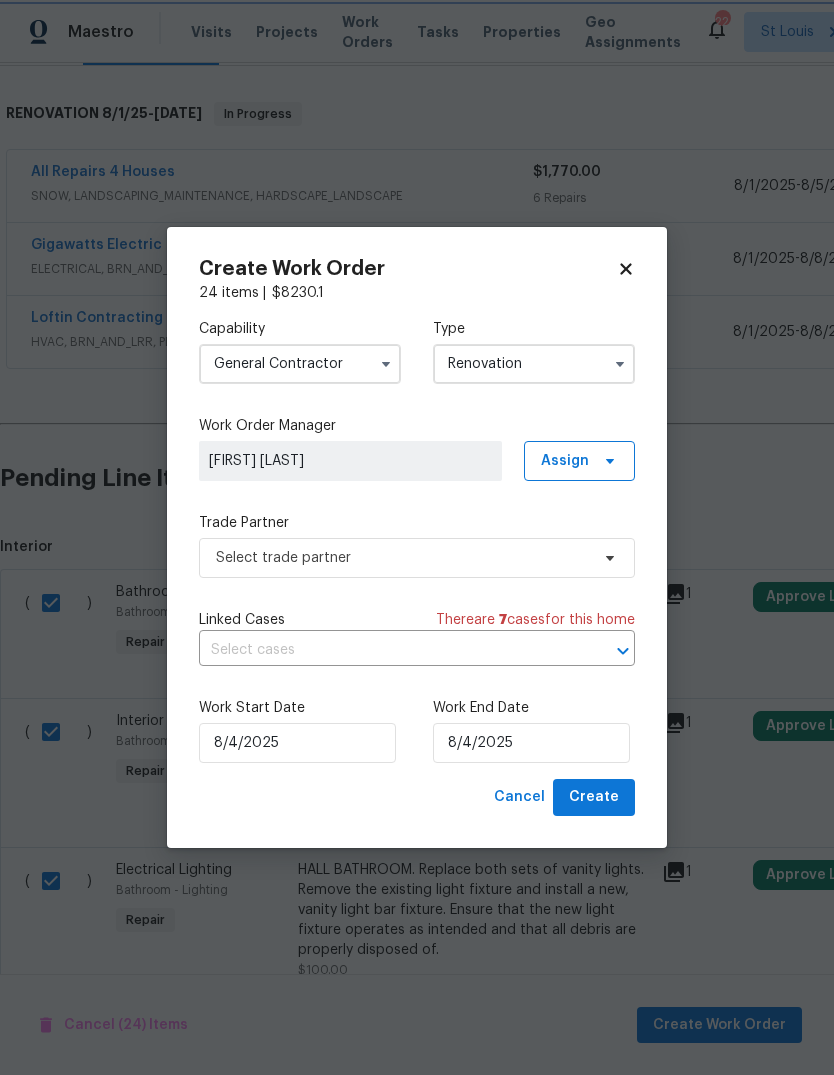 scroll, scrollTop: 0, scrollLeft: 0, axis: both 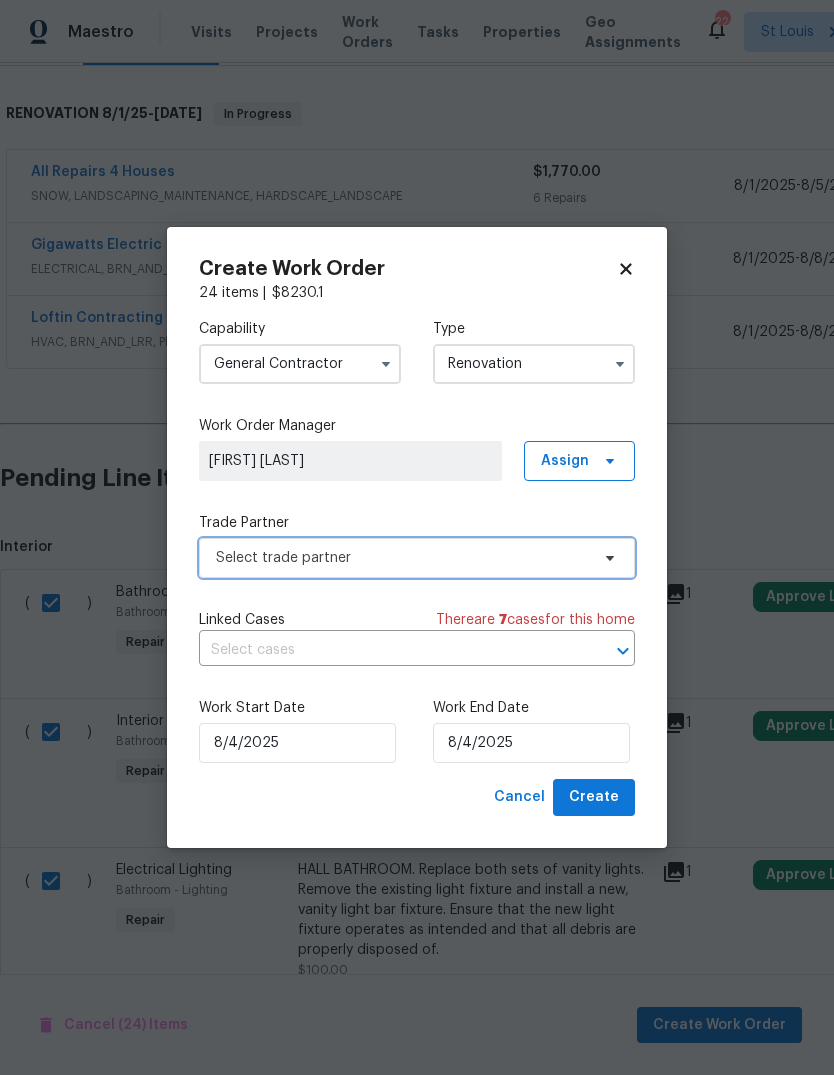 click on "Select trade partner" at bounding box center (402, 558) 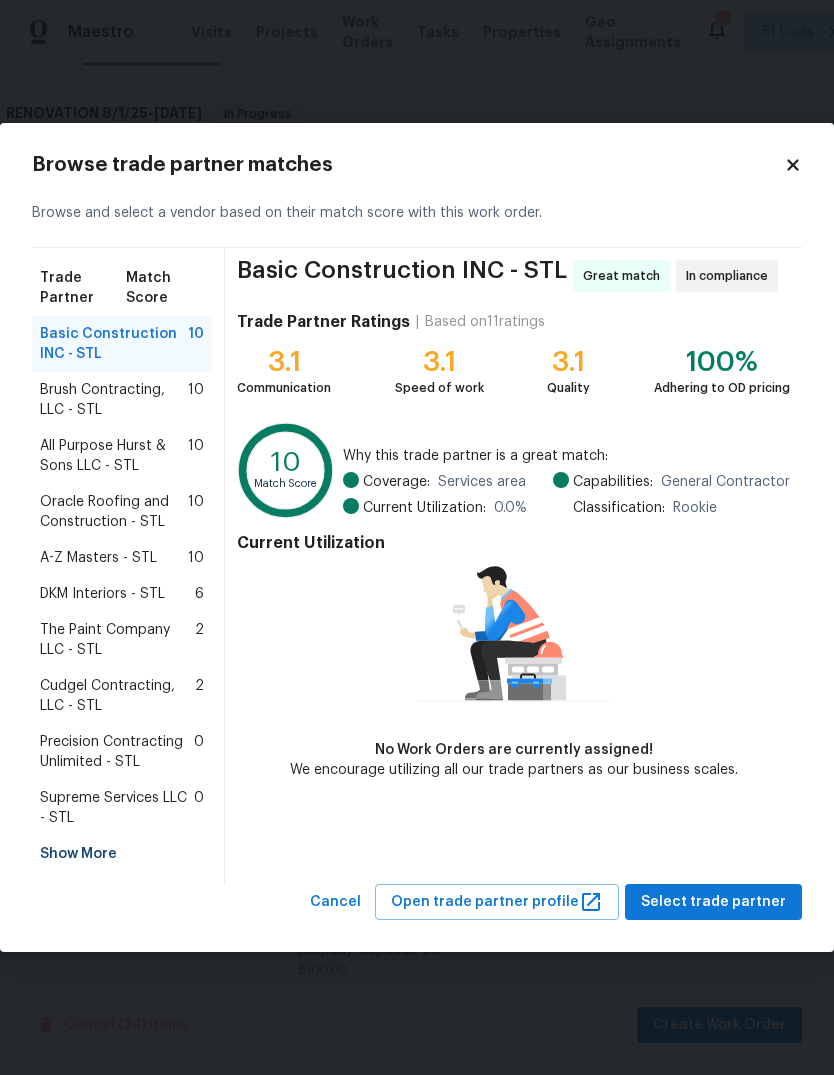click on "Supreme Services LLC - STL" at bounding box center [117, 808] 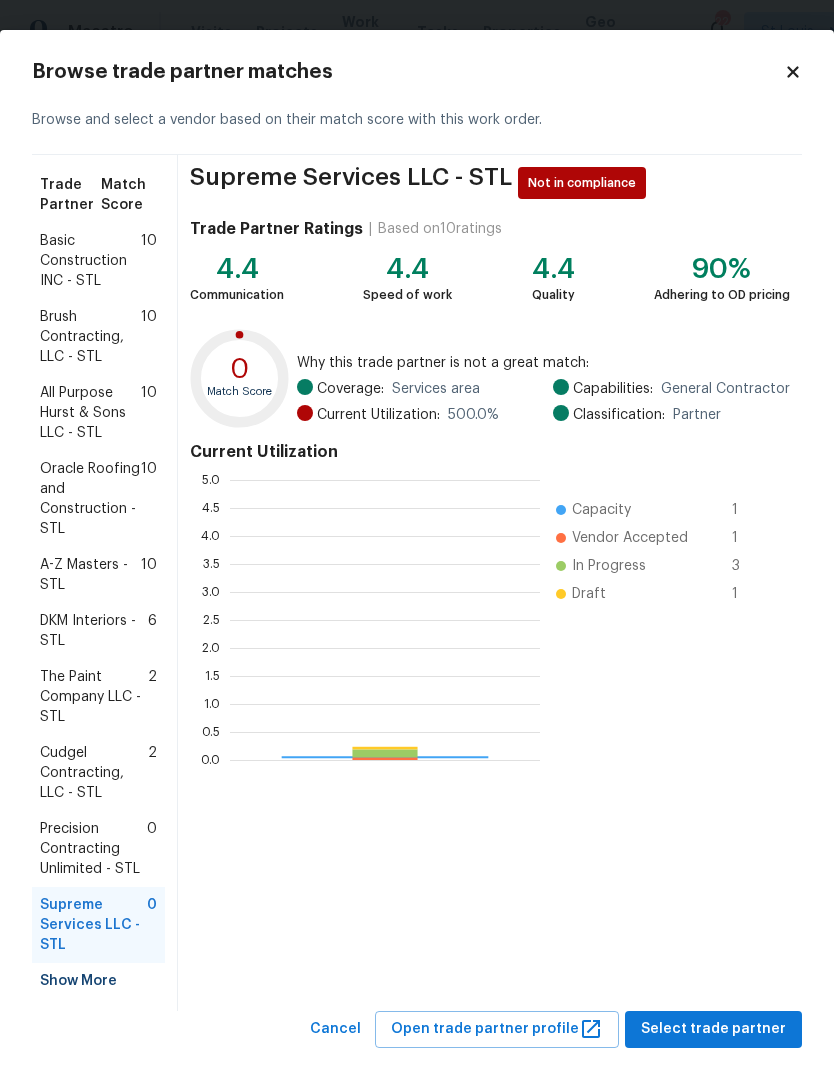 scroll, scrollTop: 2, scrollLeft: 2, axis: both 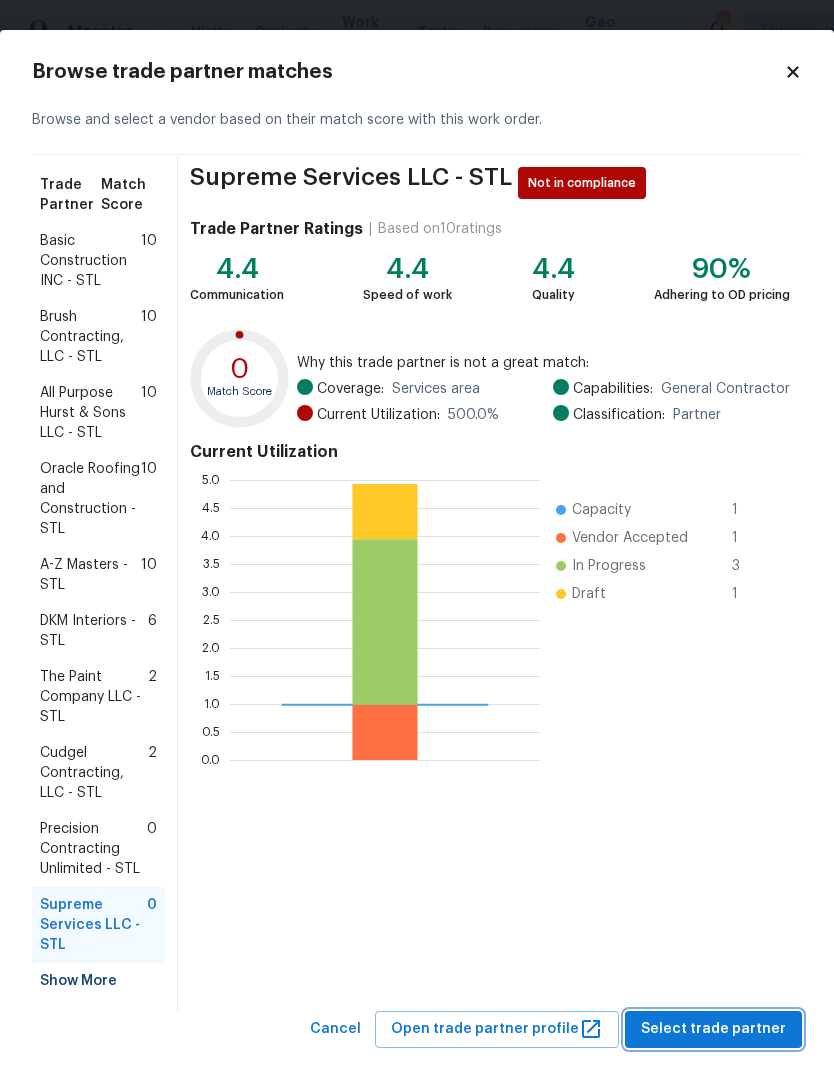 click on "Select trade partner" at bounding box center (713, 1029) 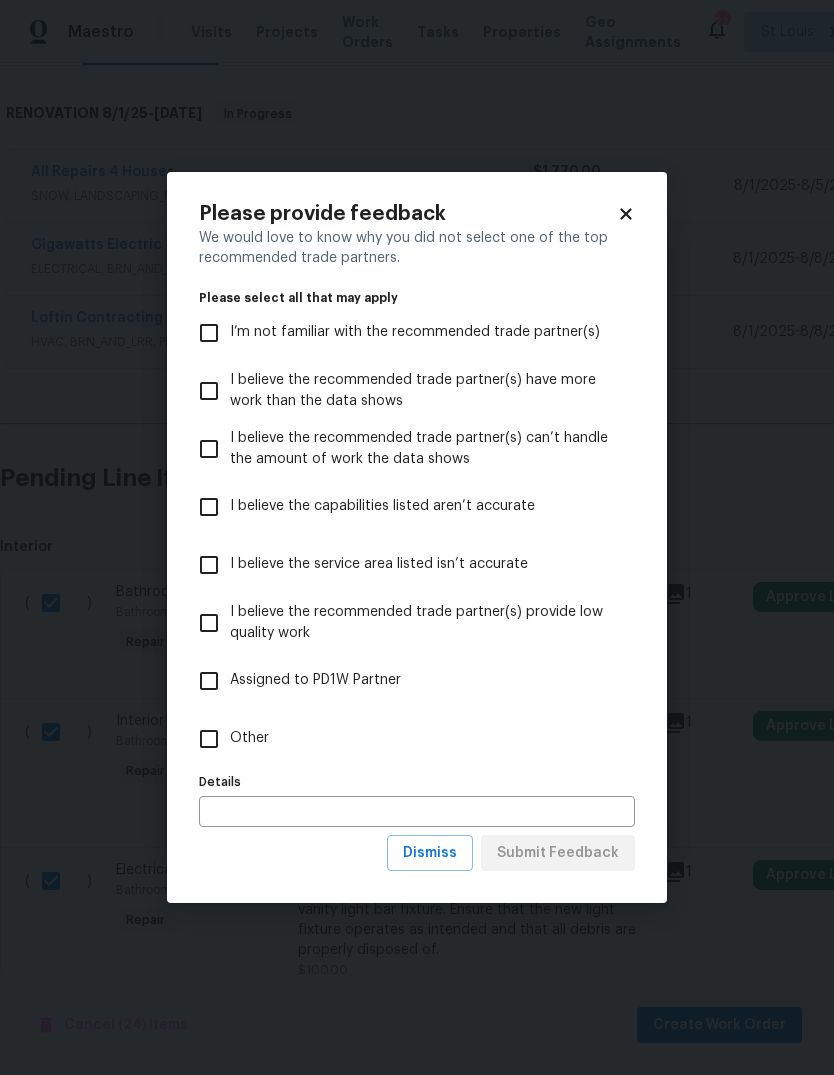 click on "Other" at bounding box center [249, 738] 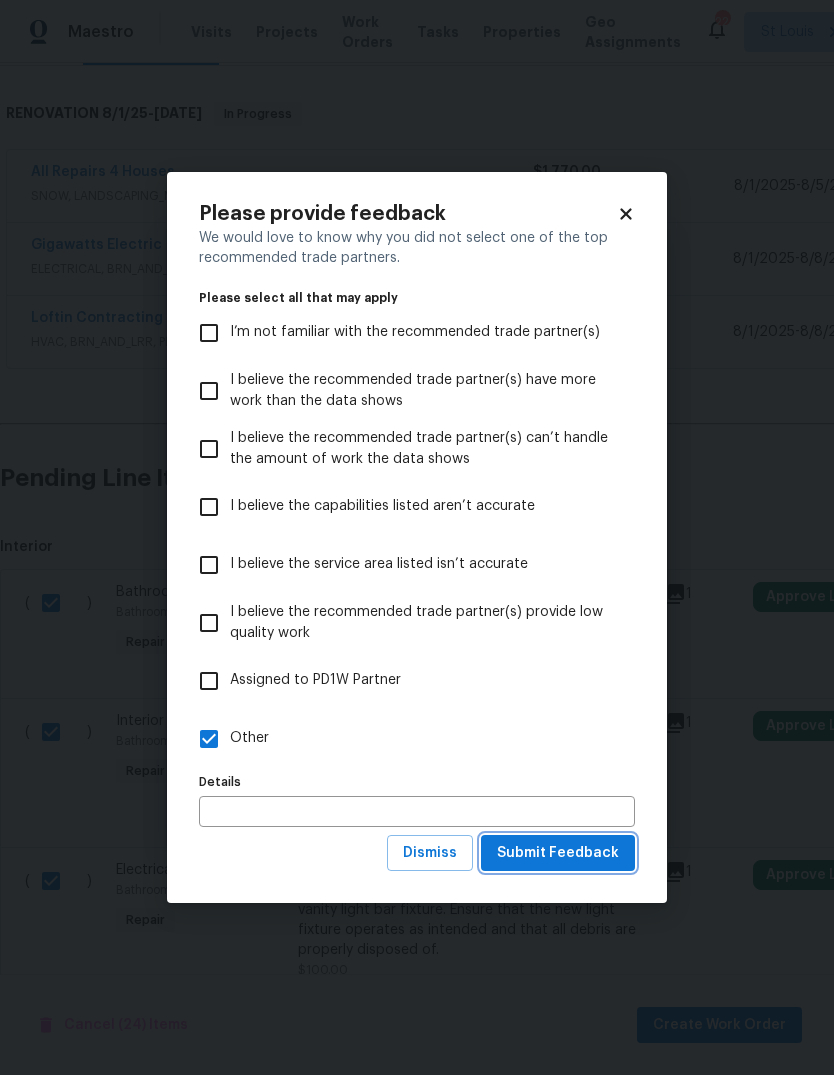 click on "Submit Feedback" at bounding box center (558, 853) 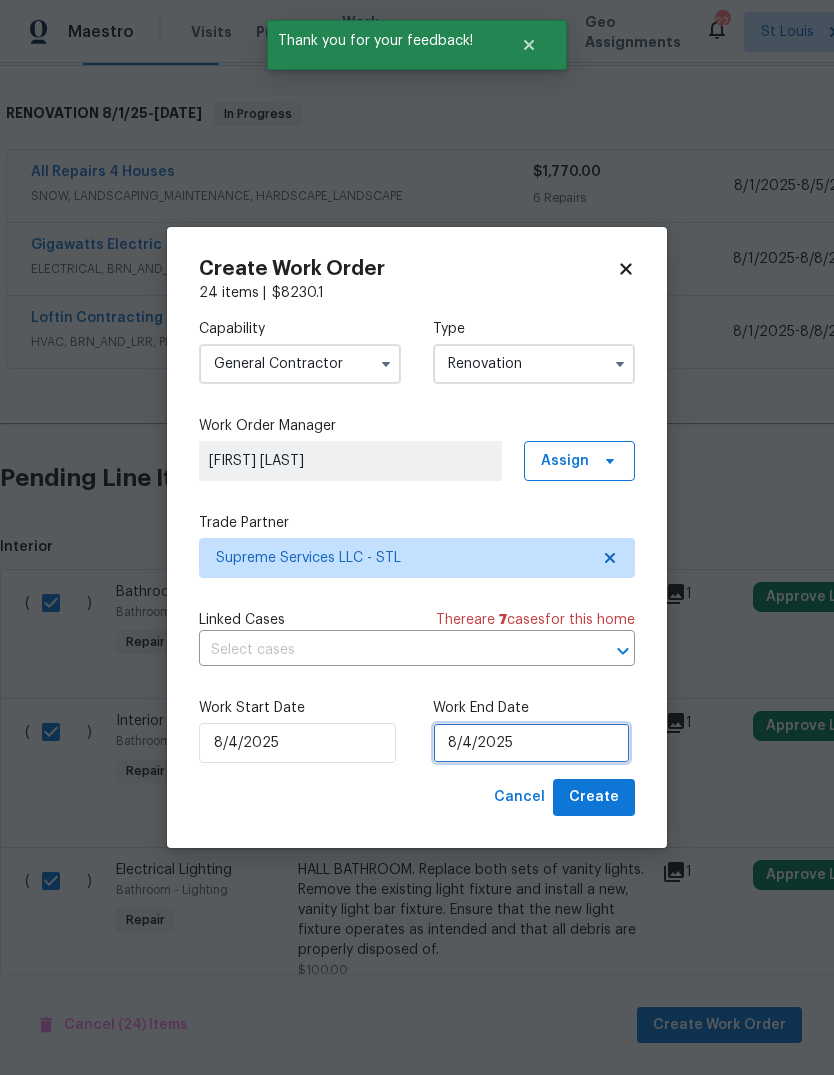 click on "8/4/2025" at bounding box center (531, 743) 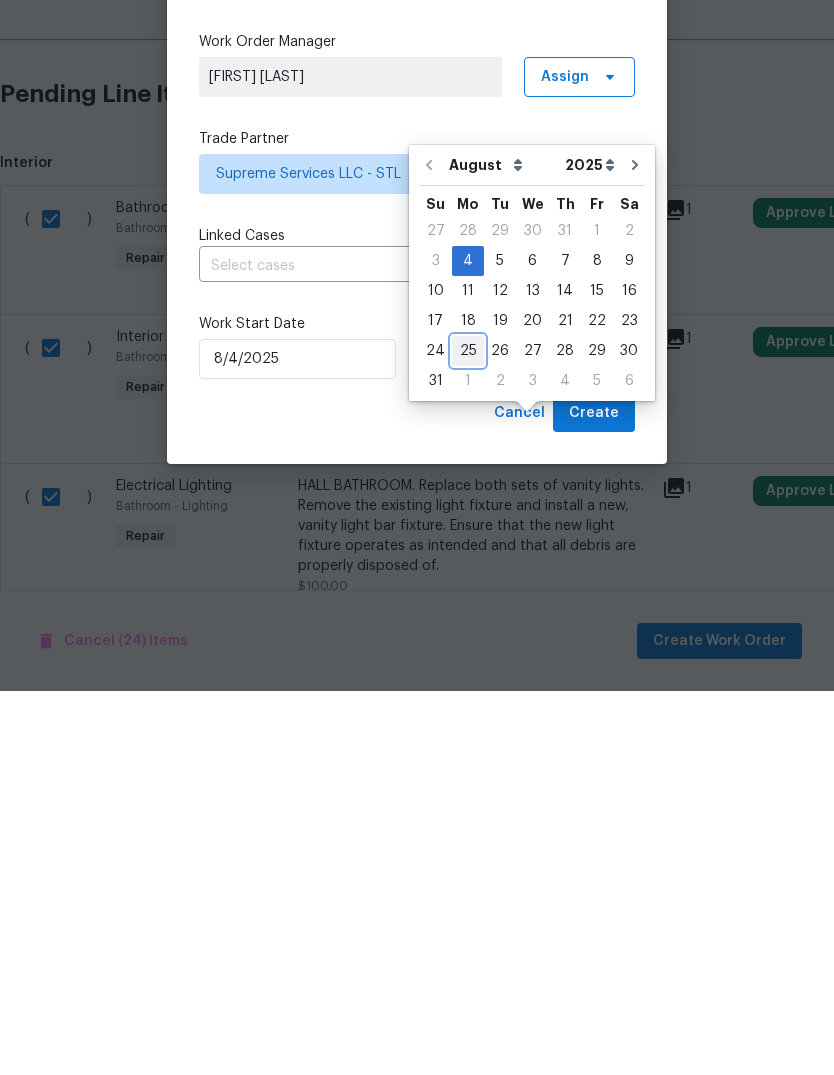 click on "25" at bounding box center [468, 735] 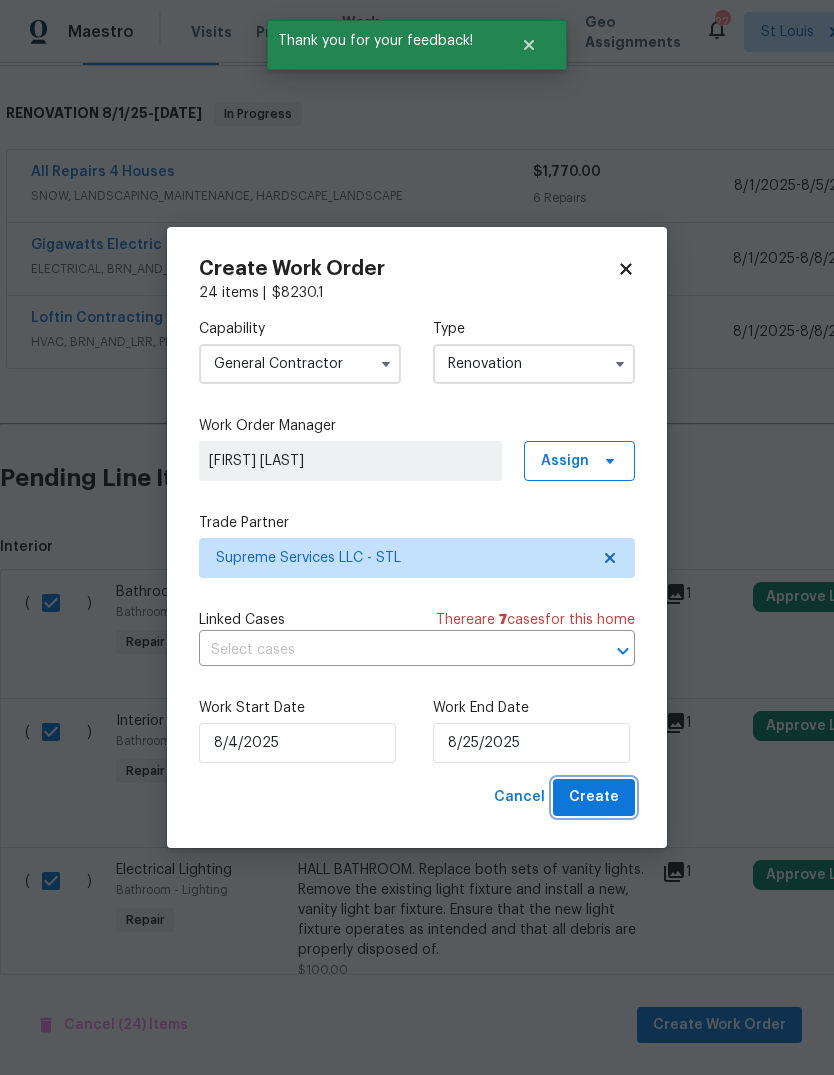 click on "Create" at bounding box center [594, 797] 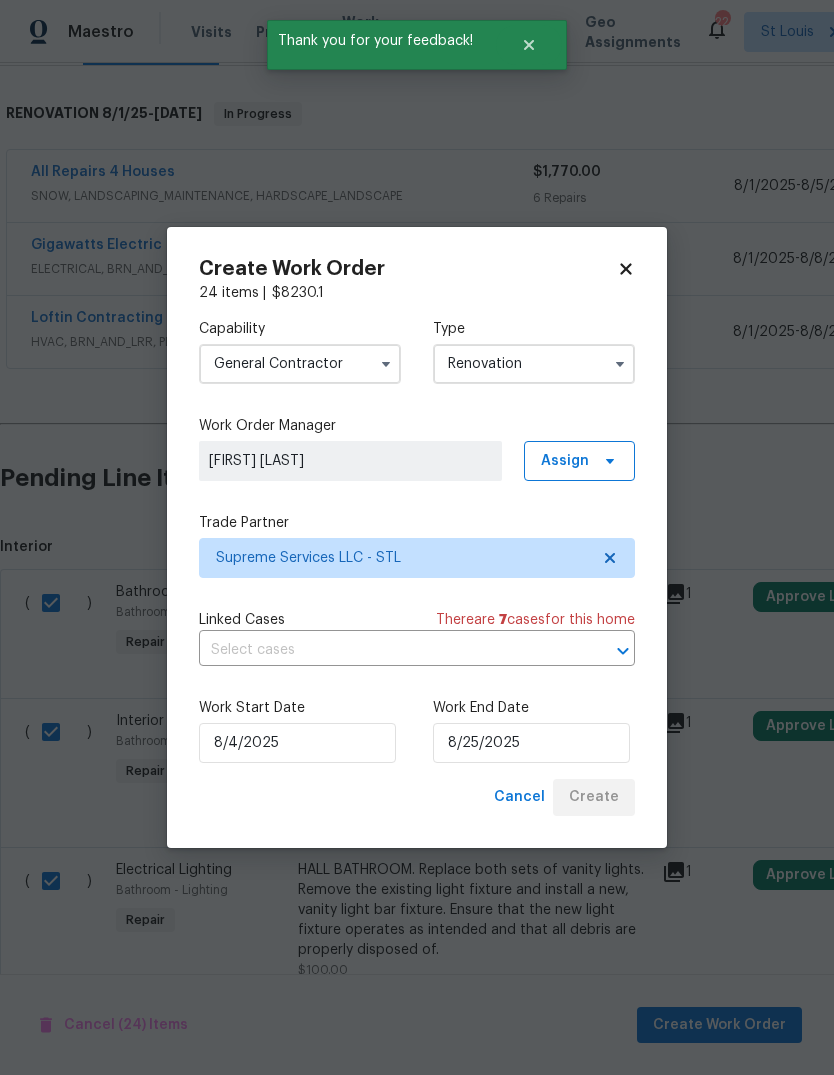 checkbox on "false" 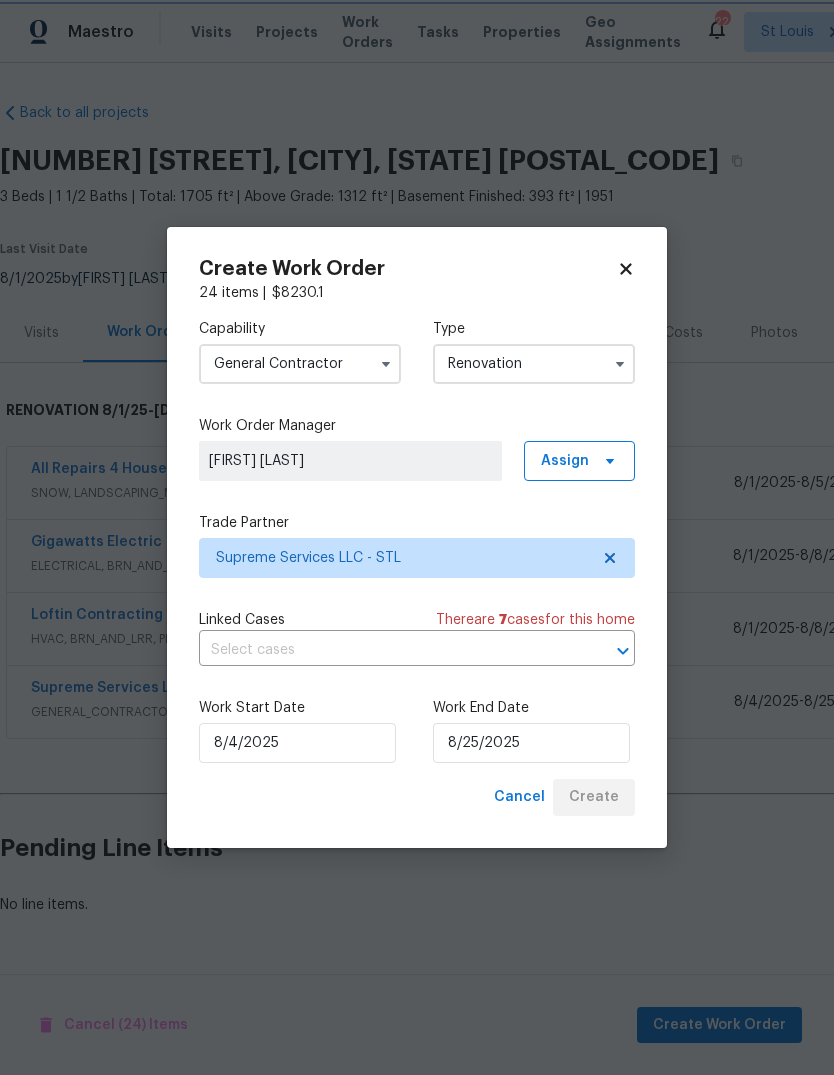 scroll, scrollTop: 0, scrollLeft: 0, axis: both 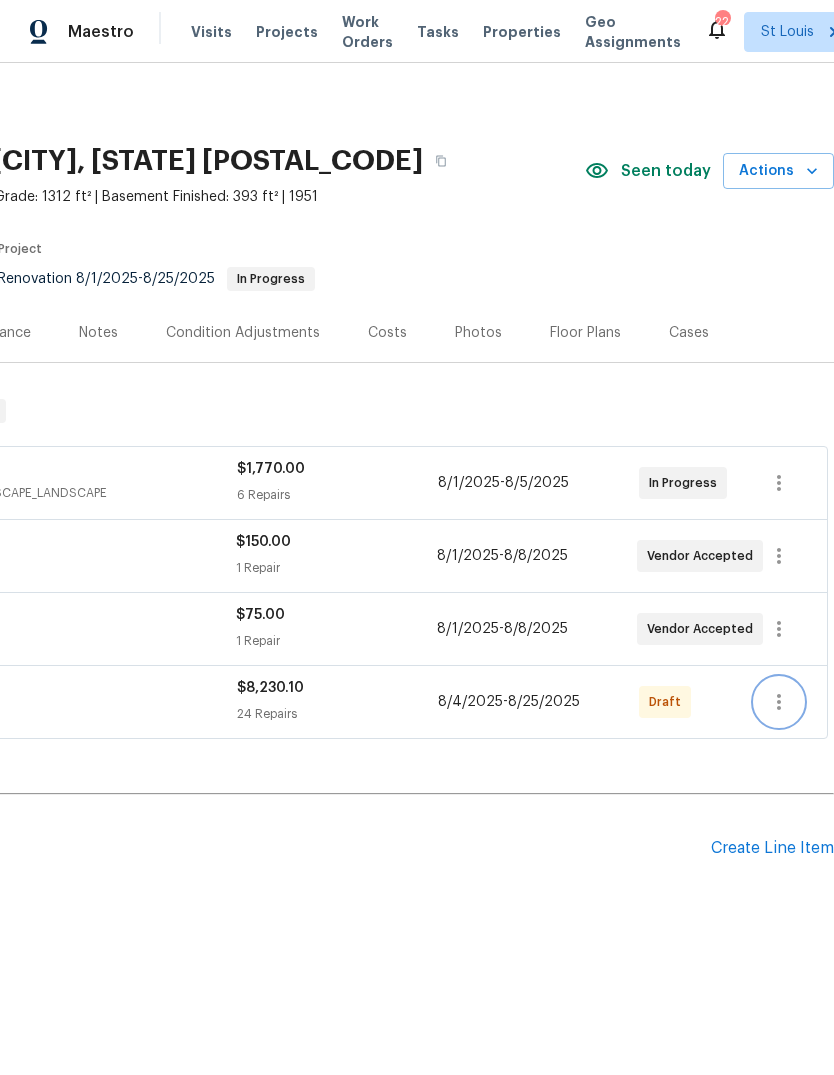 click 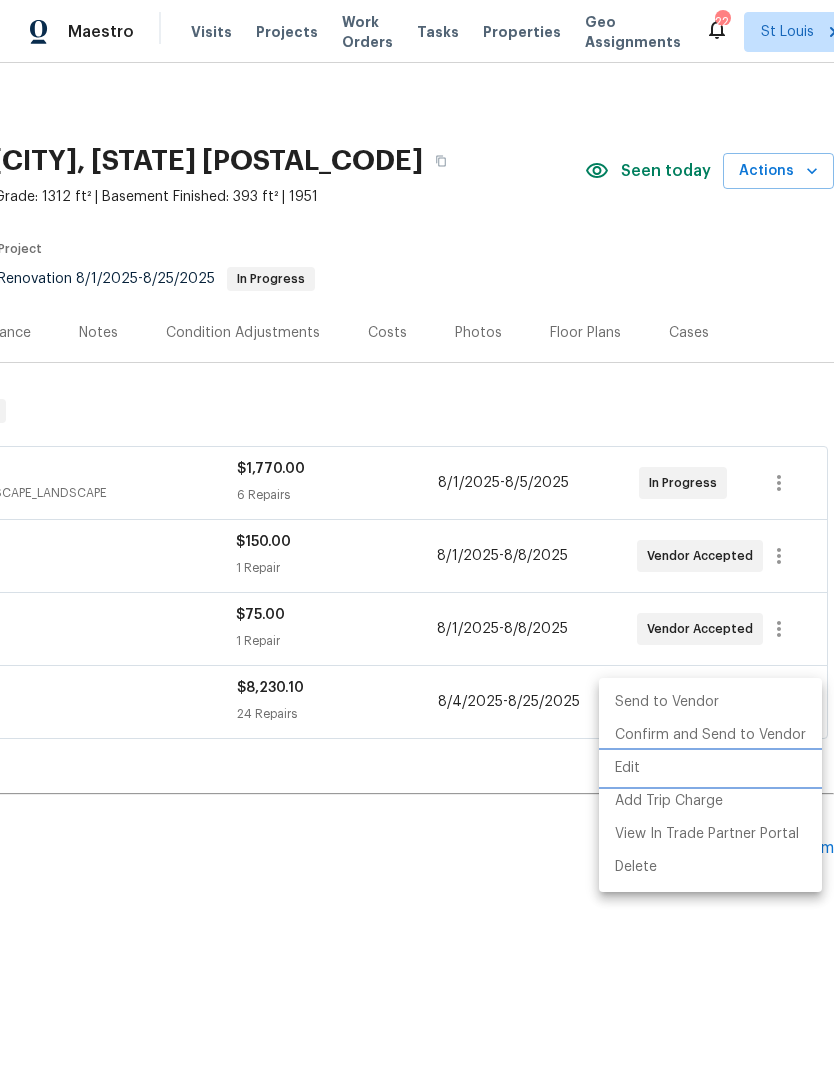 click on "Edit" at bounding box center [710, 768] 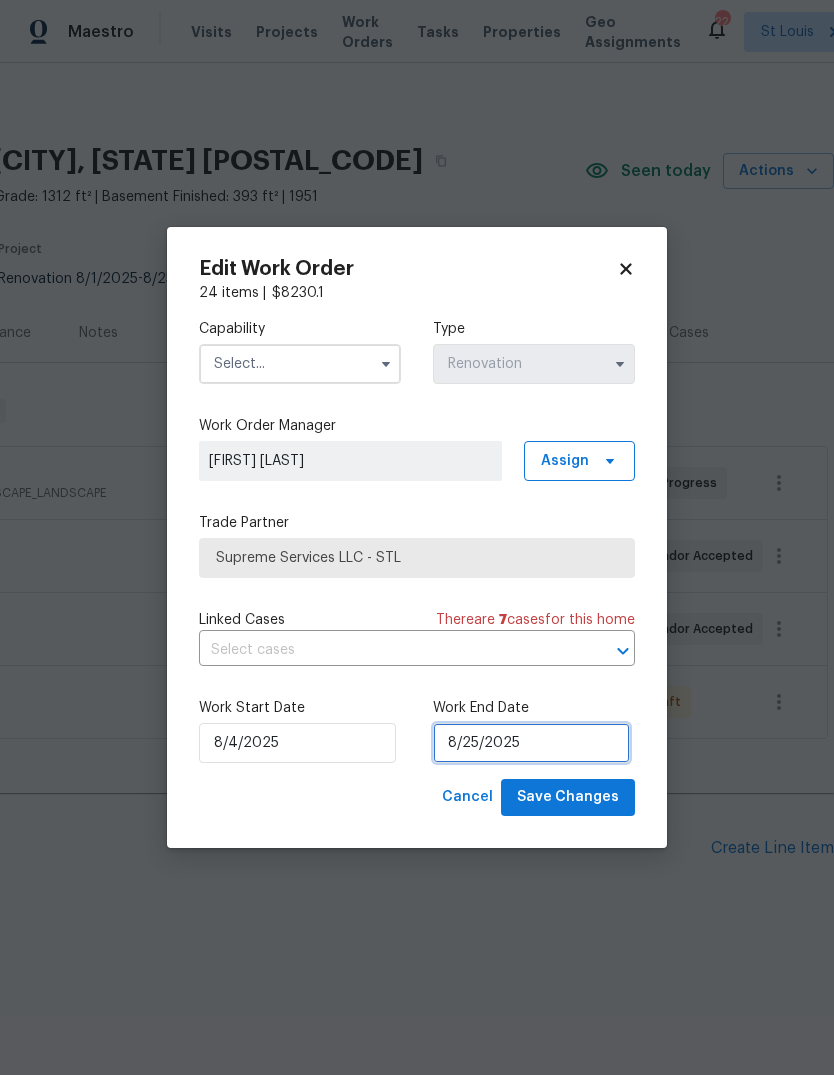 click on "8/25/2025" at bounding box center [531, 743] 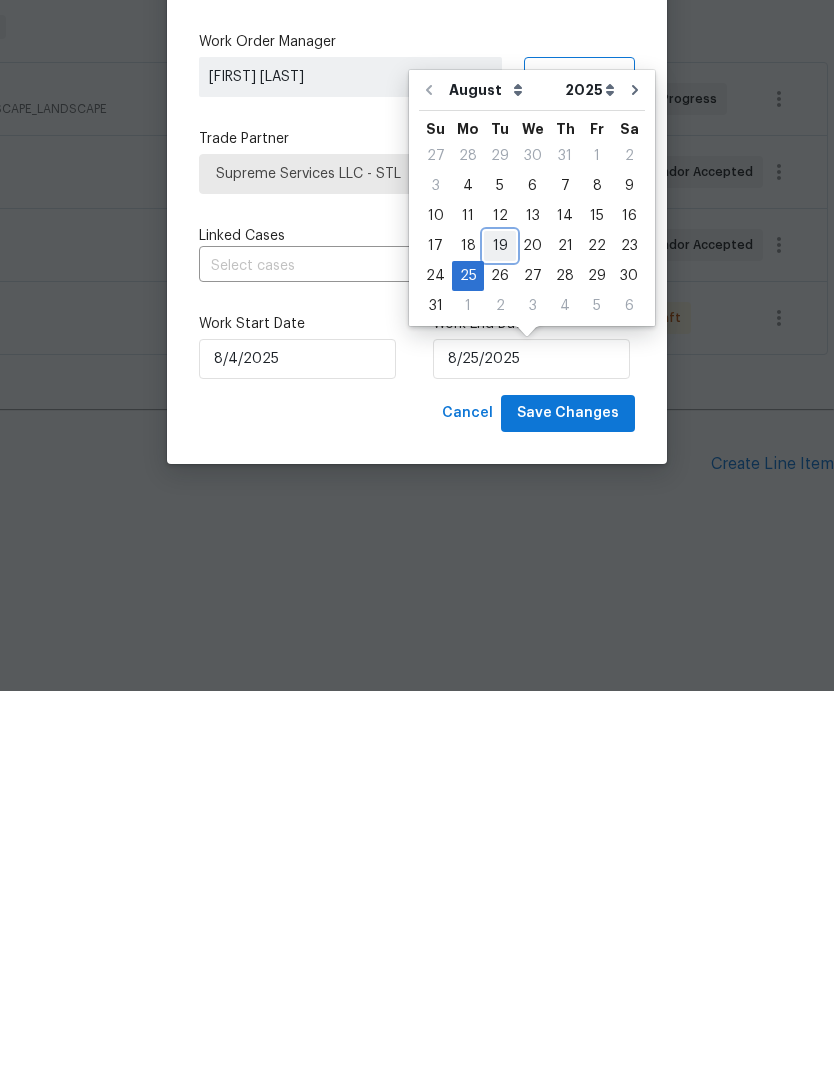 click on "19" at bounding box center [500, 630] 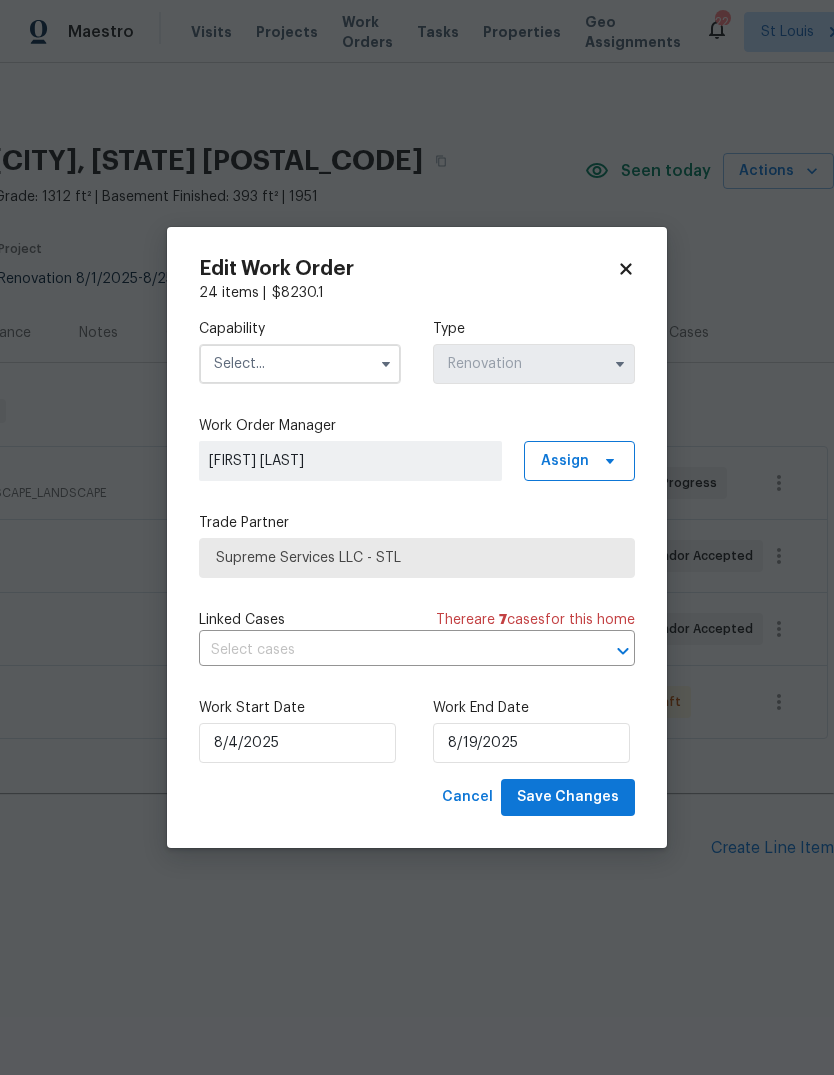 click at bounding box center (300, 364) 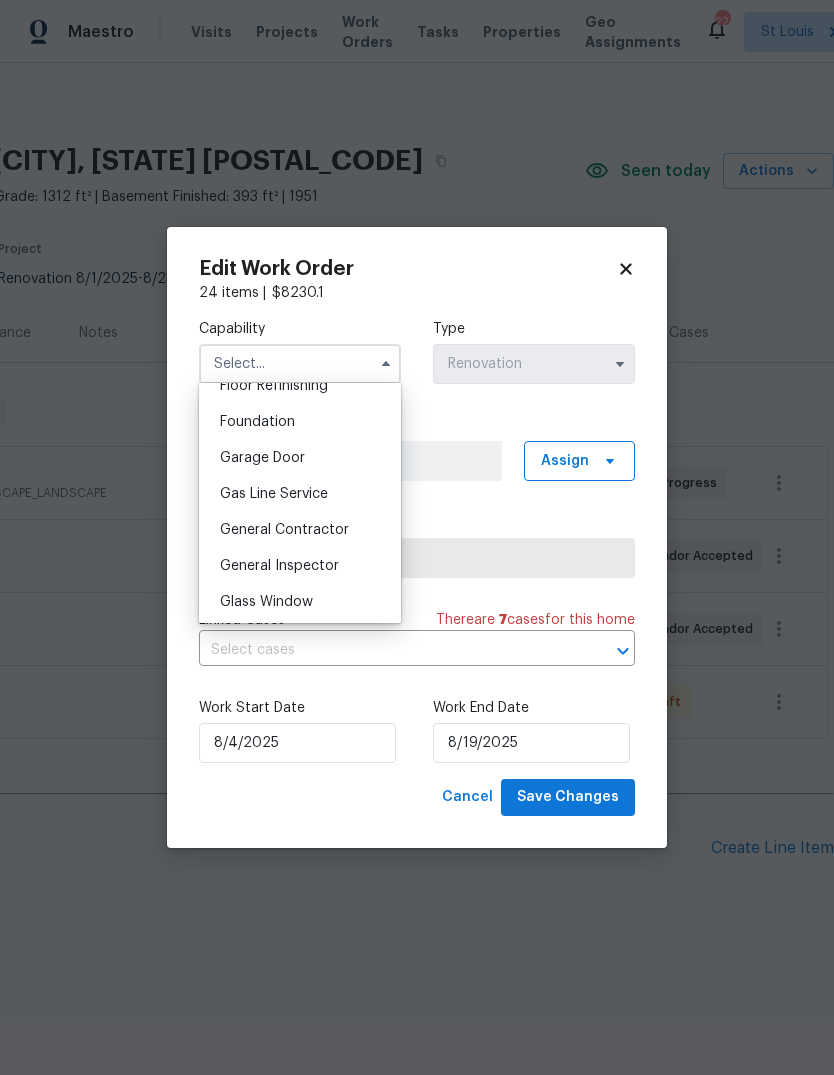 scroll, scrollTop: 836, scrollLeft: 0, axis: vertical 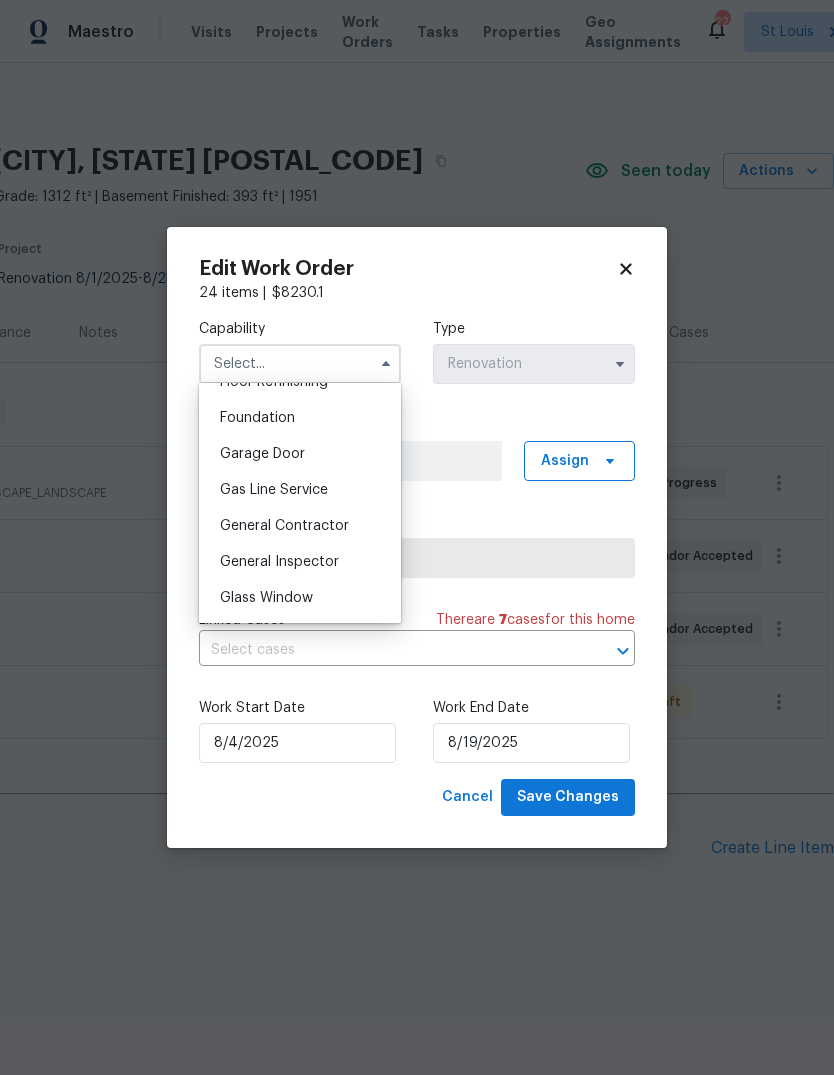 click on "General Contractor" at bounding box center (300, 526) 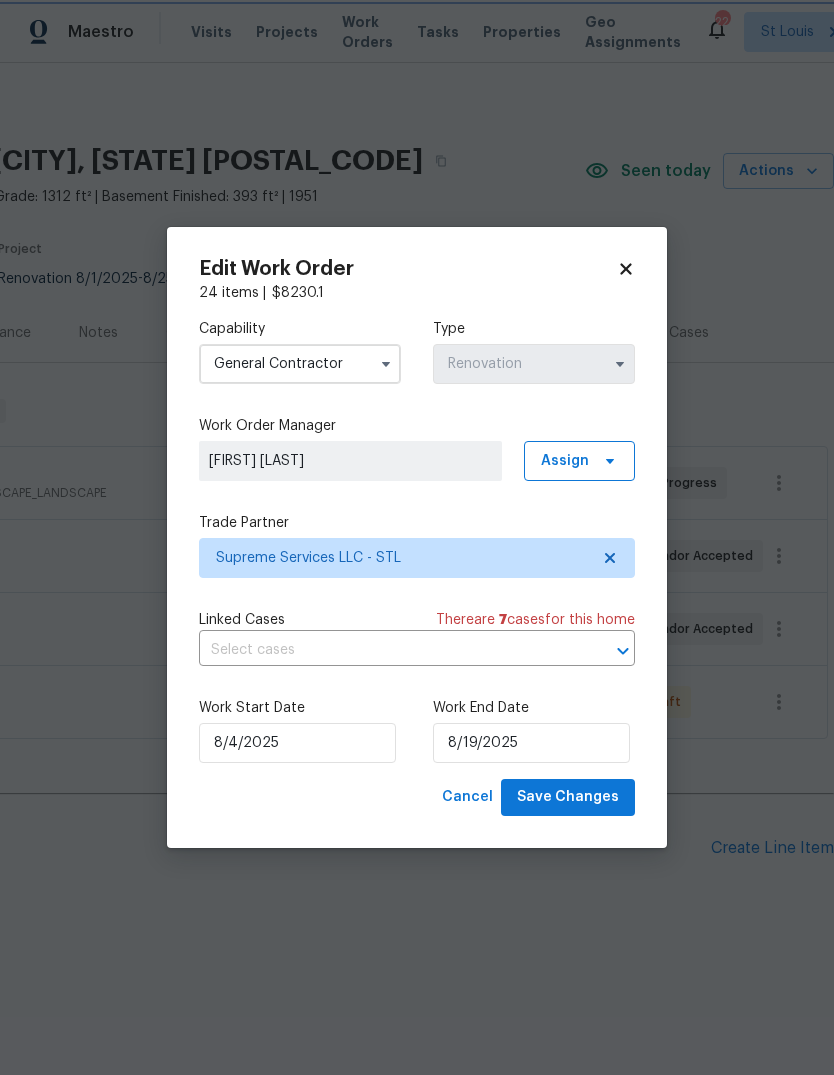 type on "General Contractor" 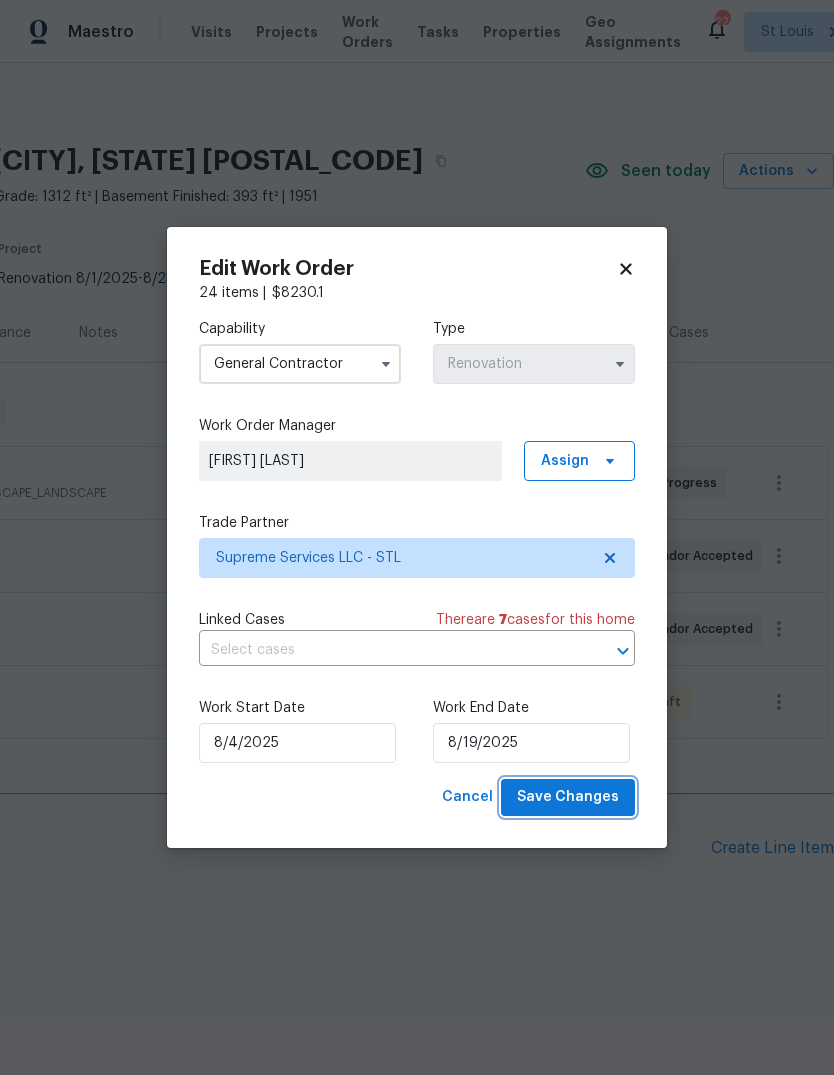 click on "Save Changes" at bounding box center (568, 797) 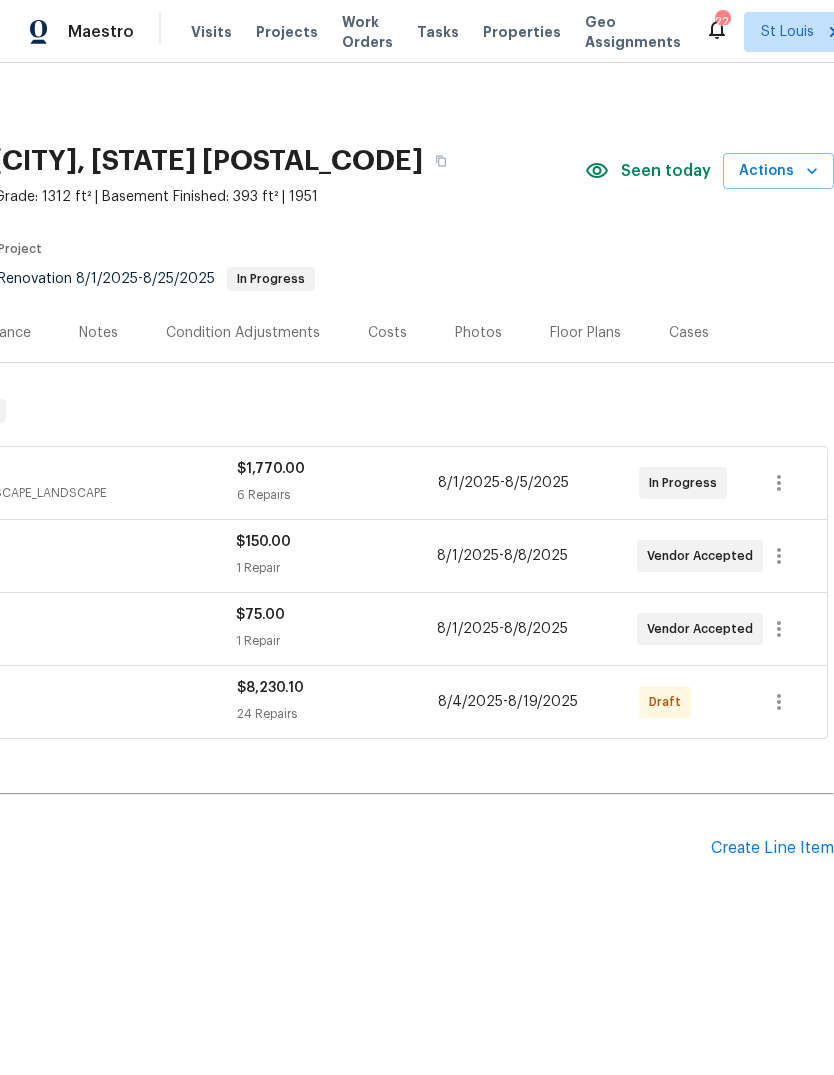 scroll, scrollTop: 0, scrollLeft: 296, axis: horizontal 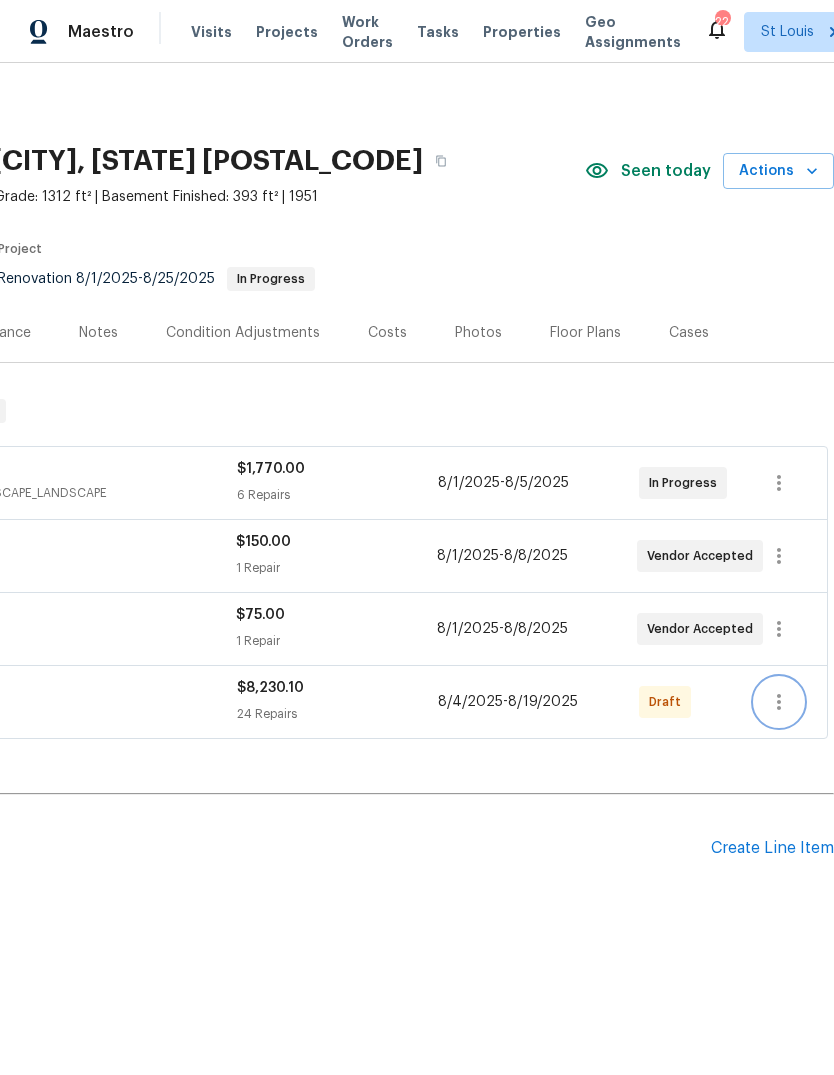 click 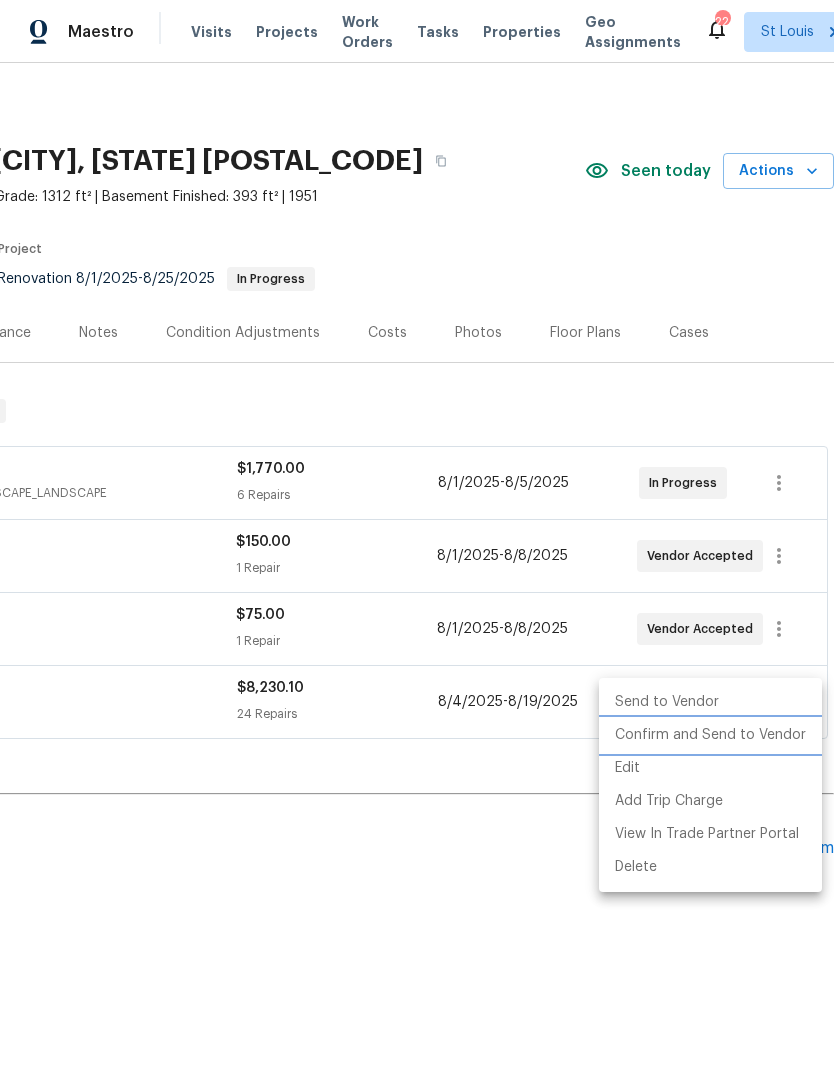 click on "Confirm and Send to Vendor" at bounding box center [710, 735] 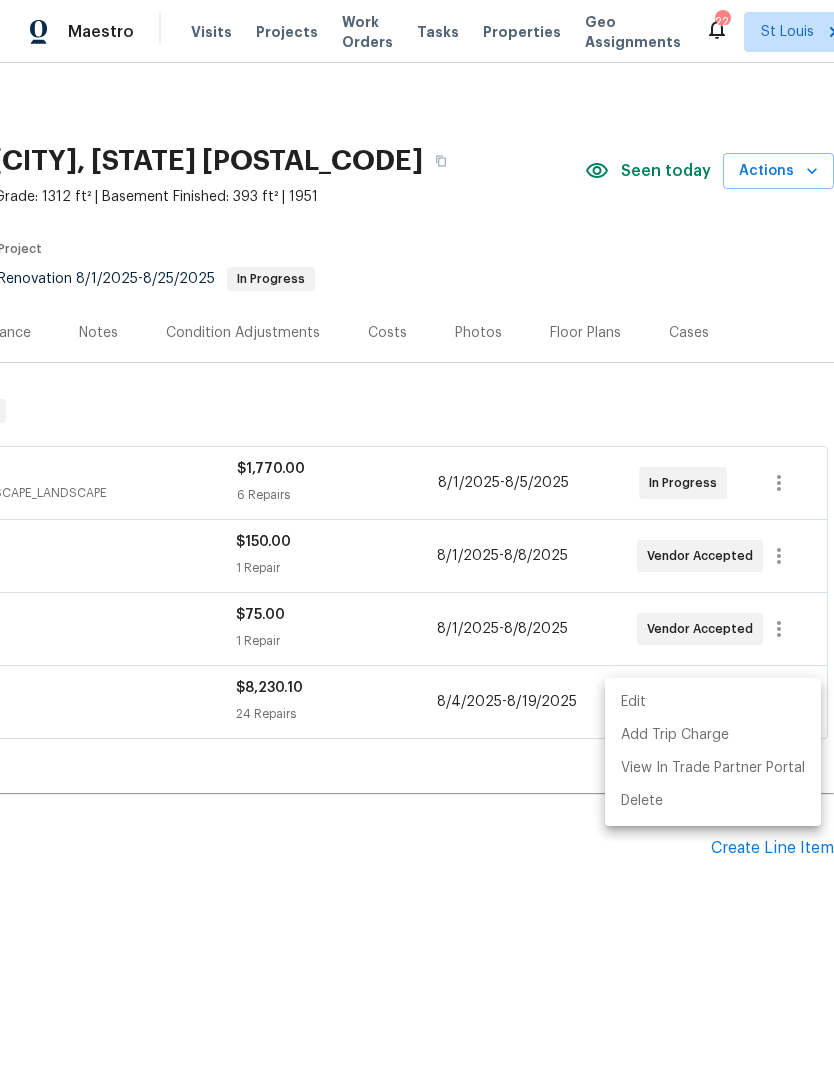 click at bounding box center (417, 537) 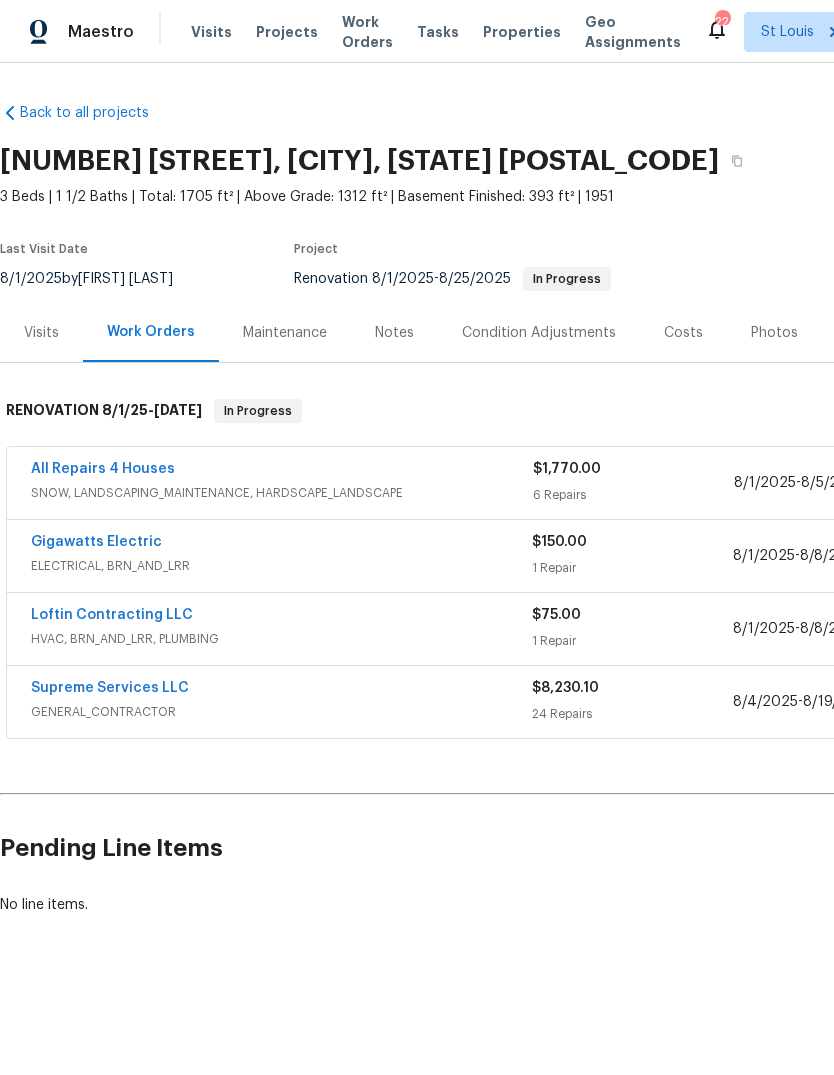 scroll, scrollTop: 0, scrollLeft: 0, axis: both 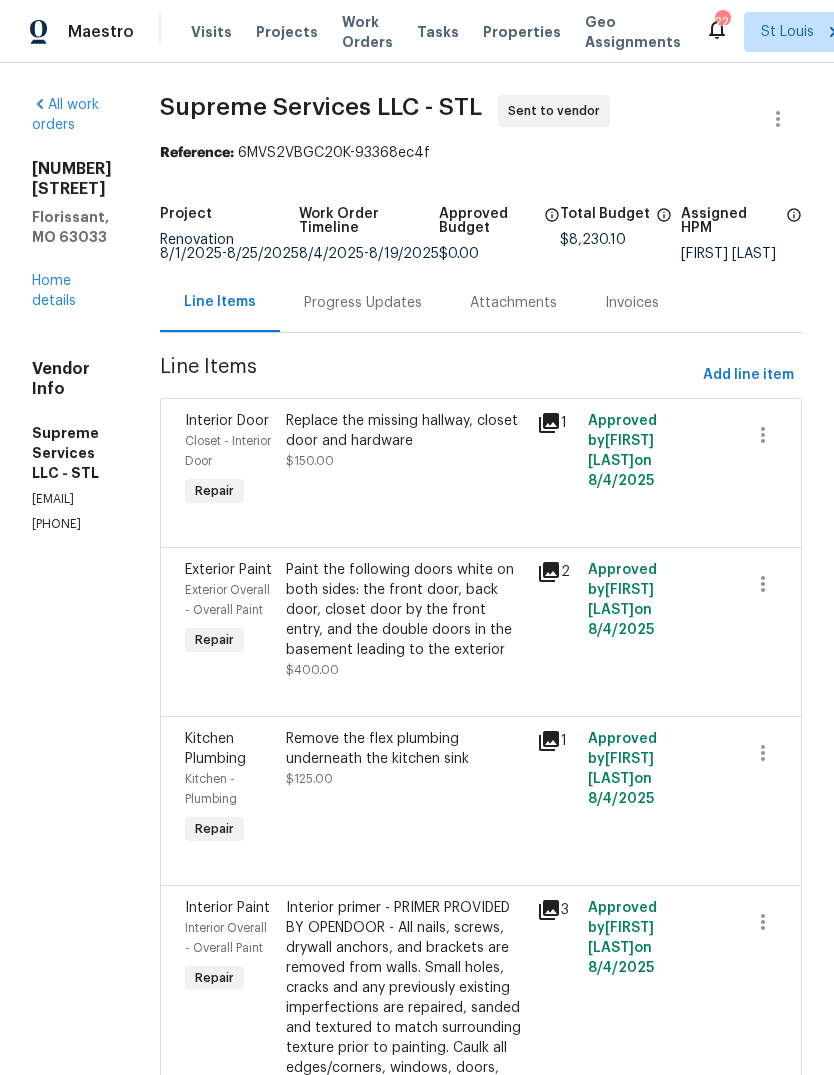 click on "Home details" at bounding box center [54, 291] 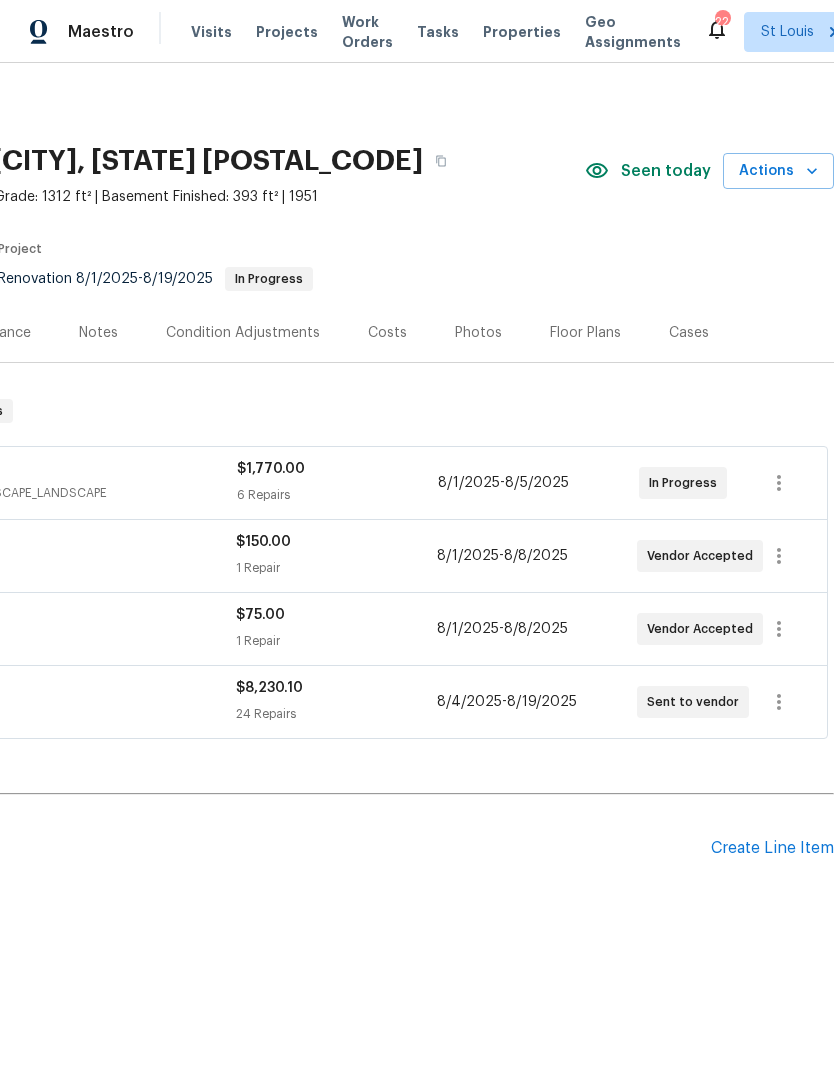 scroll, scrollTop: 0, scrollLeft: 296, axis: horizontal 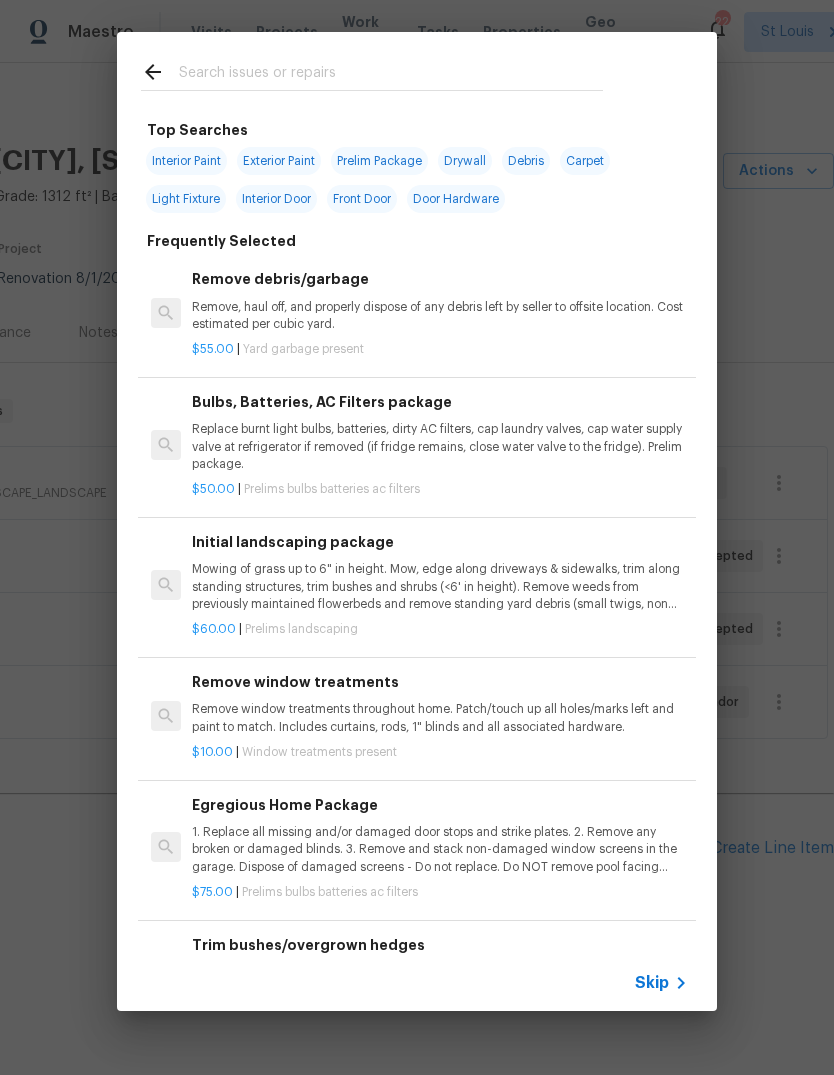 click on "Skip" at bounding box center [652, 983] 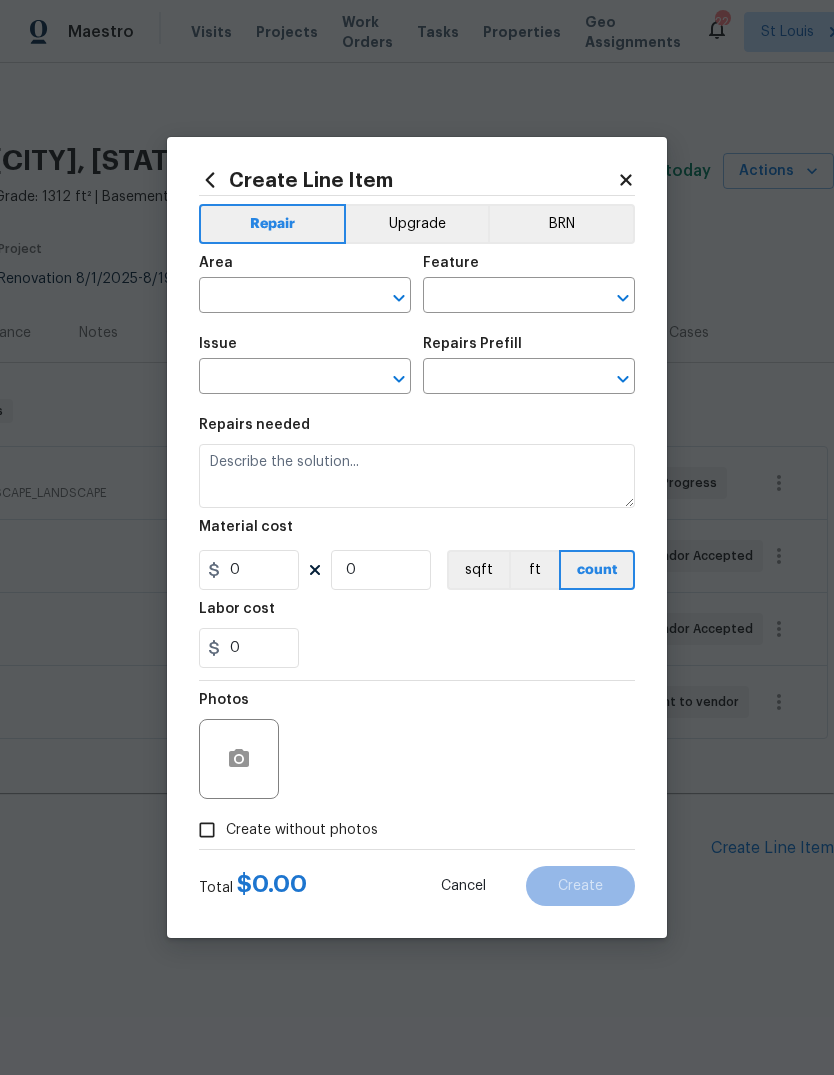 click at bounding box center (277, 297) 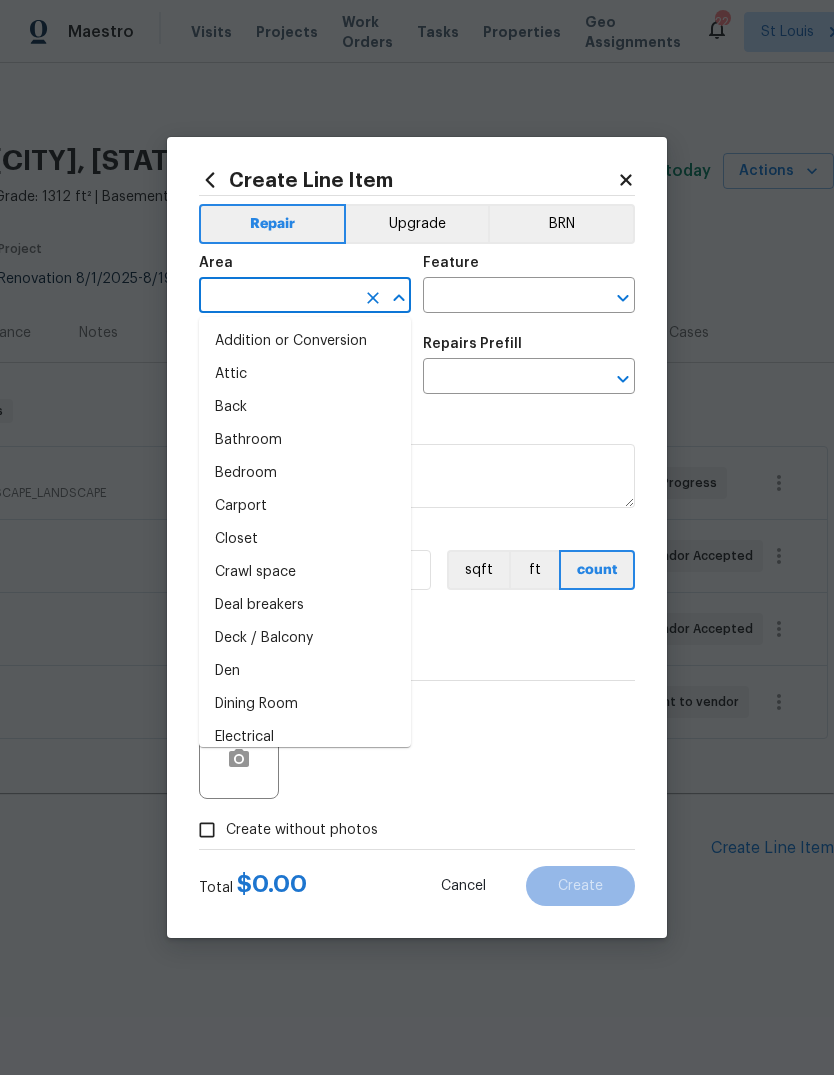 type on "c" 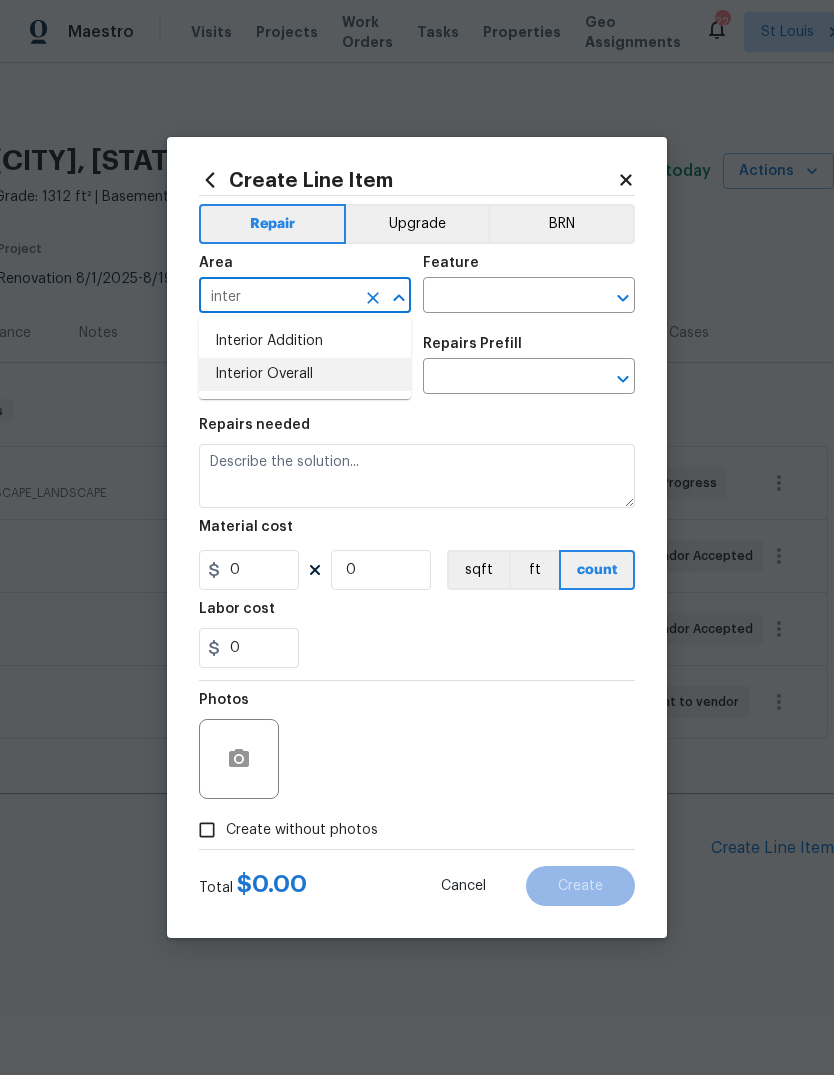 click on "Interior Overall" at bounding box center (305, 374) 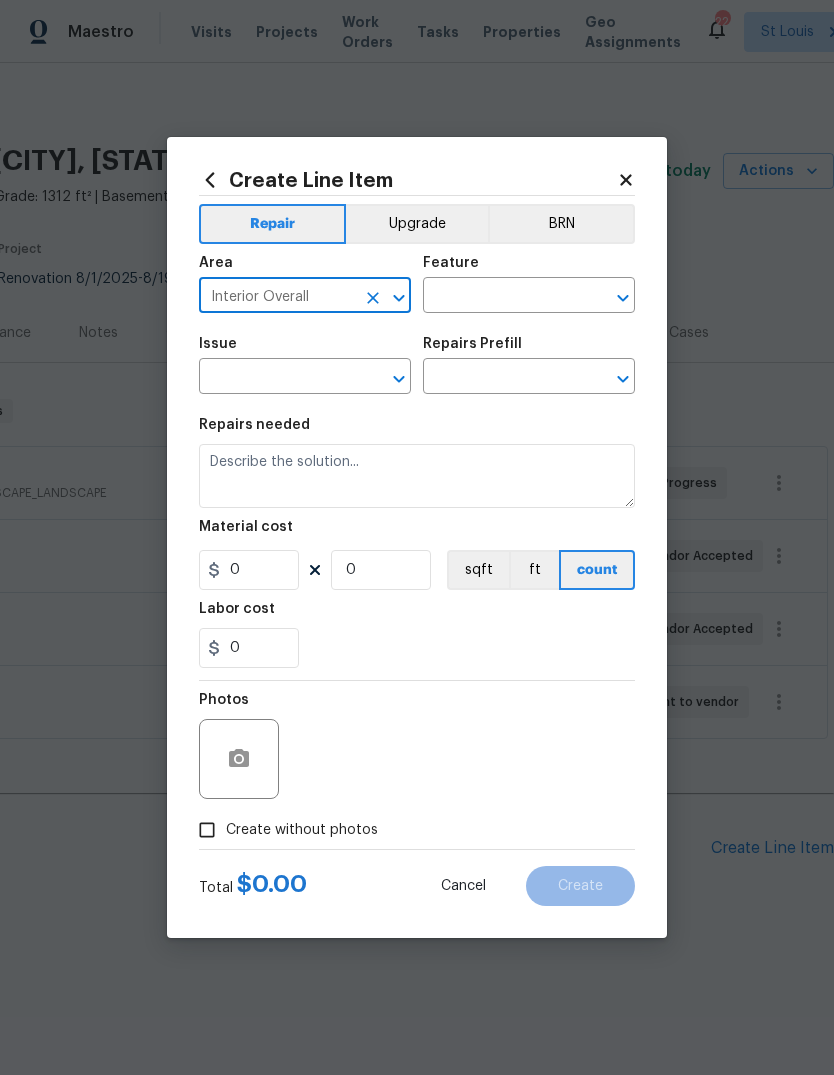 click at bounding box center (501, 297) 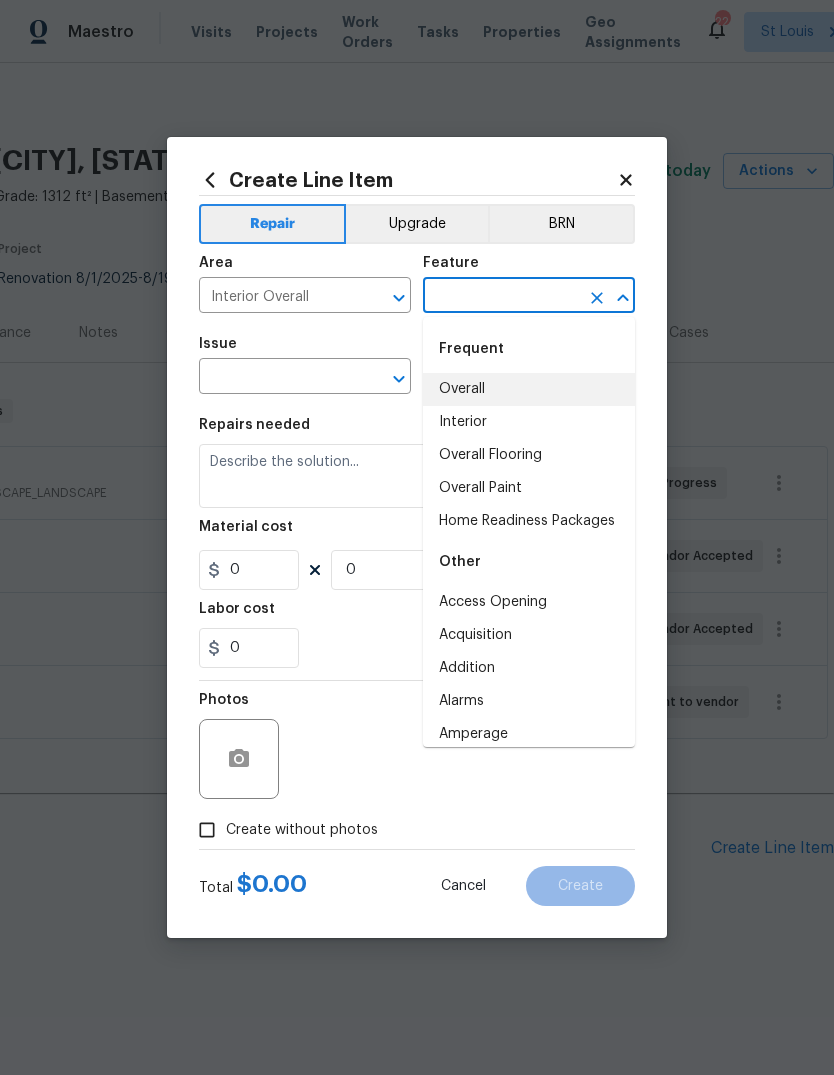 click on "Overall" at bounding box center [529, 389] 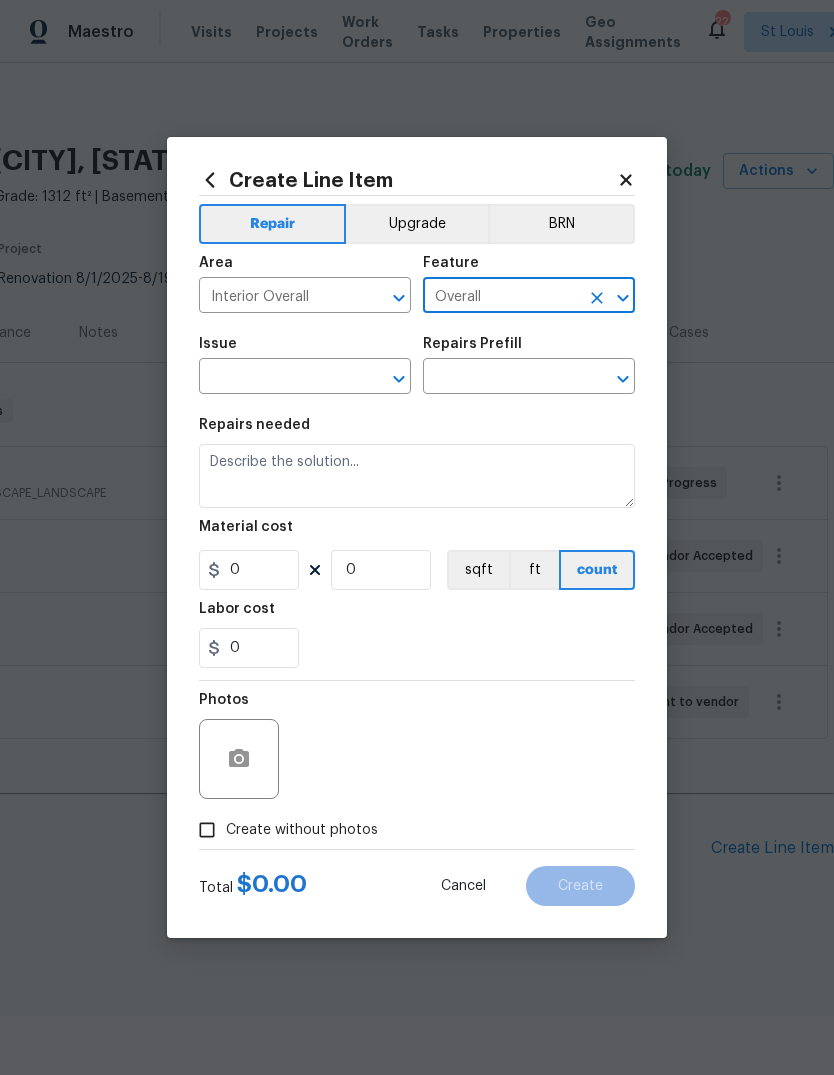 click on "​" at bounding box center (305, 378) 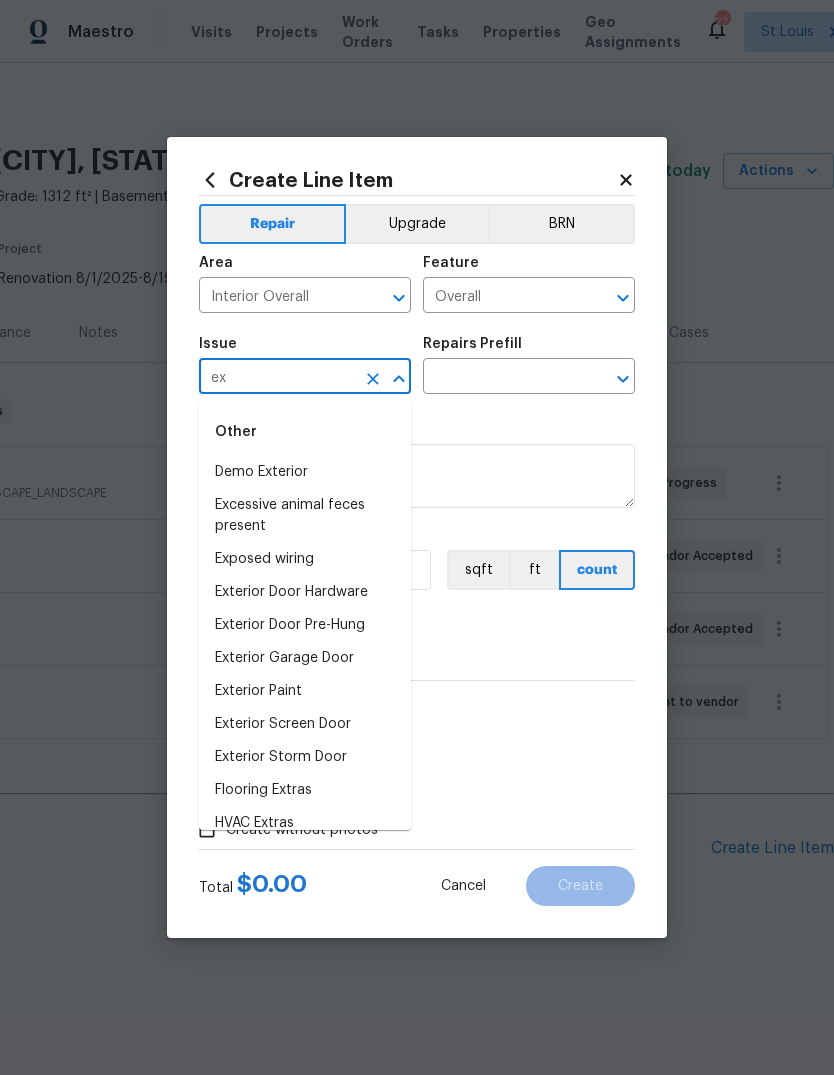 type on "e" 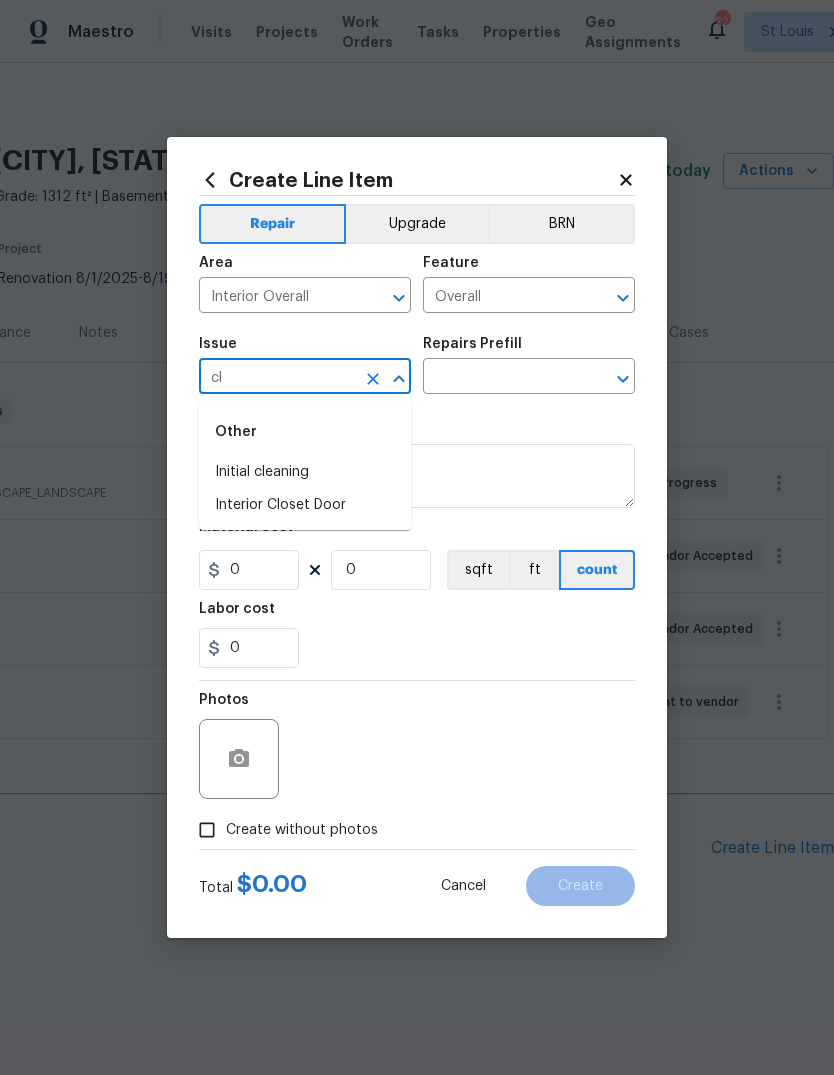 click on "Initial cleaning" at bounding box center (305, 472) 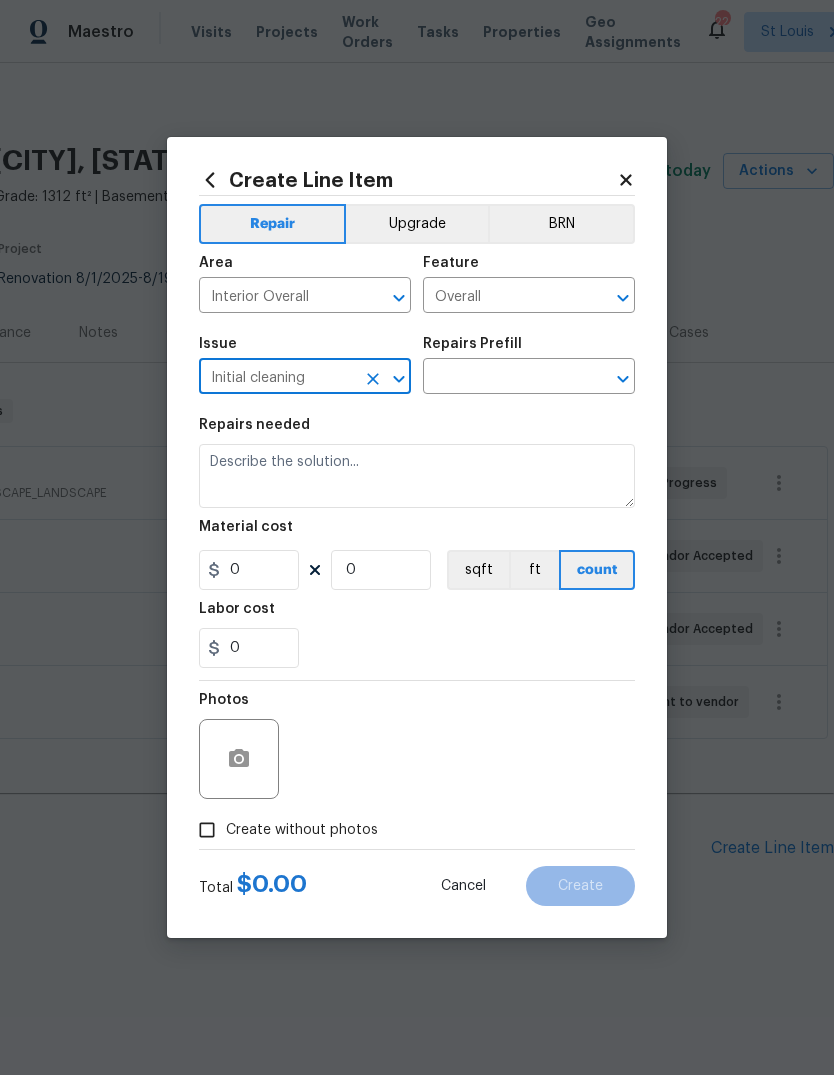 click at bounding box center (501, 378) 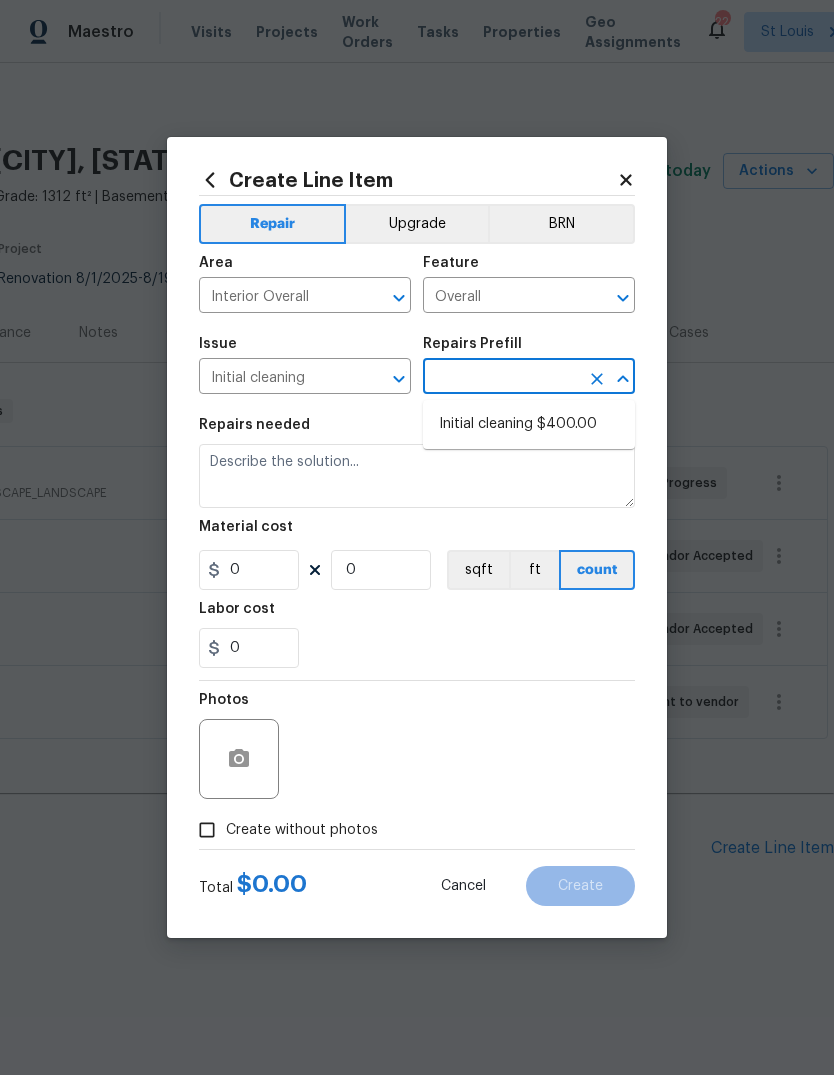 click on "Initial cleaning $400.00" at bounding box center (529, 424) 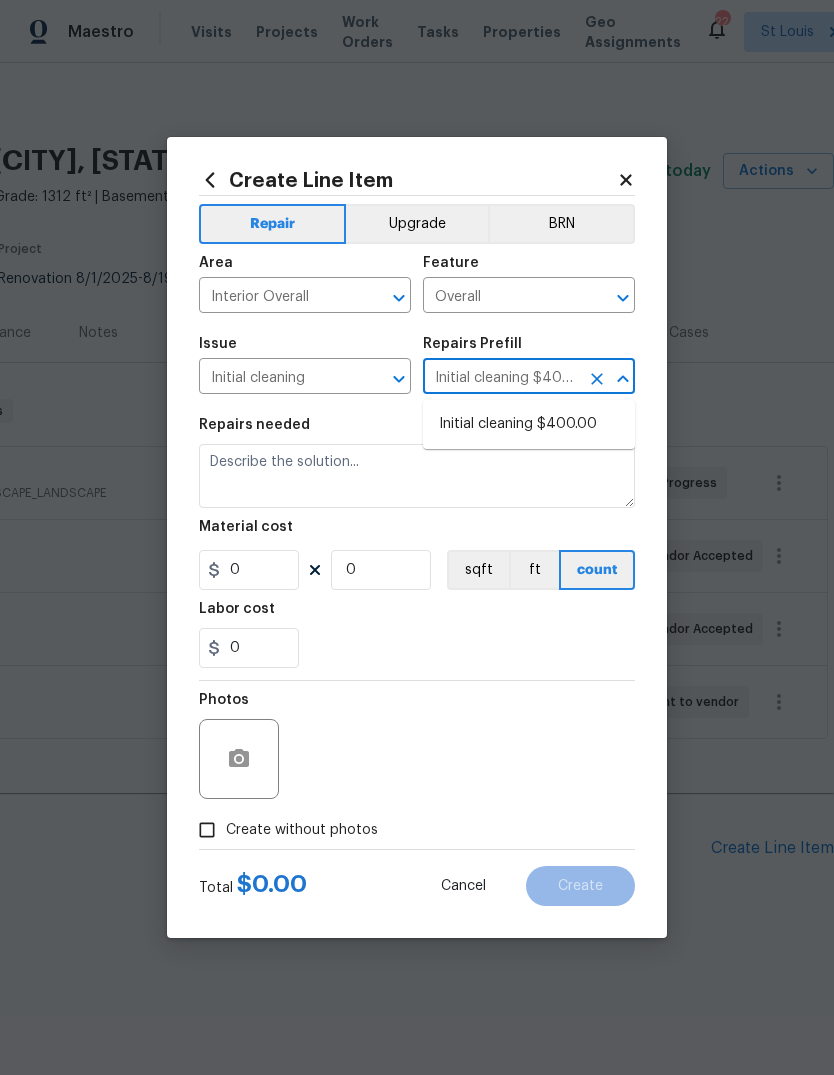 type on "Home Readiness Packages" 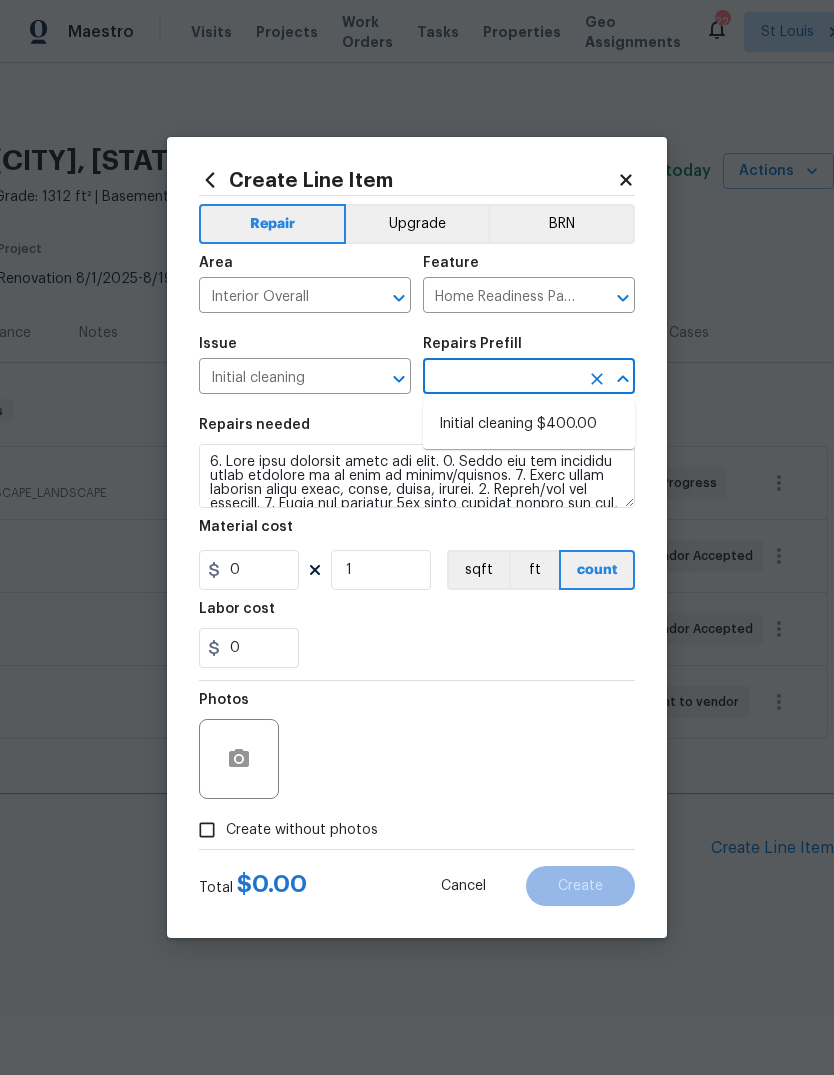 type on "Initial cleaning $400.00" 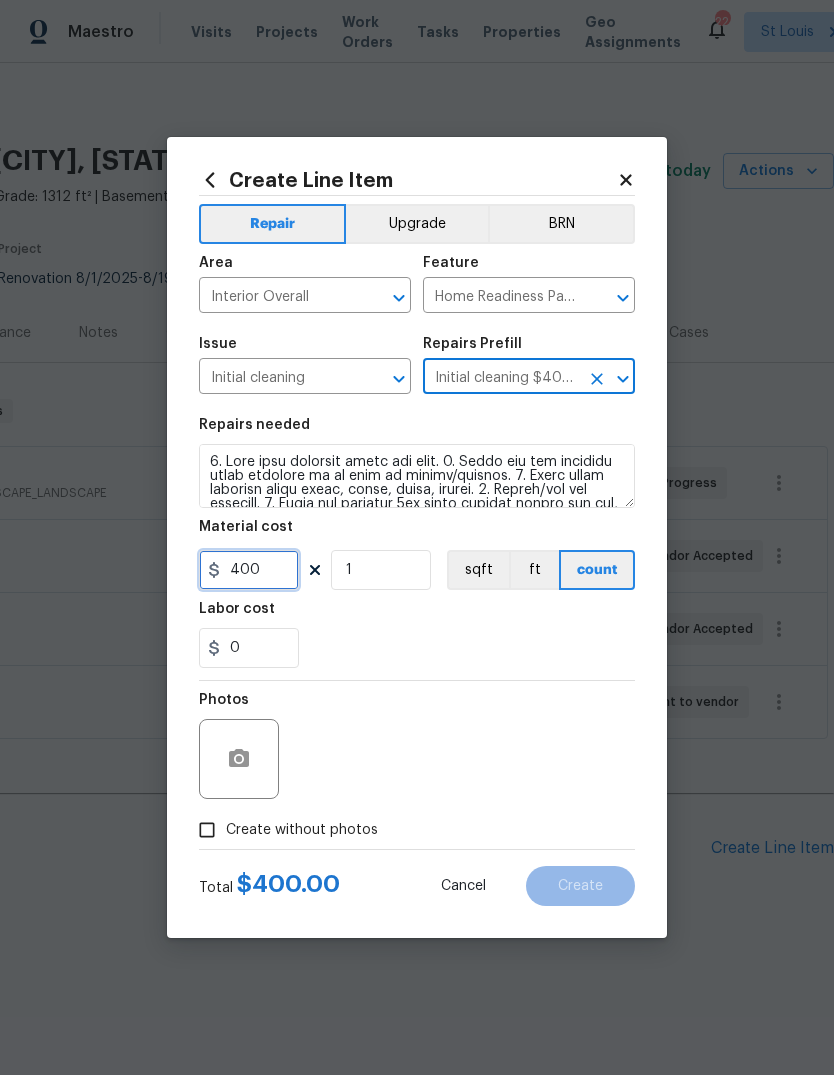 click on "400" at bounding box center [249, 570] 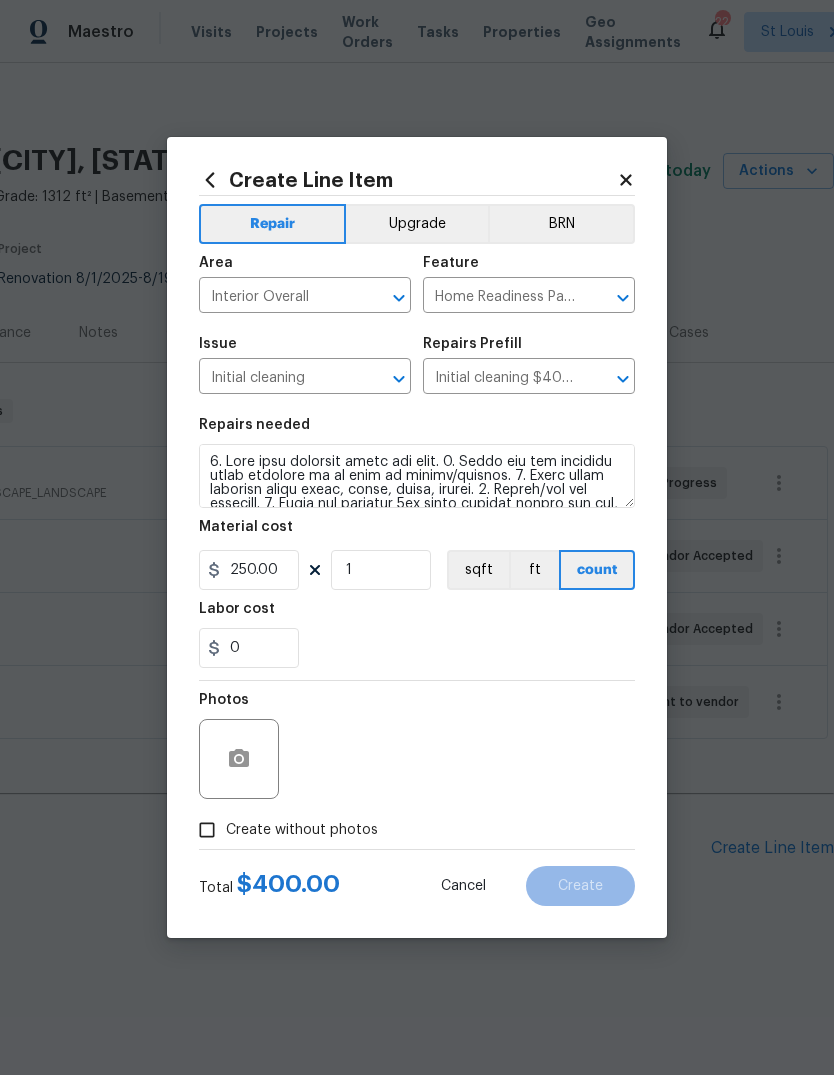 click on "0" at bounding box center (417, 648) 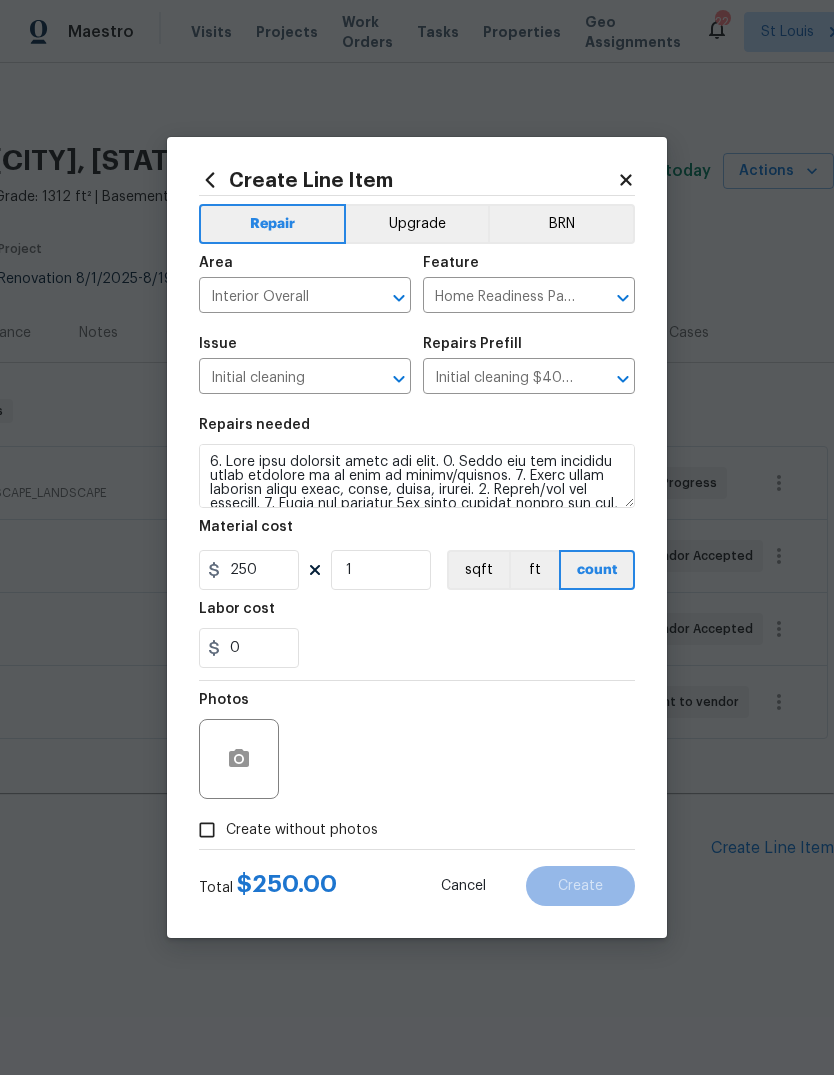 click on "Create without photos" at bounding box center [302, 830] 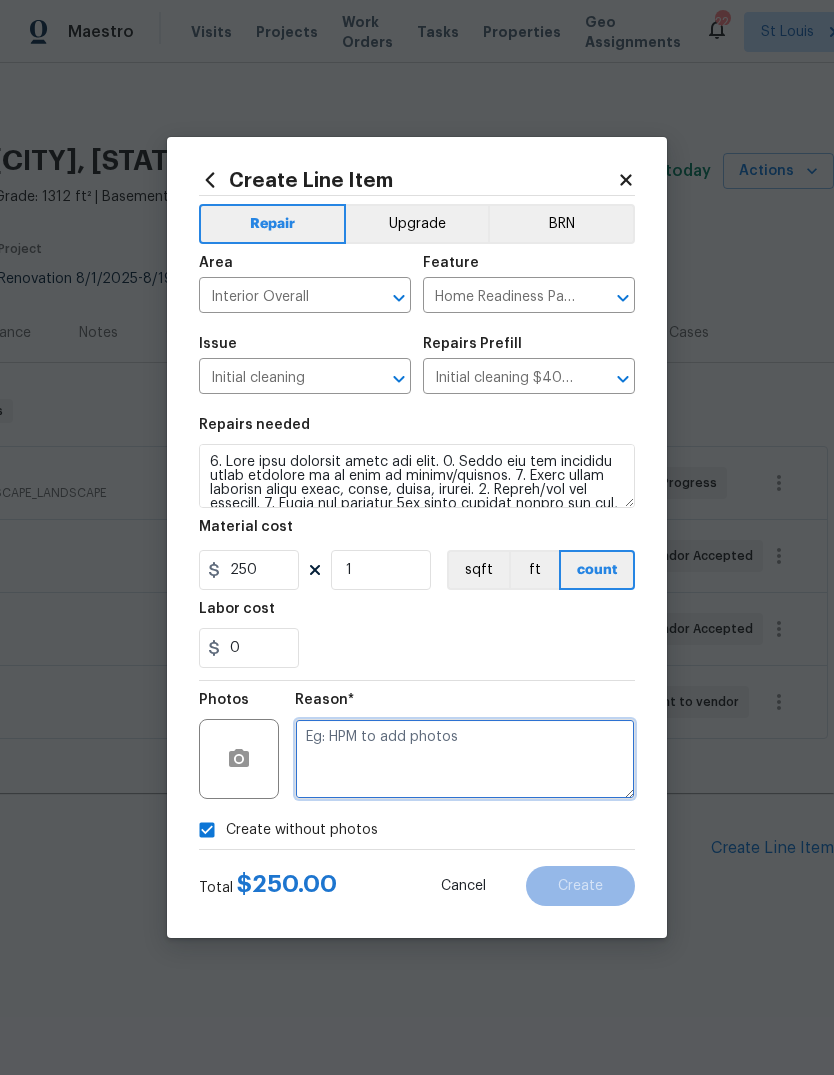 click at bounding box center [465, 759] 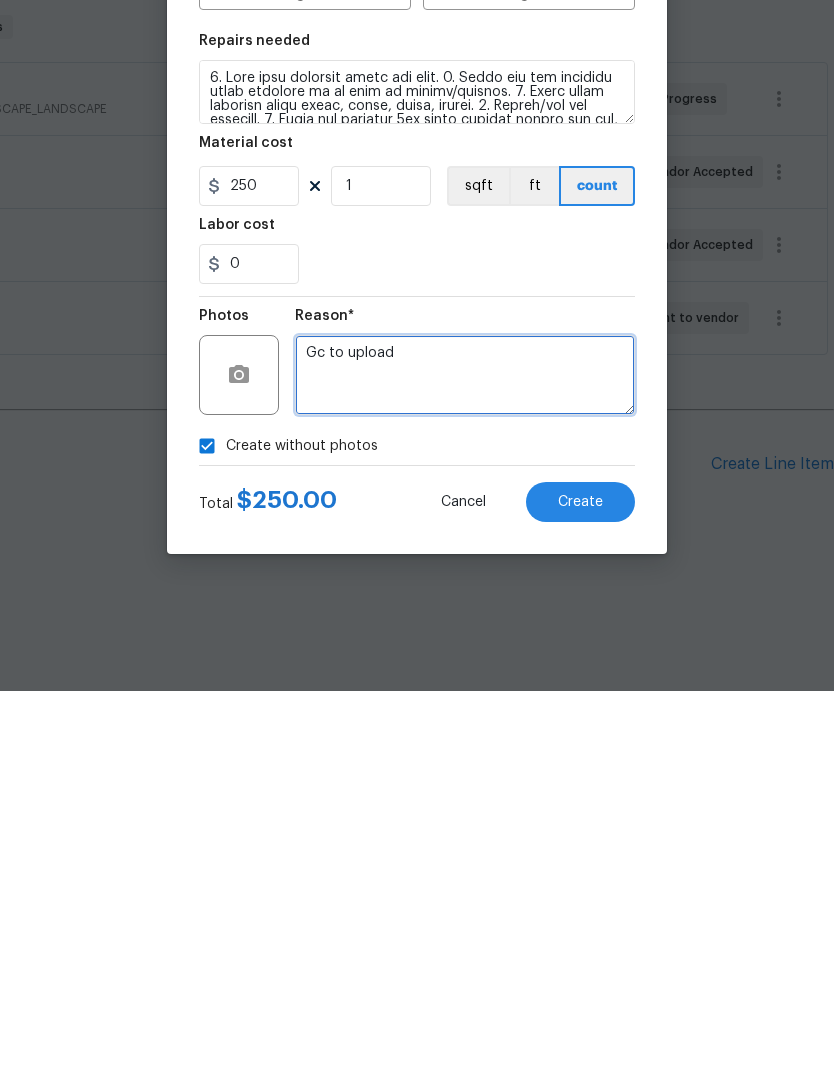 type on "Gc to upload" 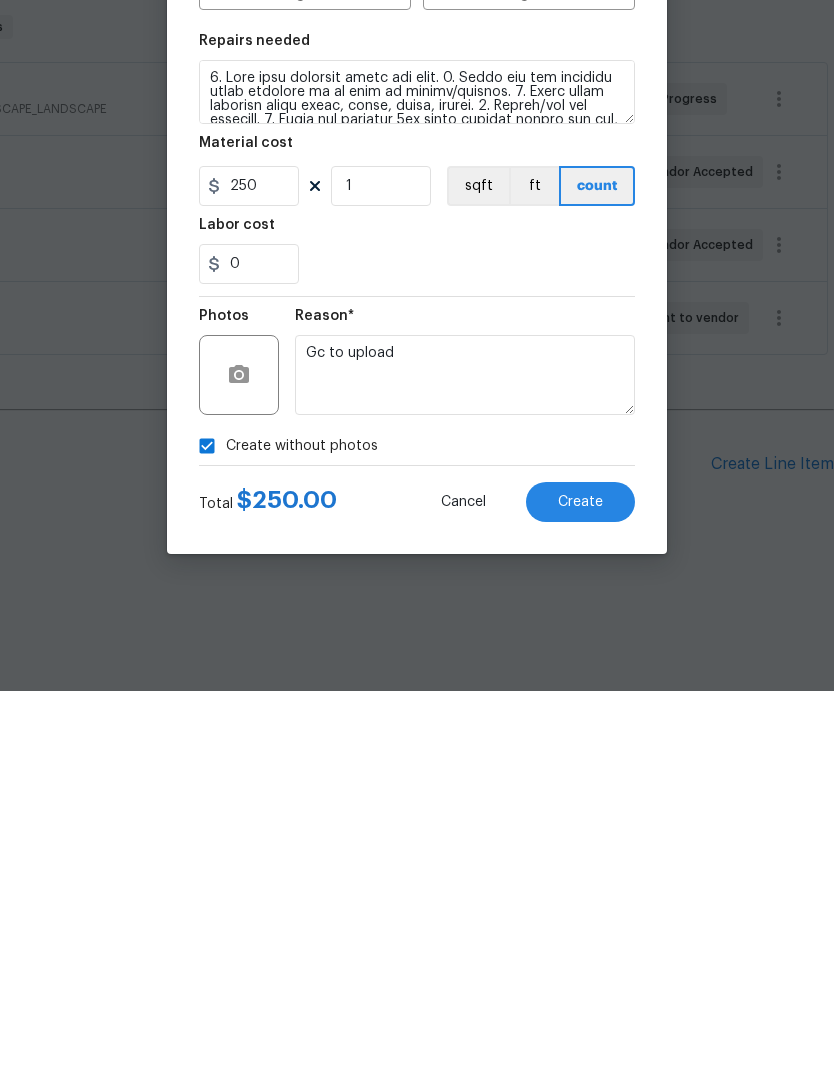 click on "Create" at bounding box center [580, 886] 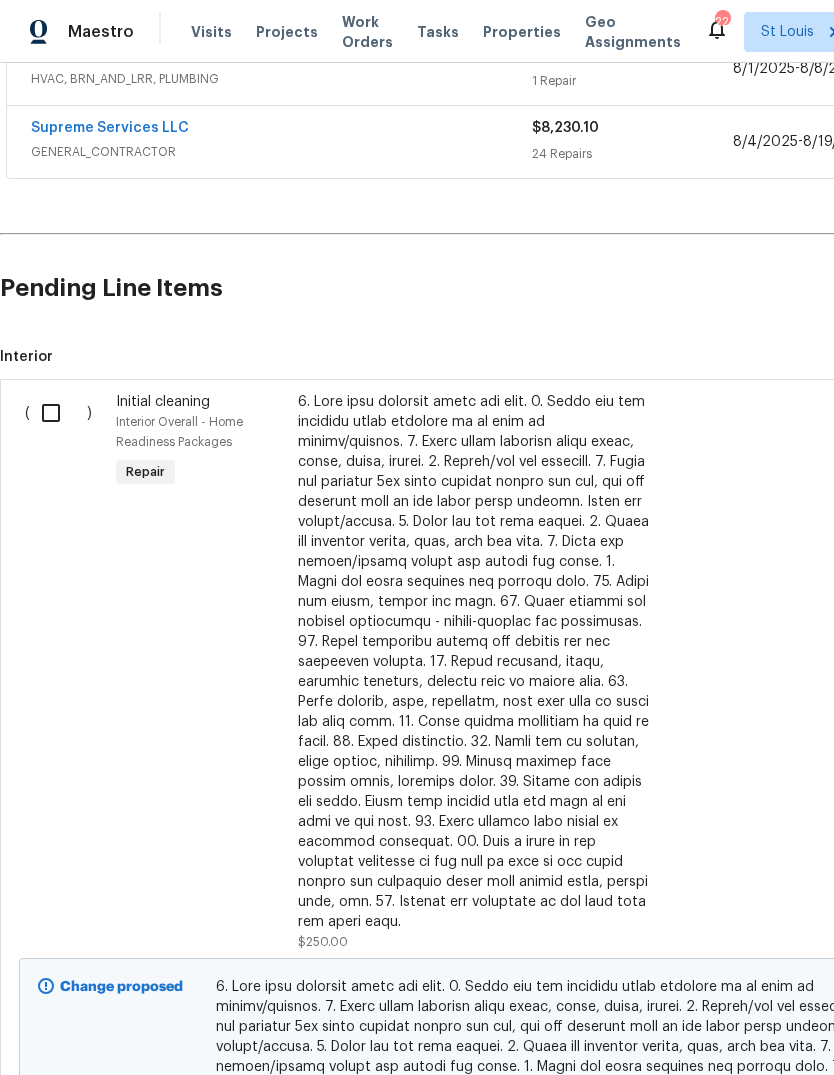 scroll, scrollTop: 561, scrollLeft: 0, axis: vertical 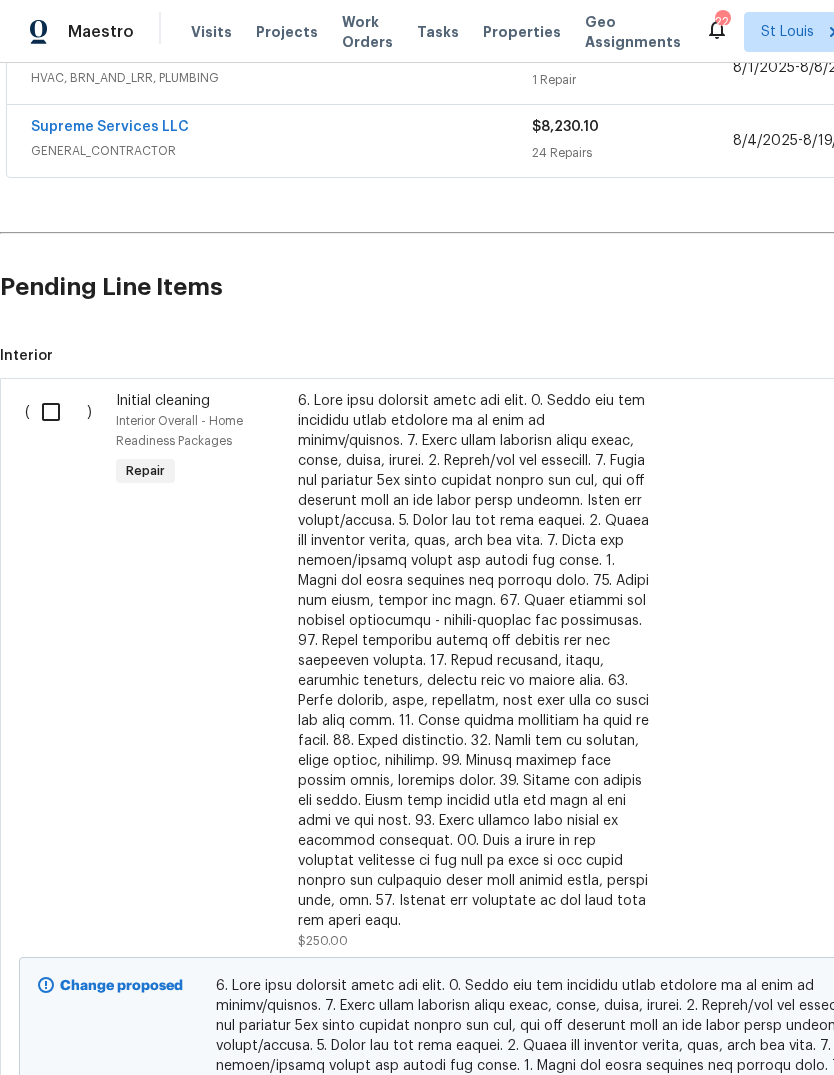 click at bounding box center (58, 412) 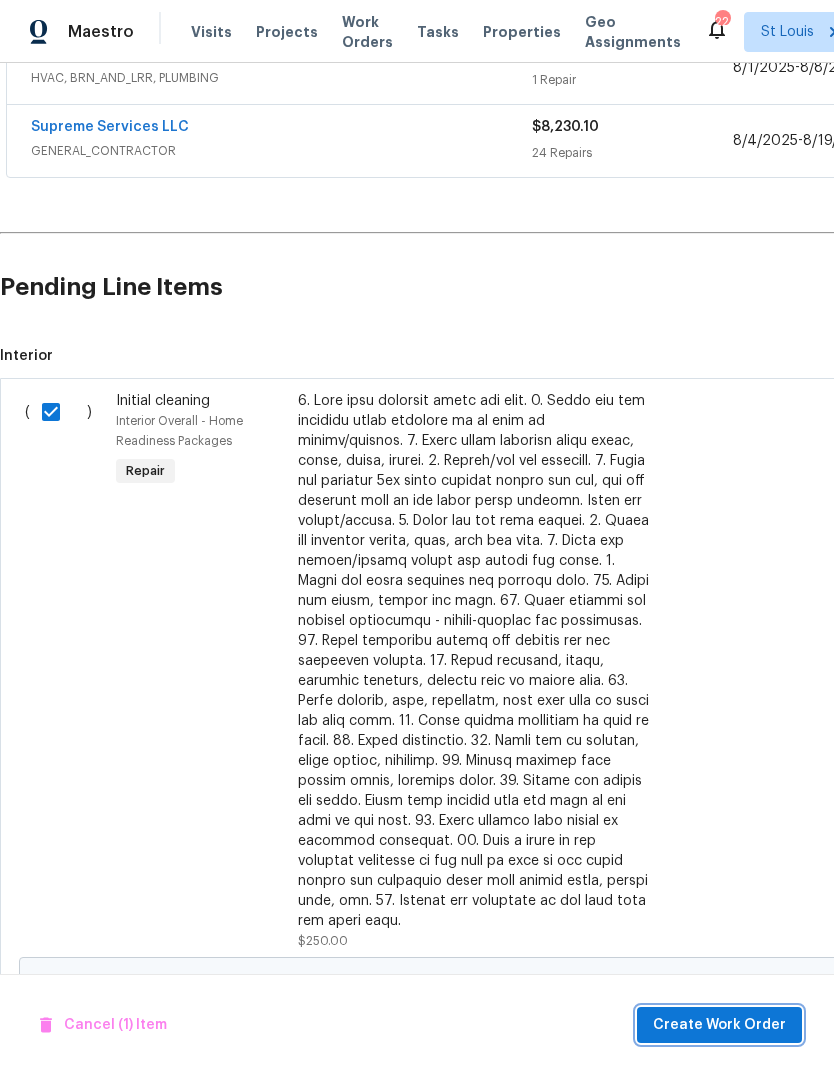 click on "Create Work Order" at bounding box center (719, 1025) 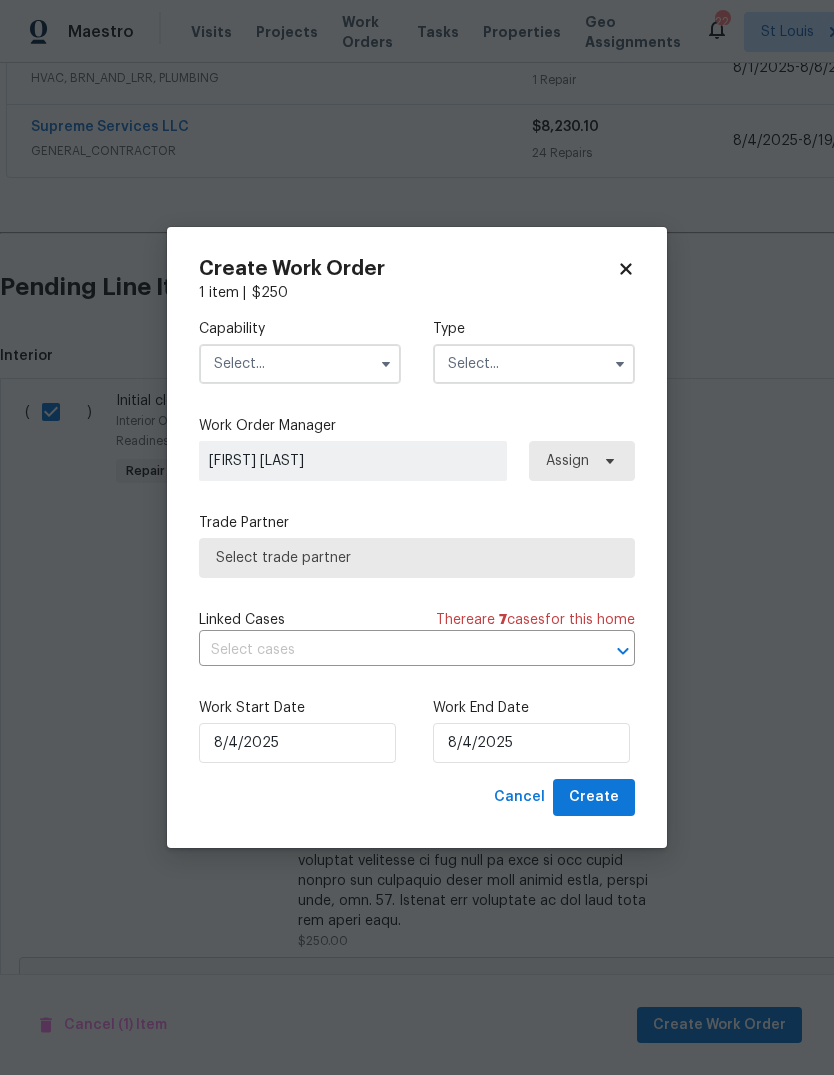 click at bounding box center [300, 364] 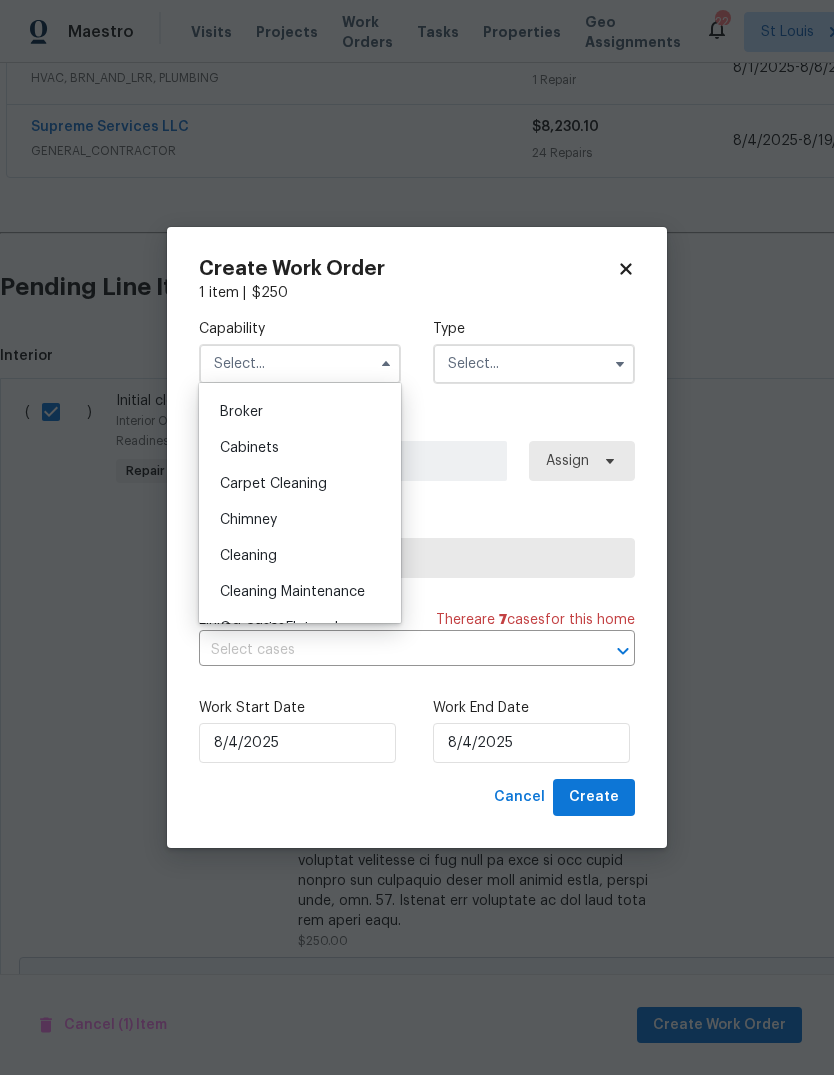 scroll, scrollTop: 142, scrollLeft: 0, axis: vertical 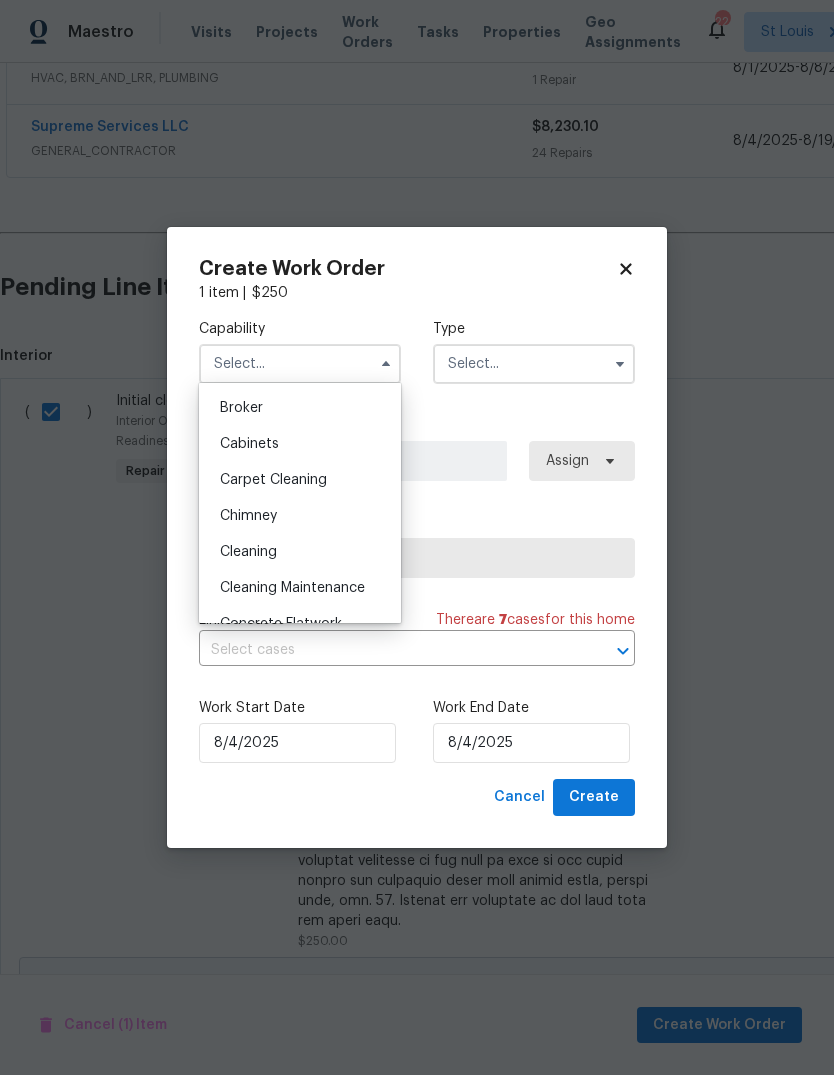 click on "Cleaning" at bounding box center [300, 552] 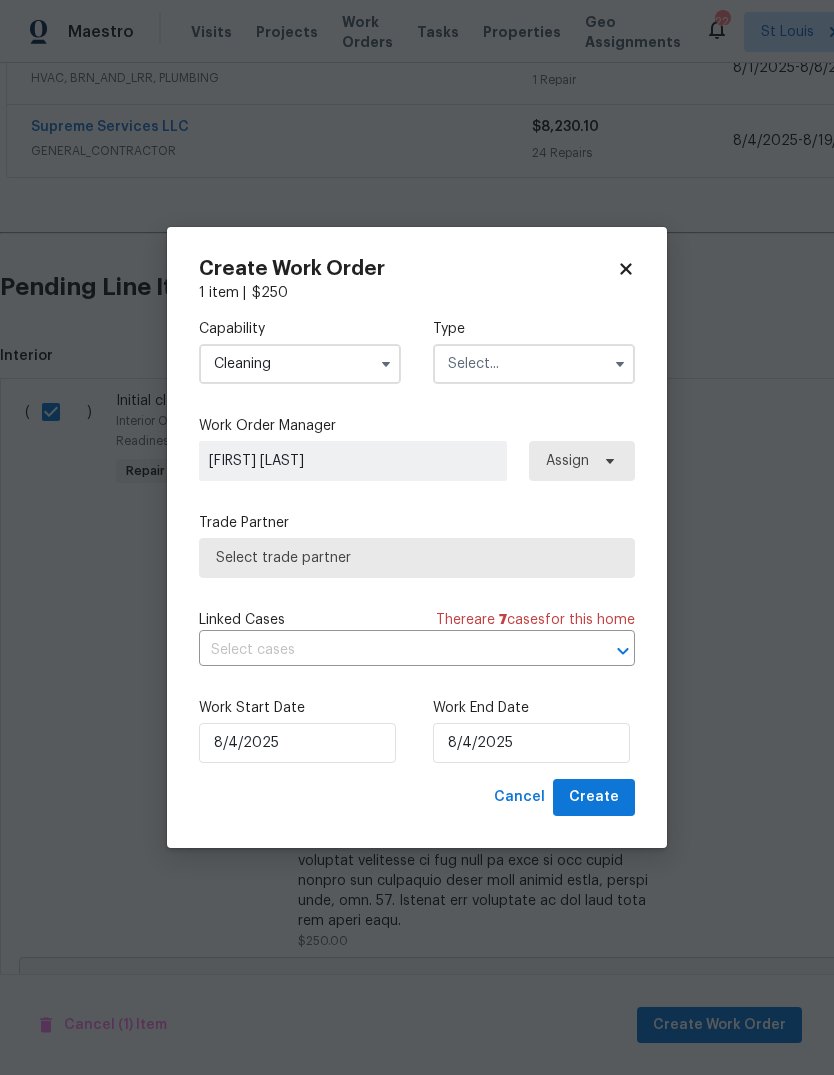 click at bounding box center (534, 364) 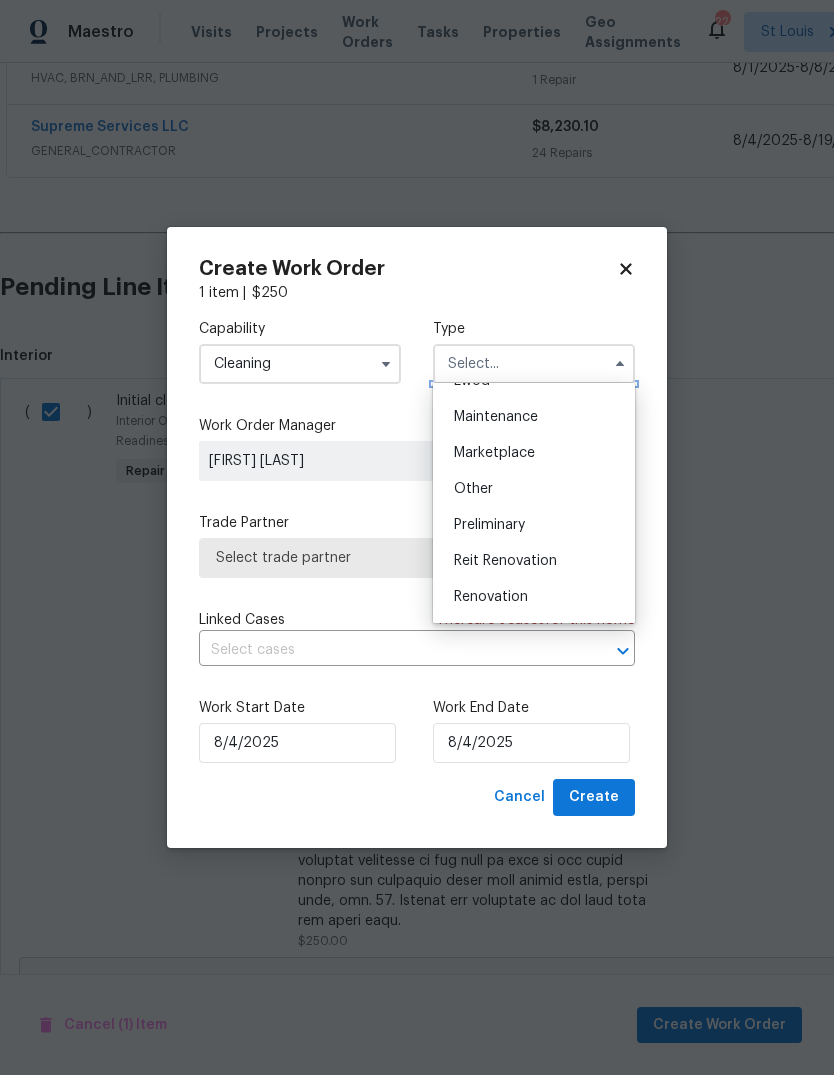 scroll, scrollTop: 314, scrollLeft: 0, axis: vertical 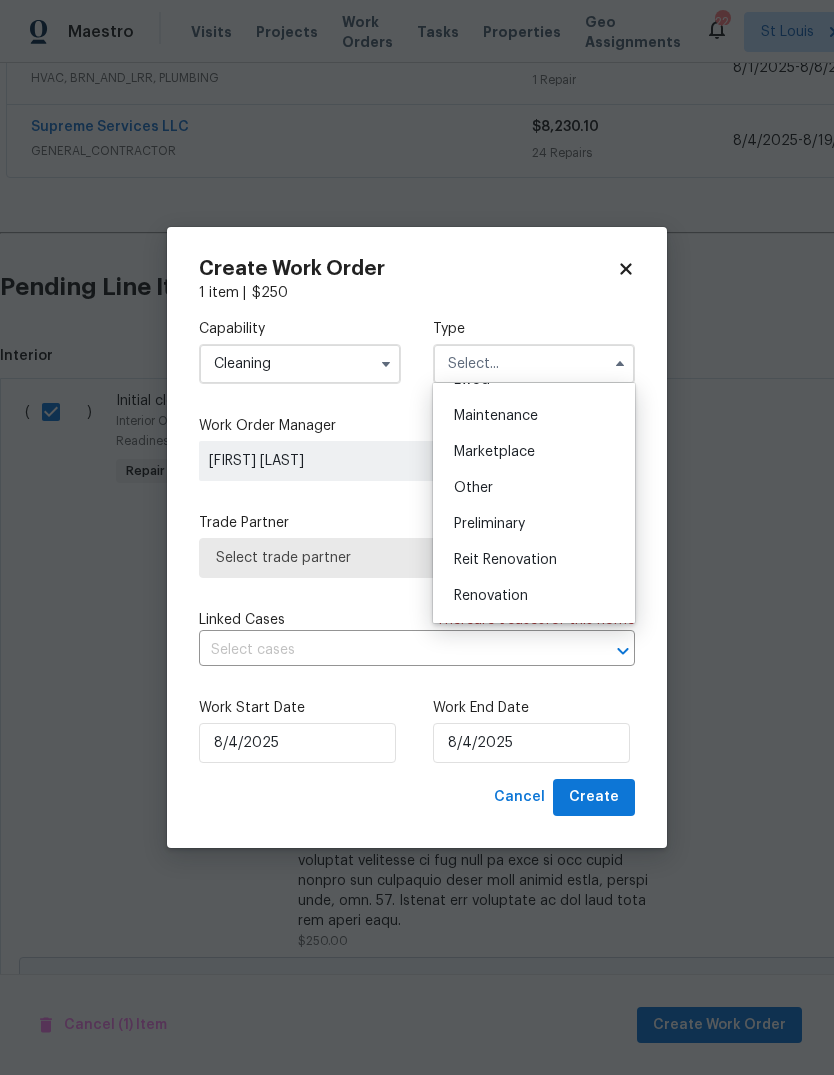 click on "Renovation" at bounding box center (534, 596) 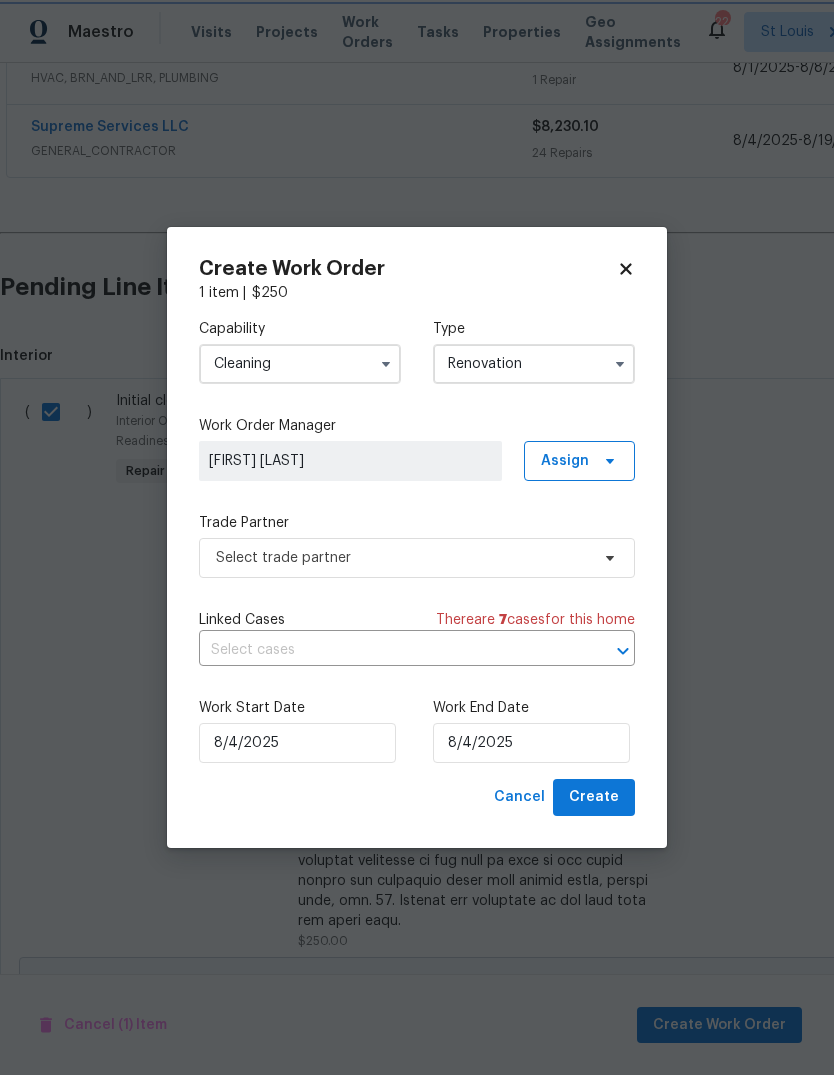 type on "Renovation" 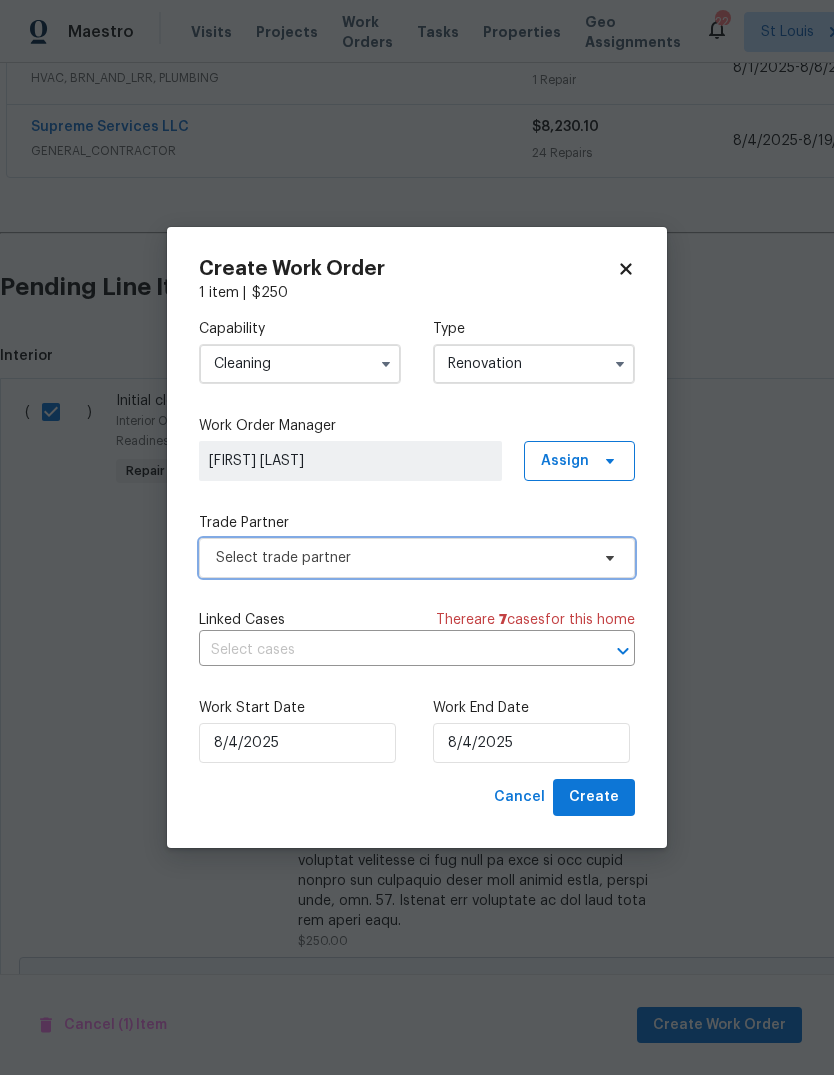 click on "Select trade partner" at bounding box center [402, 558] 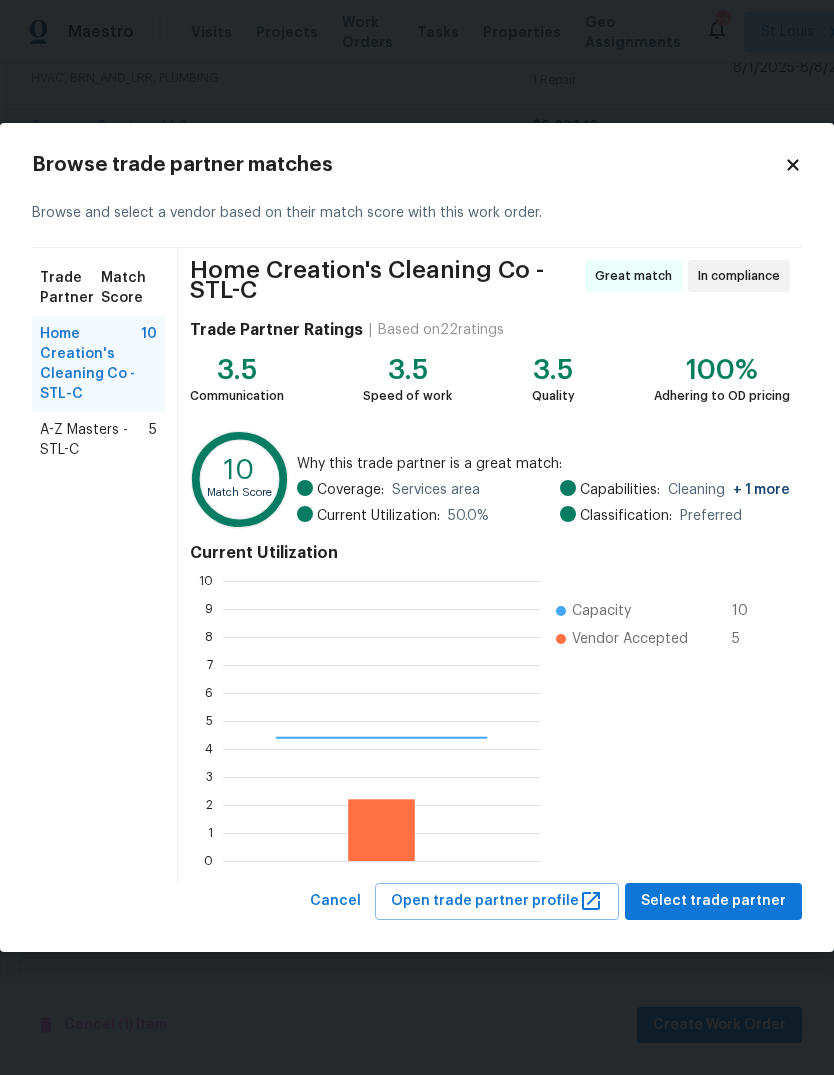 scroll, scrollTop: 2, scrollLeft: 2, axis: both 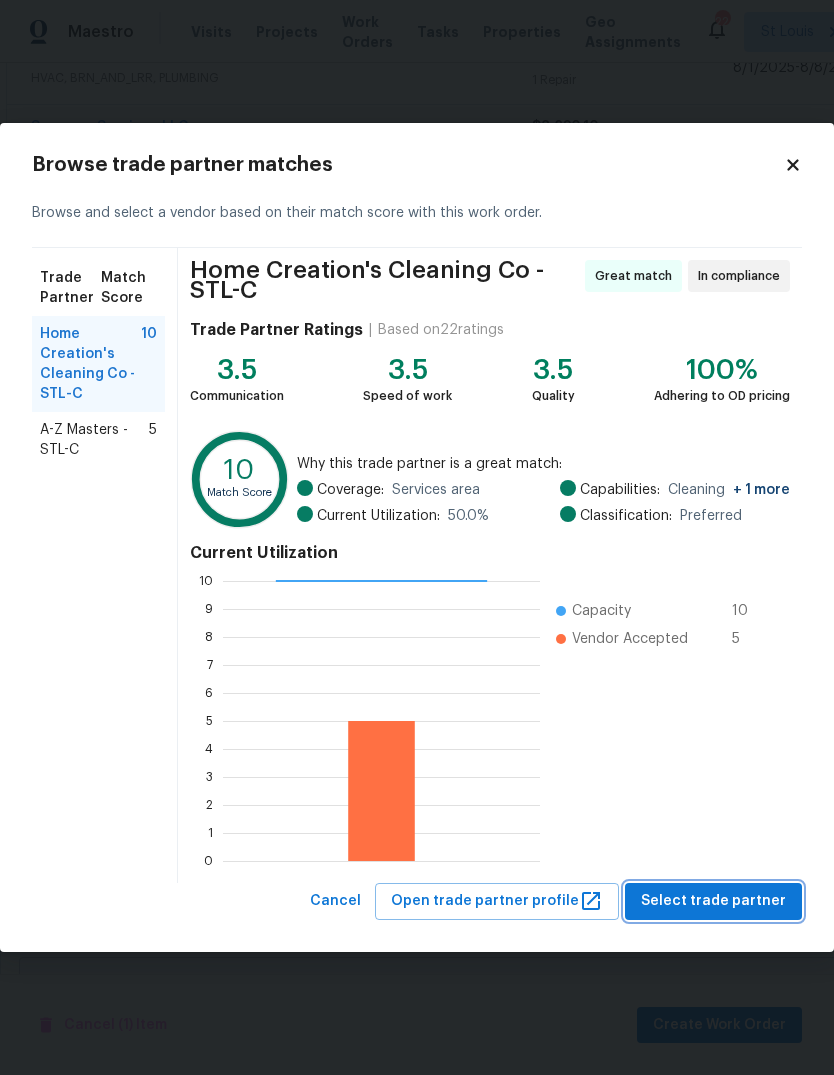 click on "Select trade partner" at bounding box center [713, 901] 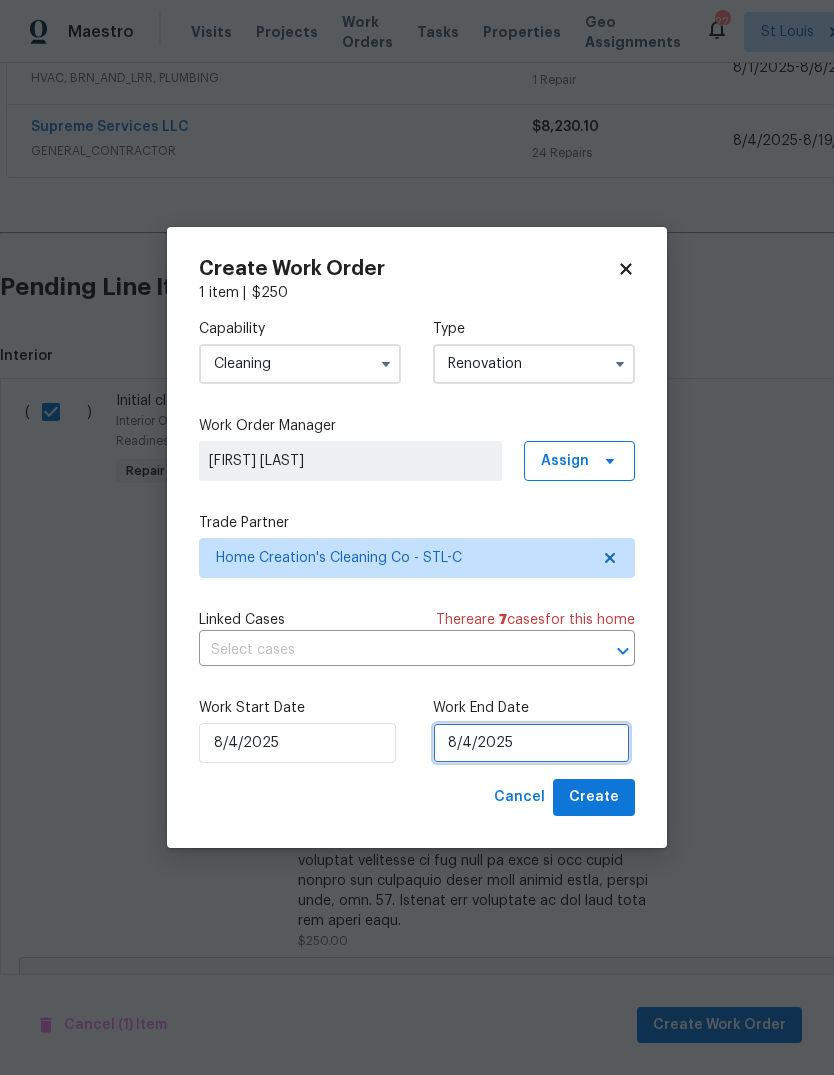 click on "8/4/2025" at bounding box center (531, 743) 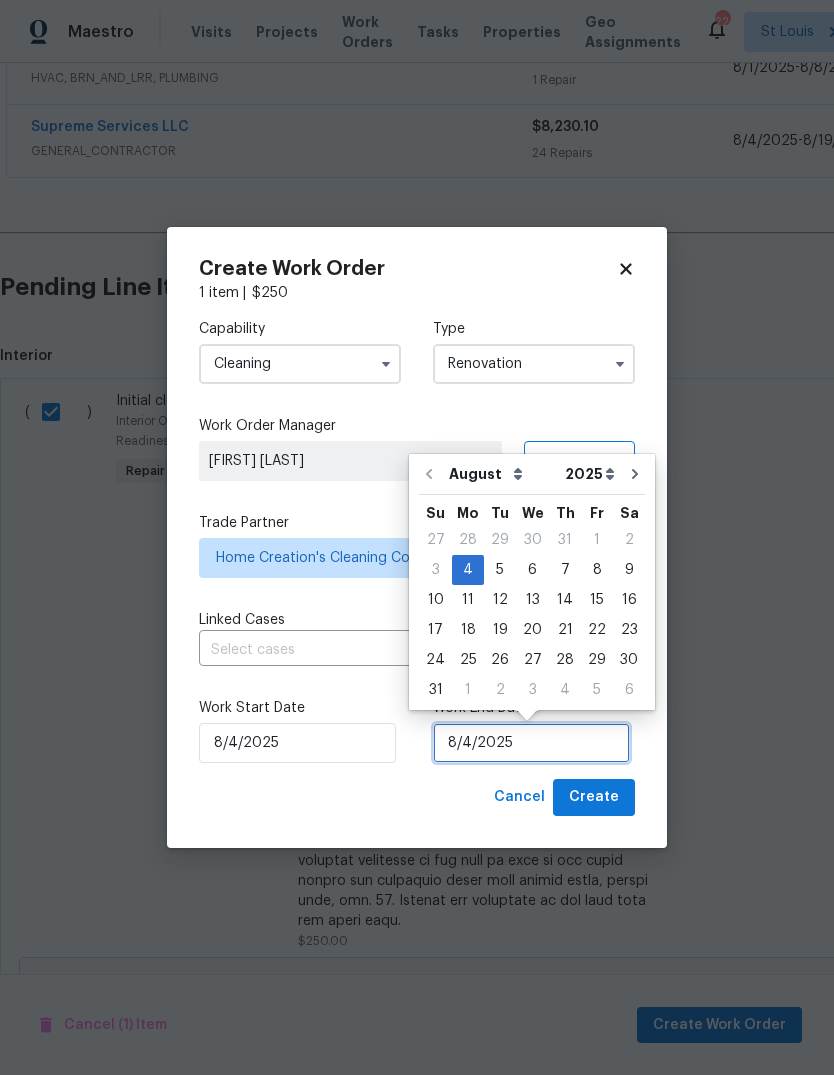 scroll, scrollTop: 15, scrollLeft: 0, axis: vertical 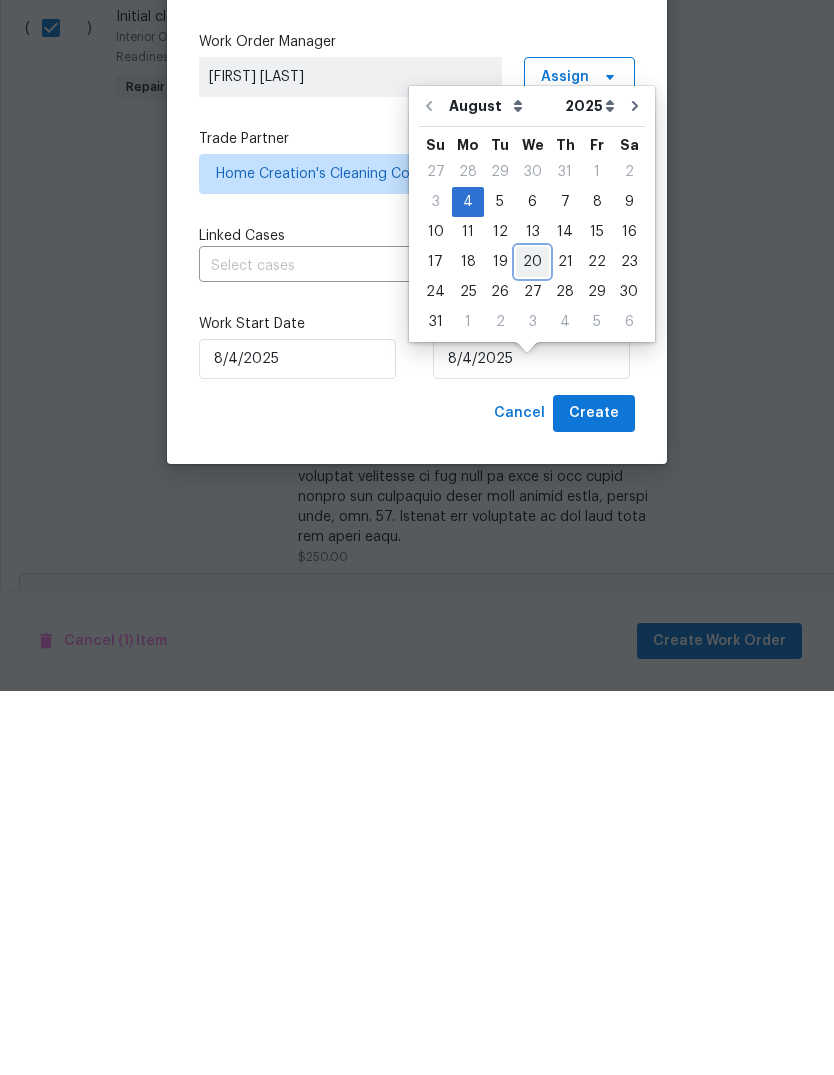 click on "20" at bounding box center (532, 646) 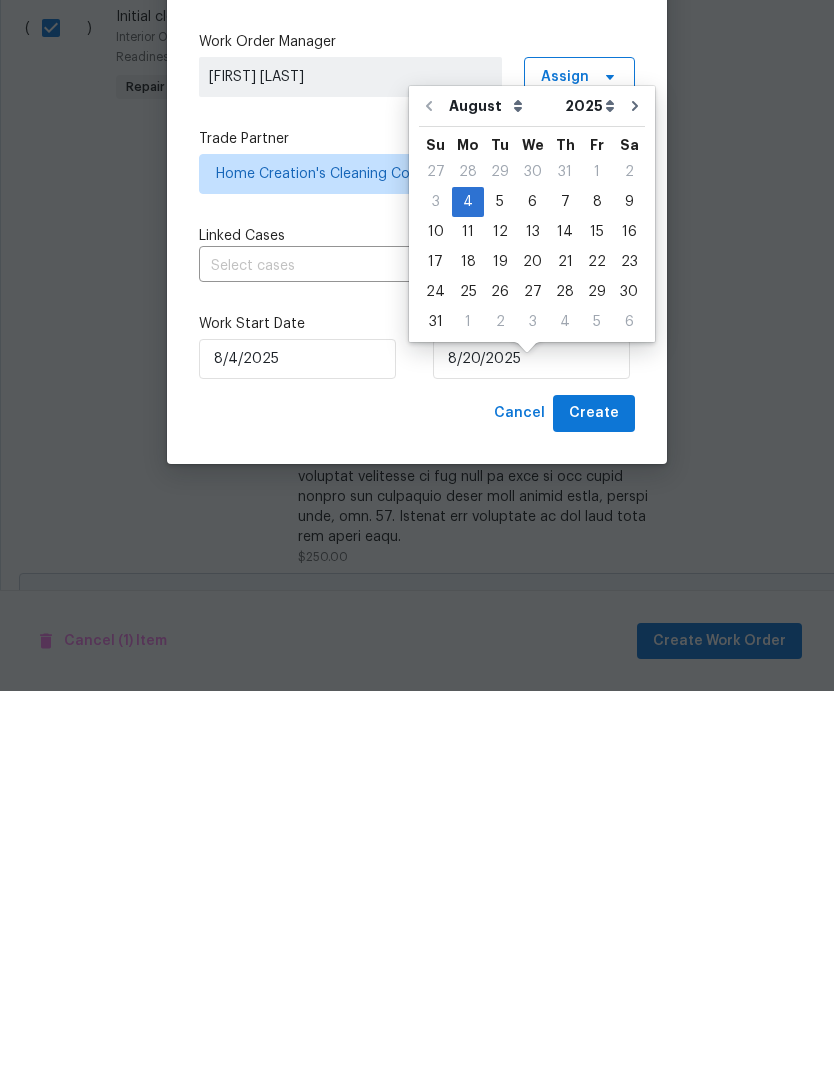 scroll, scrollTop: 75, scrollLeft: 0, axis: vertical 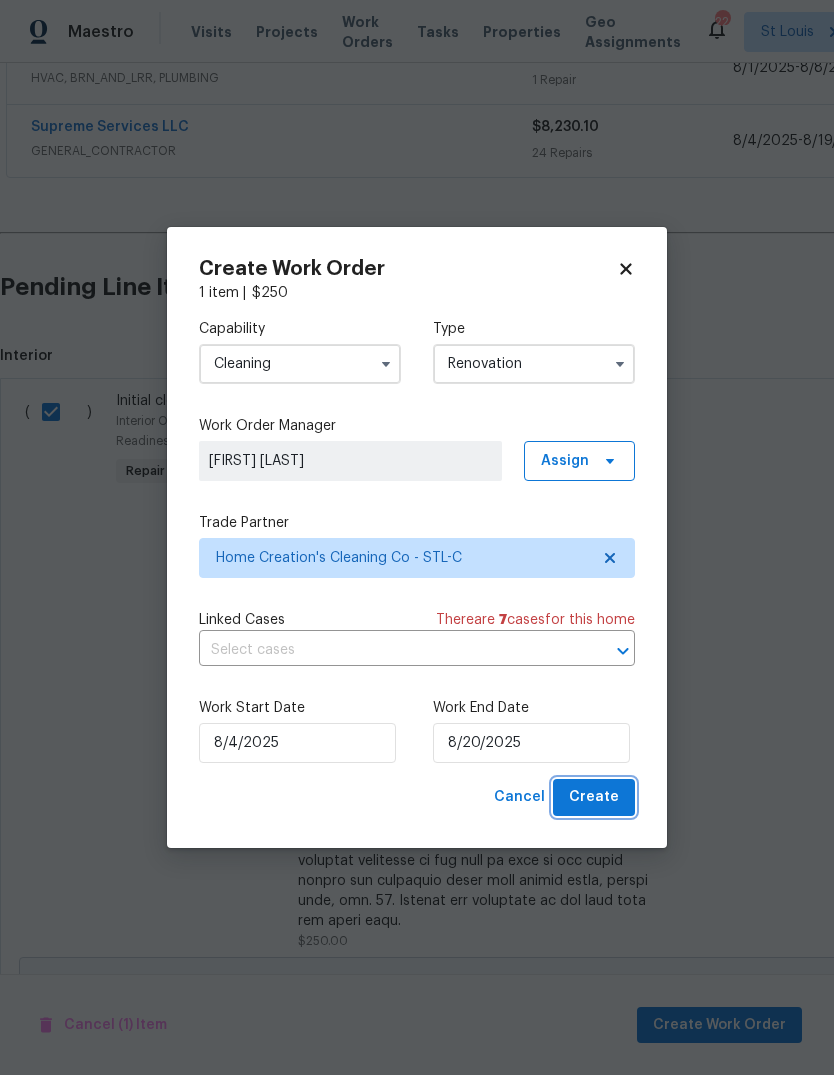 click on "Create" at bounding box center (594, 797) 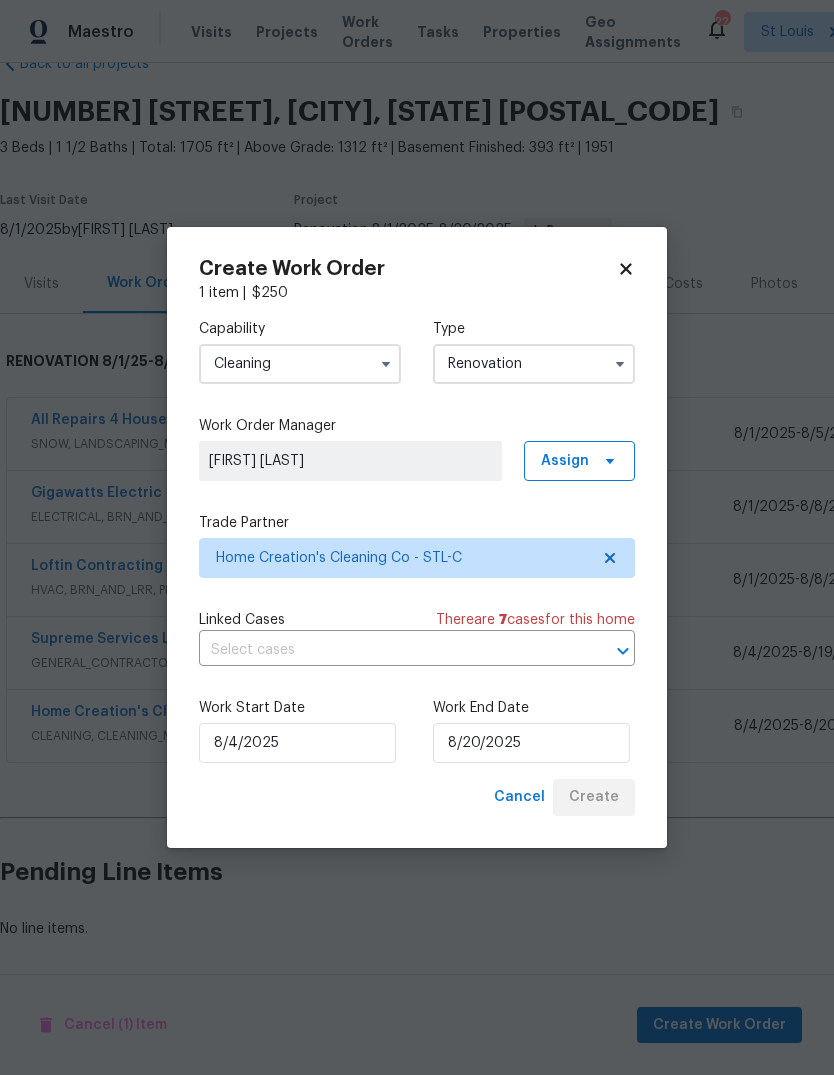 scroll, scrollTop: 48, scrollLeft: 0, axis: vertical 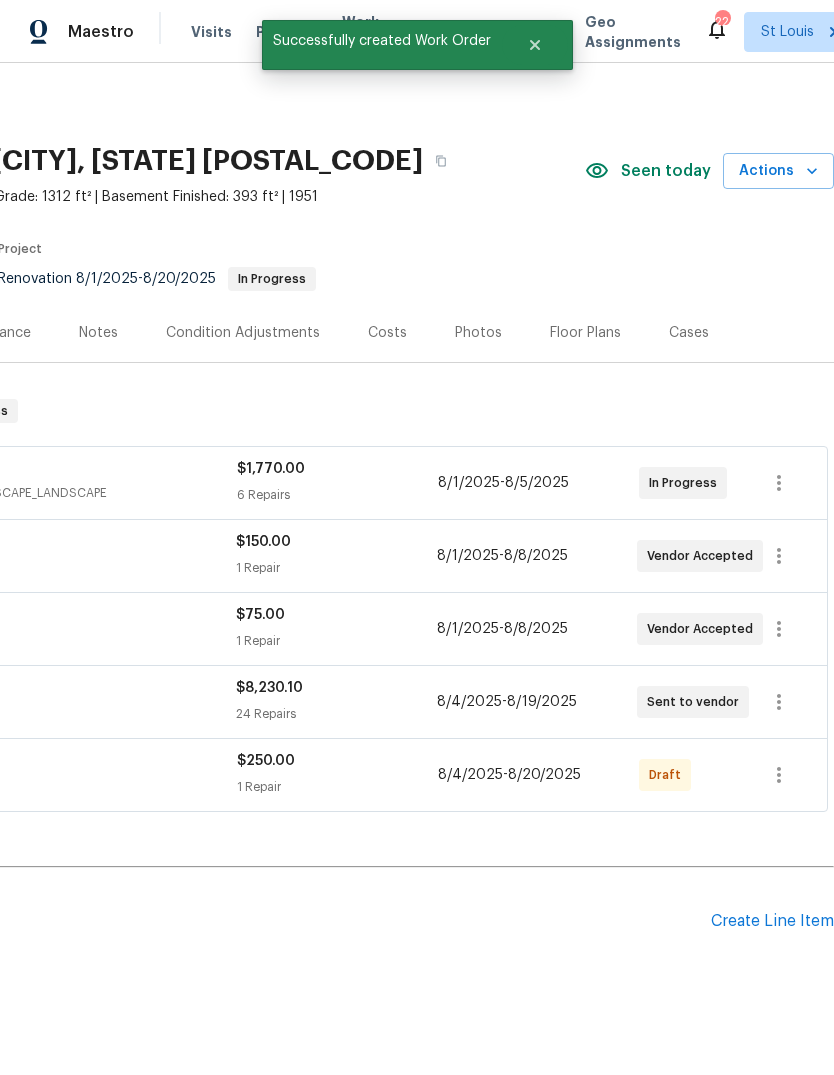 click on "Create Line Item" at bounding box center (772, 921) 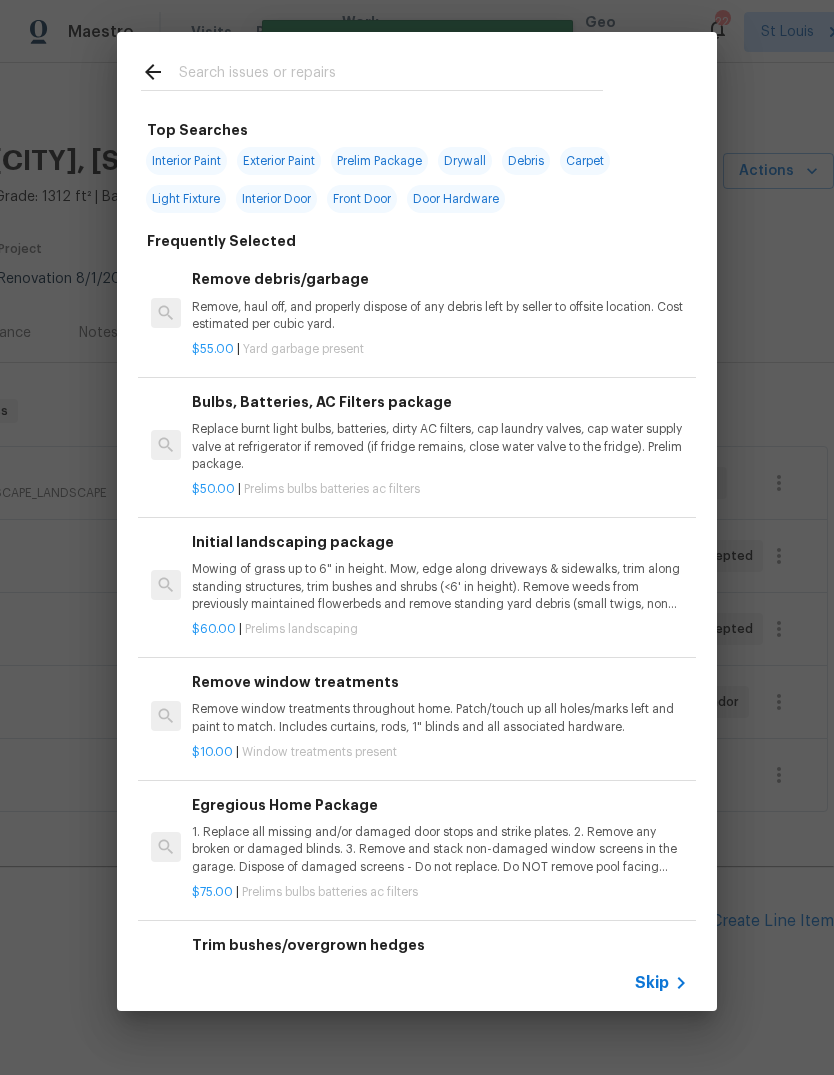 click on "Skip" at bounding box center [652, 983] 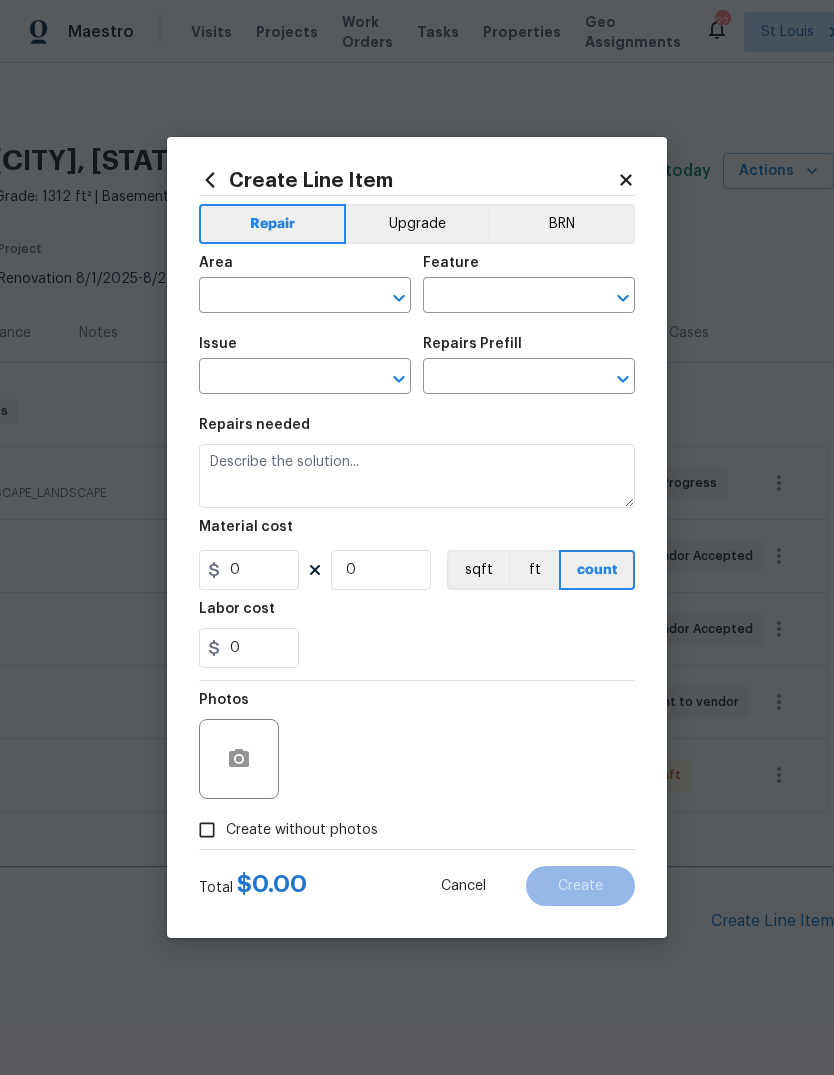 click at bounding box center (277, 297) 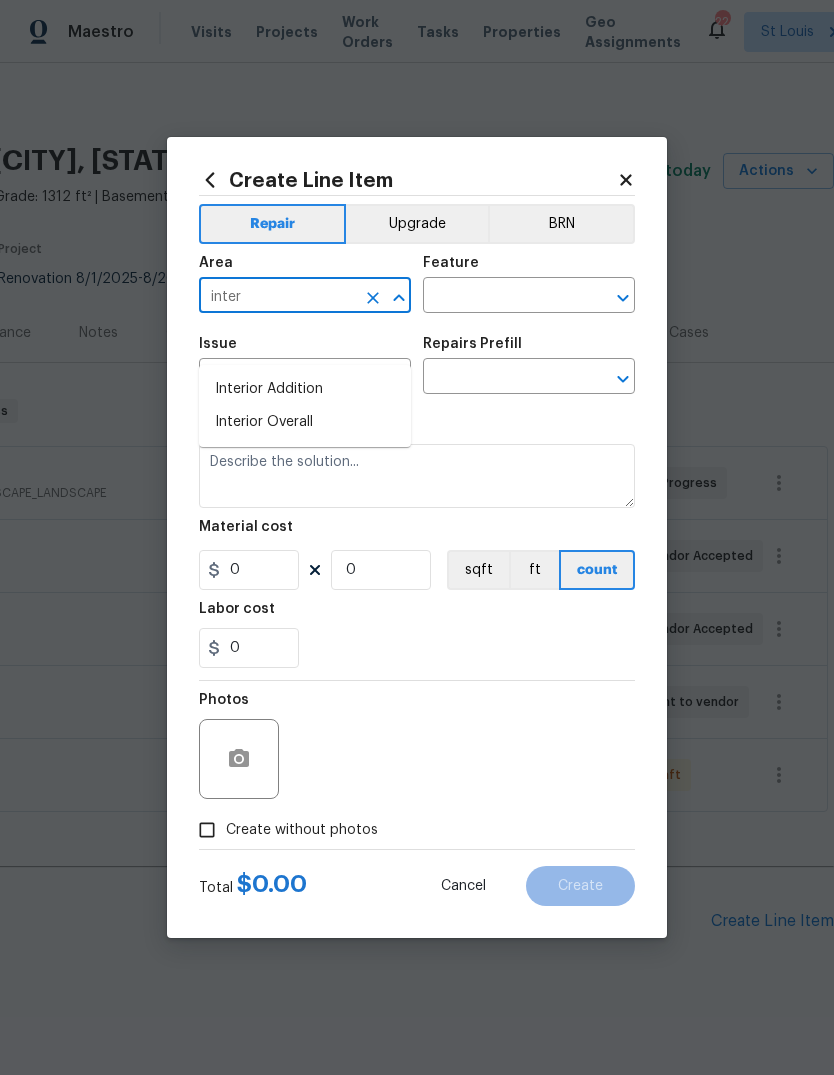 click on "Interior Overall" at bounding box center [305, 422] 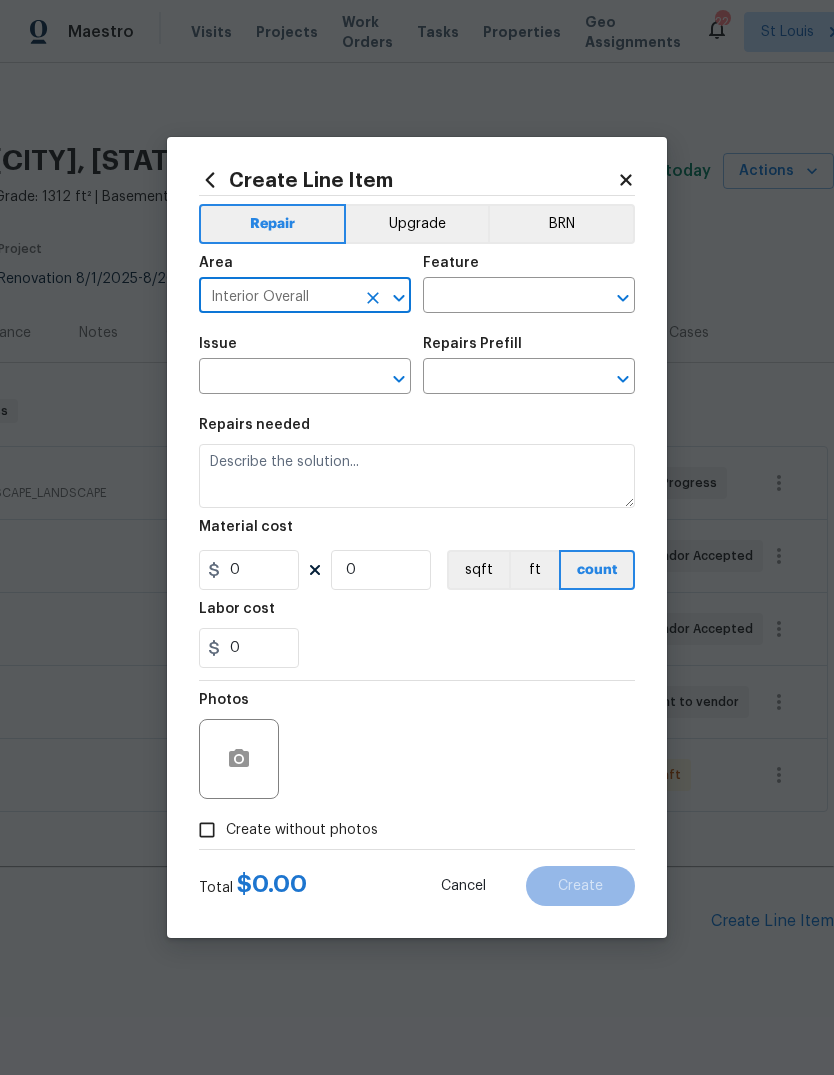 click at bounding box center (501, 297) 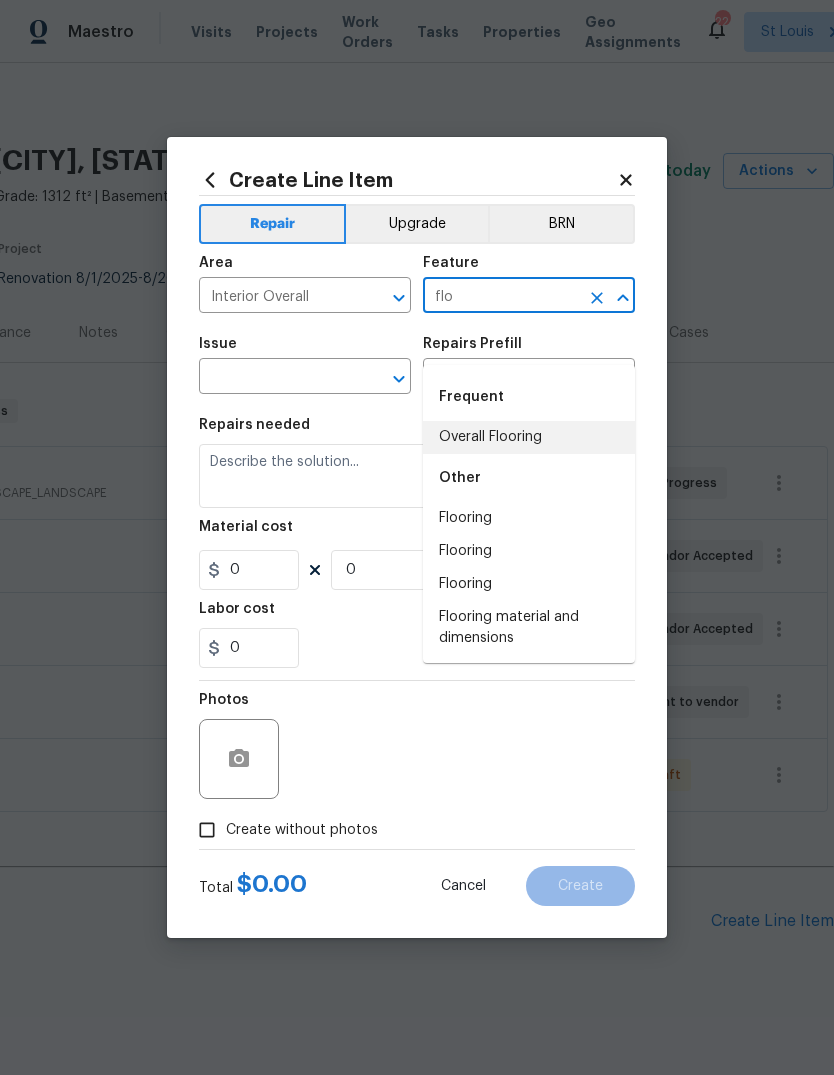 click on "Overall Flooring" at bounding box center (529, 437) 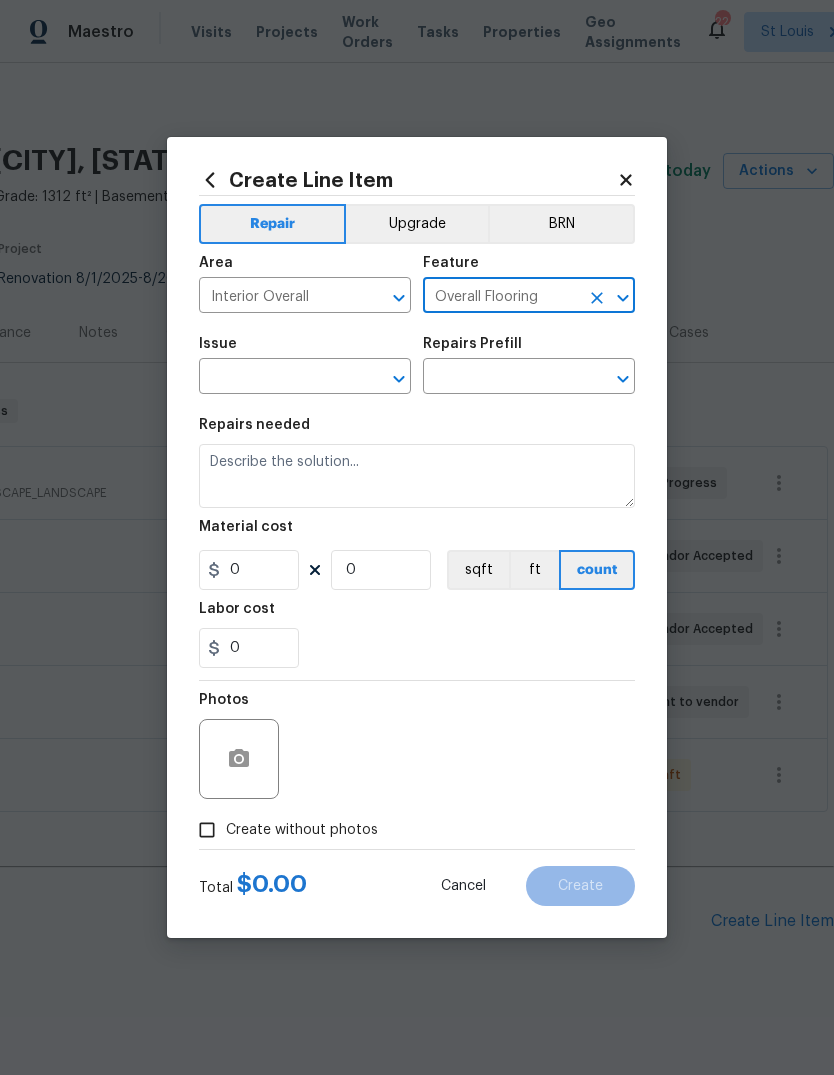 click at bounding box center [277, 378] 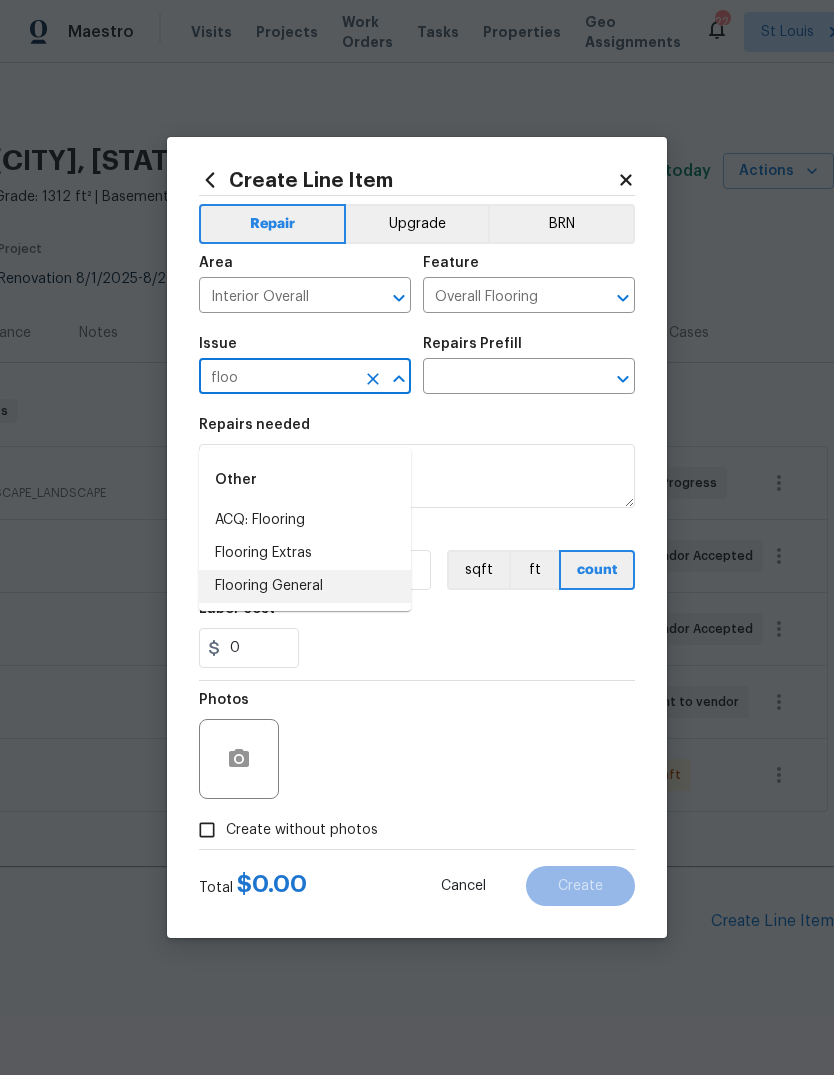 click on "Flooring General" at bounding box center [305, 586] 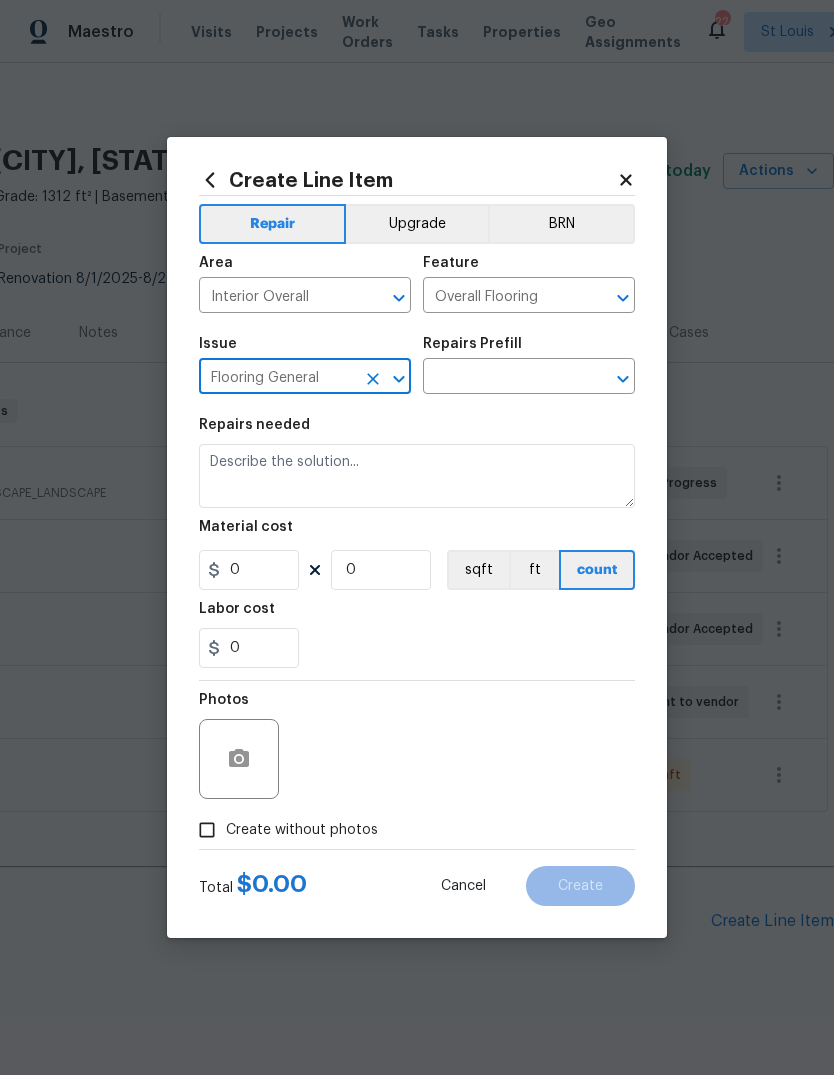 click at bounding box center (501, 378) 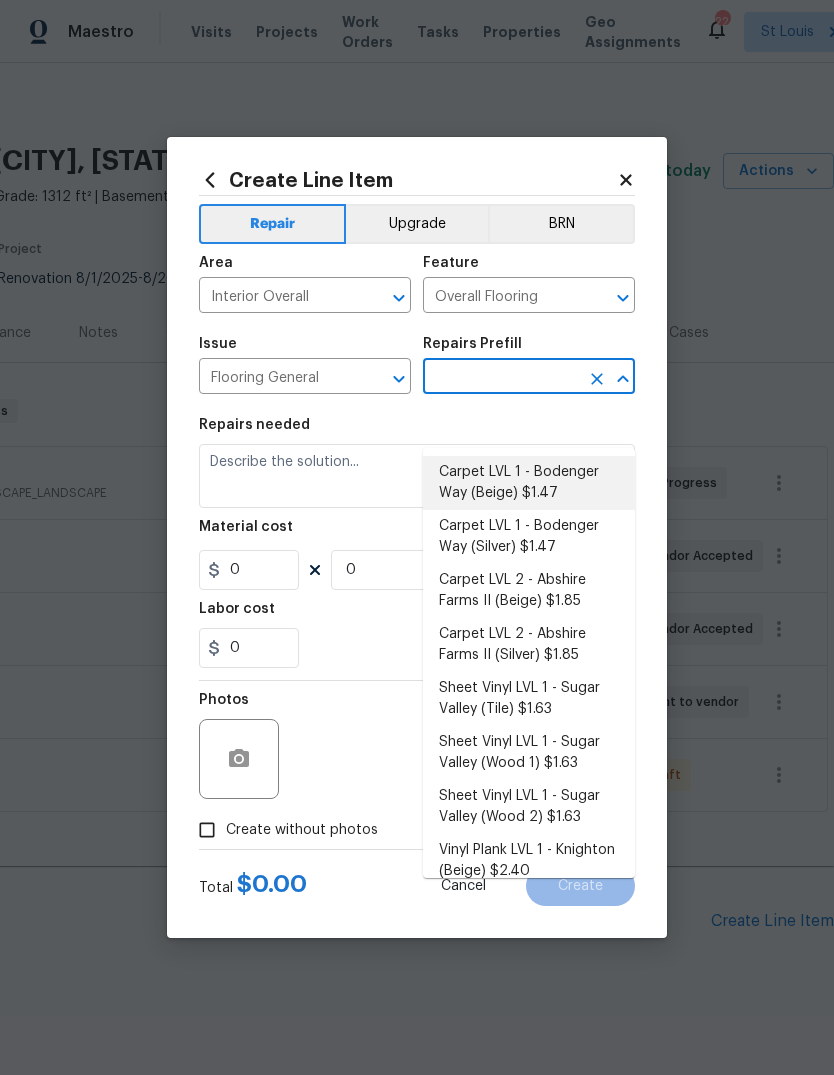click on "Carpet LVL 1 - Bodenger Way (Beige) $1.47" at bounding box center (529, 483) 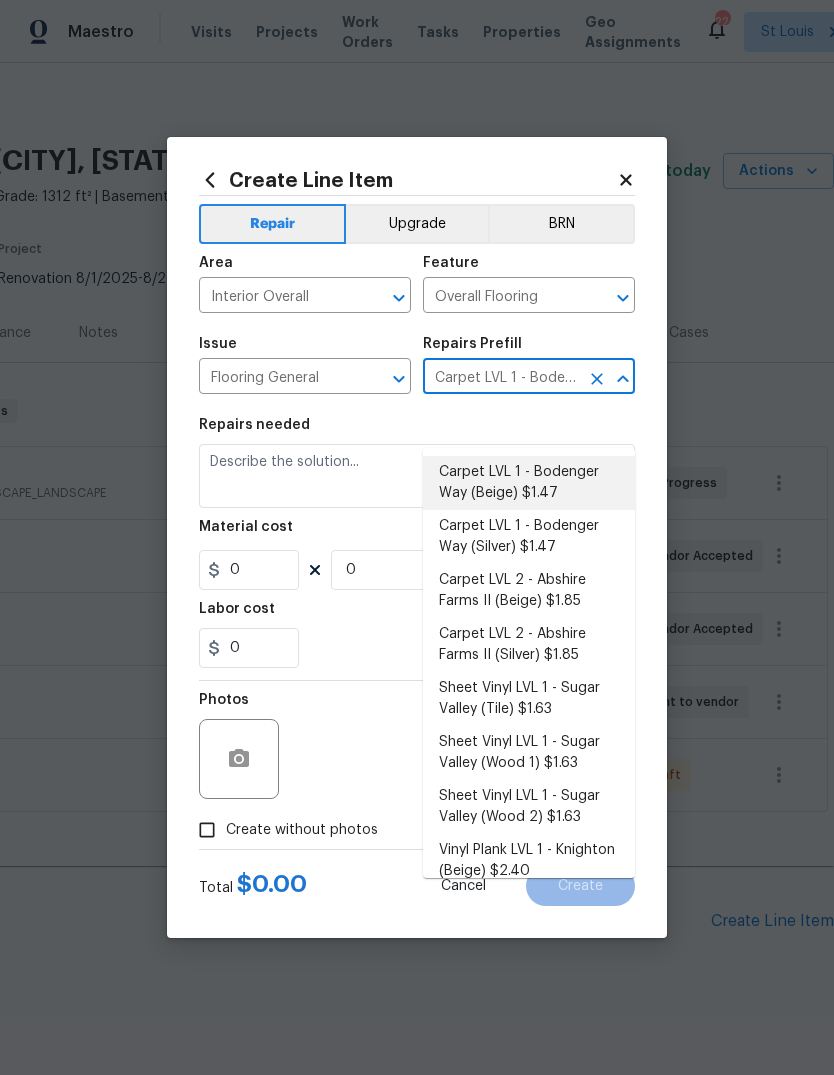 type 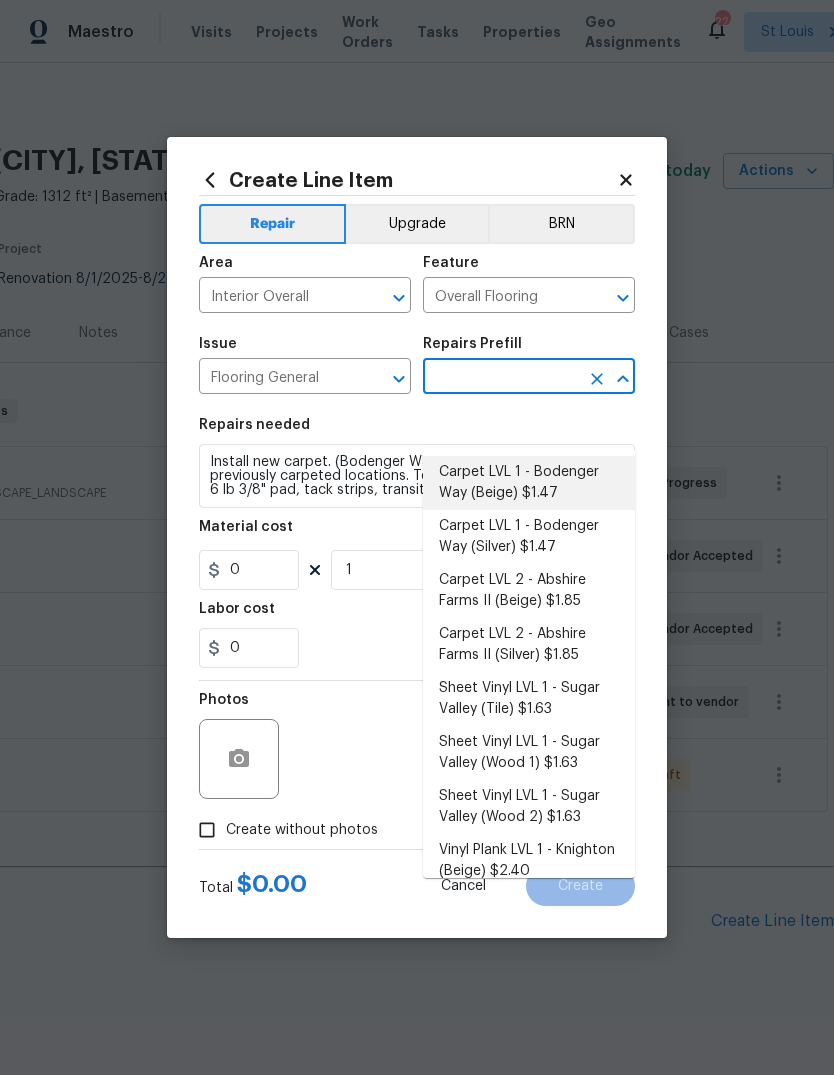 type on "Carpet LVL 1 - Bodenger Way (Beige) $1.47" 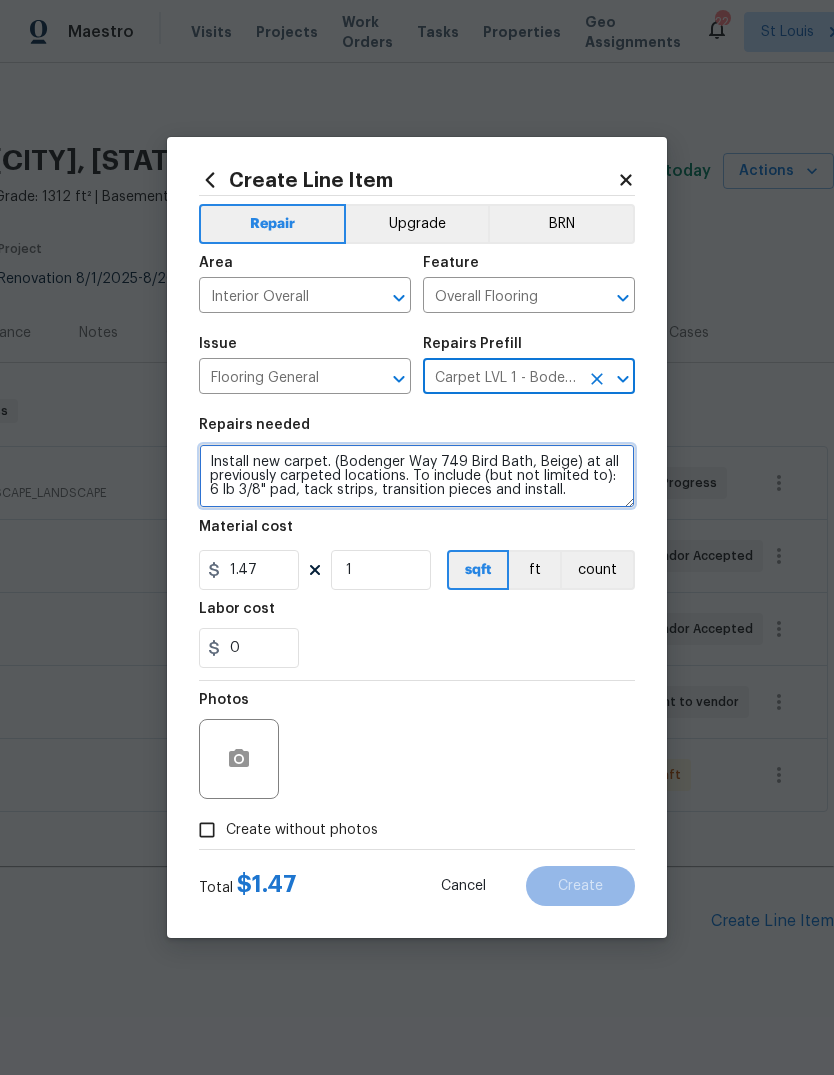 click on "Install new carpet. (Bodenger Way 749 Bird Bath, Beige) at all previously carpeted locations. To include (but not limited to): 6 lb 3/8" pad, tack strips, transition pieces and install." at bounding box center (417, 476) 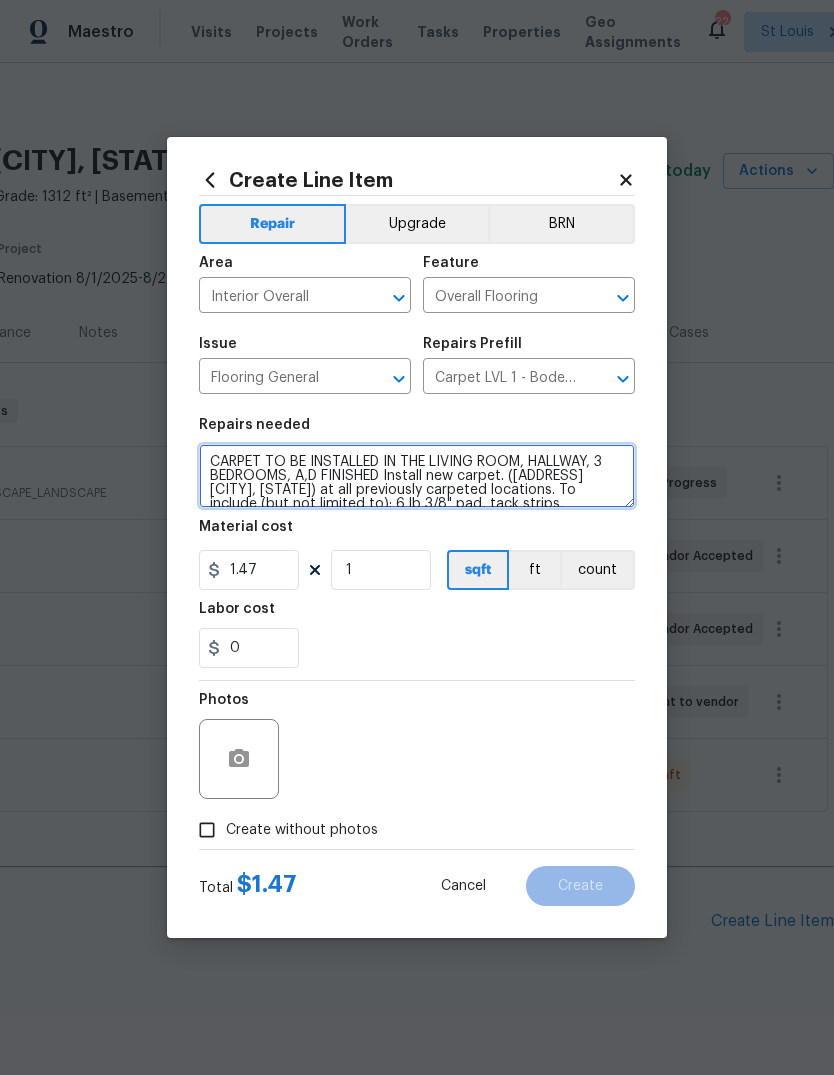 click on "CARPET TO BE INSTALLED IN THE LIVING ROOM, HALLWAY, 3 BEDROOMS, A,D FINISHED Install new carpet. (Bodenger Way 749 Bird Bath, Beige) at all previously carpeted locations. To include (but not limited to): 6 lb 3/8" pad, tack strips, transition pieces and install." at bounding box center (417, 476) 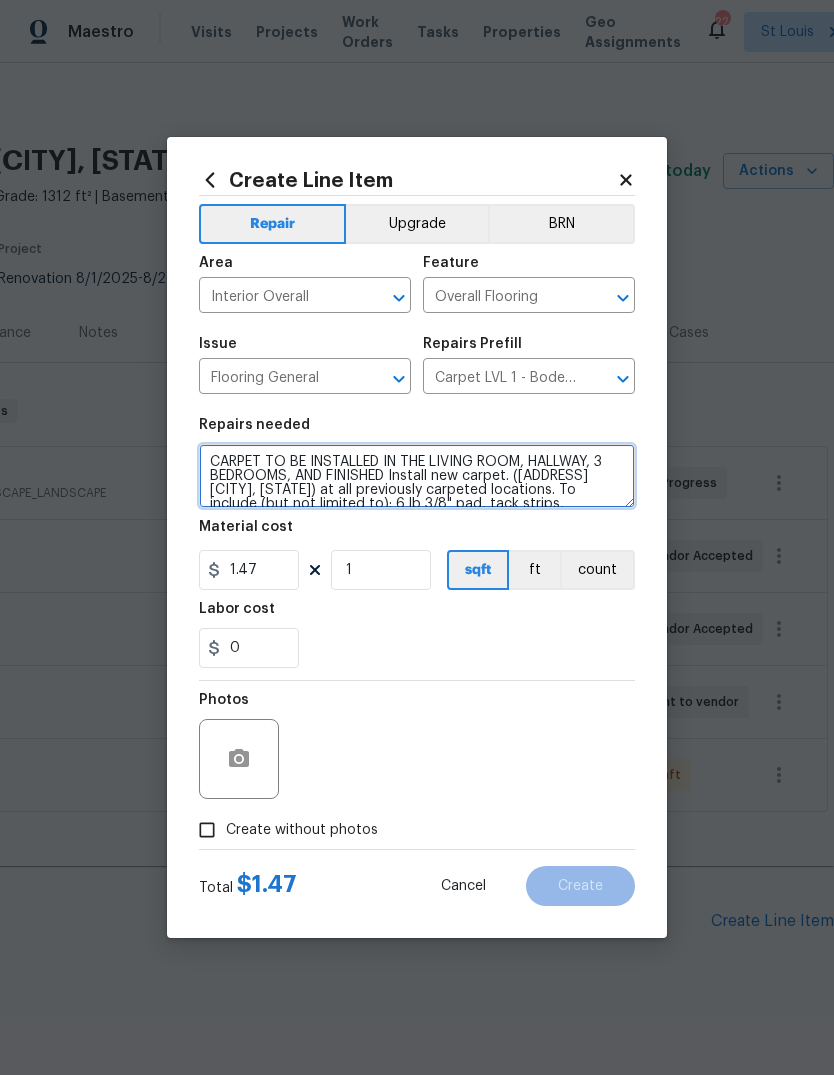 click on "CARPET TO BE INSTALLED IN THE LIVING ROOM, HALLWAY, 3 BEDROOMS, AND FINISHED Install new carpet. (Bodenger Way 749 Bird Bath, Beige) at all previously carpeted locations. To include (but not limited to): 6 lb 3/8" pad, tack strips, transition pieces and install." at bounding box center (417, 476) 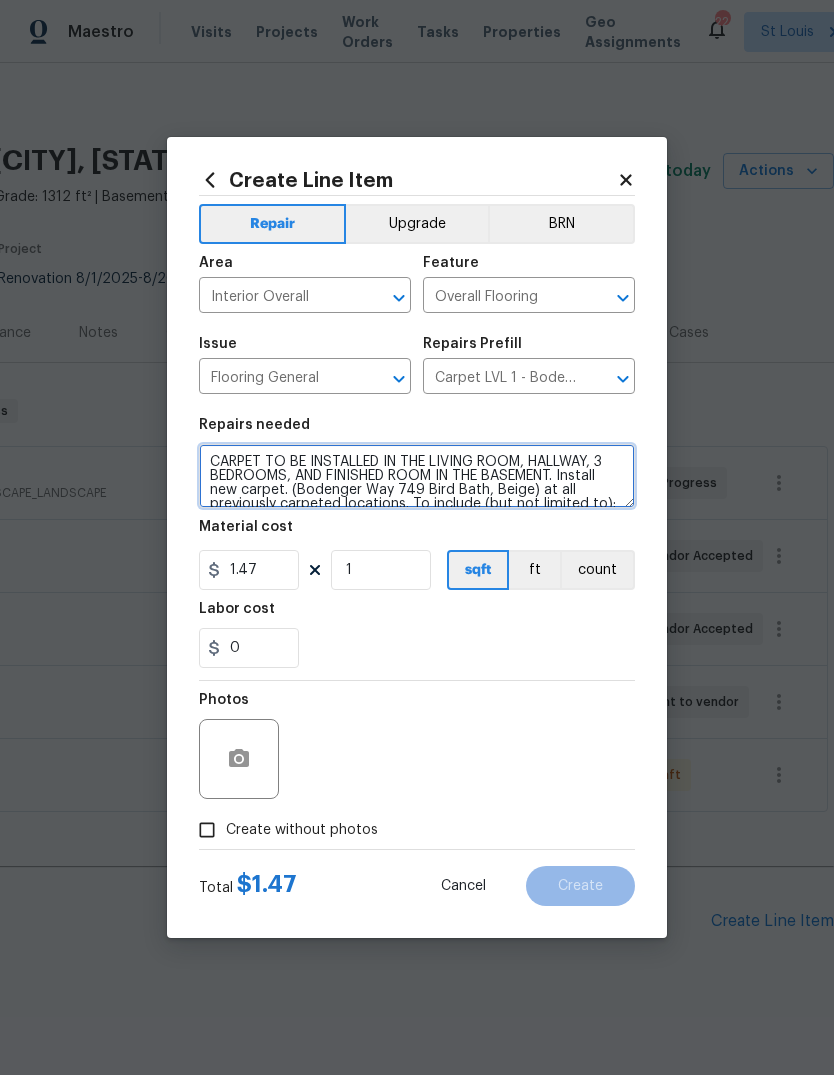type on "CARPET TO BE INSTALLED IN THE LIVING ROOM, HALLWAY, 3 BEDROOMS, AND FINISHED ROOM IN THE BASEMENT. Install new carpet. (Bodenger Way 749 Bird Bath, Beige) at all previously carpeted locations. To include (but not limited to): 6 lb 3/8" pad, tack strips, transition pieces and install." 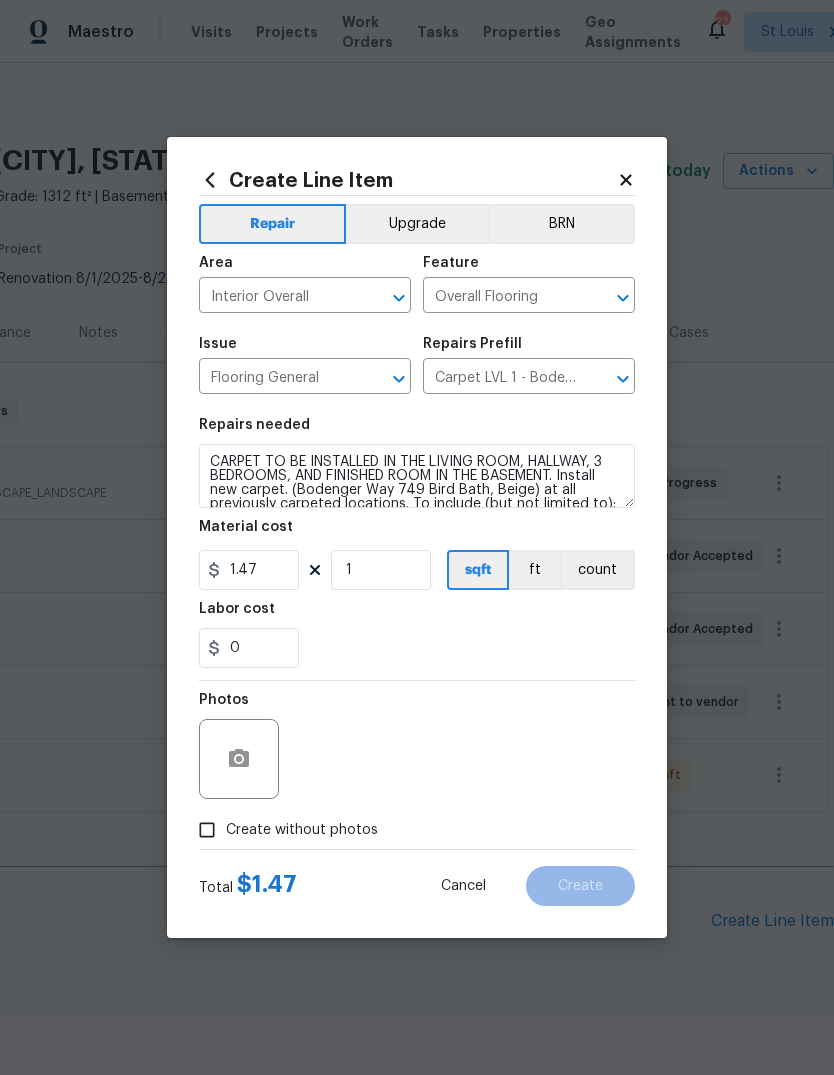 click on "0" at bounding box center (417, 648) 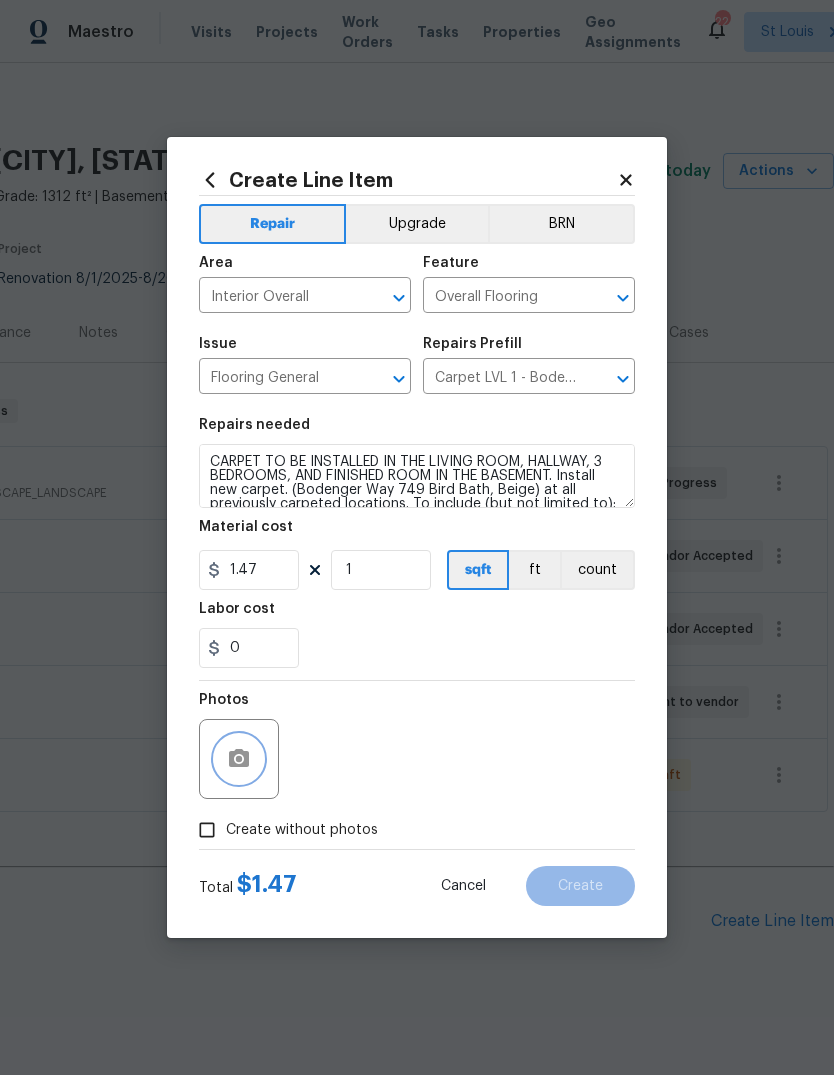 click 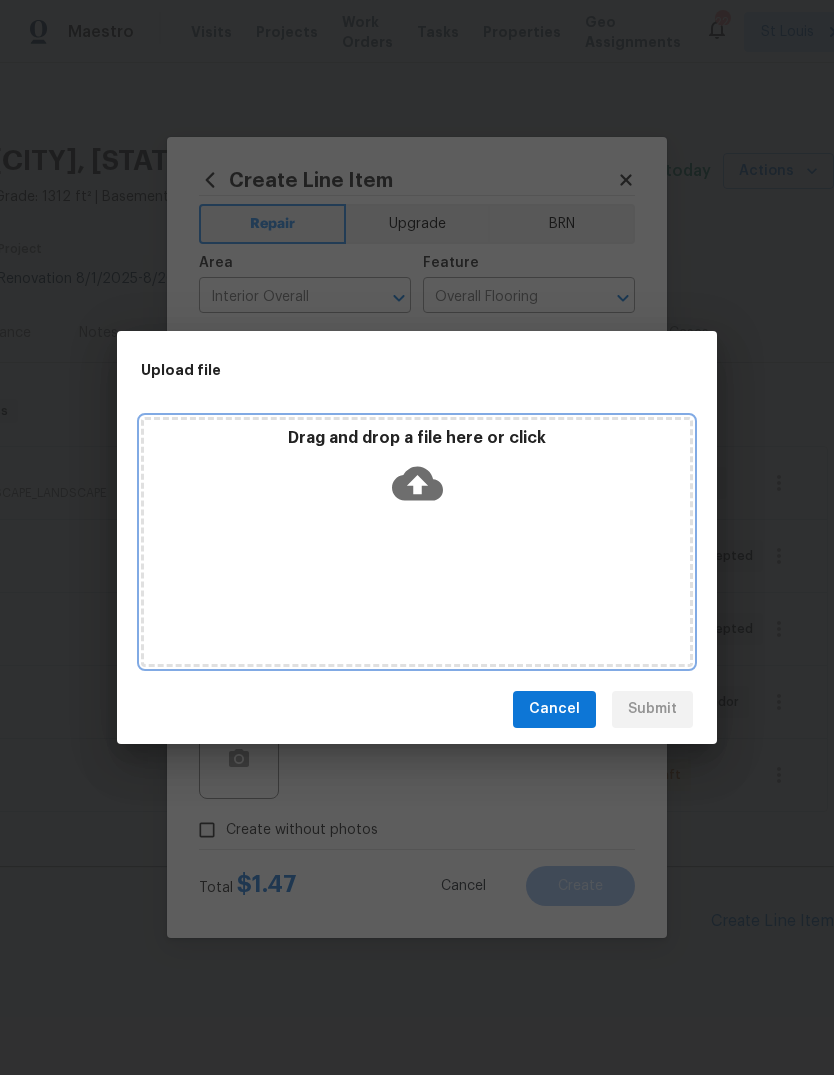 click 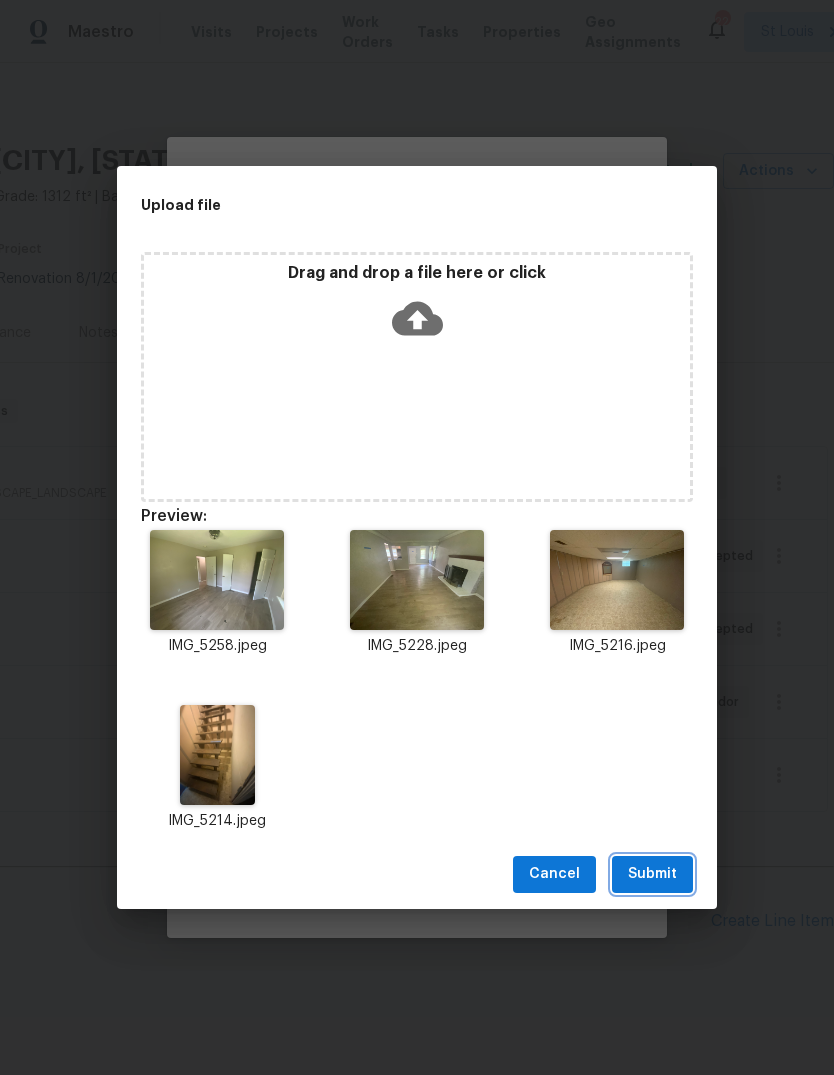click on "Submit" at bounding box center [652, 874] 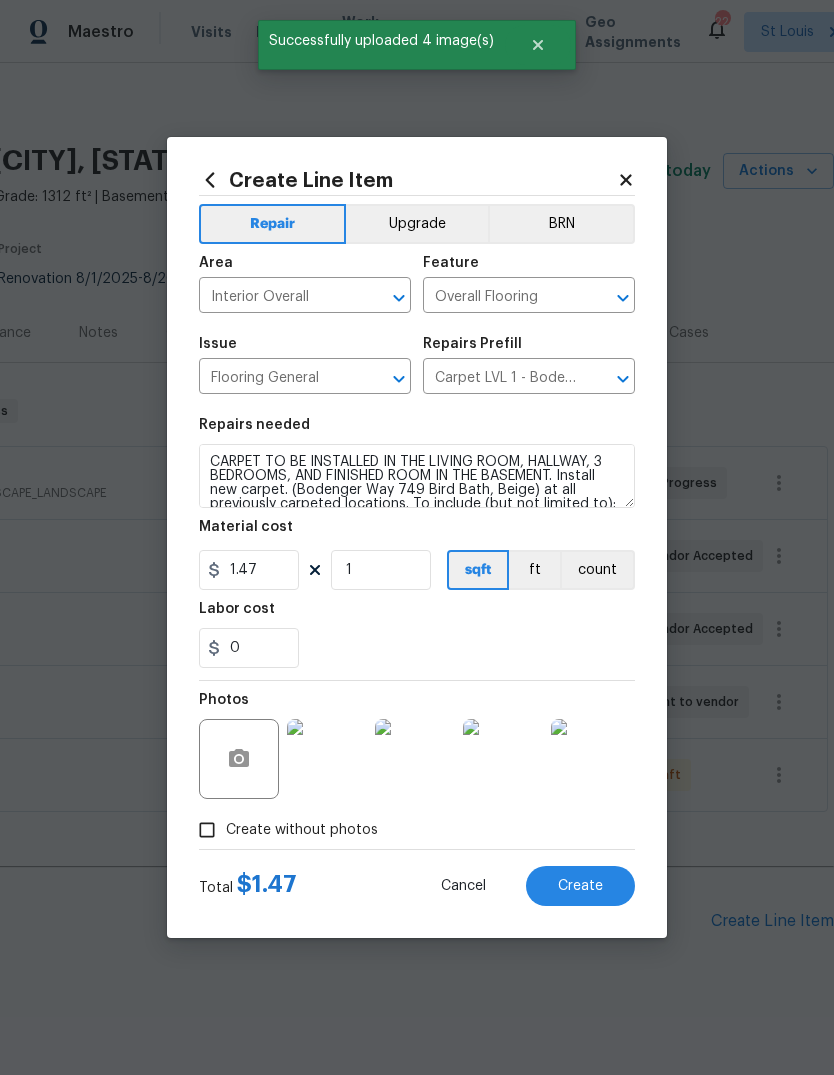 click on "Create" at bounding box center [580, 886] 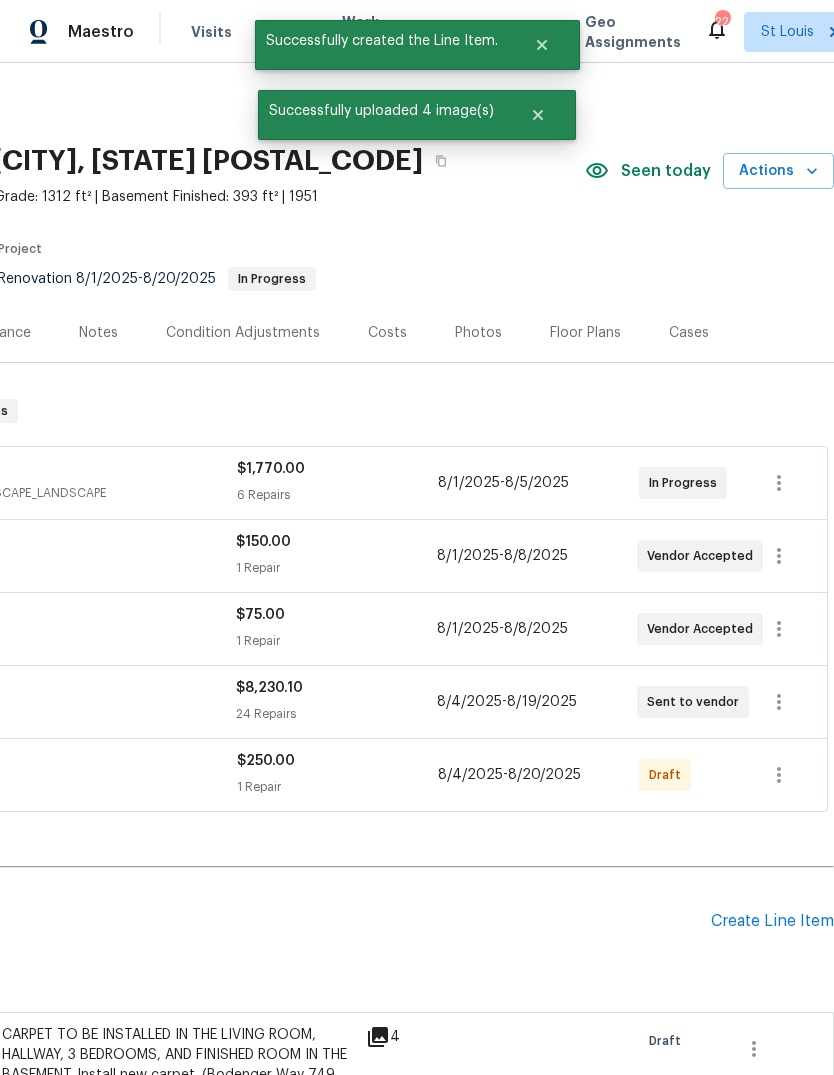 click on "Create Line Item" at bounding box center [772, 921] 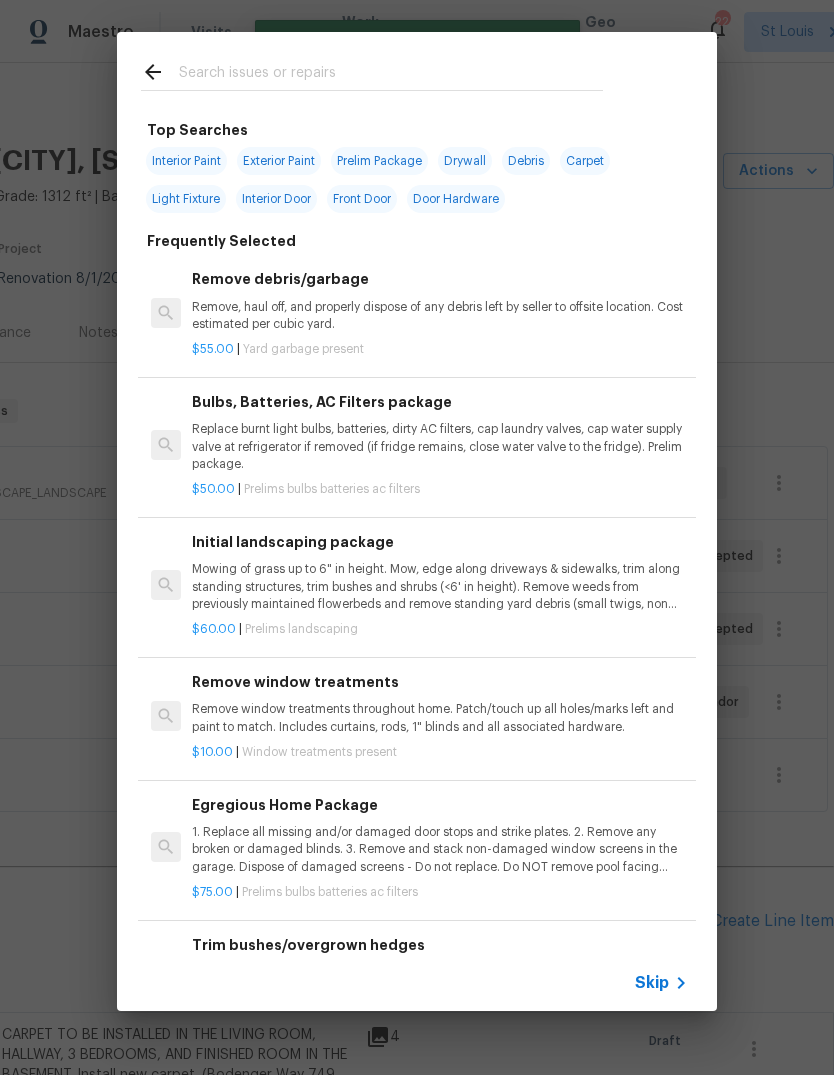 click on "Skip" at bounding box center (652, 983) 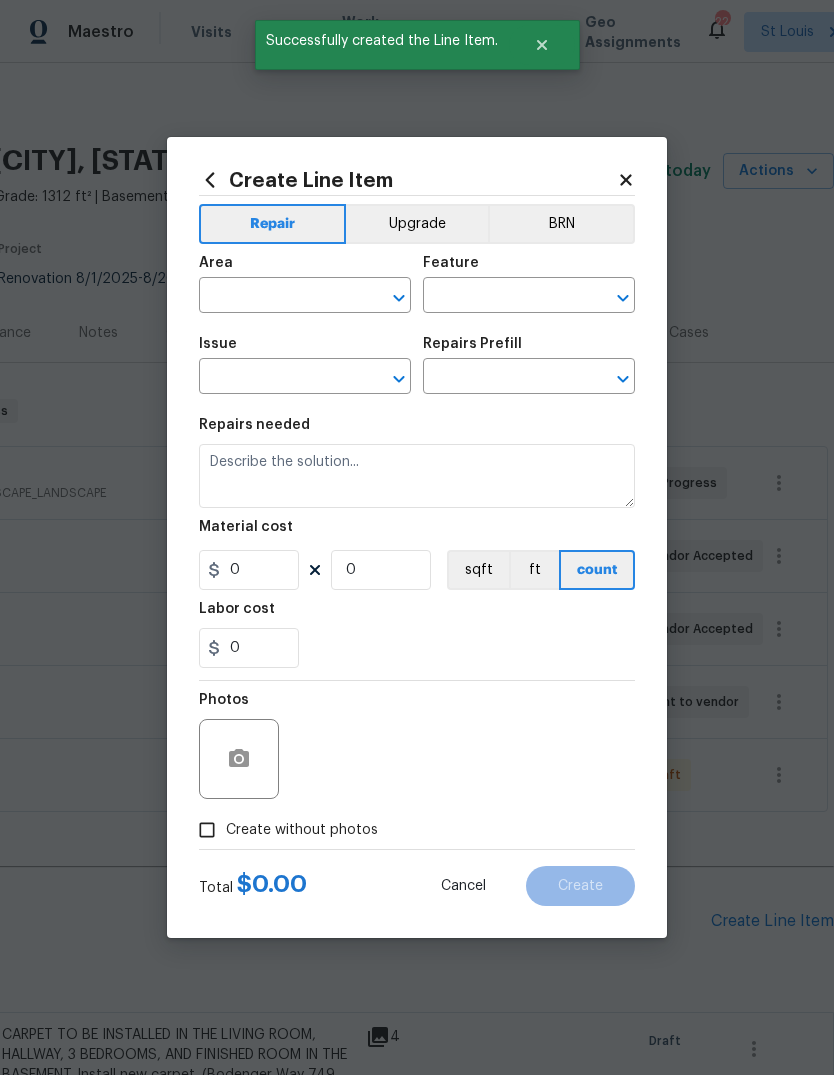 click at bounding box center (277, 297) 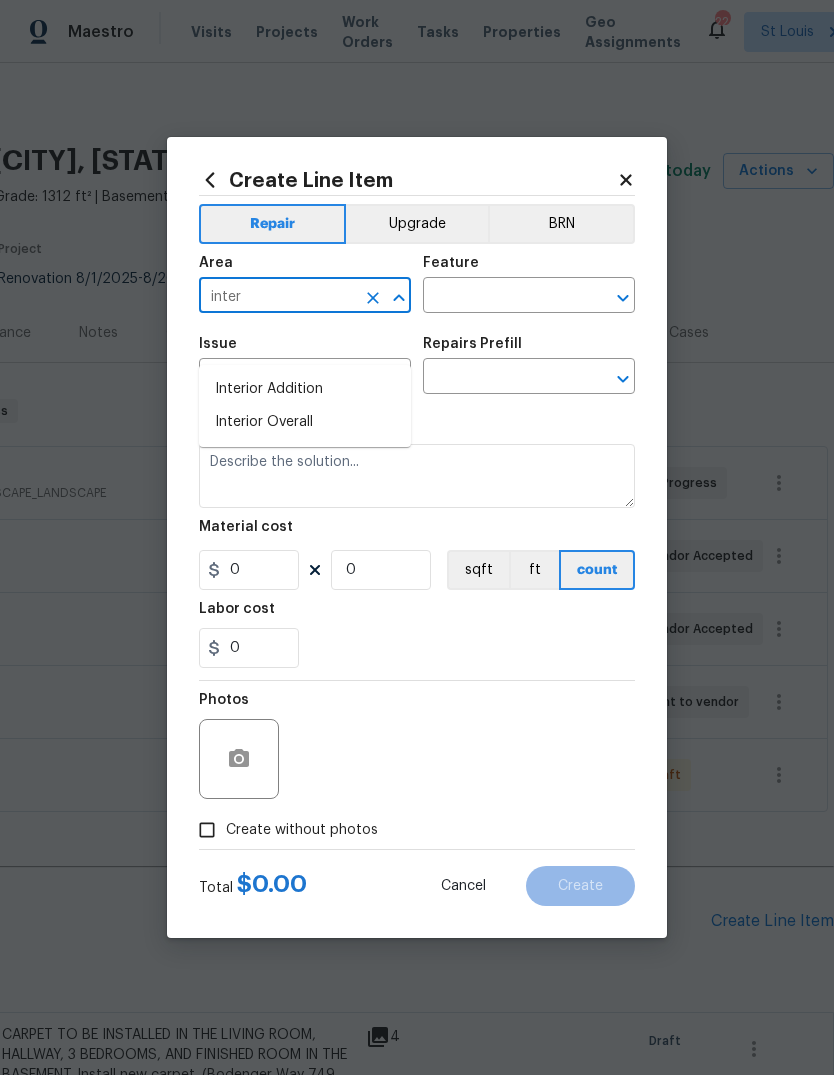 click on "Interior Overall" at bounding box center [305, 422] 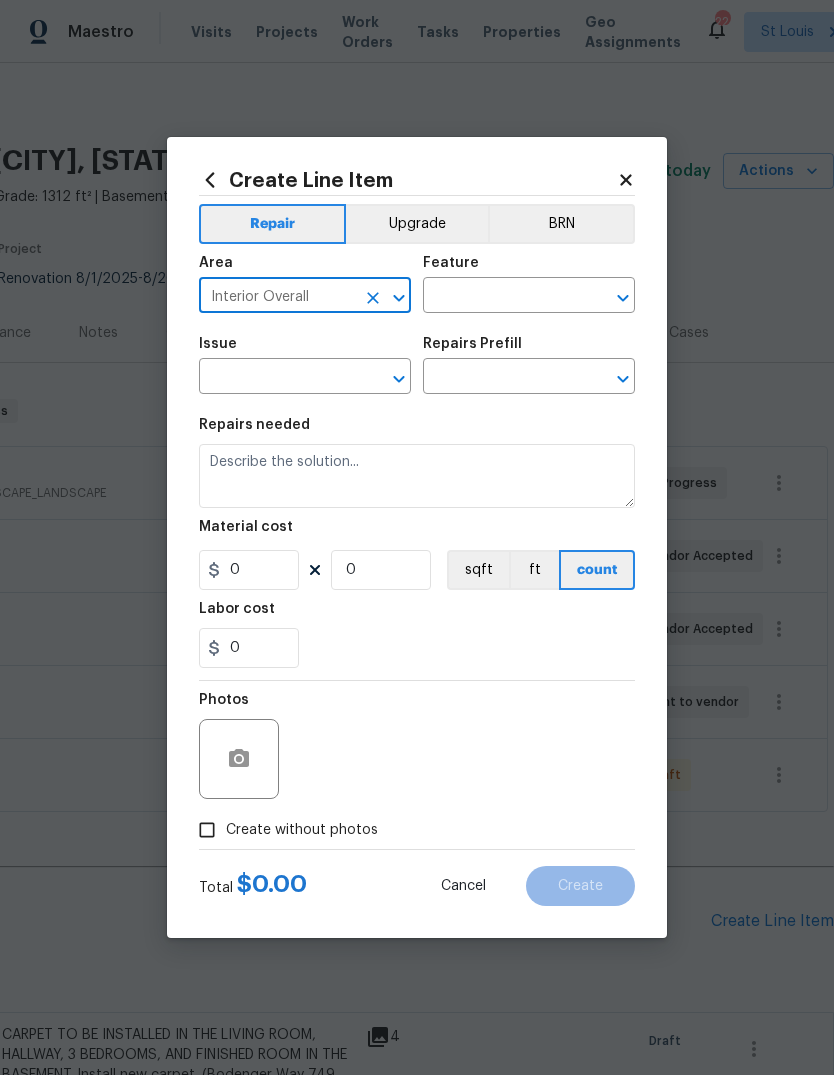 click at bounding box center [501, 297] 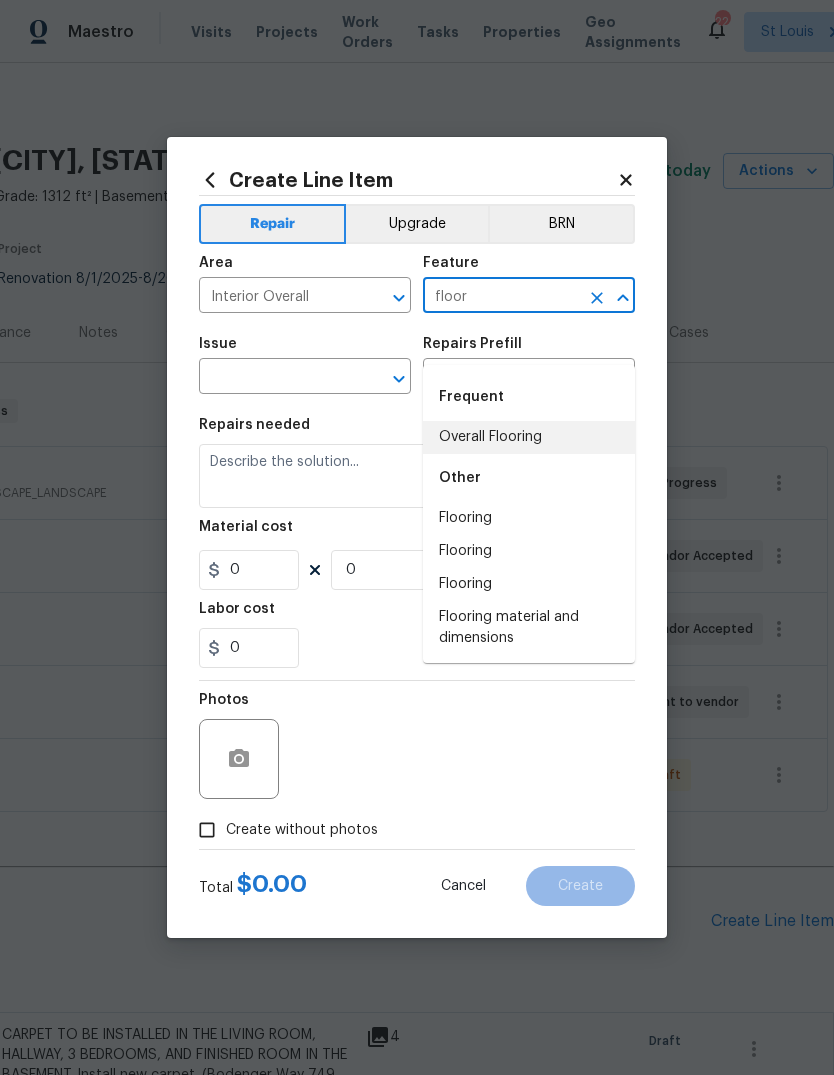 click on "Overall Flooring" at bounding box center [529, 437] 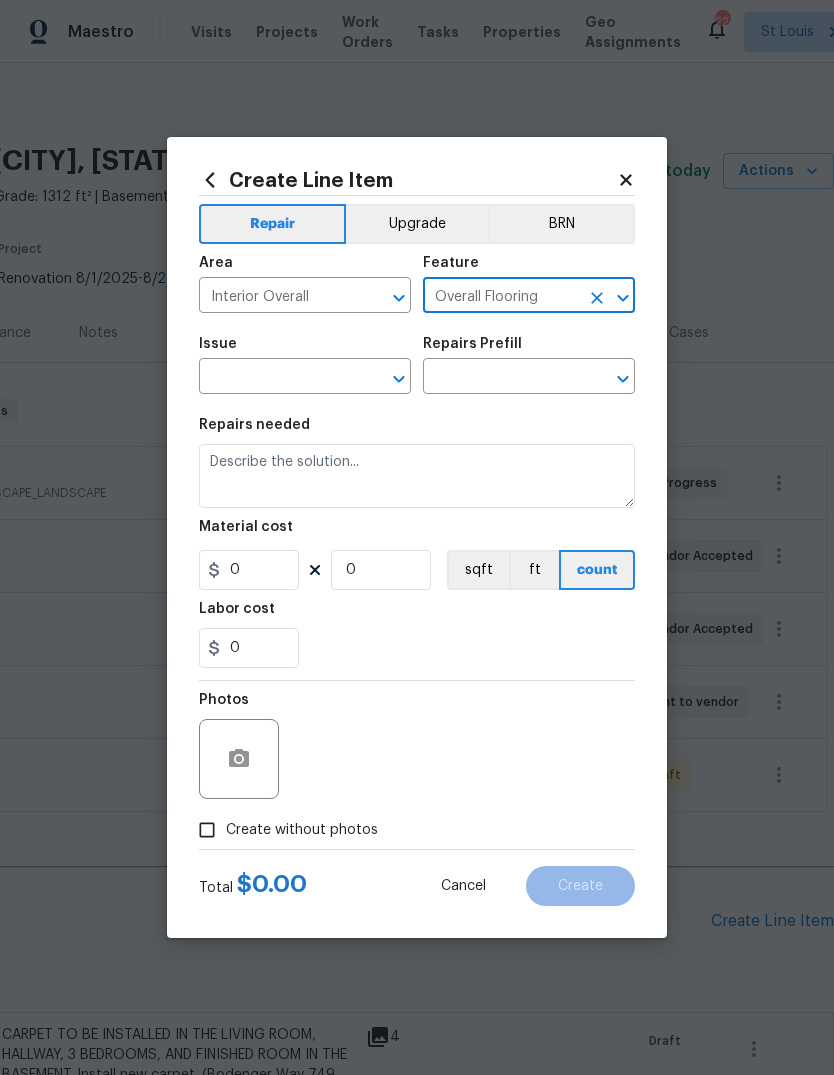 click at bounding box center (277, 378) 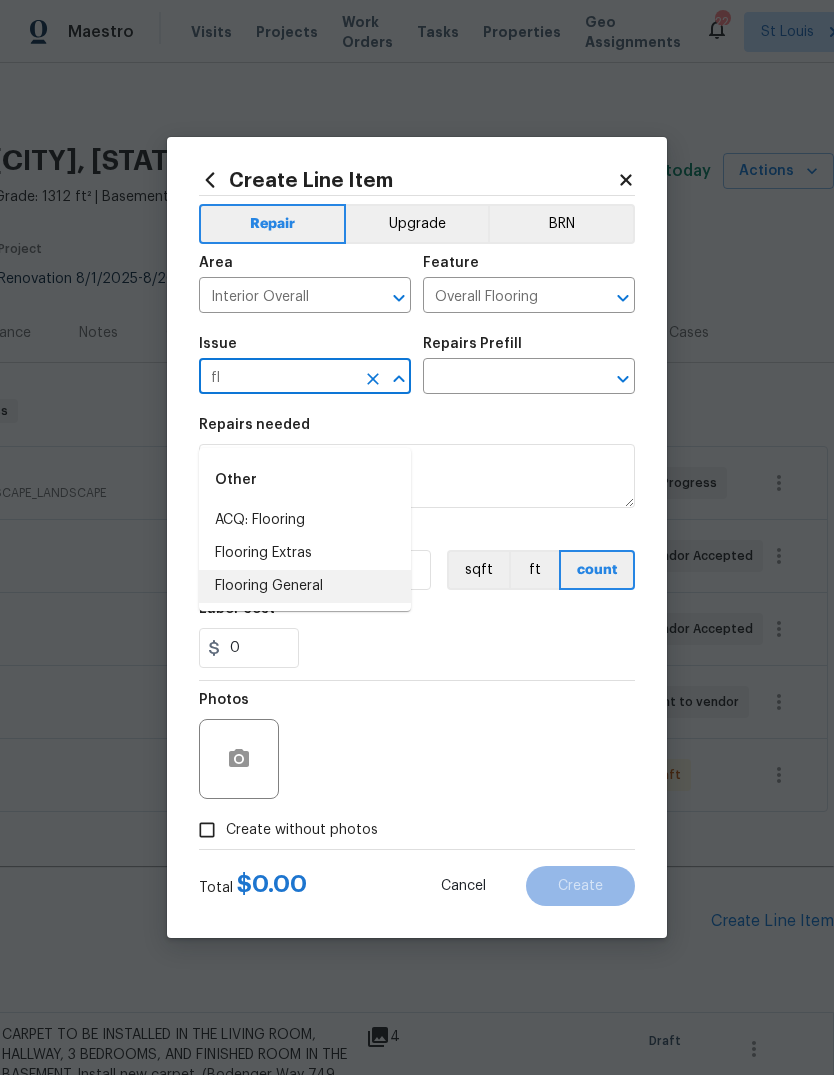 click on "Flooring General" at bounding box center [305, 586] 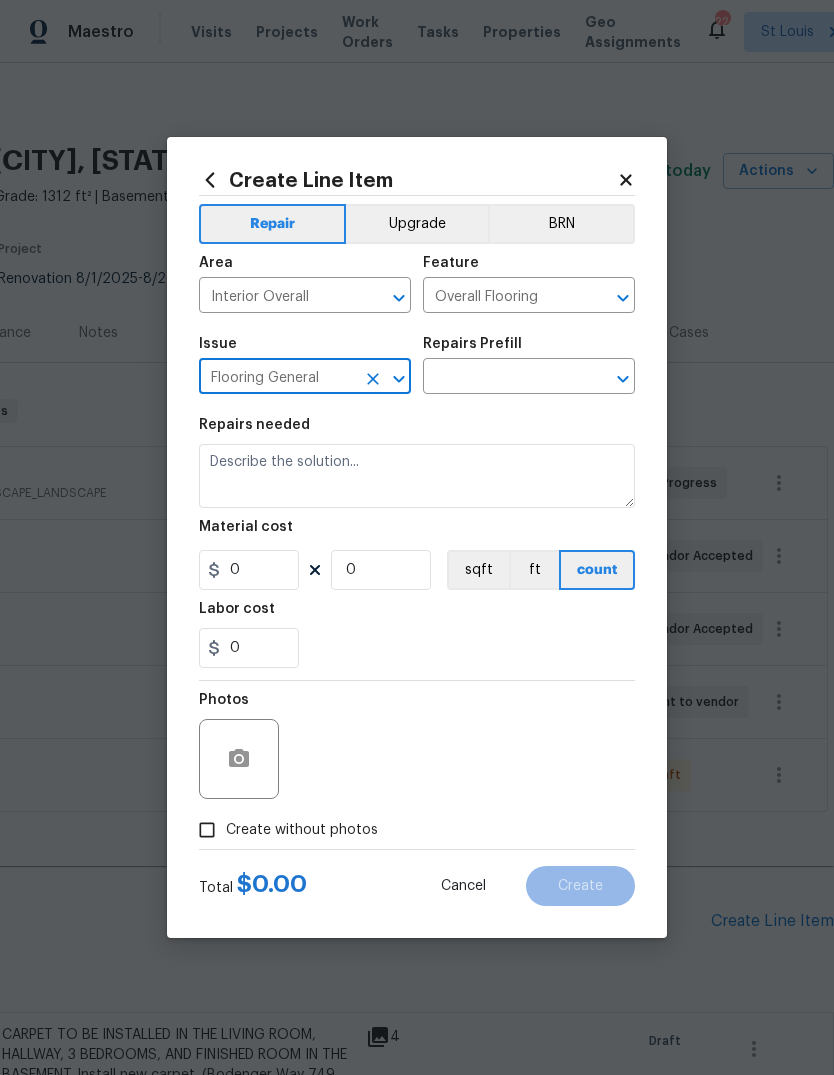 click at bounding box center (501, 378) 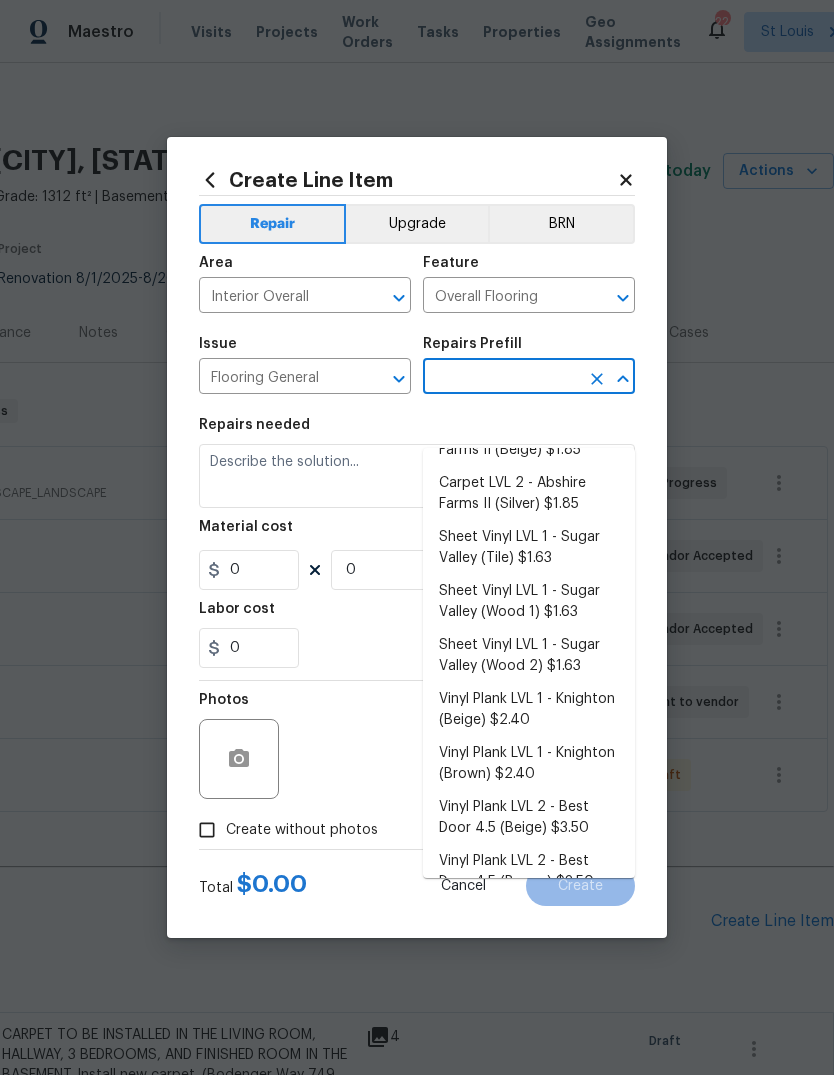 scroll, scrollTop: 150, scrollLeft: 0, axis: vertical 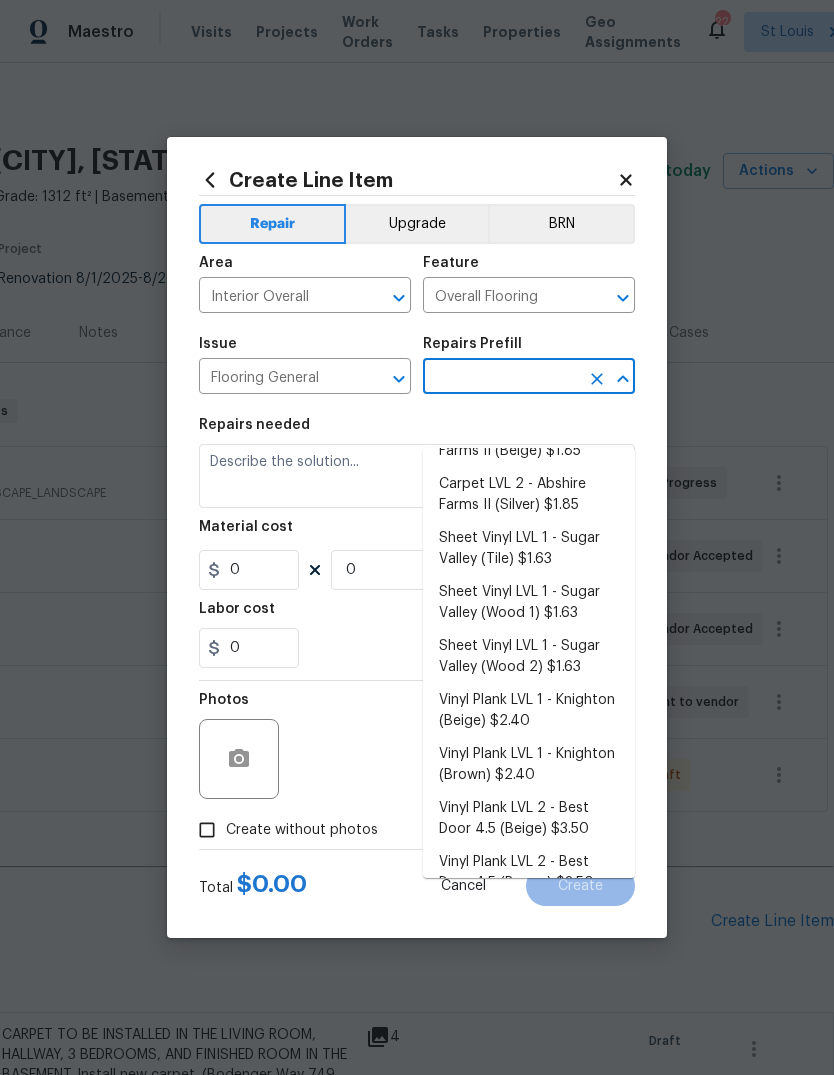 click on "Vinyl Plank LVL 1 - Knighton (Beige) $2.40" at bounding box center (529, 711) 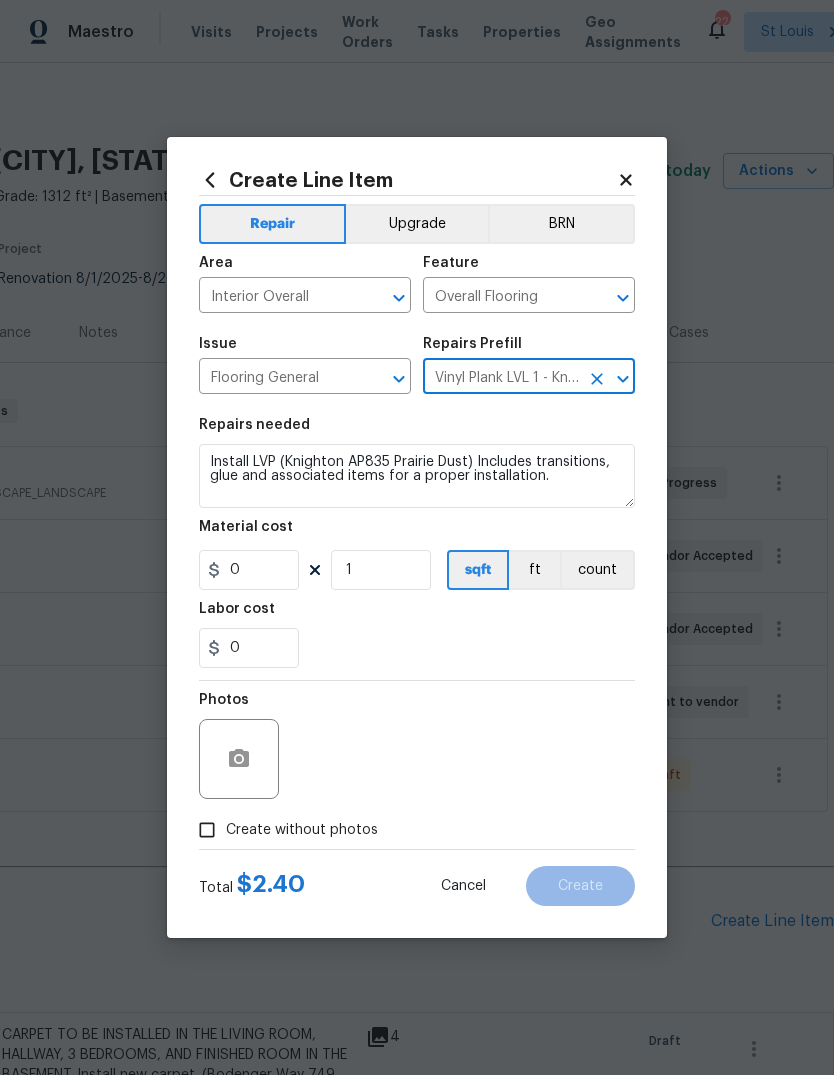 type 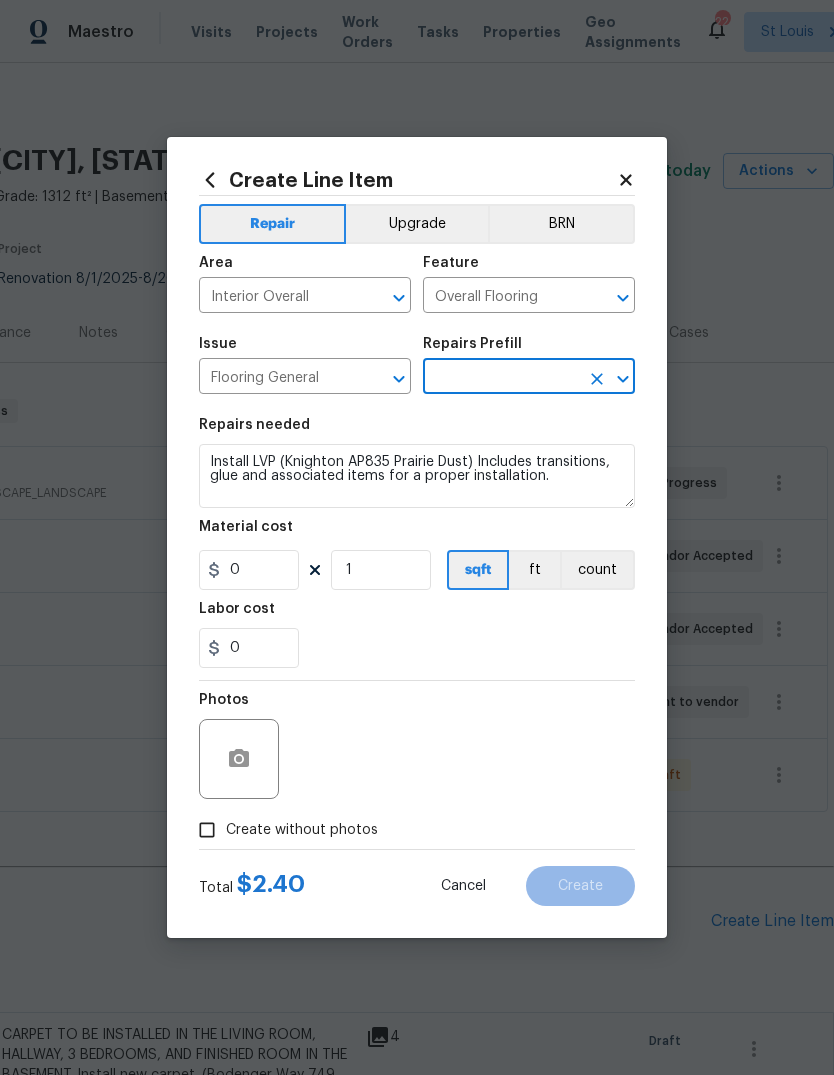 type on "Vinyl Plank LVL 1 - Knighton (Beige) $2.40" 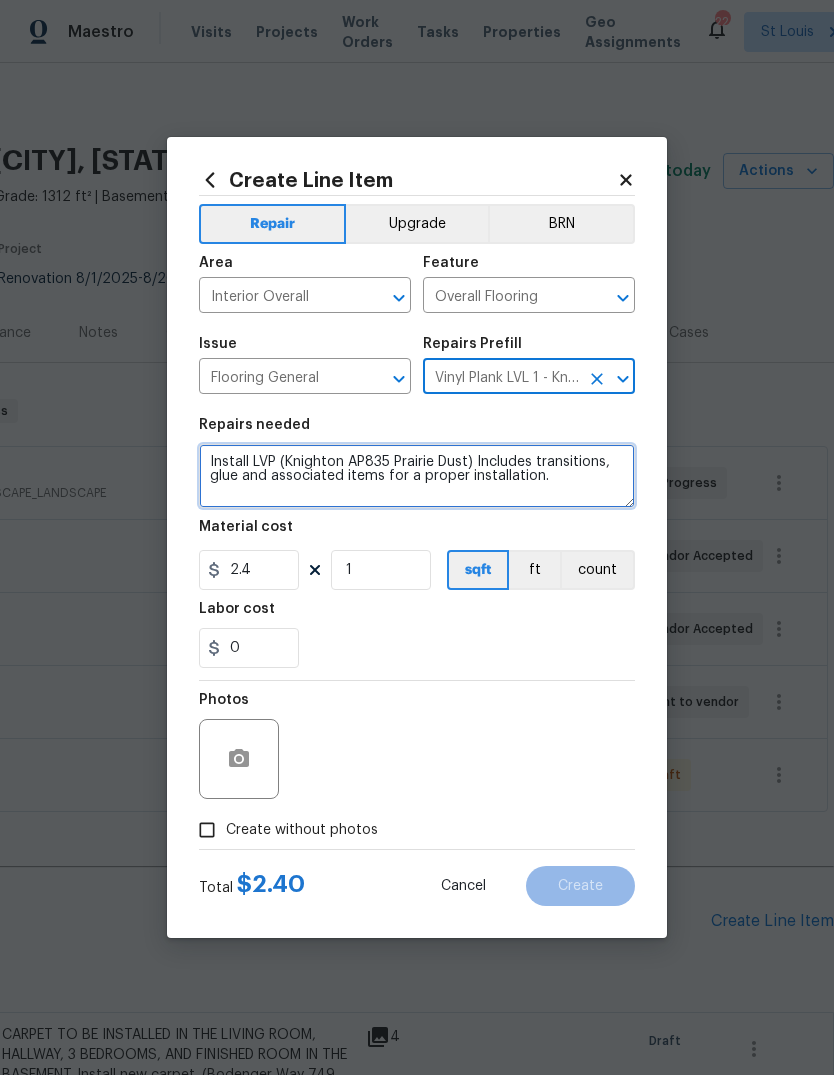 click on "Install LVP (Knighton AP835 Prairie Dust) Includes transitions, glue and associated items for a proper installation." at bounding box center [417, 476] 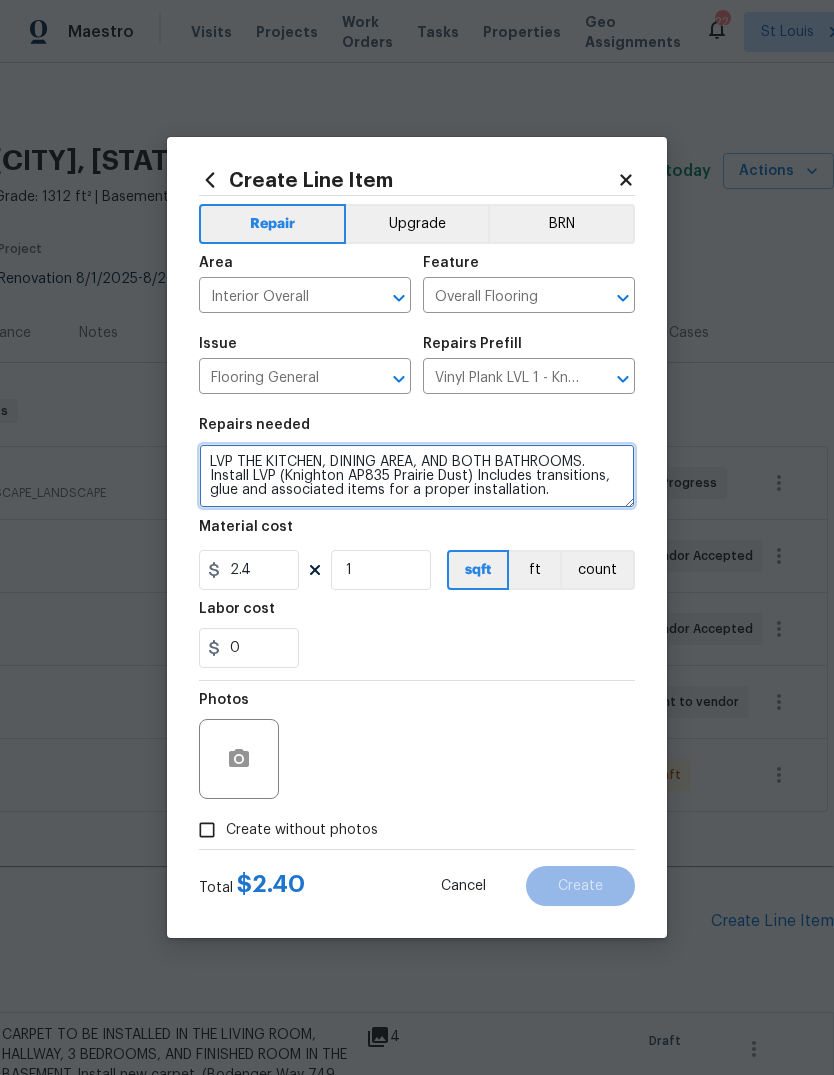 type on "LVP THE KITCHEN, DINING AREA, AND BOTH BATHROOMS.  Install LVP (Knighton AP835 Prairie Dust) Includes transitions, glue and associated items for a proper installation." 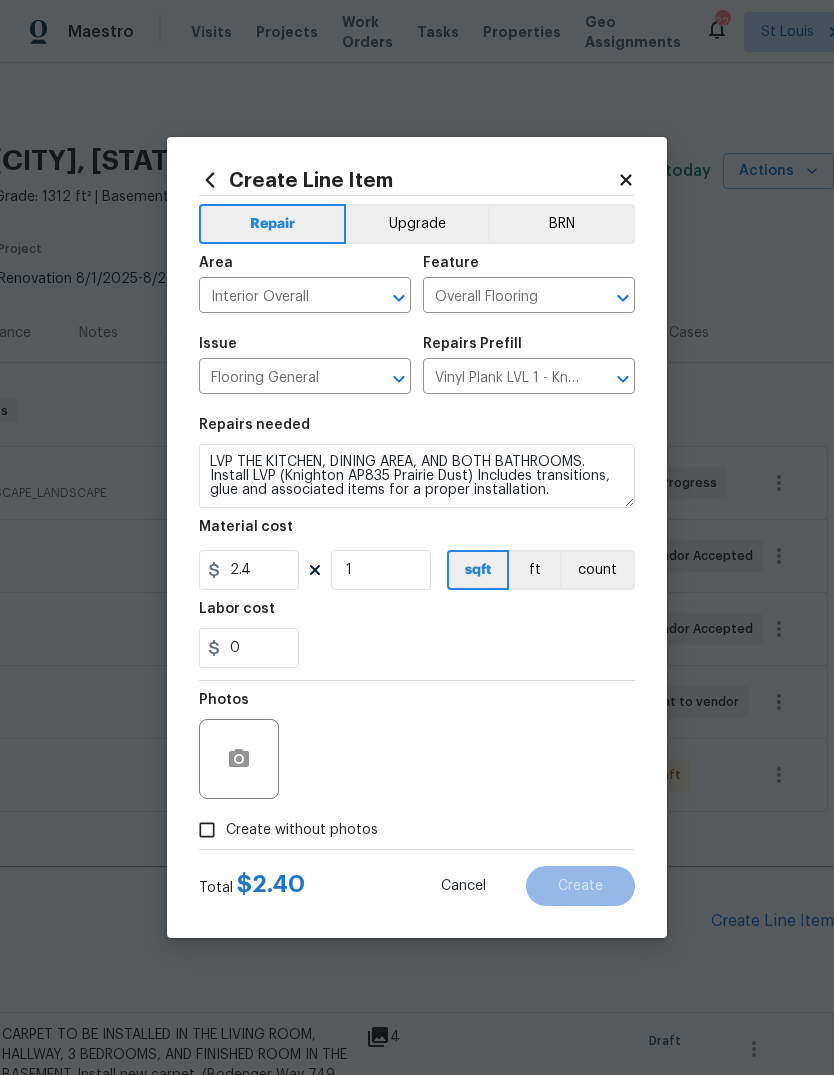 click on "0" at bounding box center [417, 648] 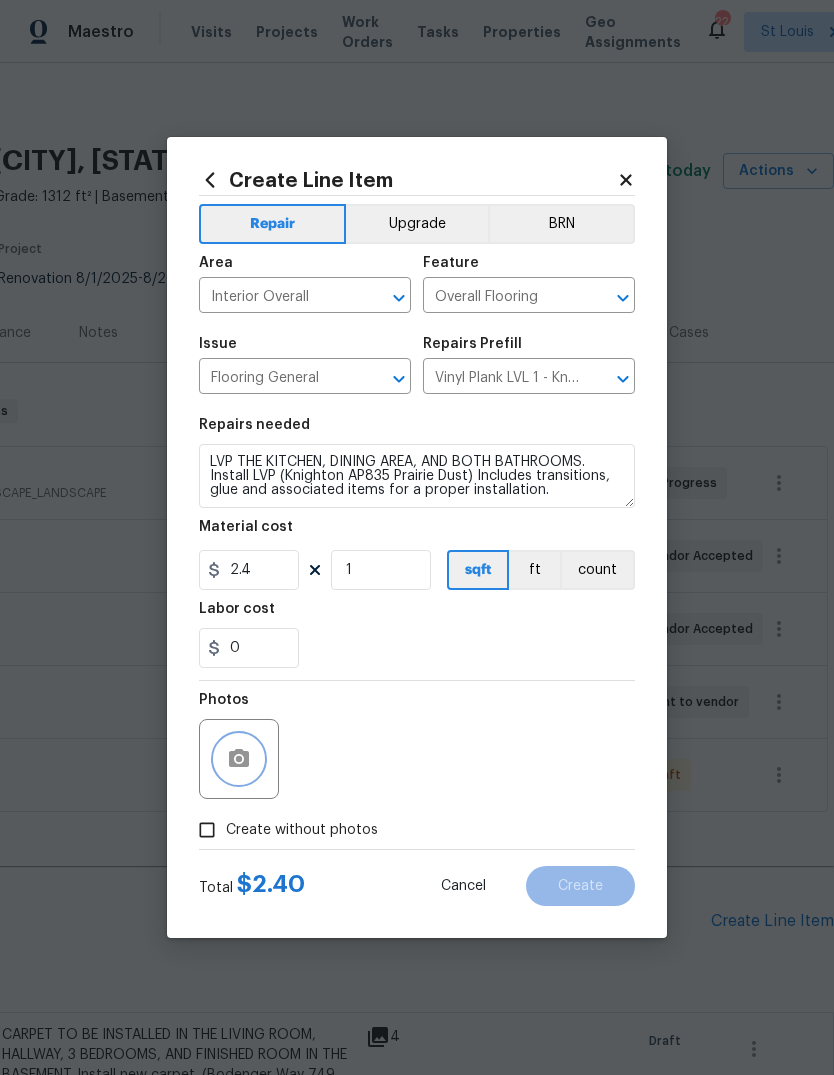 click at bounding box center (239, 759) 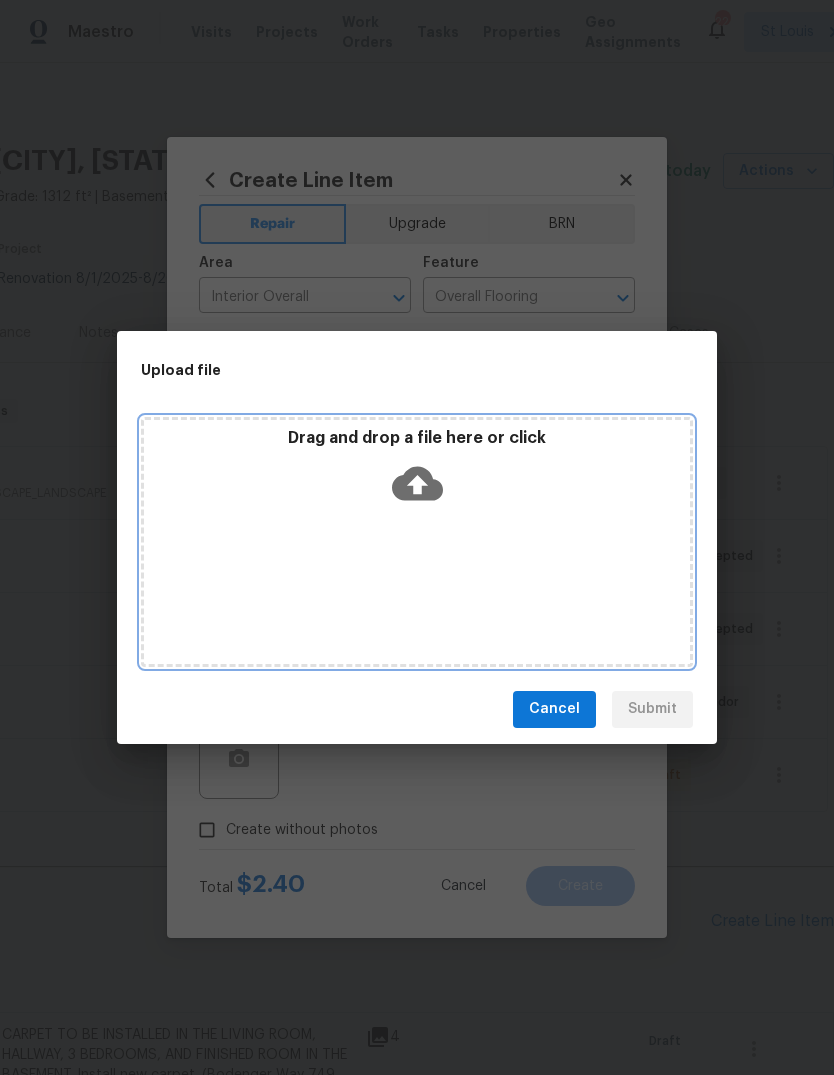 click on "Drag and drop a file here or click" at bounding box center (417, 471) 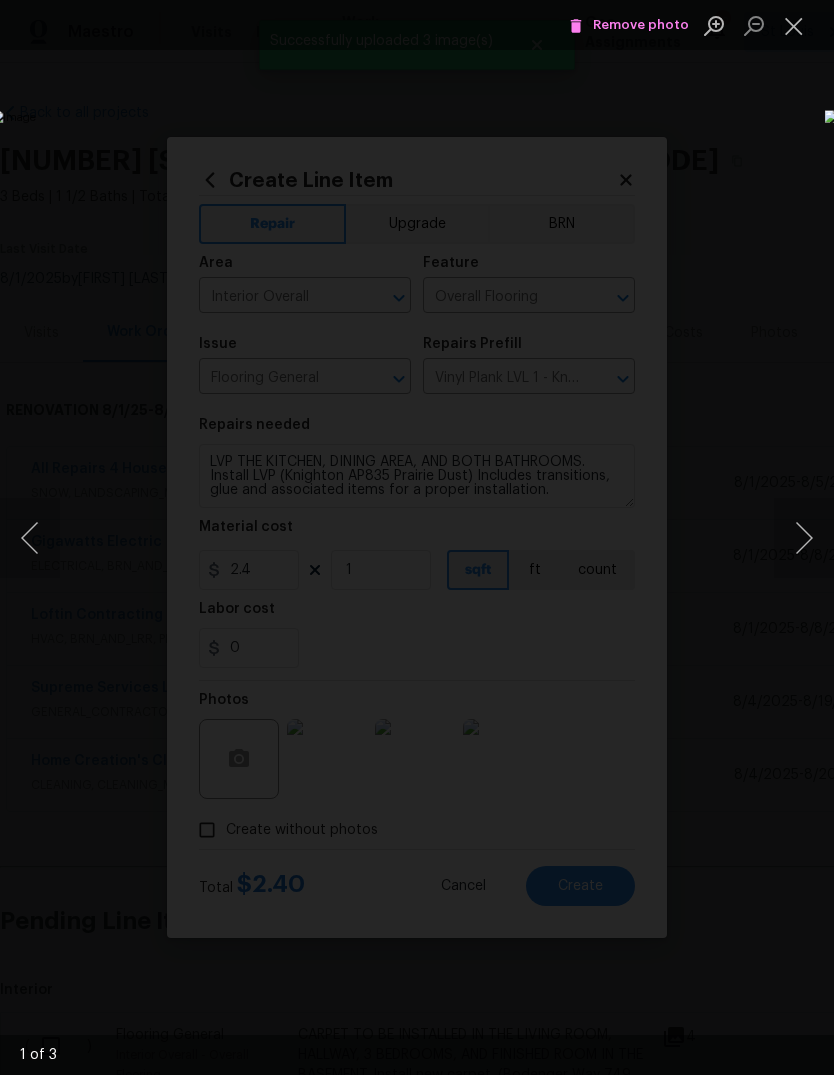 scroll, scrollTop: 48, scrollLeft: 0, axis: vertical 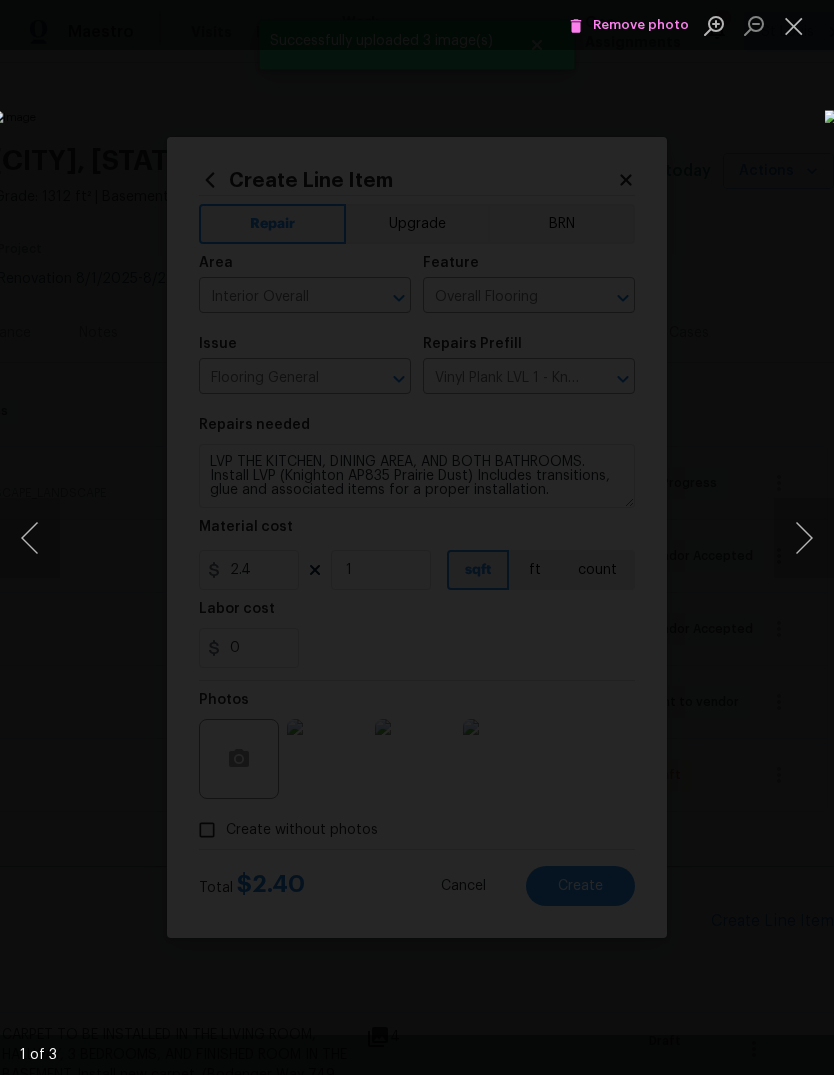 click at bounding box center (804, 538) 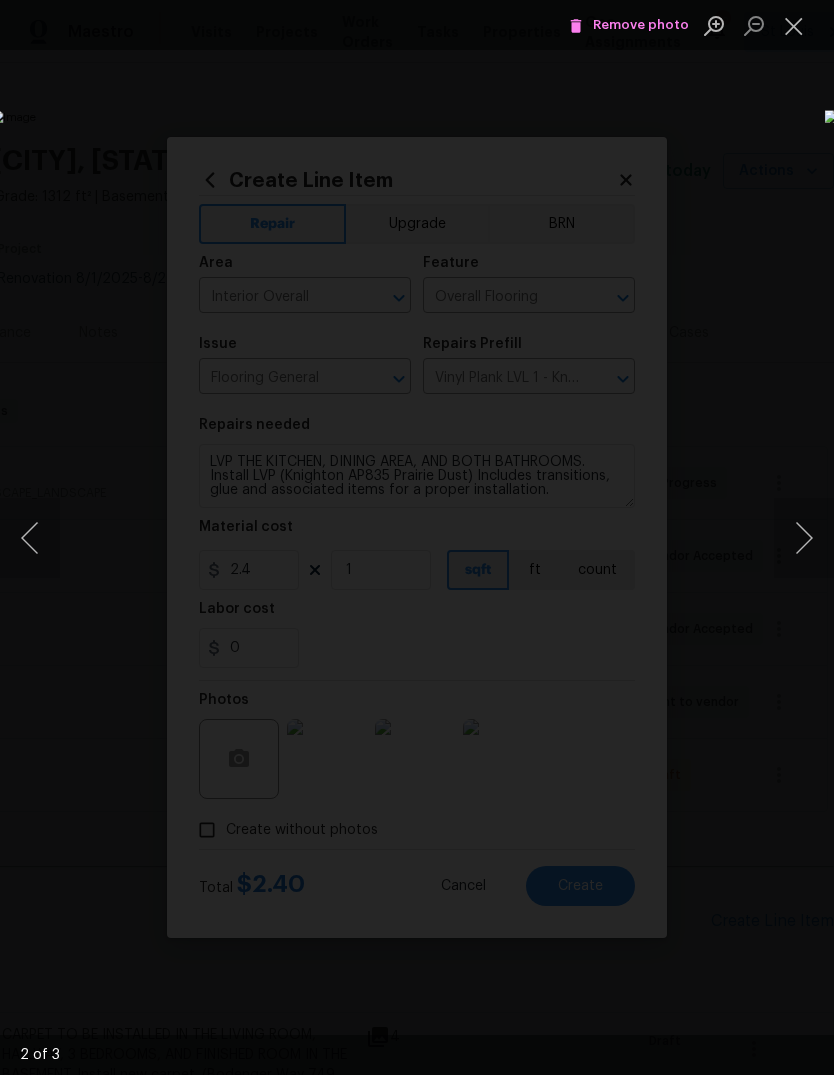 click at bounding box center (804, 538) 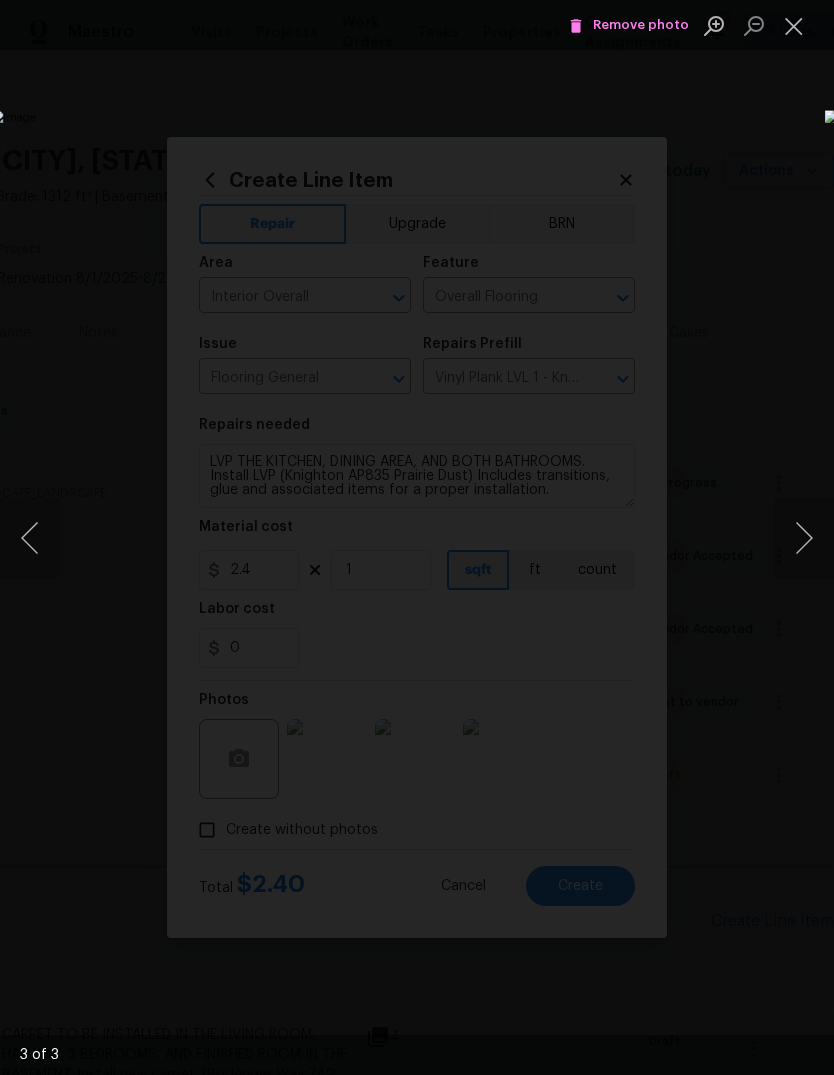 click at bounding box center [804, 538] 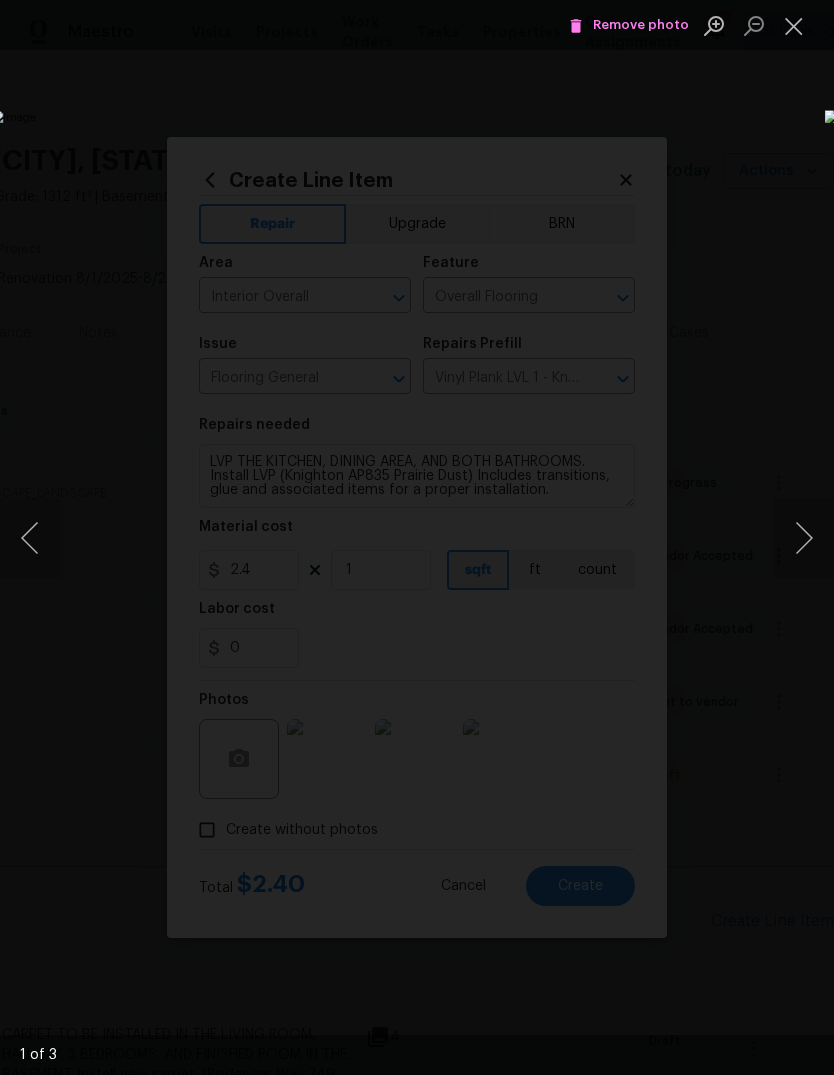 click at bounding box center (794, 25) 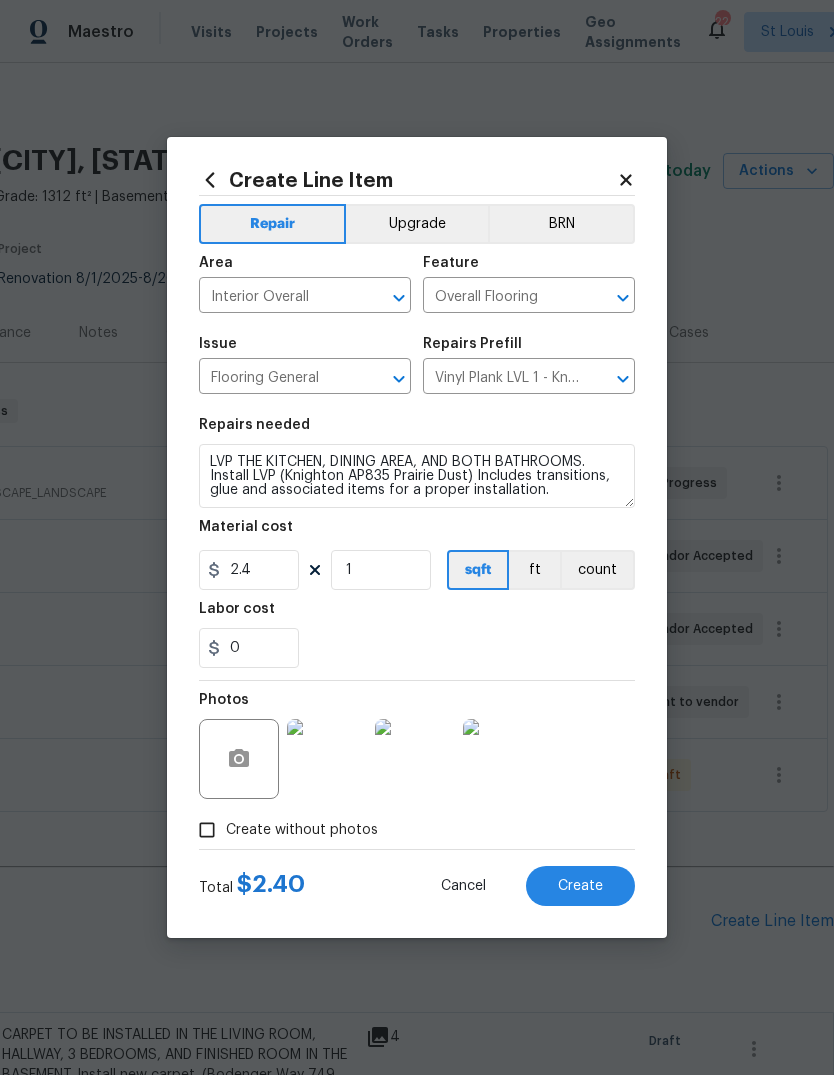 click on "Create" at bounding box center [580, 886] 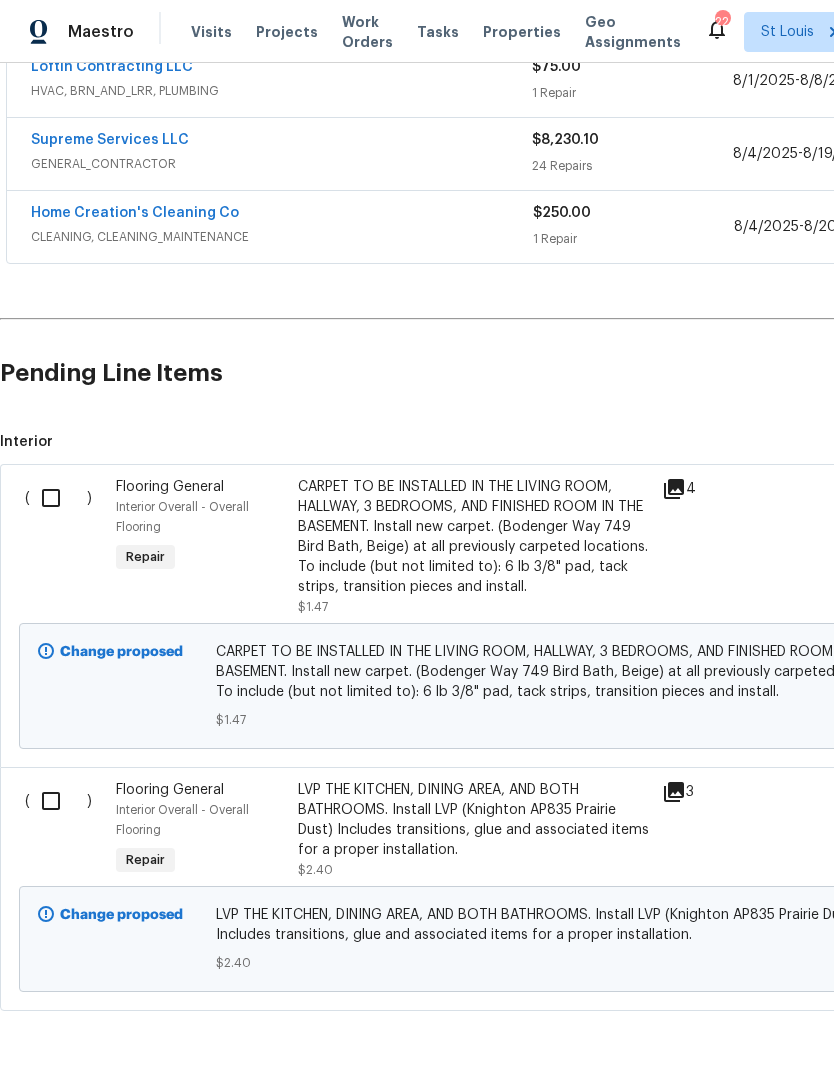 scroll, scrollTop: 547, scrollLeft: 0, axis: vertical 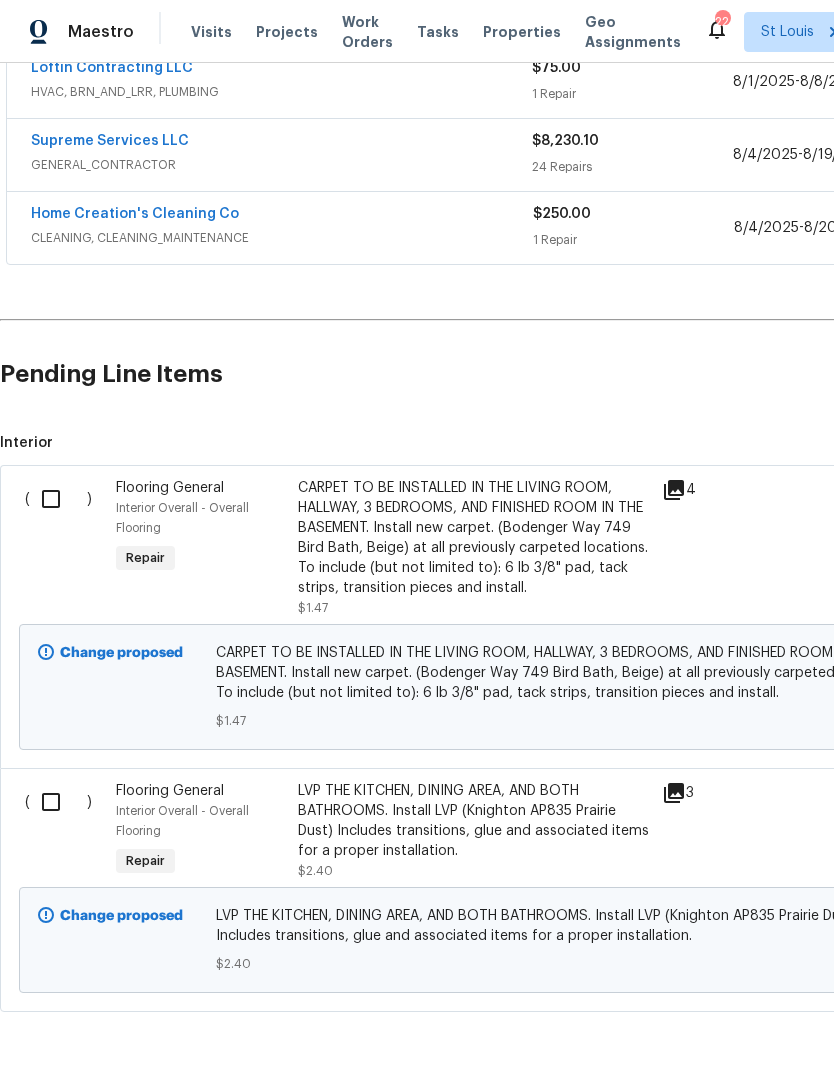 click at bounding box center [58, 499] 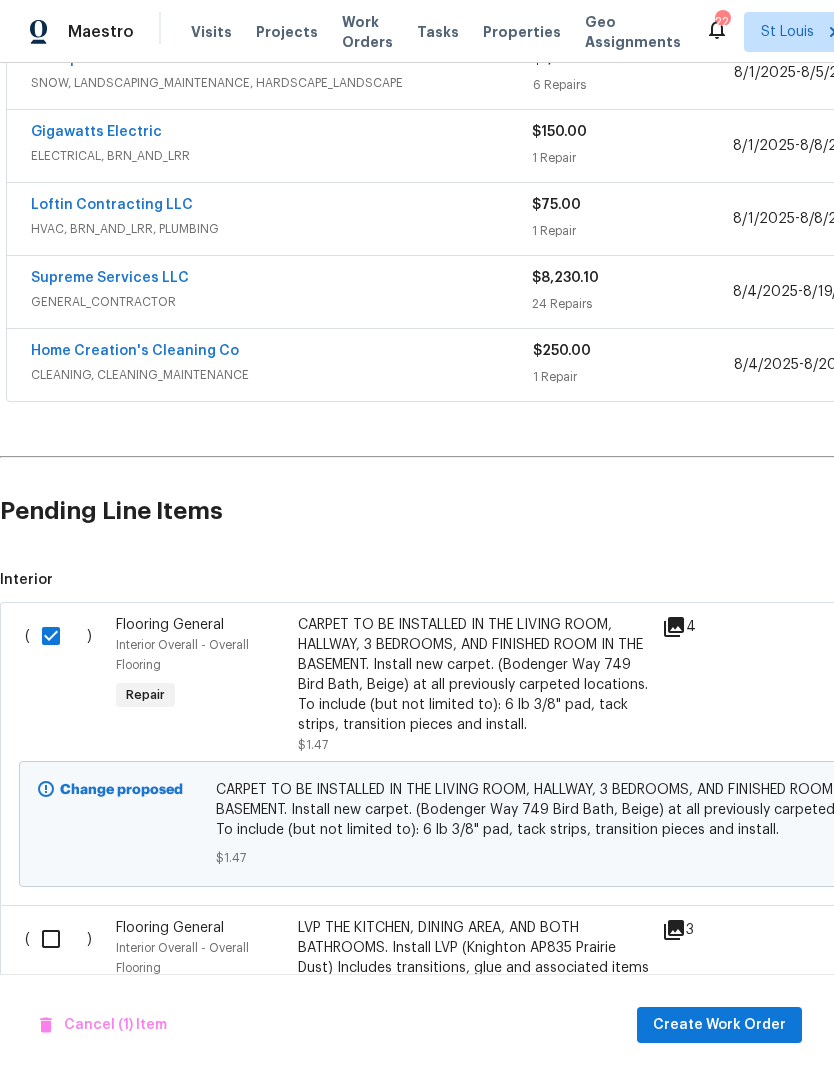 scroll, scrollTop: 409, scrollLeft: 0, axis: vertical 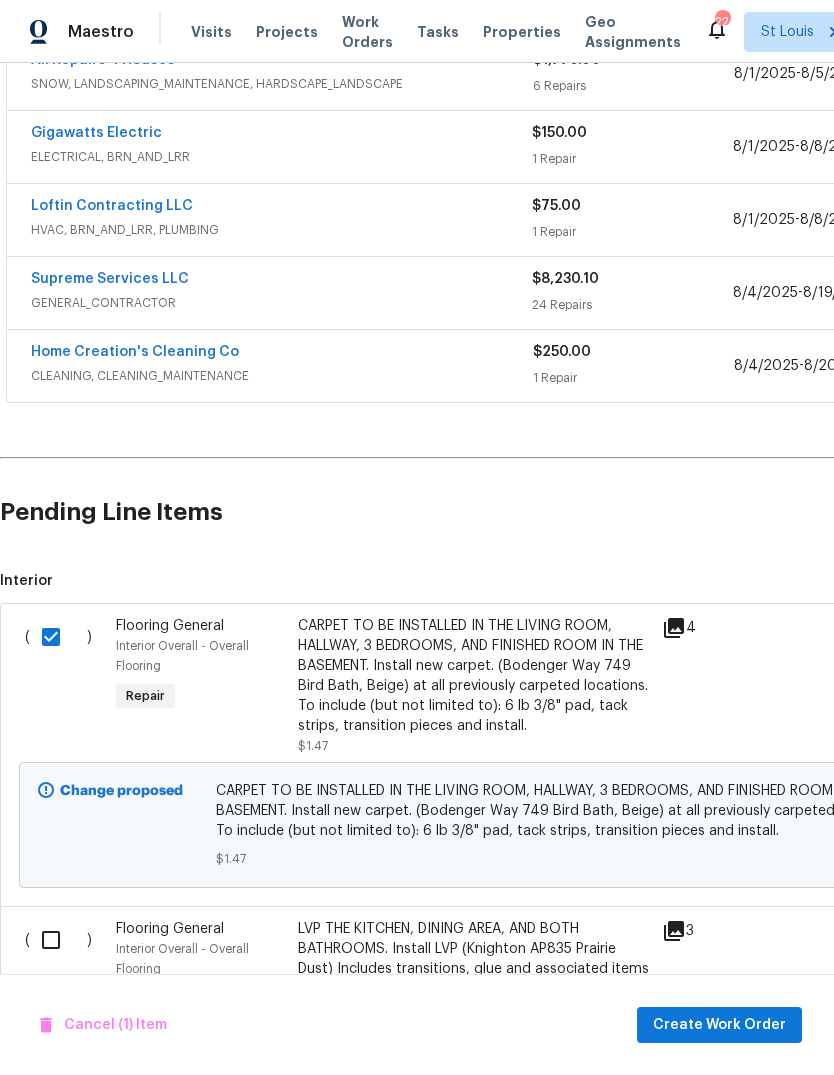 click at bounding box center (58, 940) 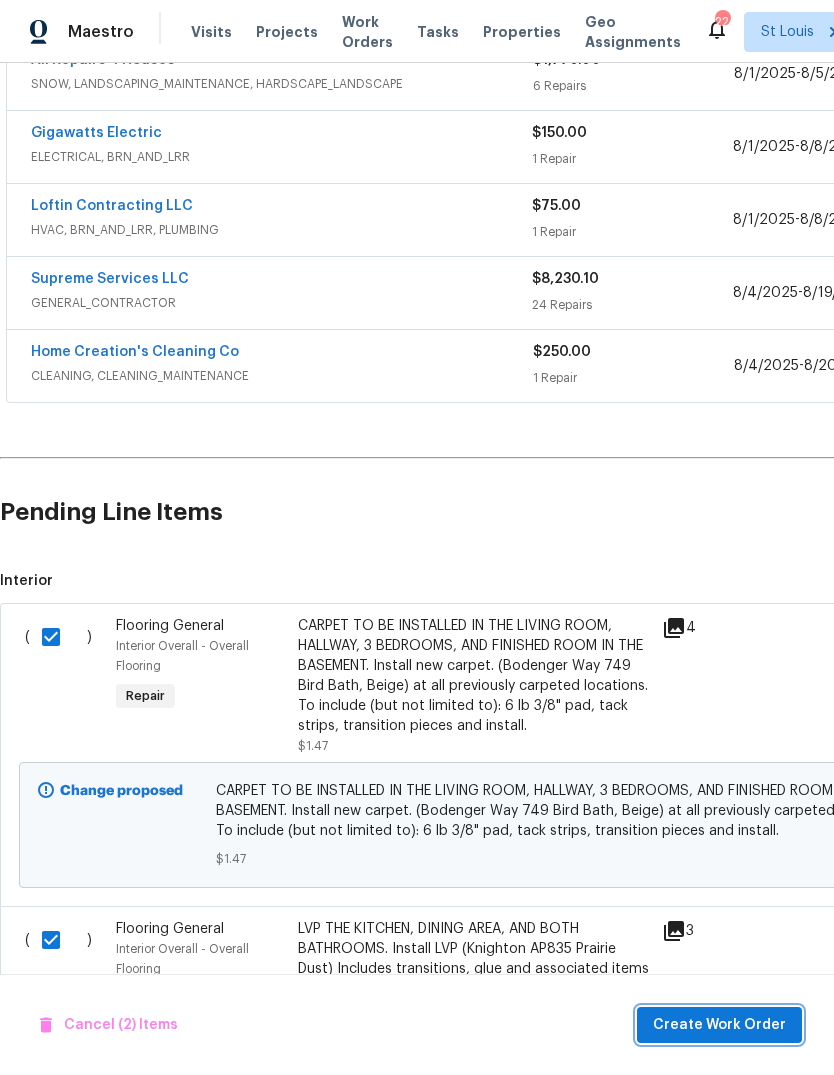 click on "Create Work Order" at bounding box center (719, 1025) 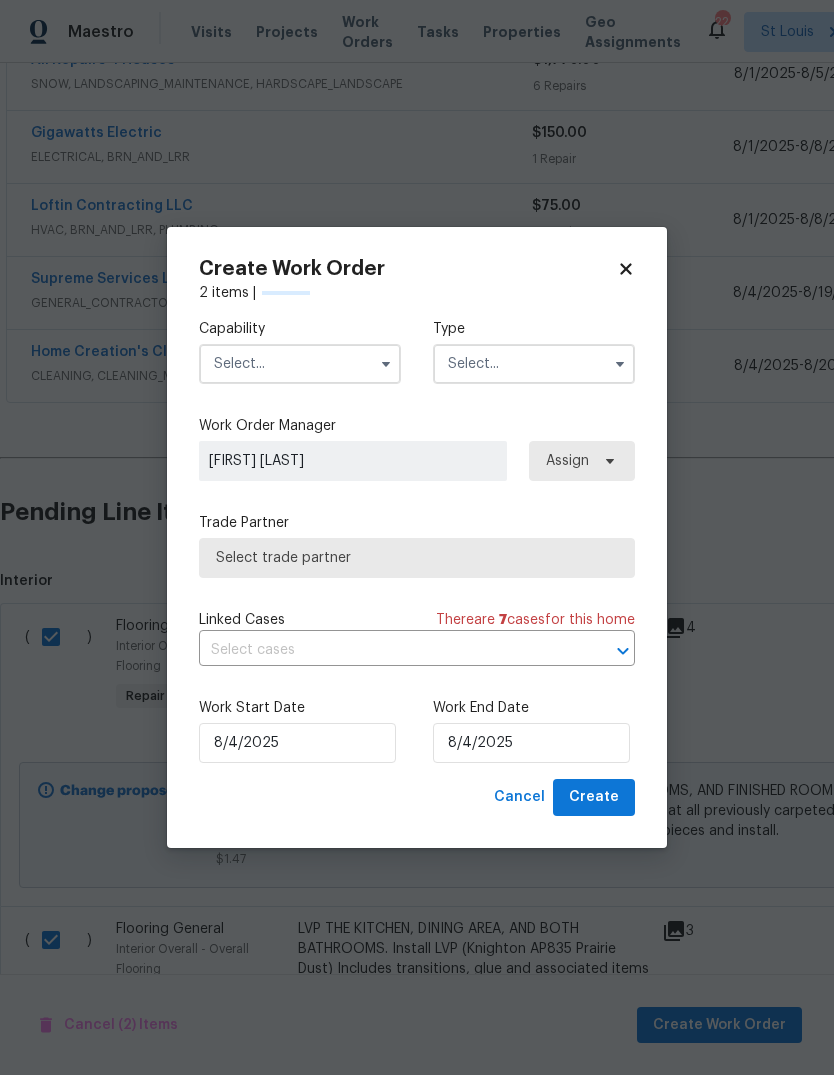 checkbox on "false" 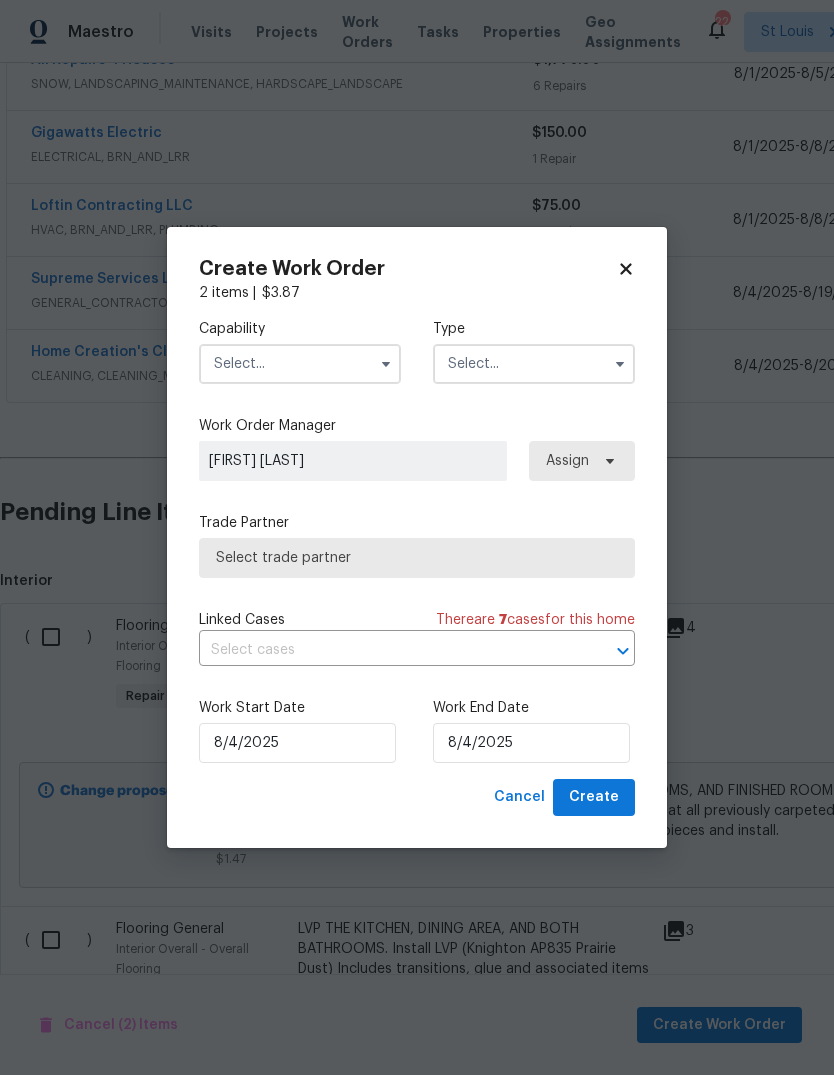 click at bounding box center [300, 364] 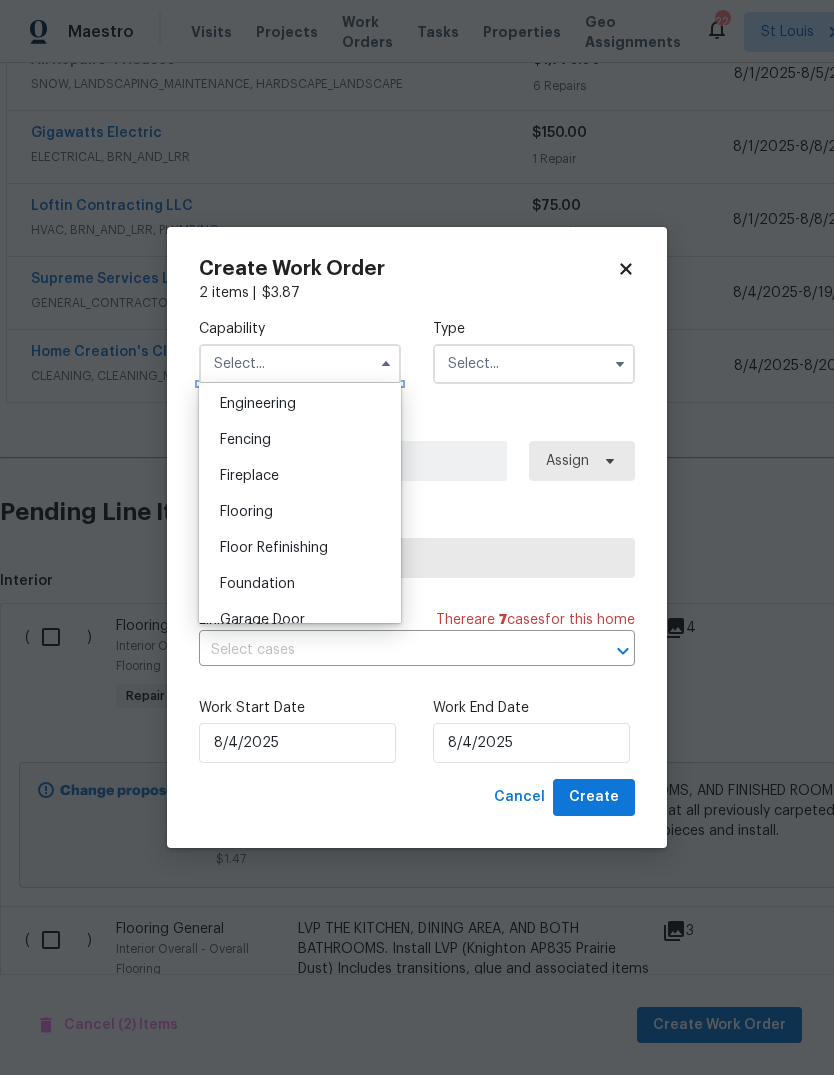 scroll, scrollTop: 675, scrollLeft: 0, axis: vertical 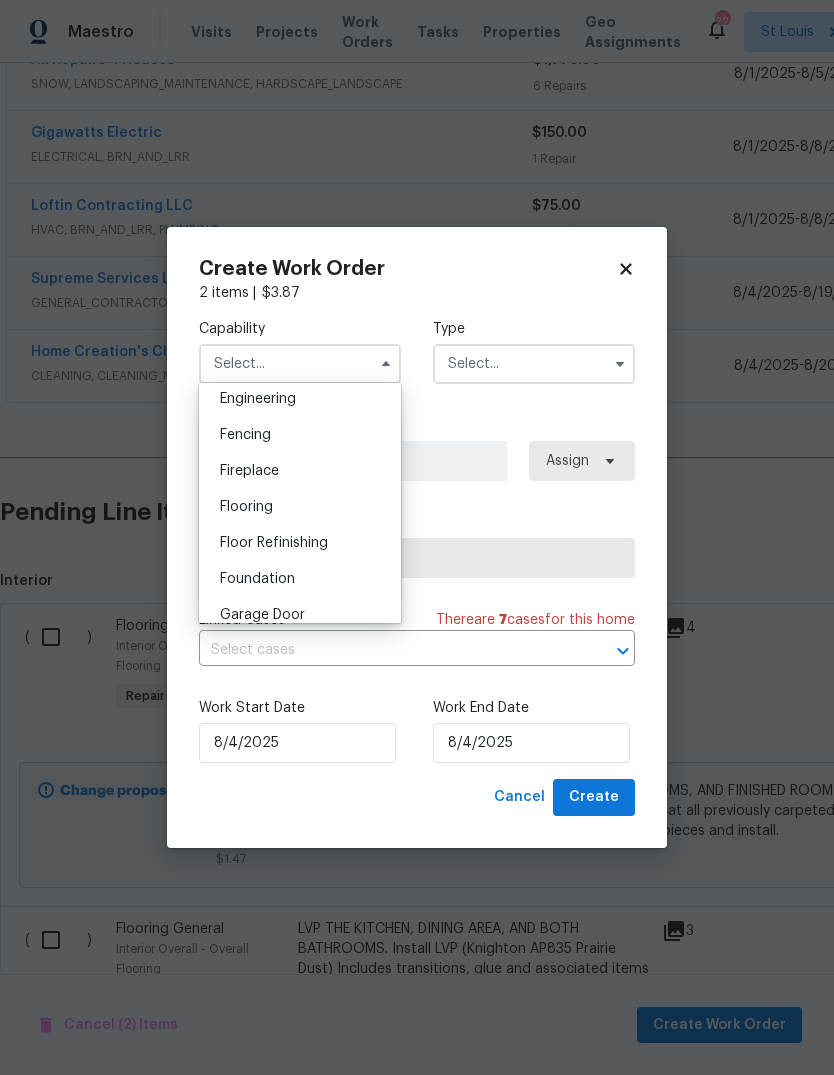 click on "Flooring" at bounding box center [300, 507] 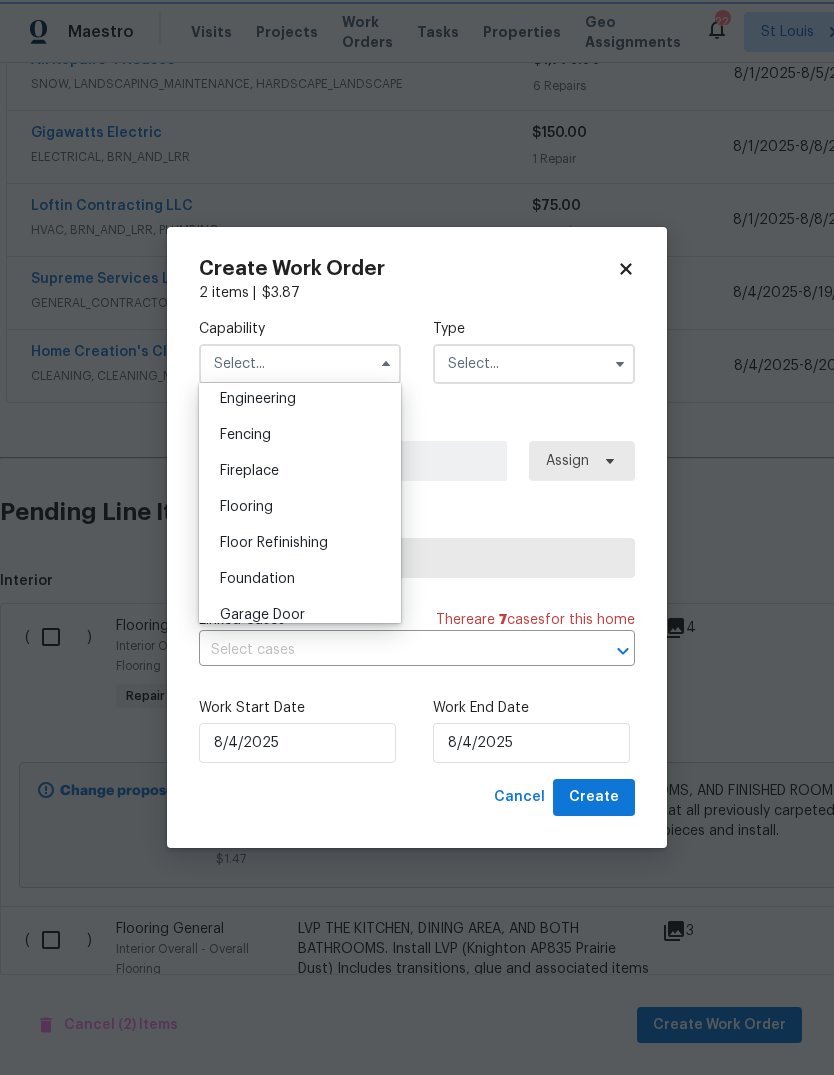 type on "Flooring" 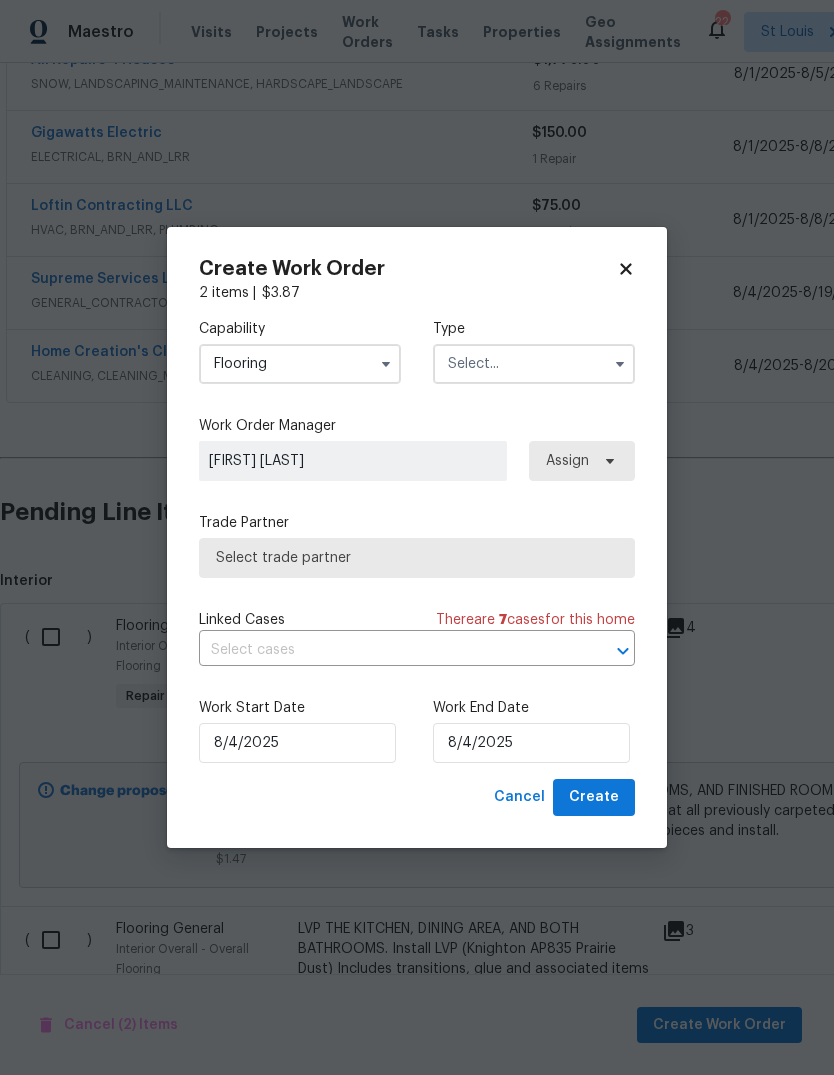 click at bounding box center [534, 364] 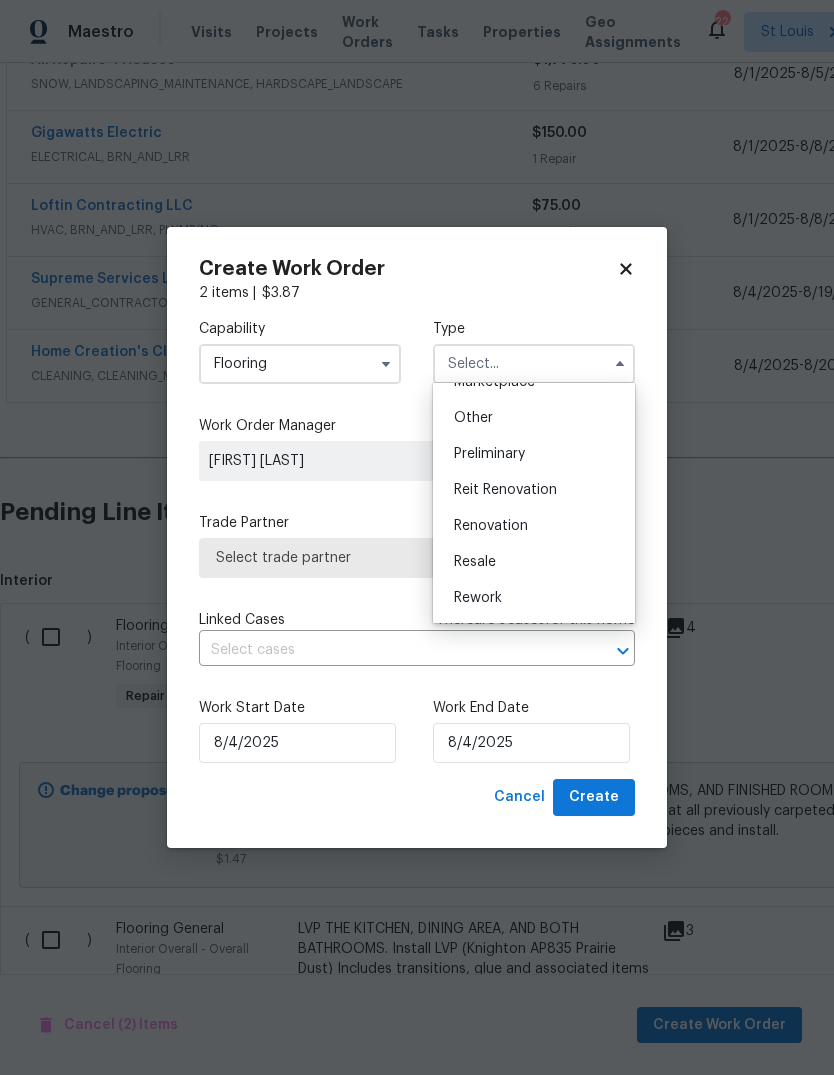 scroll, scrollTop: 402, scrollLeft: 0, axis: vertical 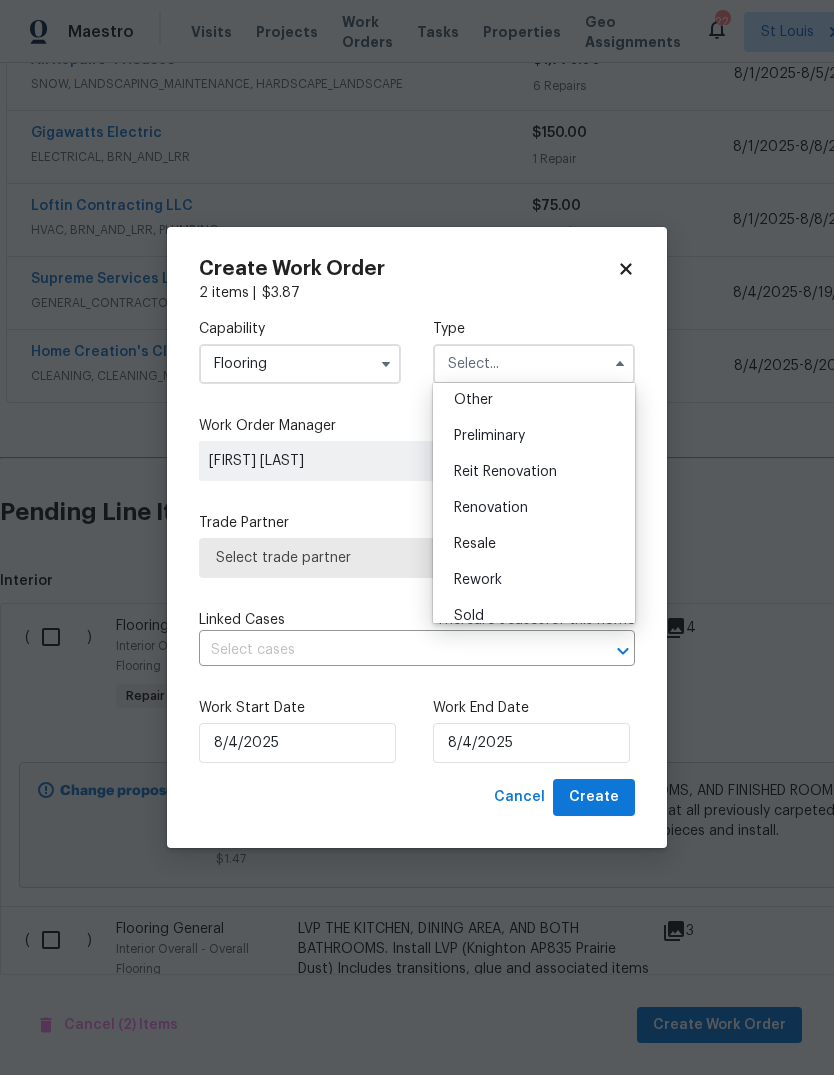 click on "Renovation" at bounding box center (534, 508) 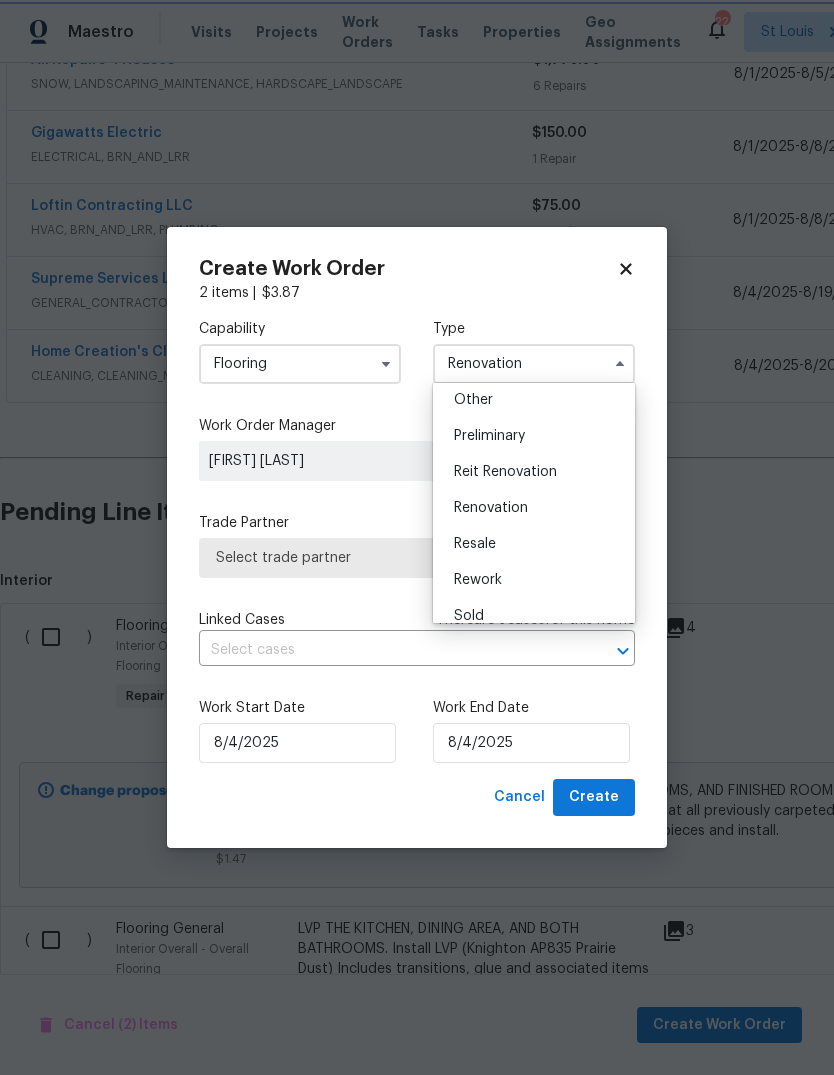 scroll, scrollTop: 0, scrollLeft: 0, axis: both 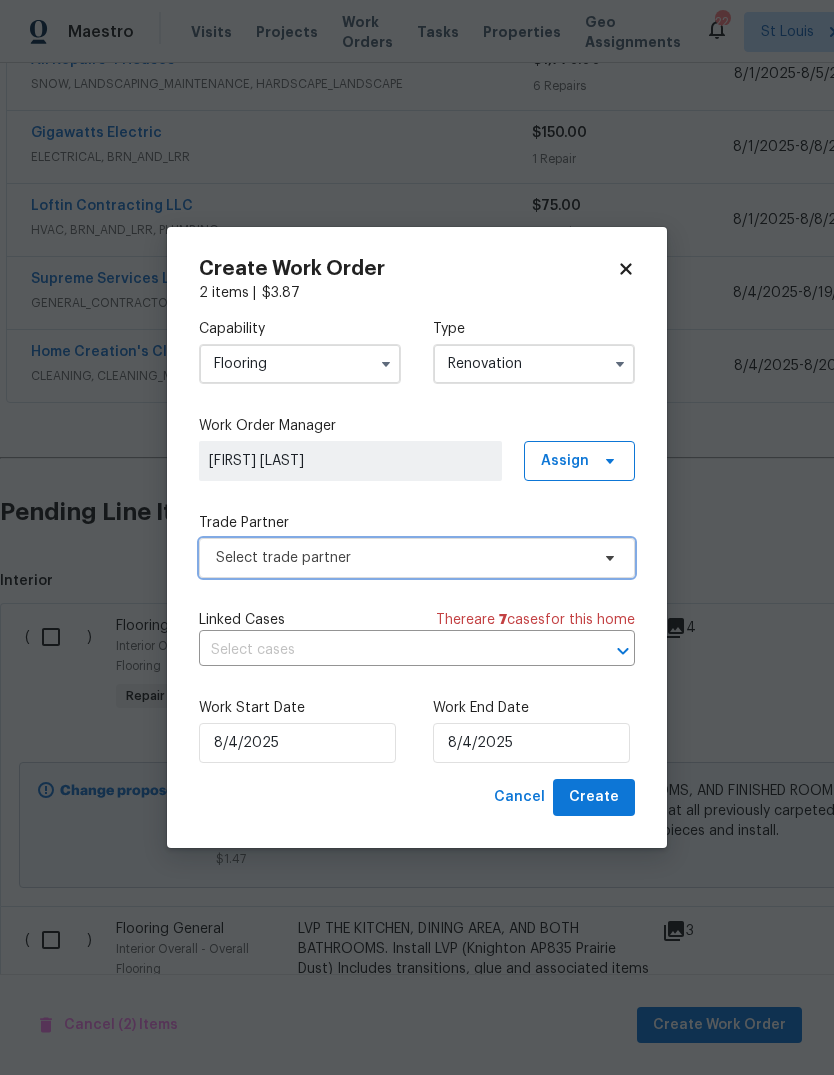 click on "Select trade partner" at bounding box center [417, 558] 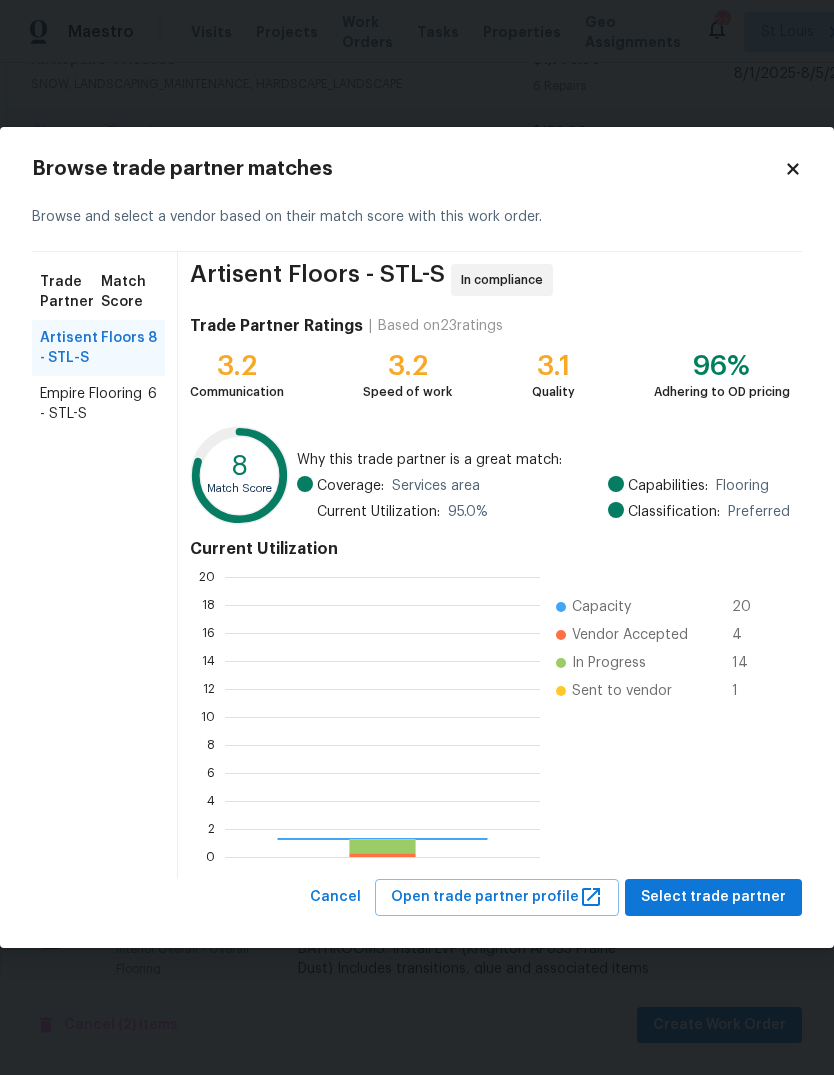 scroll, scrollTop: 2, scrollLeft: 2, axis: both 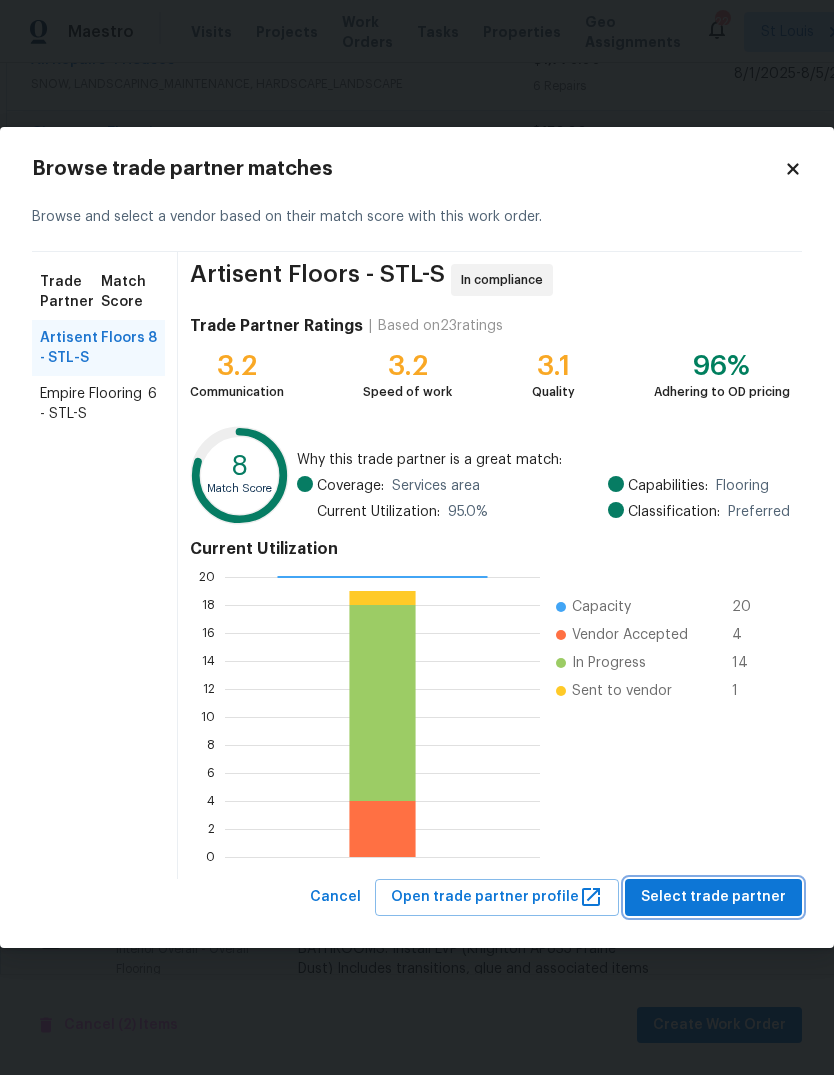click on "Select trade partner" at bounding box center [713, 897] 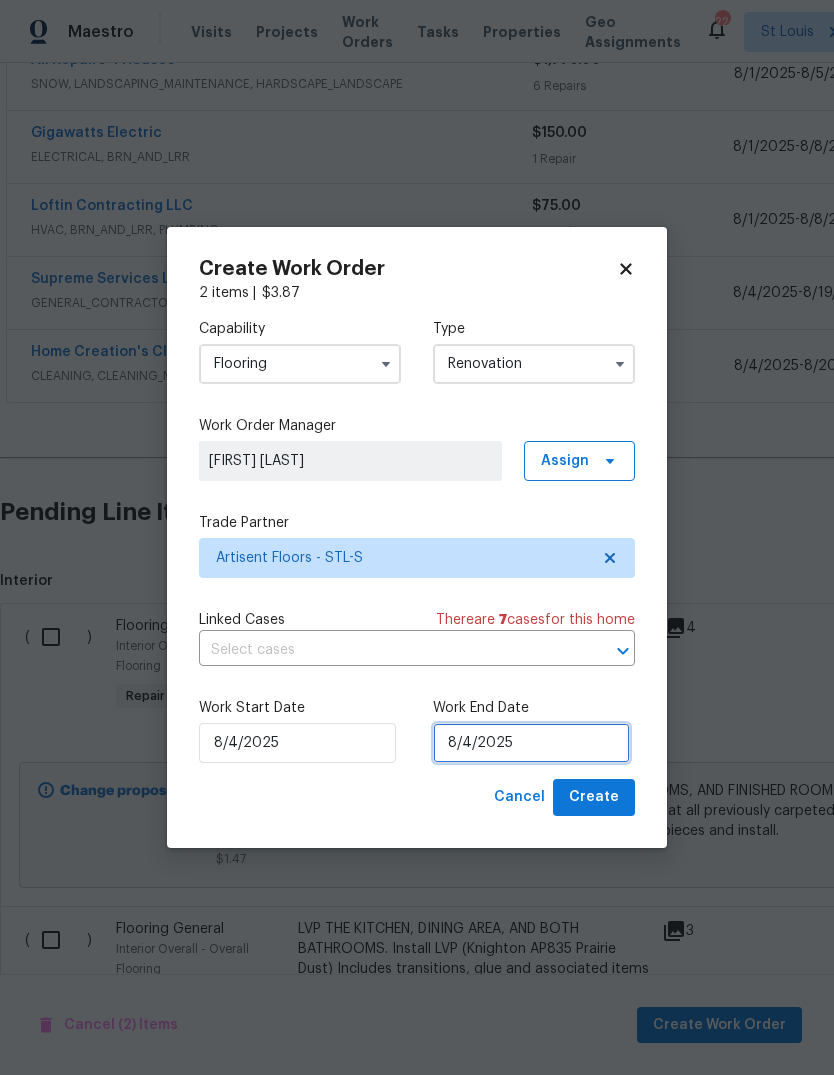 click on "8/4/2025" at bounding box center [531, 743] 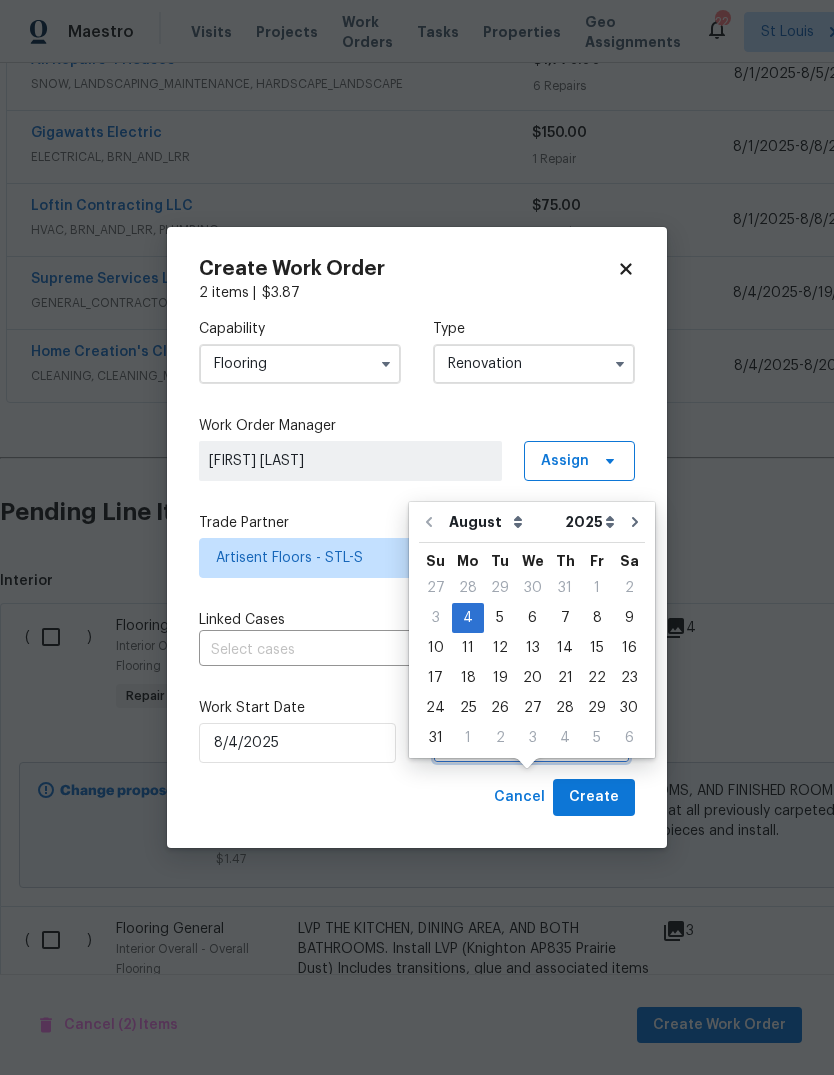 scroll, scrollTop: 63, scrollLeft: 0, axis: vertical 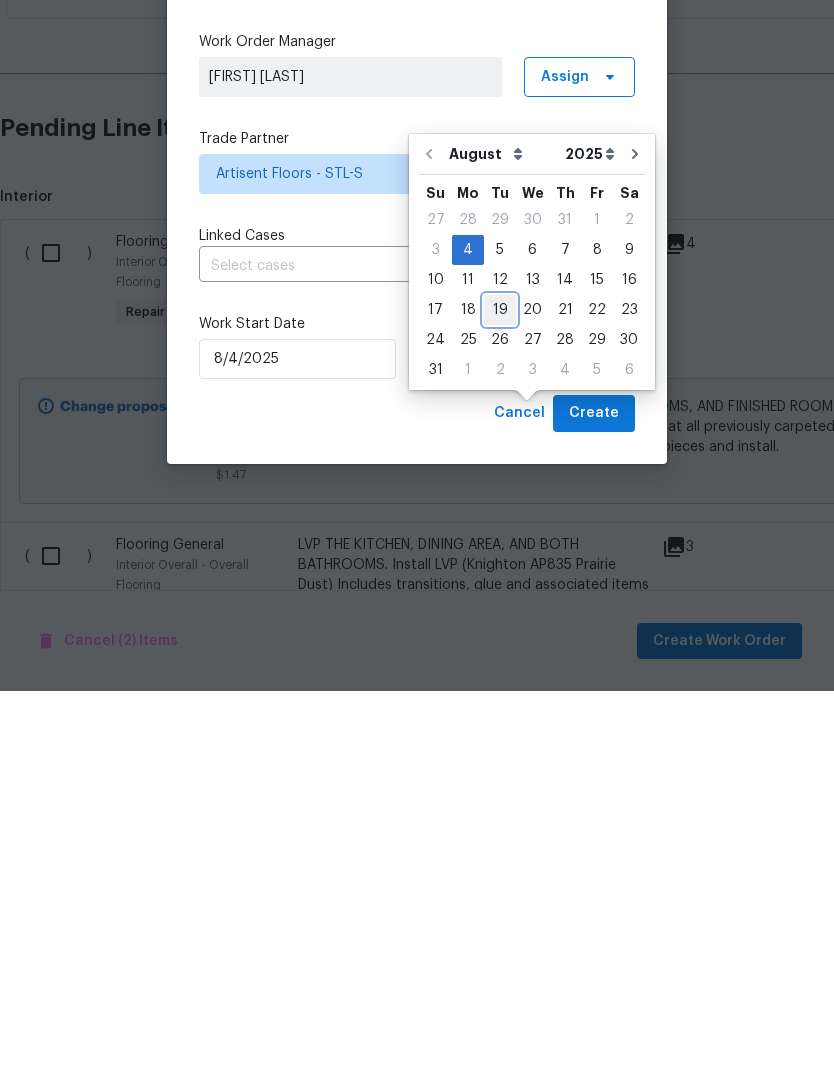 click on "19" at bounding box center [500, 694] 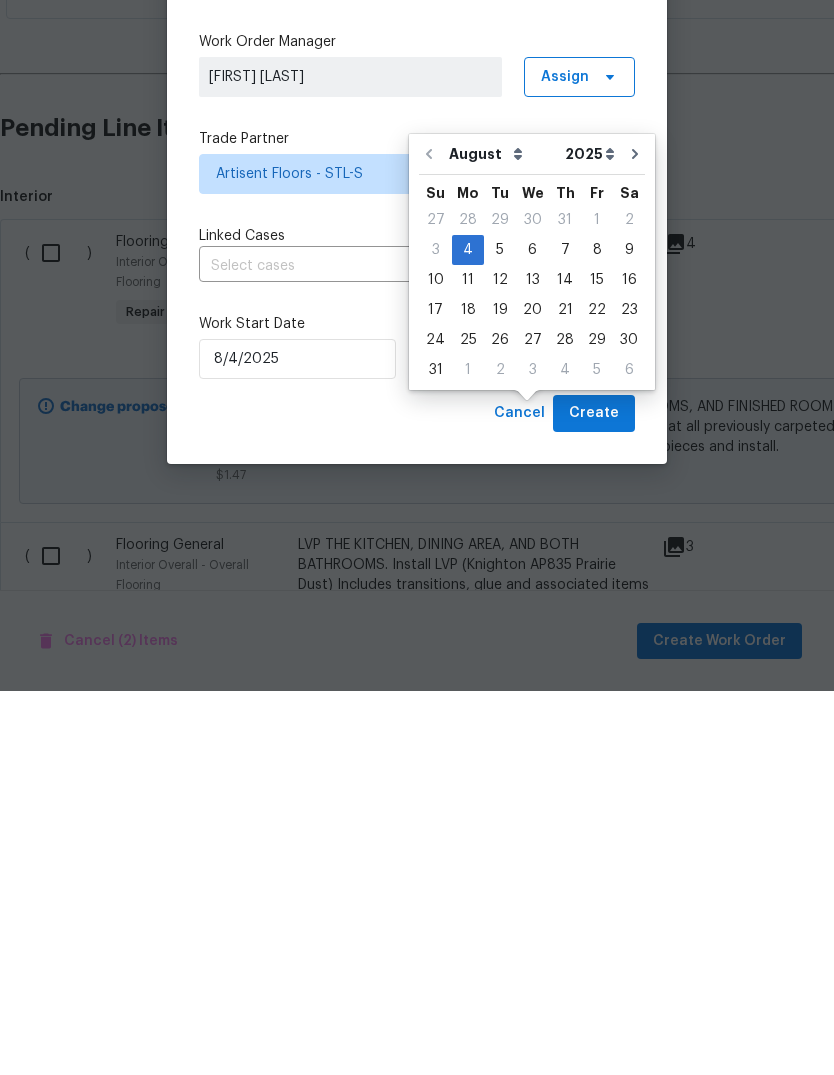 scroll, scrollTop: 75, scrollLeft: 0, axis: vertical 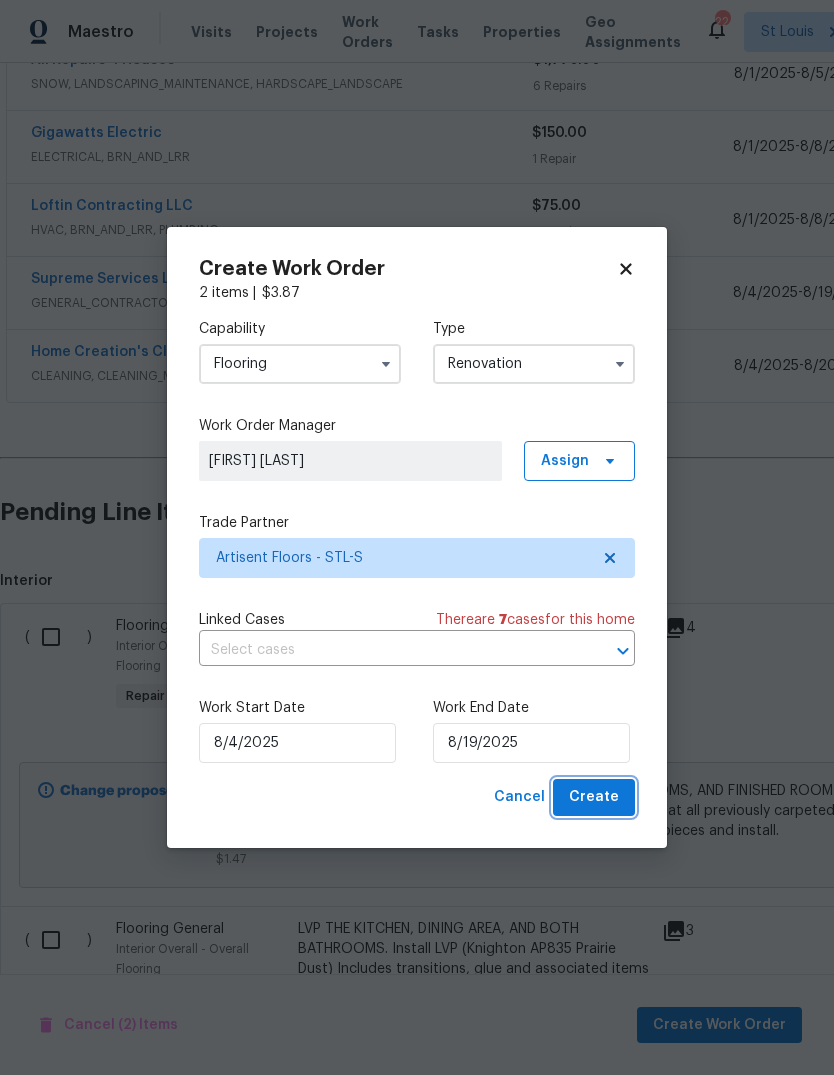click on "Create" at bounding box center [594, 797] 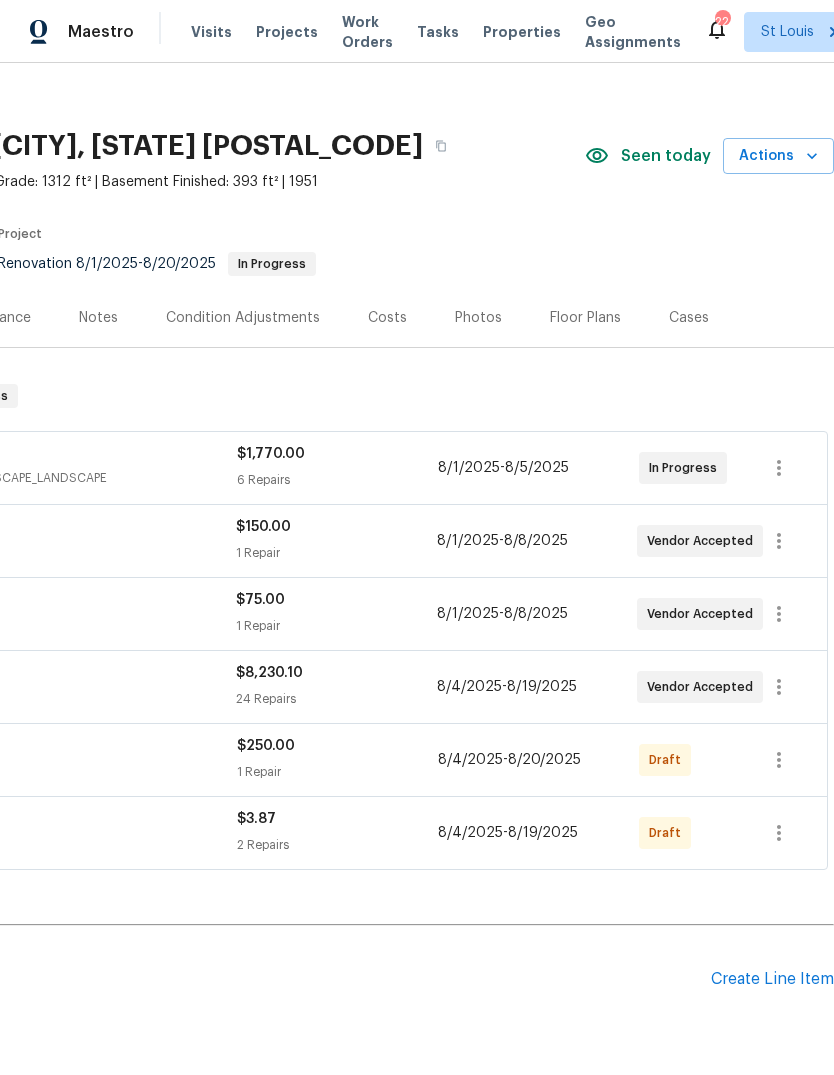 scroll, scrollTop: 14, scrollLeft: 296, axis: both 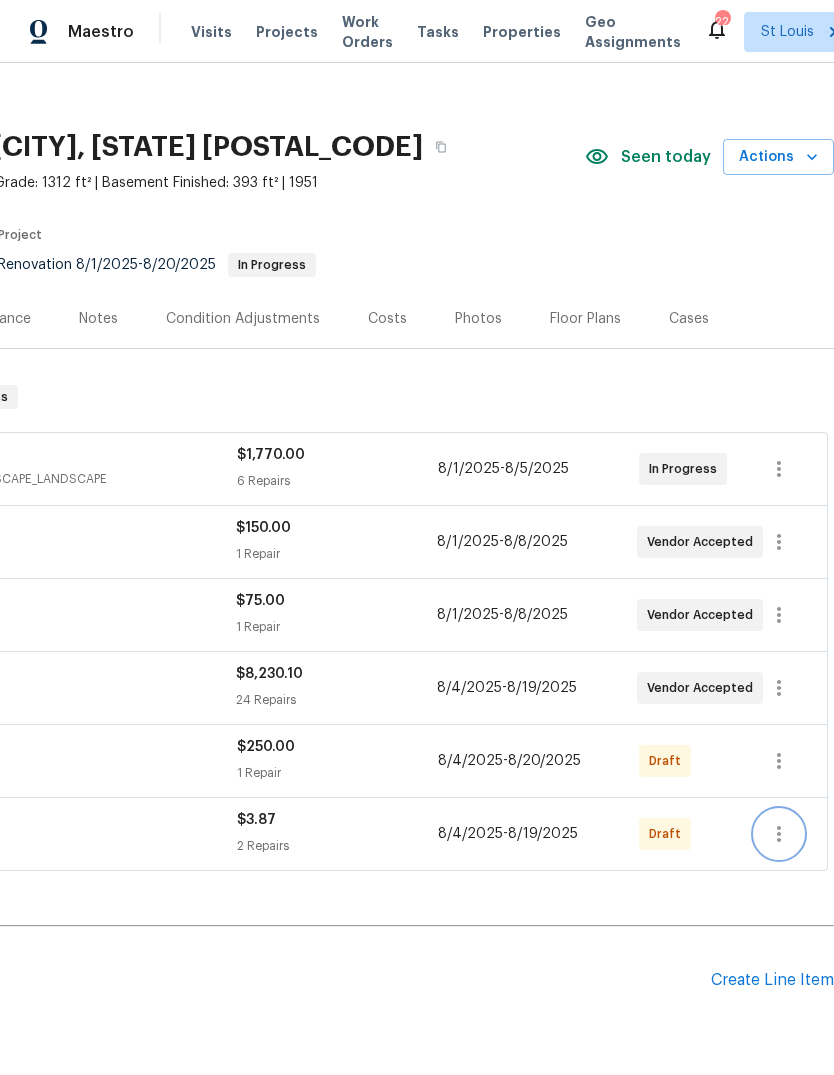 click 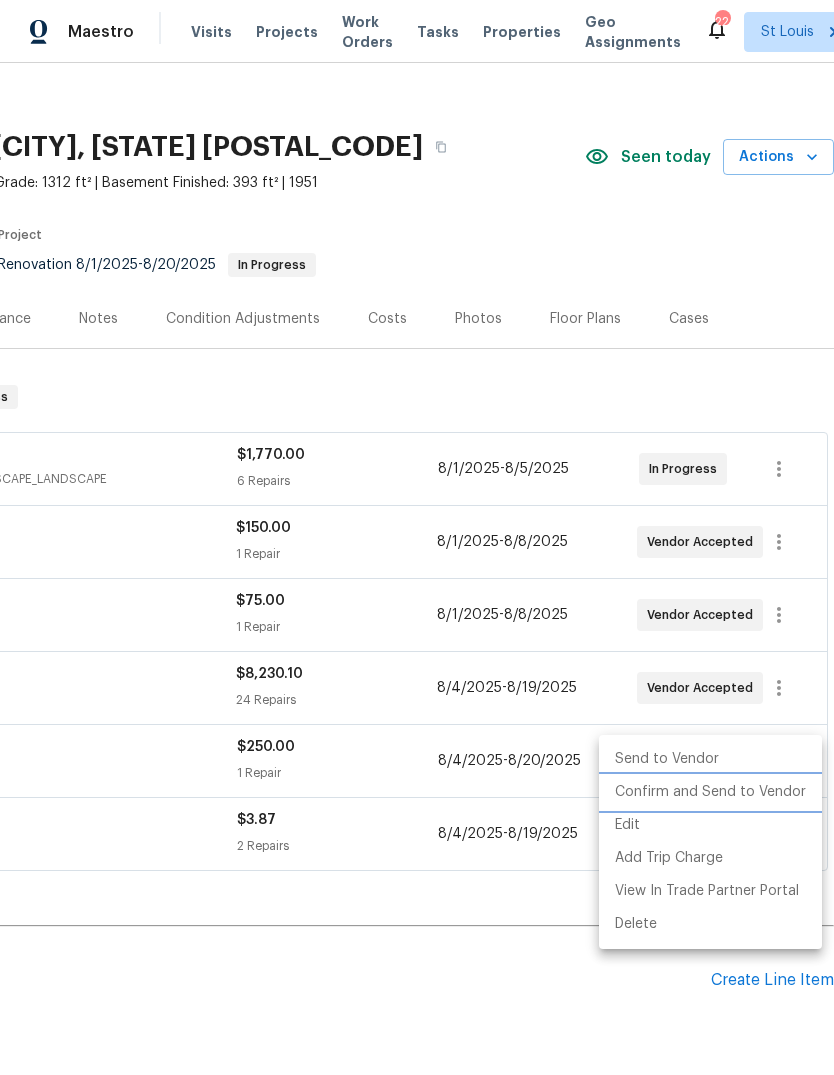 click on "Confirm and Send to Vendor" at bounding box center [710, 792] 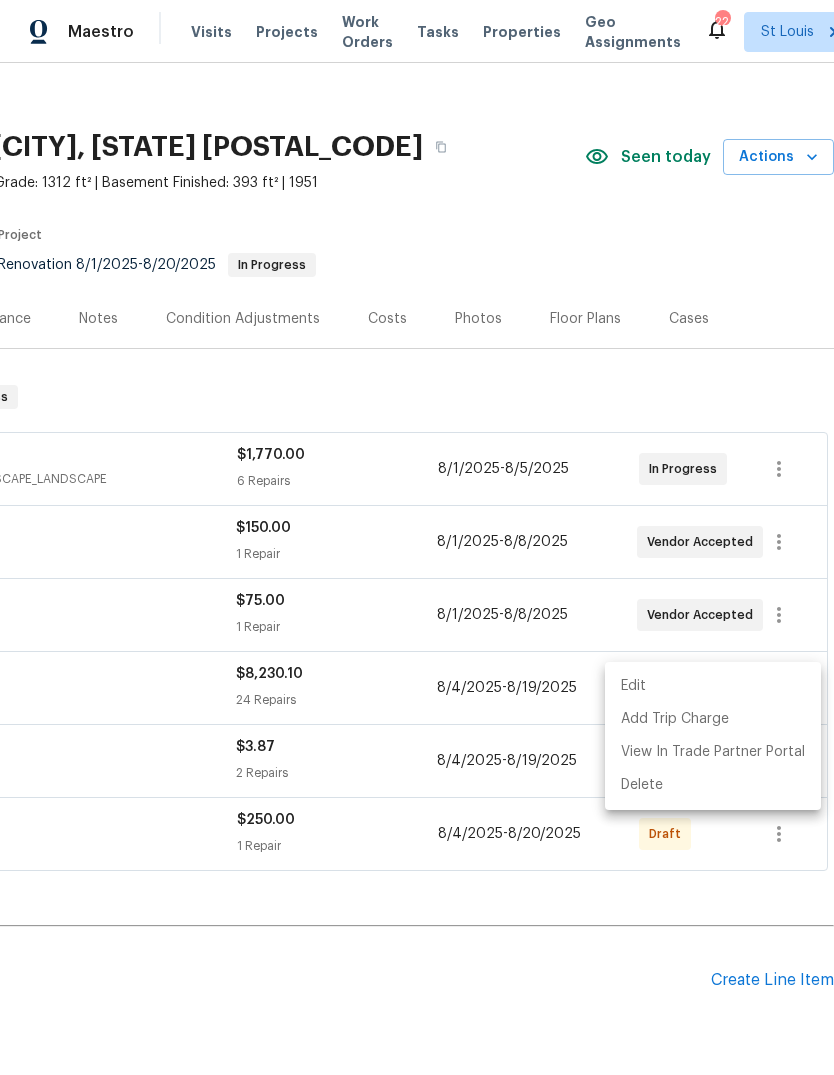 click at bounding box center (417, 537) 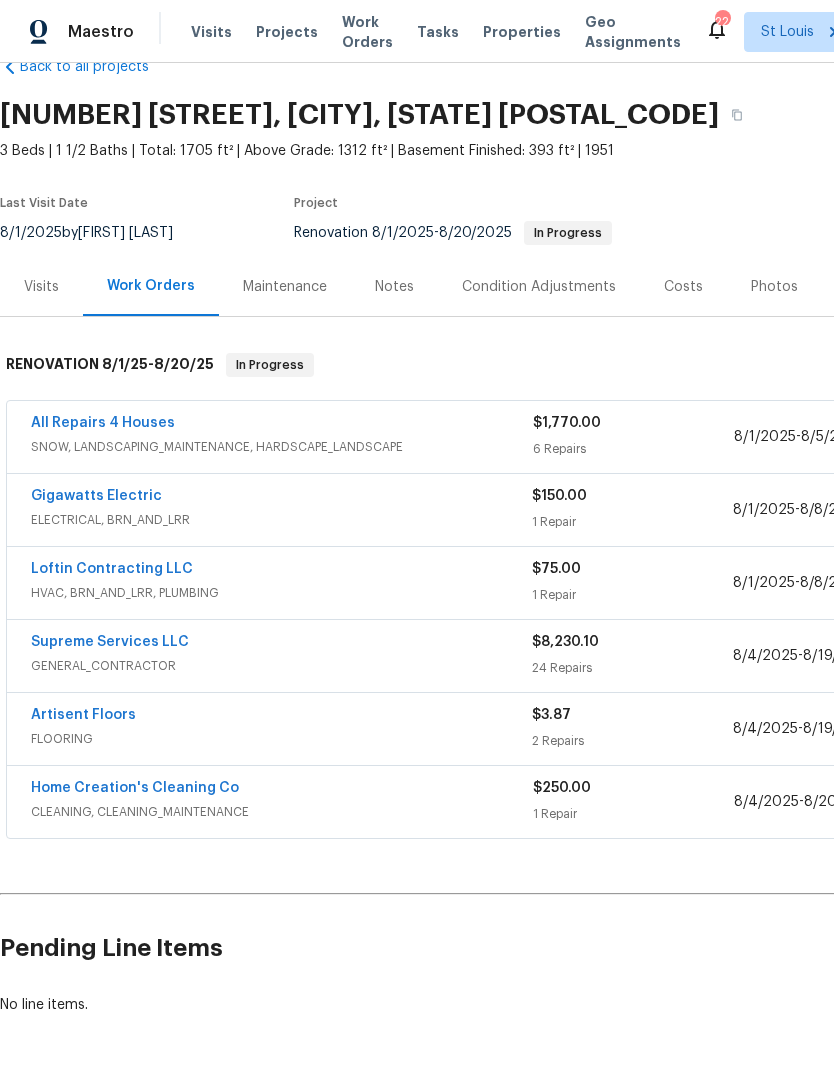 scroll, scrollTop: 46, scrollLeft: 0, axis: vertical 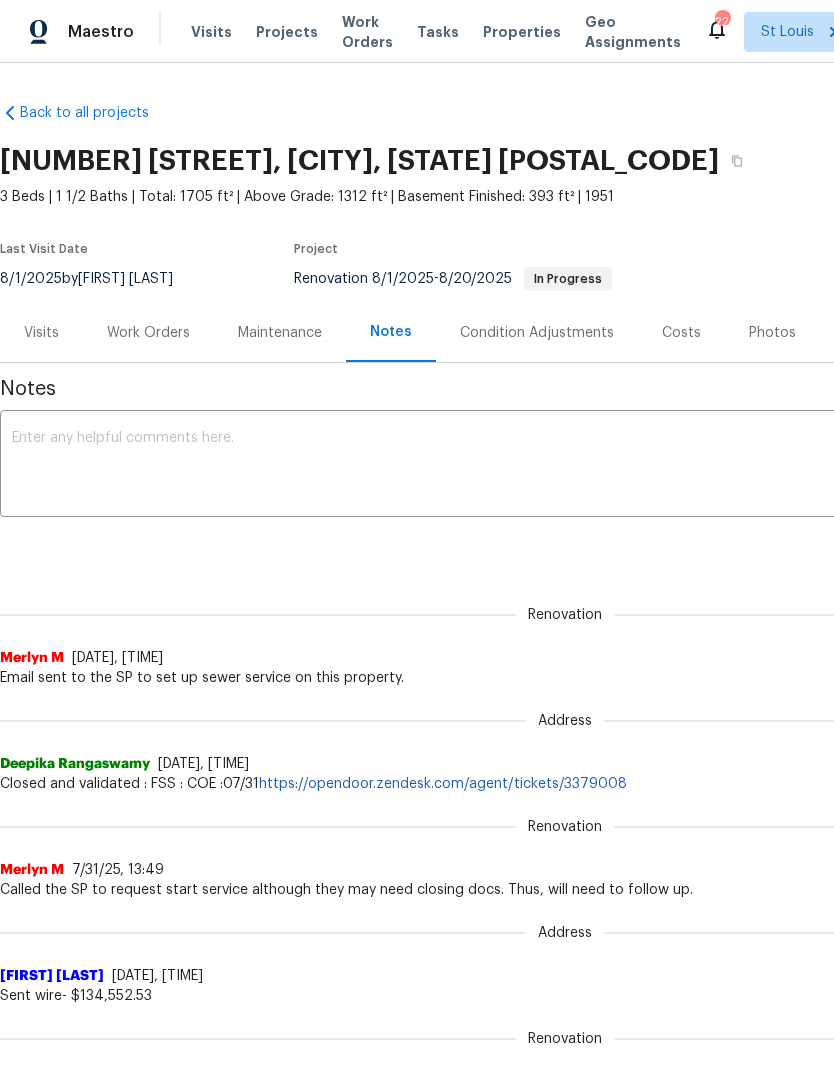 click at bounding box center [565, 466] 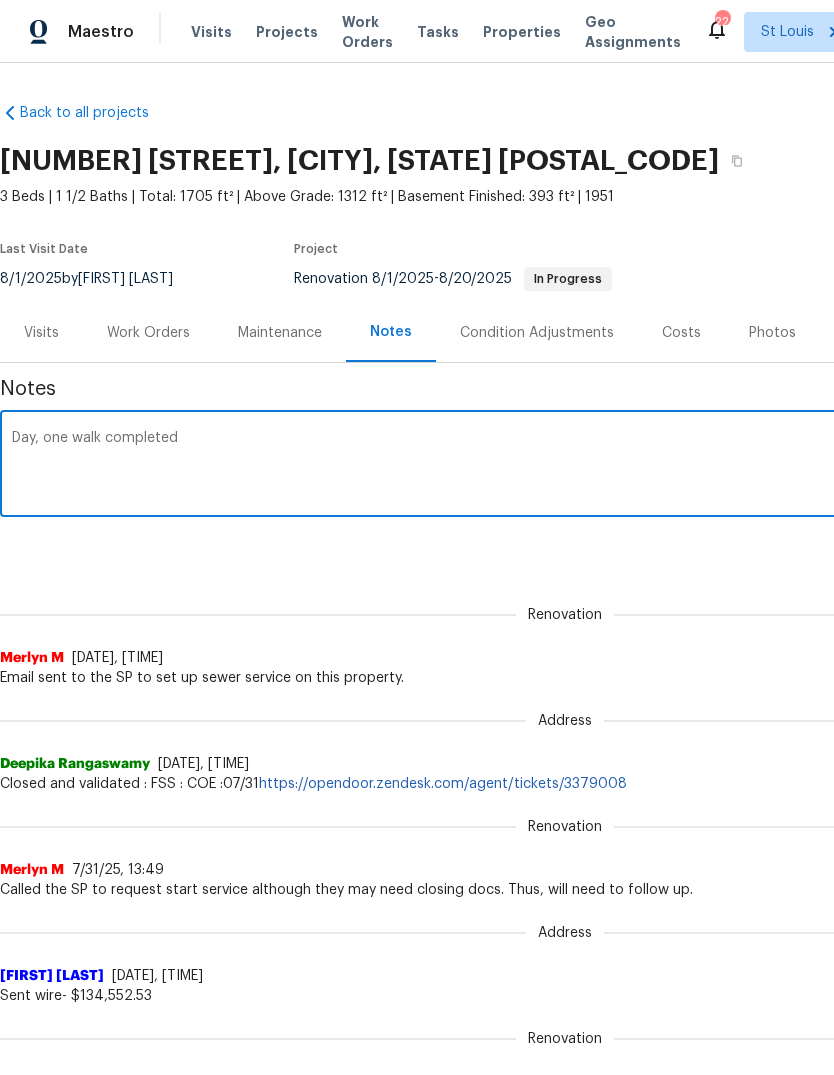 click on "Day, one walk completed" at bounding box center [565, 466] 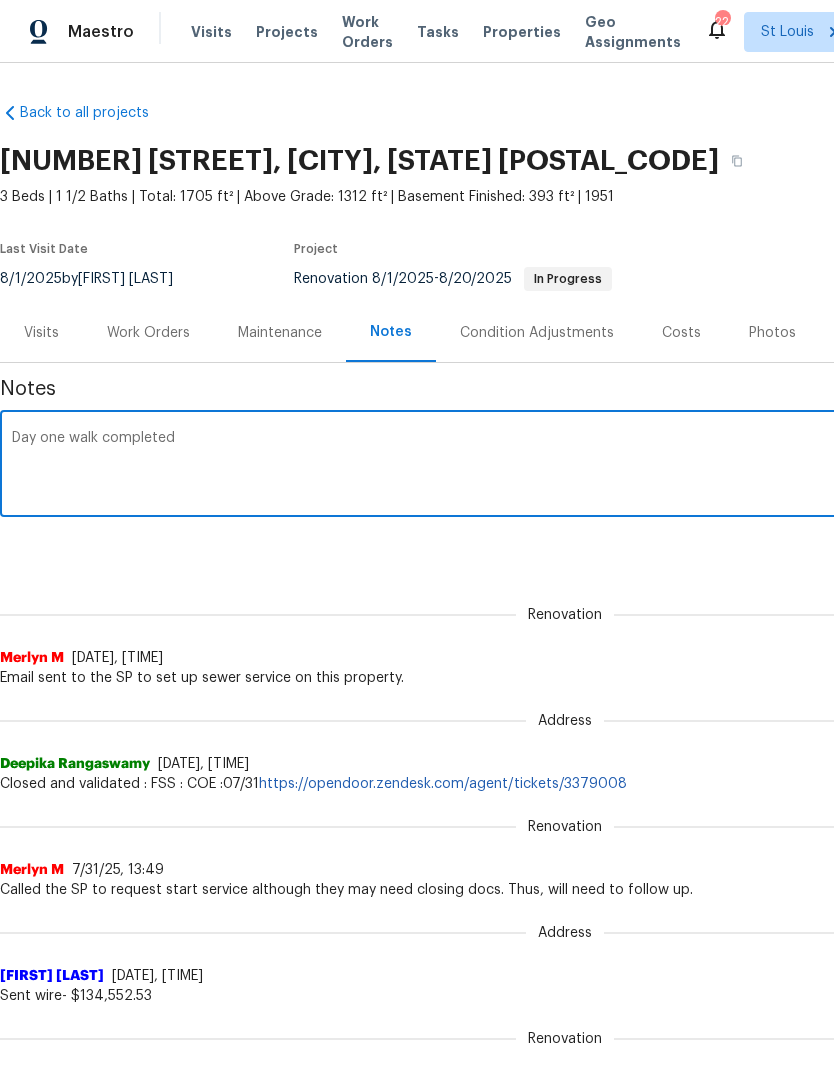 click on "Day one walk completed" at bounding box center (565, 466) 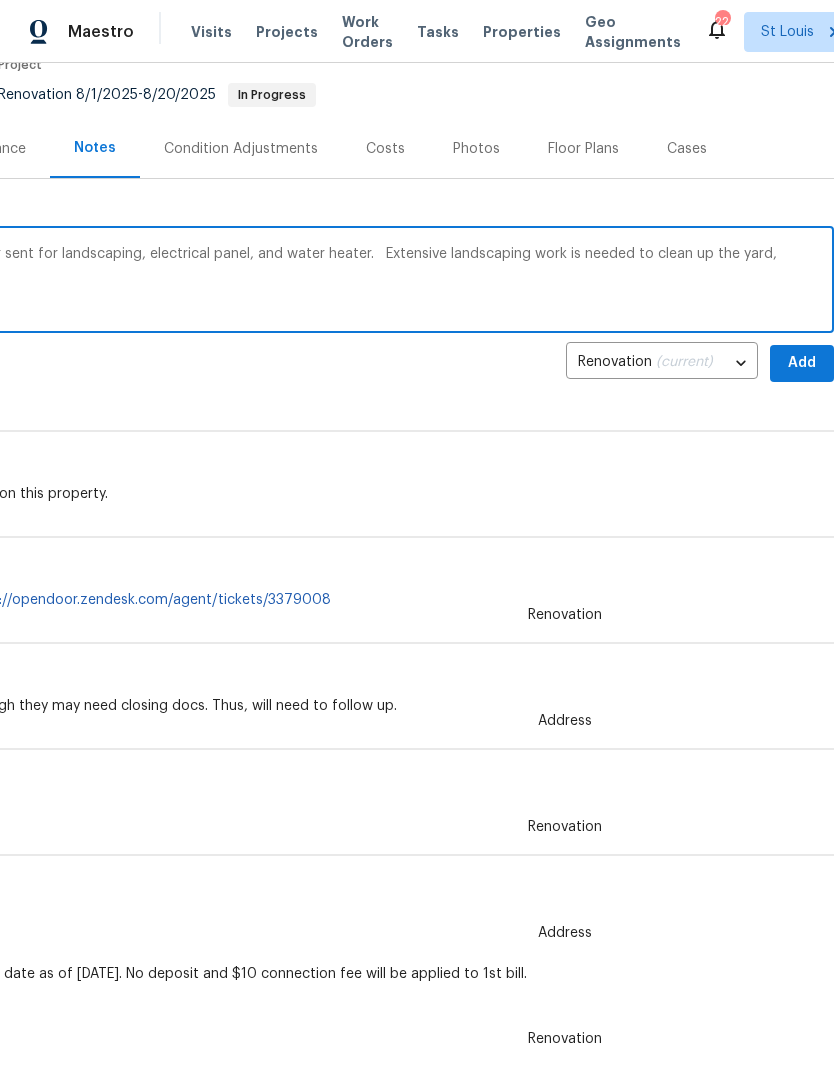 scroll, scrollTop: 187, scrollLeft: 296, axis: both 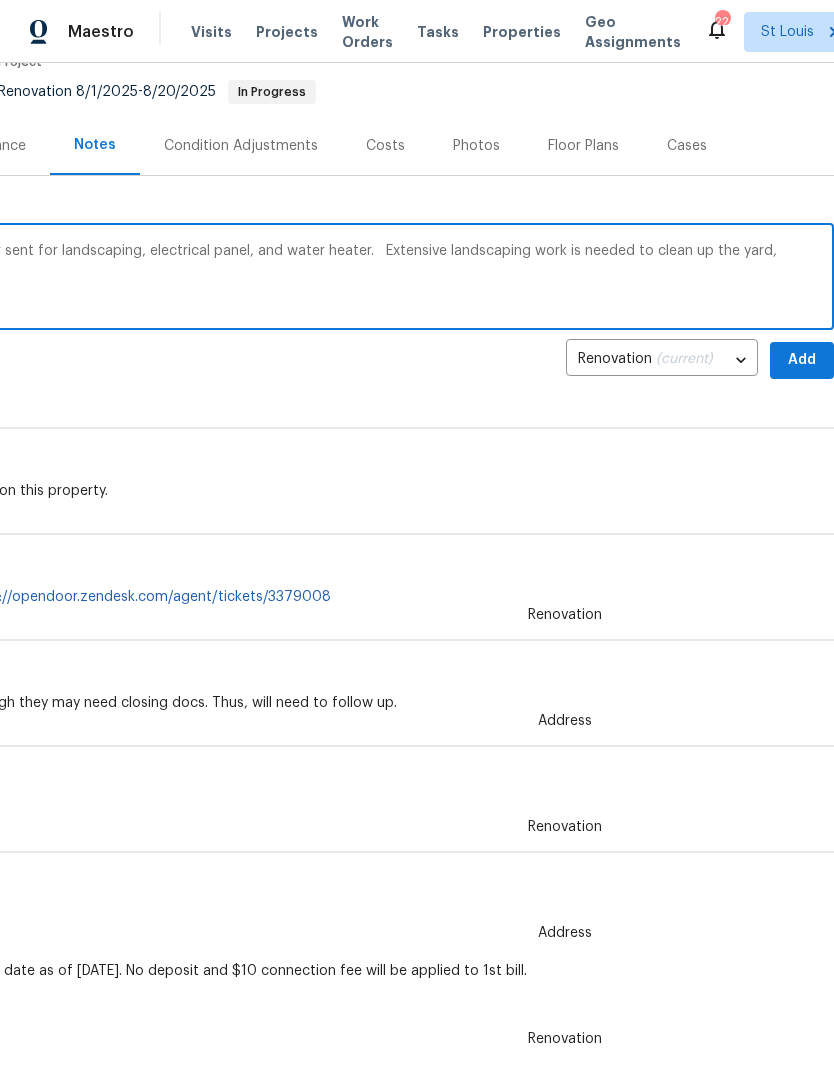type on "Day one walk completed.  Initial work order sent for landscaping, electrical panel, and water heater.   Extensive landscaping work is needed to clean up the yard, including removal of a dead tree." 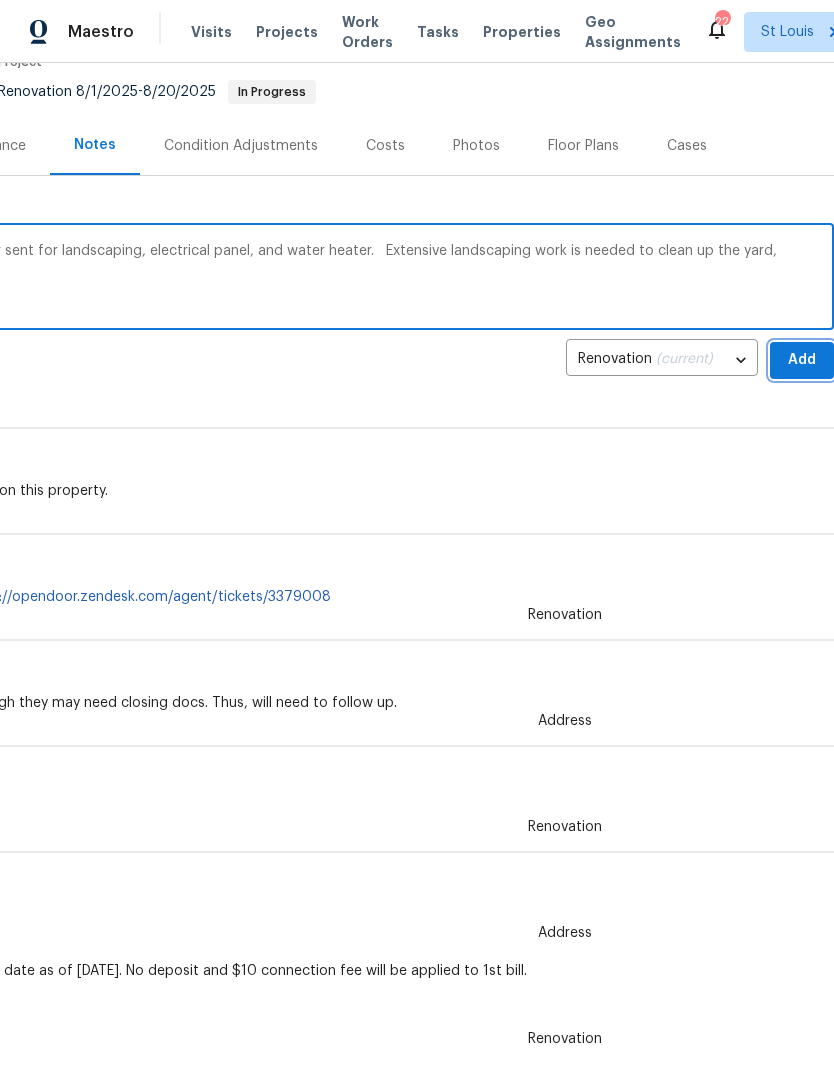 click on "Add" at bounding box center (802, 360) 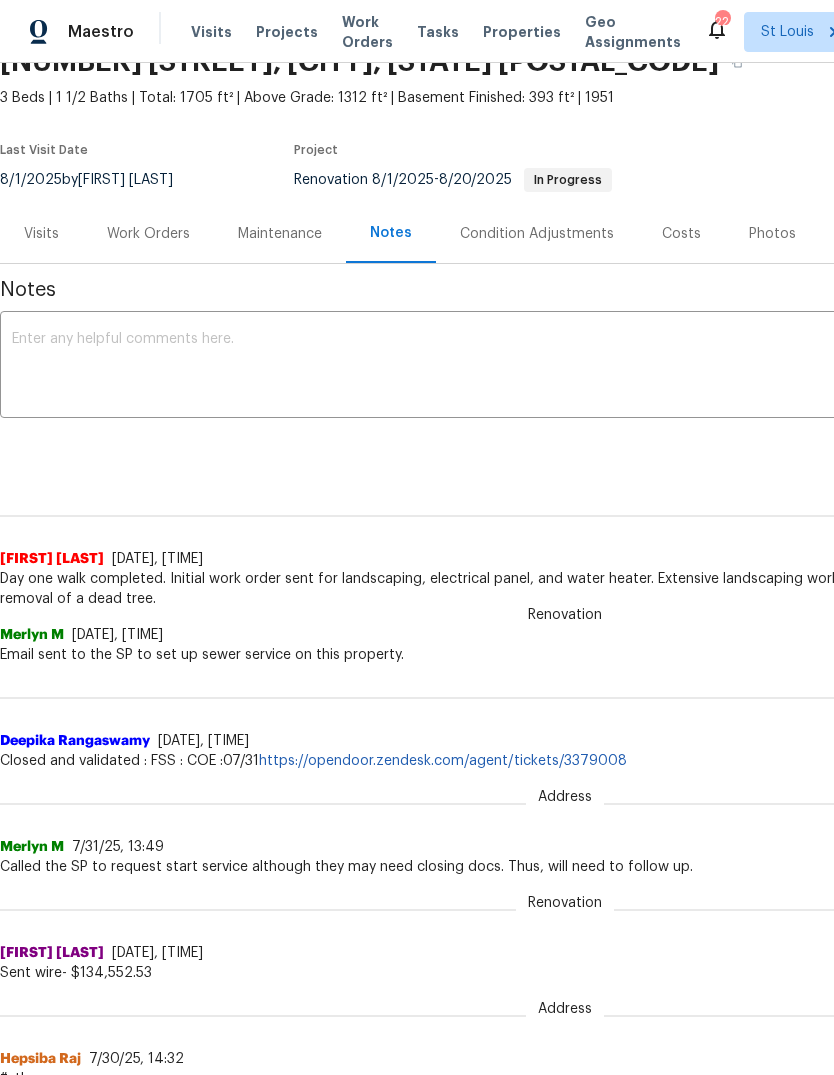scroll, scrollTop: 95, scrollLeft: 0, axis: vertical 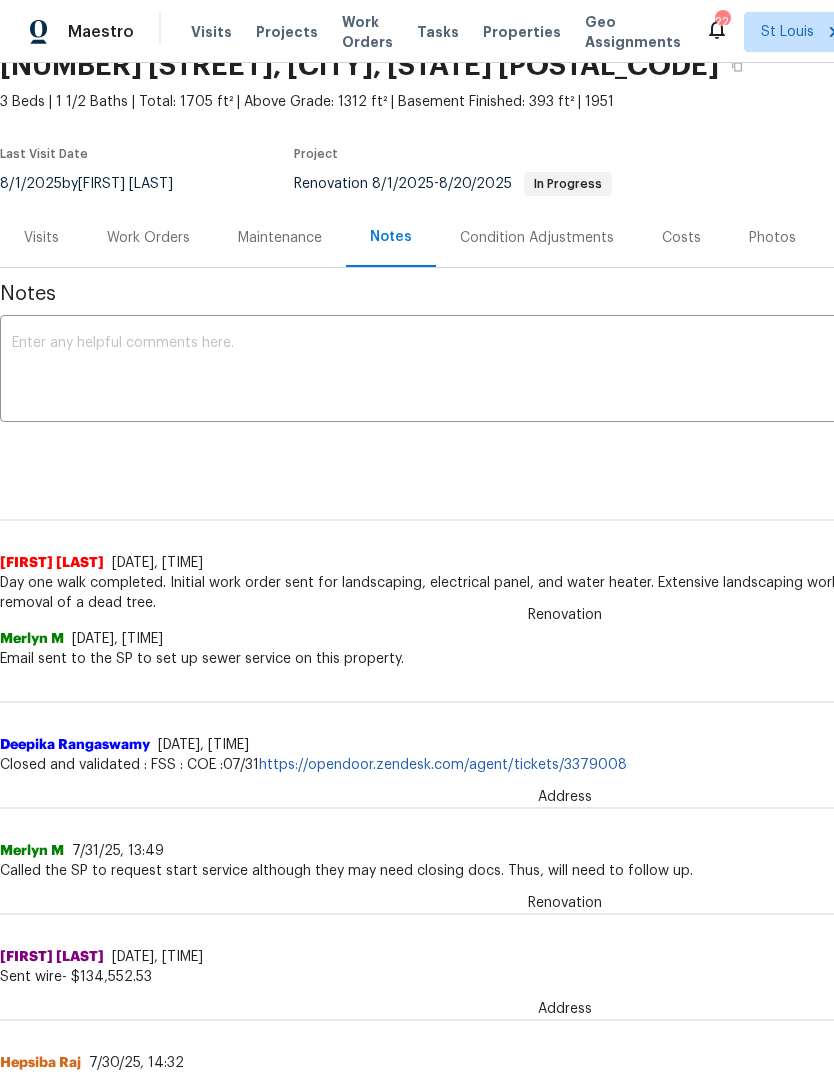 click at bounding box center [565, 371] 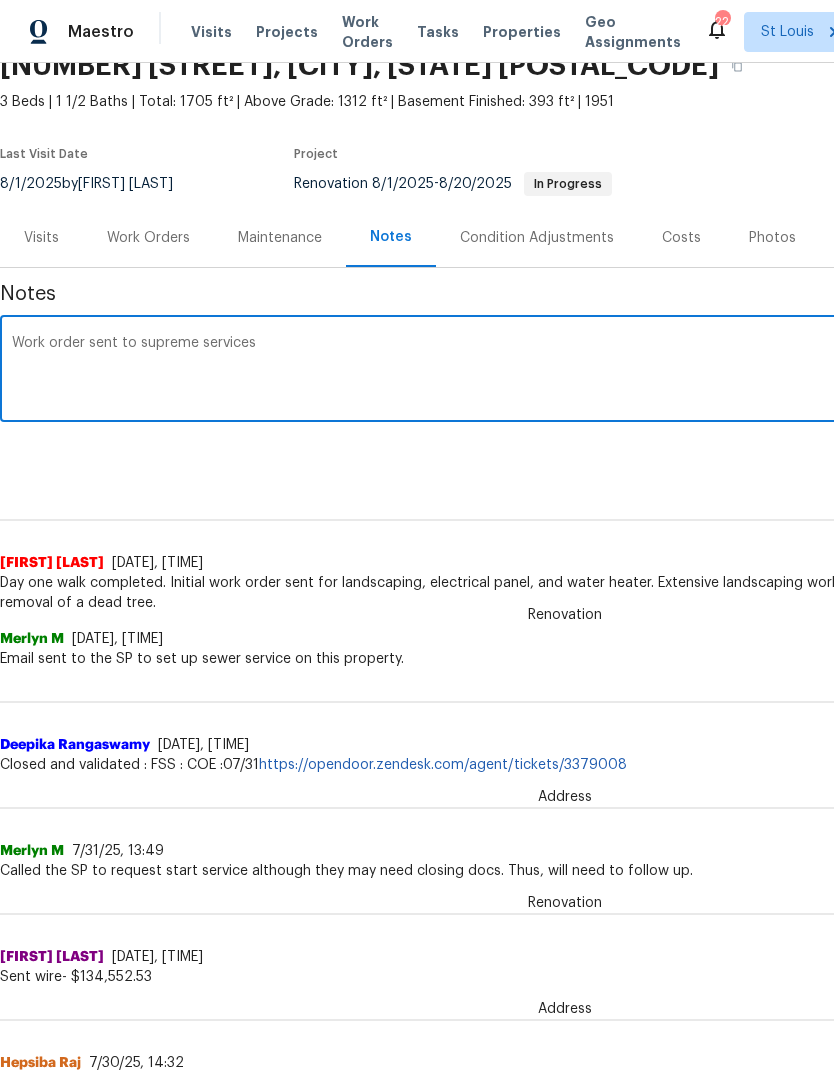 type on "Work order sent to supreme services." 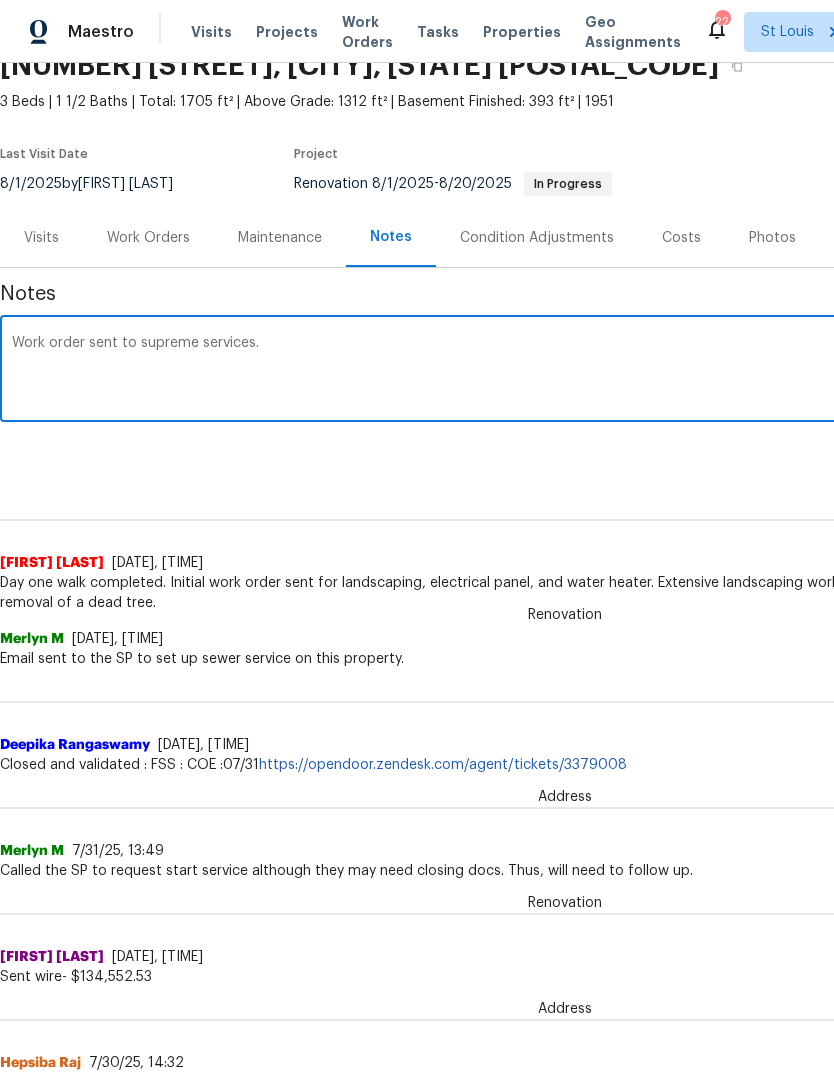 click on "Work Orders" at bounding box center (148, 238) 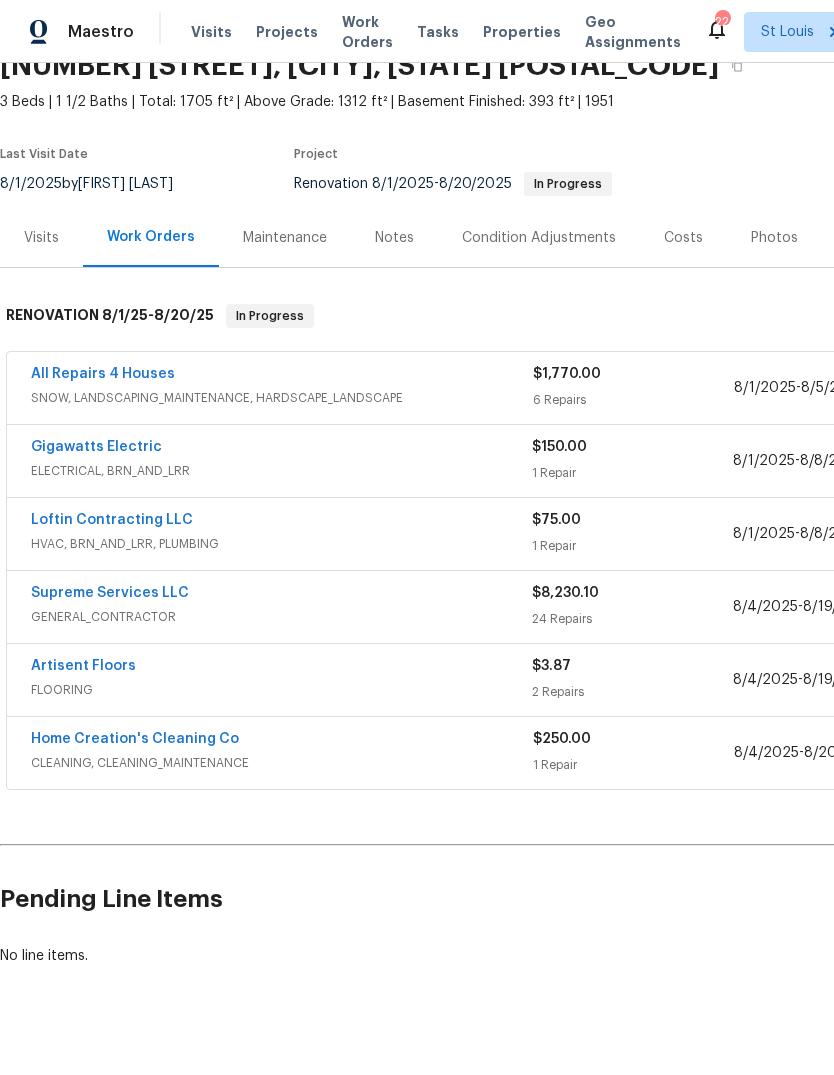 scroll, scrollTop: 46, scrollLeft: 0, axis: vertical 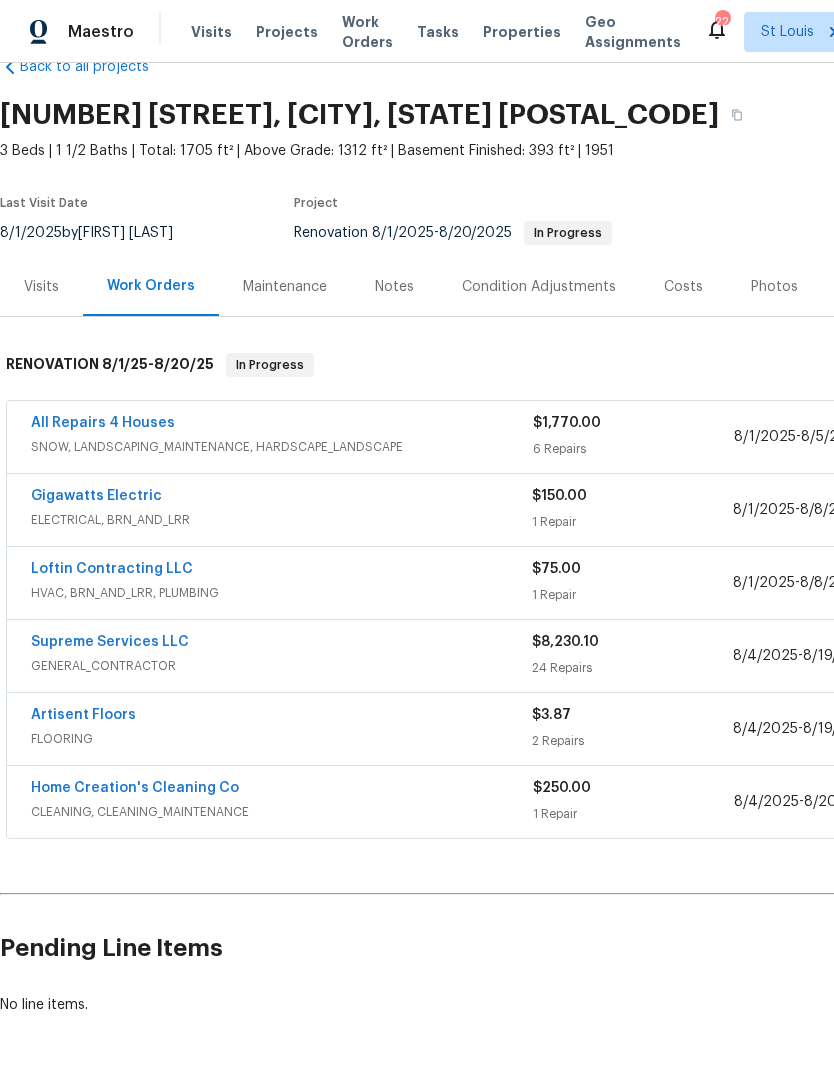 click on "Maintenance" at bounding box center [285, 287] 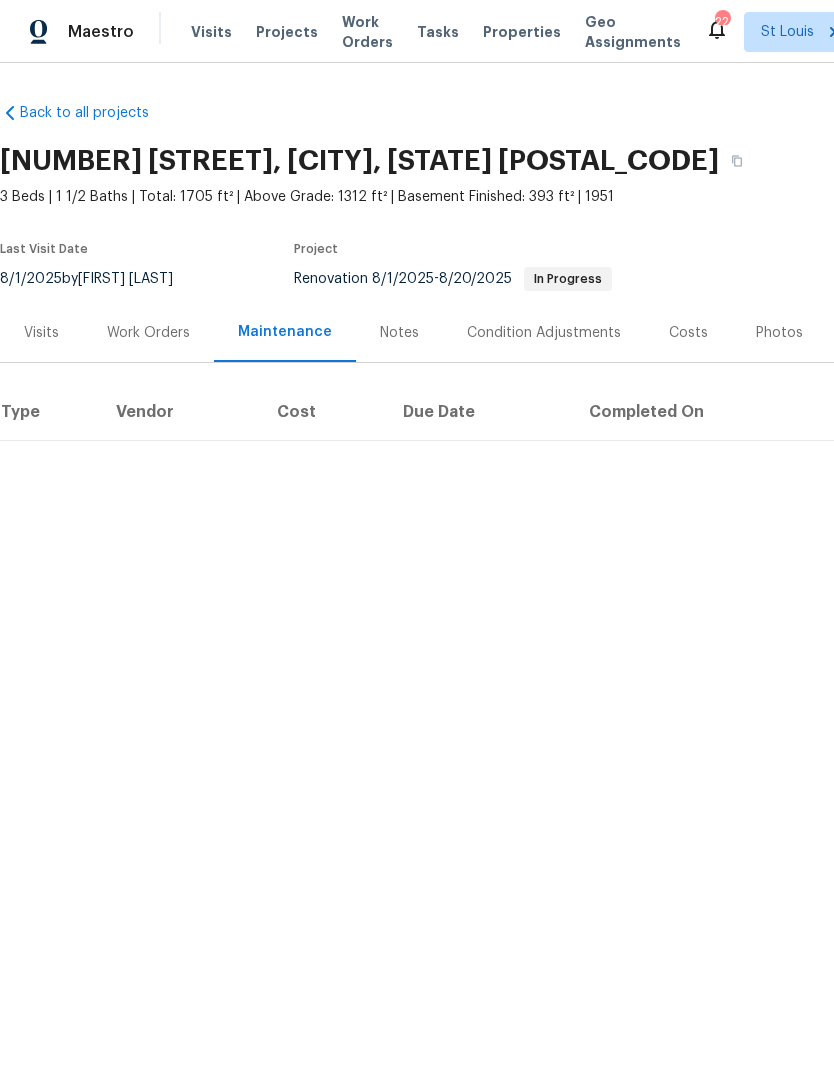 scroll, scrollTop: 0, scrollLeft: 0, axis: both 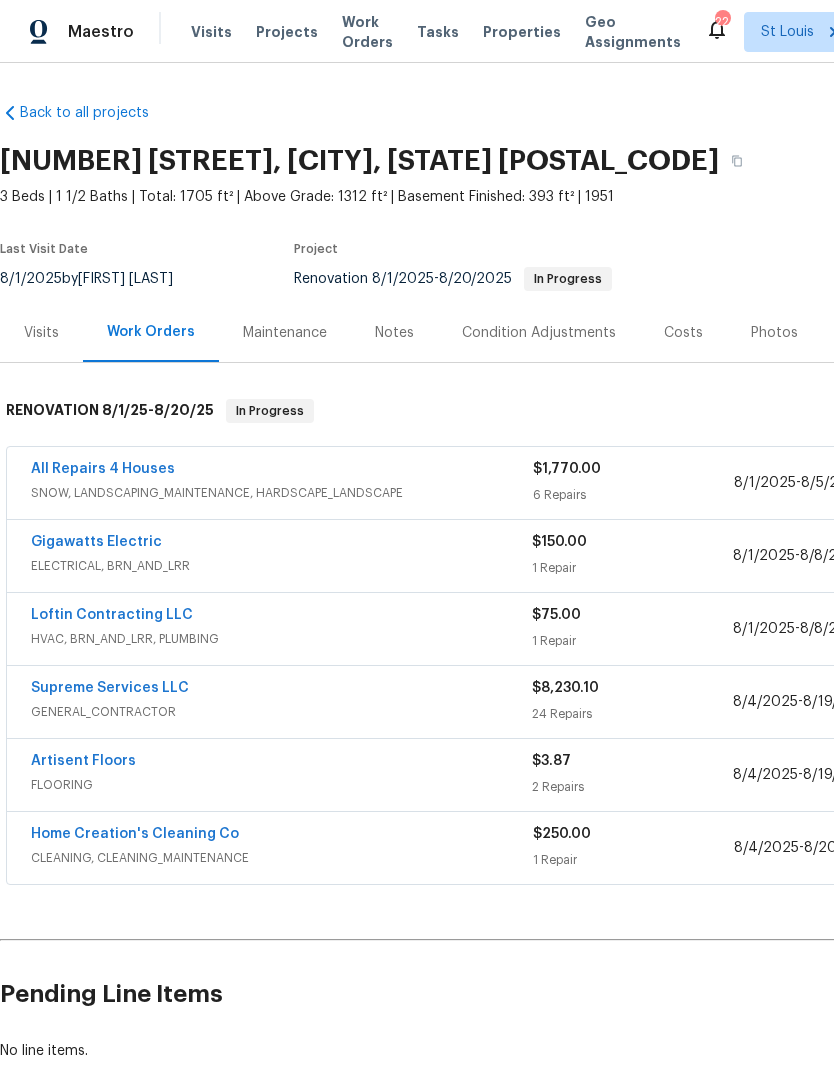 click on "Notes" at bounding box center [394, 333] 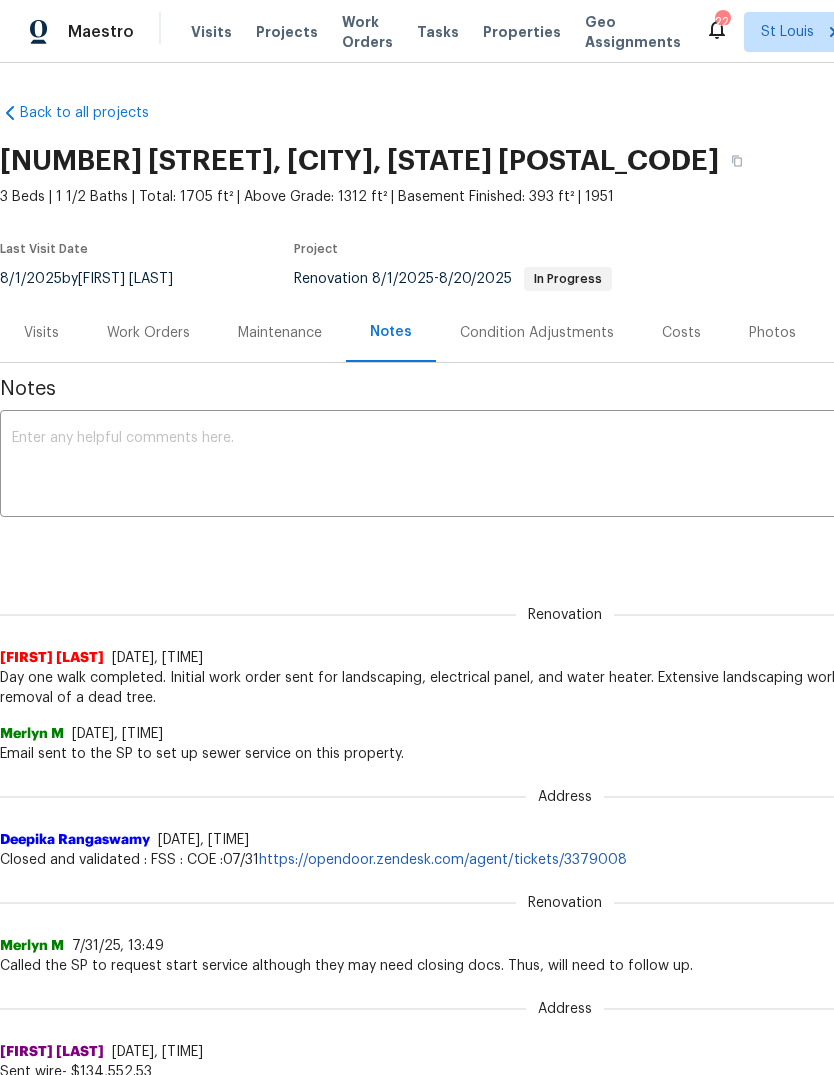 click at bounding box center [565, 466] 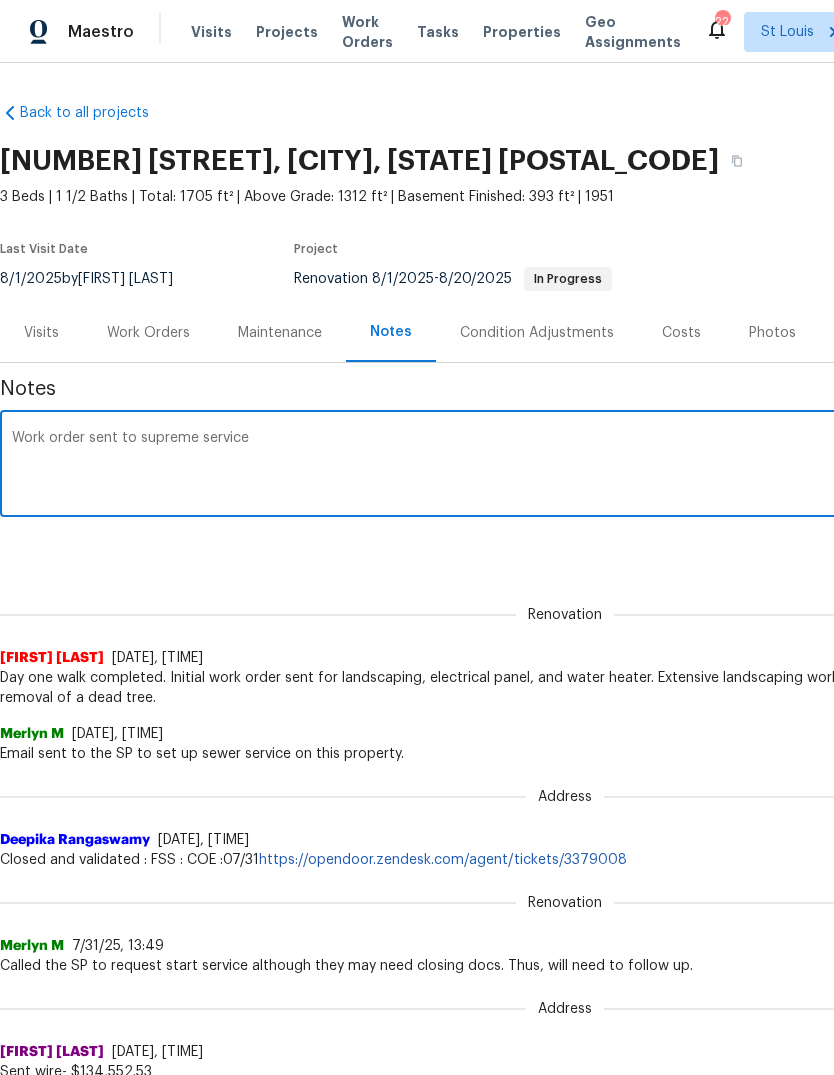 type on "Work order sent to supreme services" 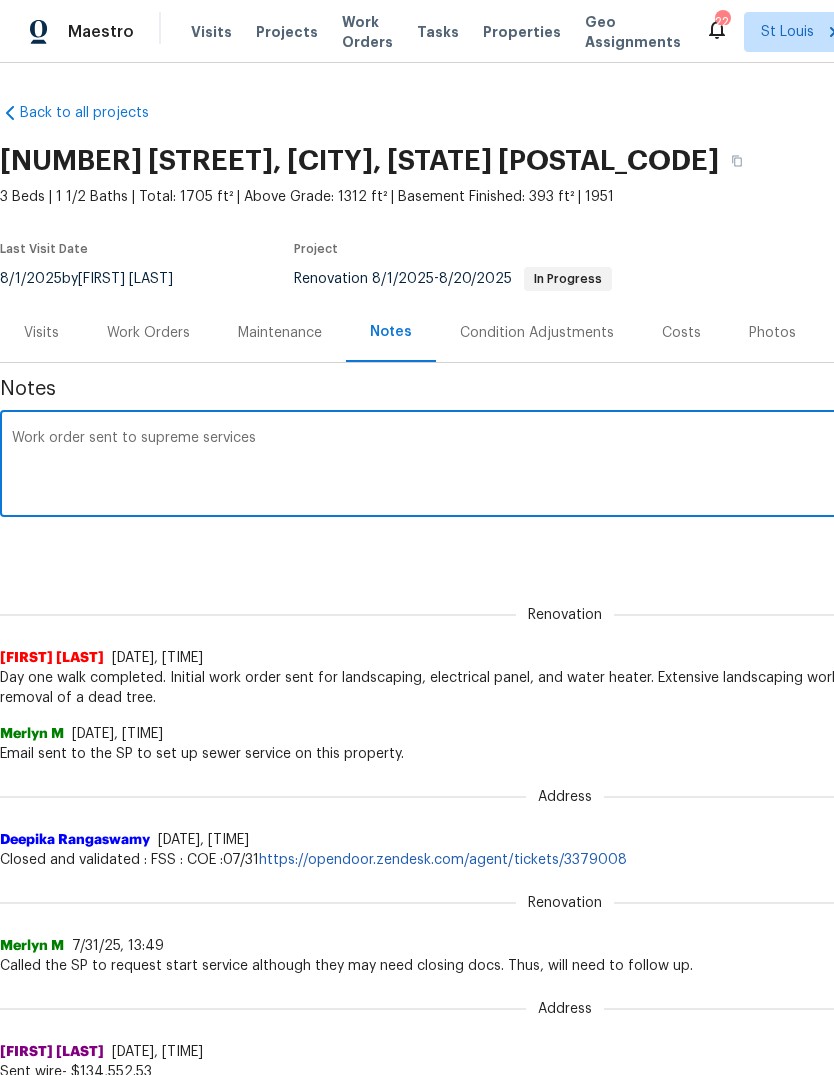 click on "Work Orders" at bounding box center (148, 333) 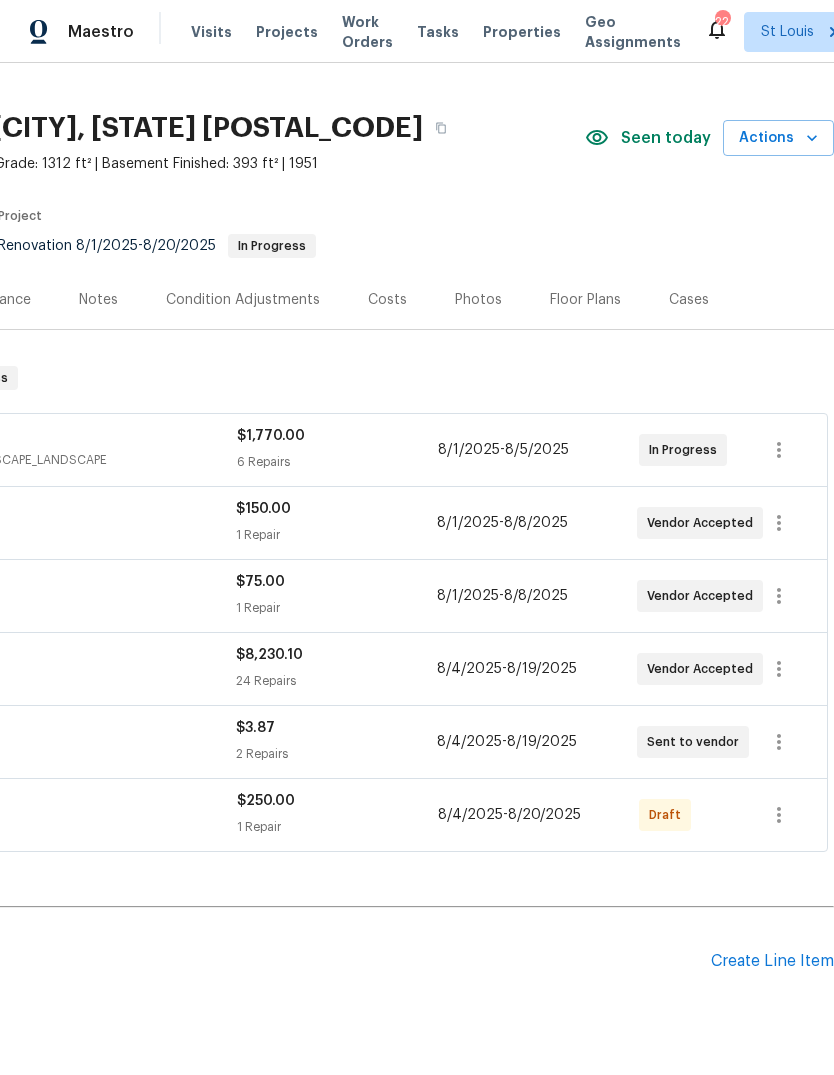 scroll, scrollTop: 32, scrollLeft: 296, axis: both 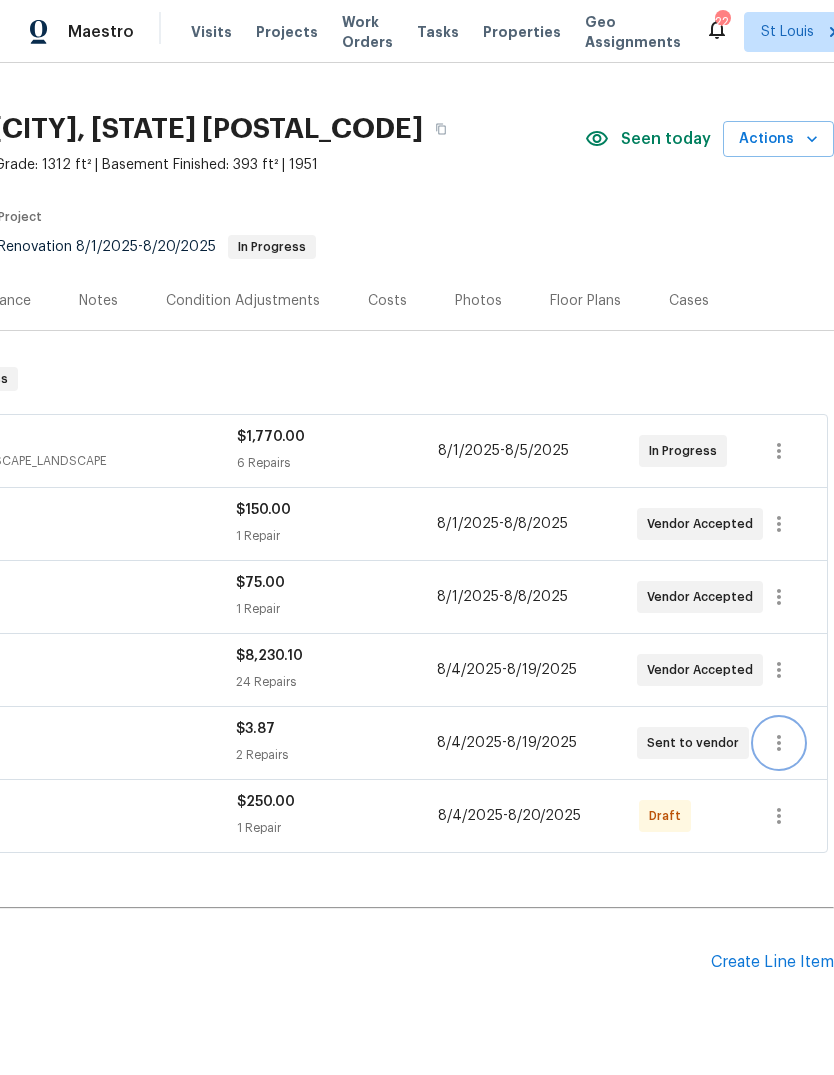 click 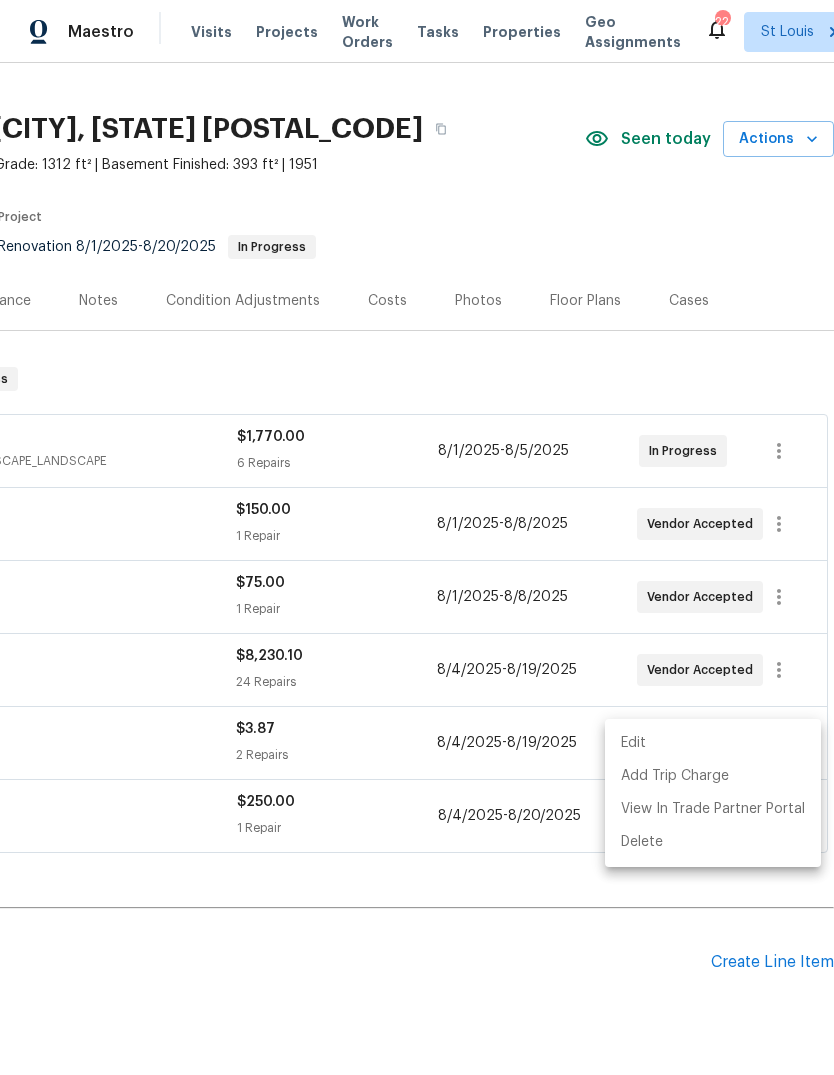 click on "Edit" at bounding box center (713, 743) 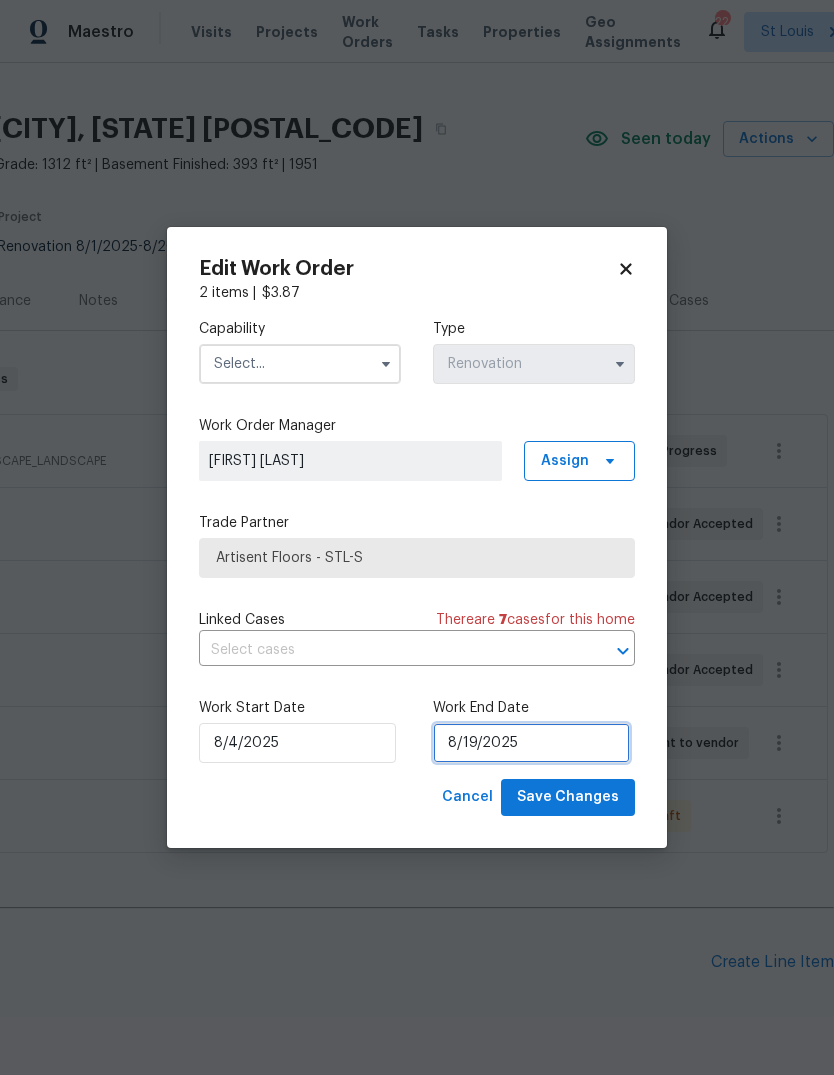 click on "8/19/2025" at bounding box center (531, 743) 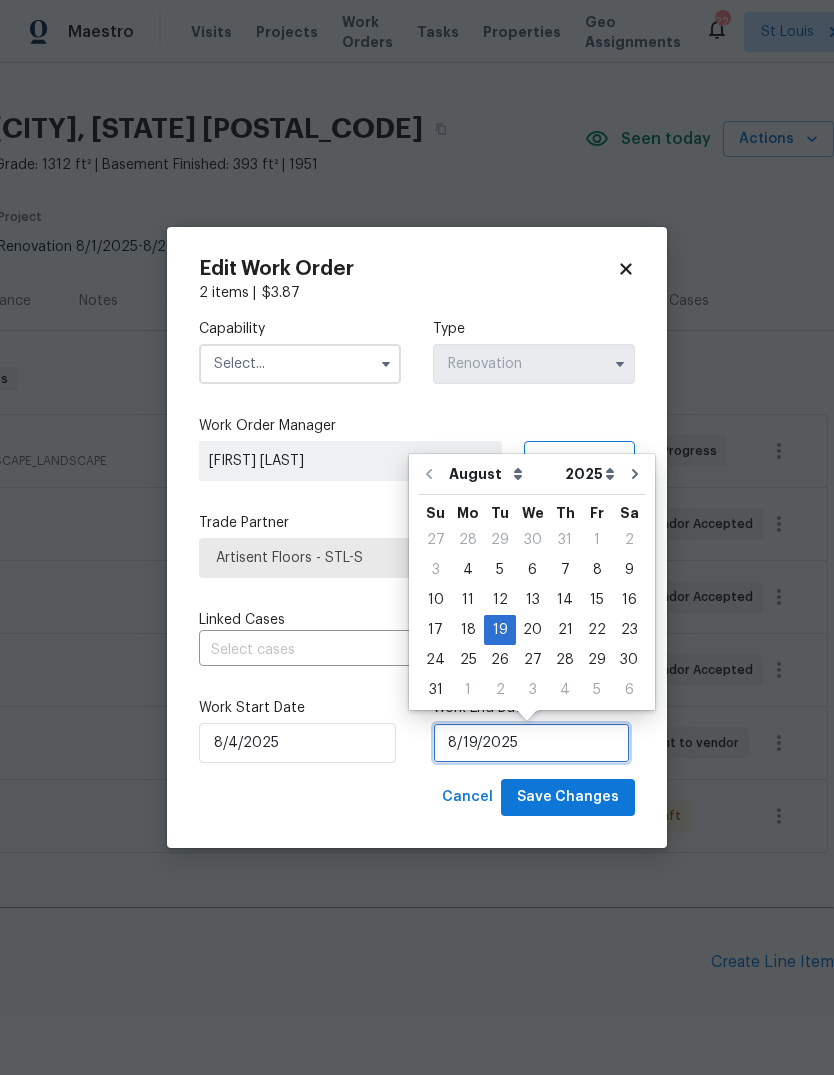 scroll, scrollTop: 15, scrollLeft: 0, axis: vertical 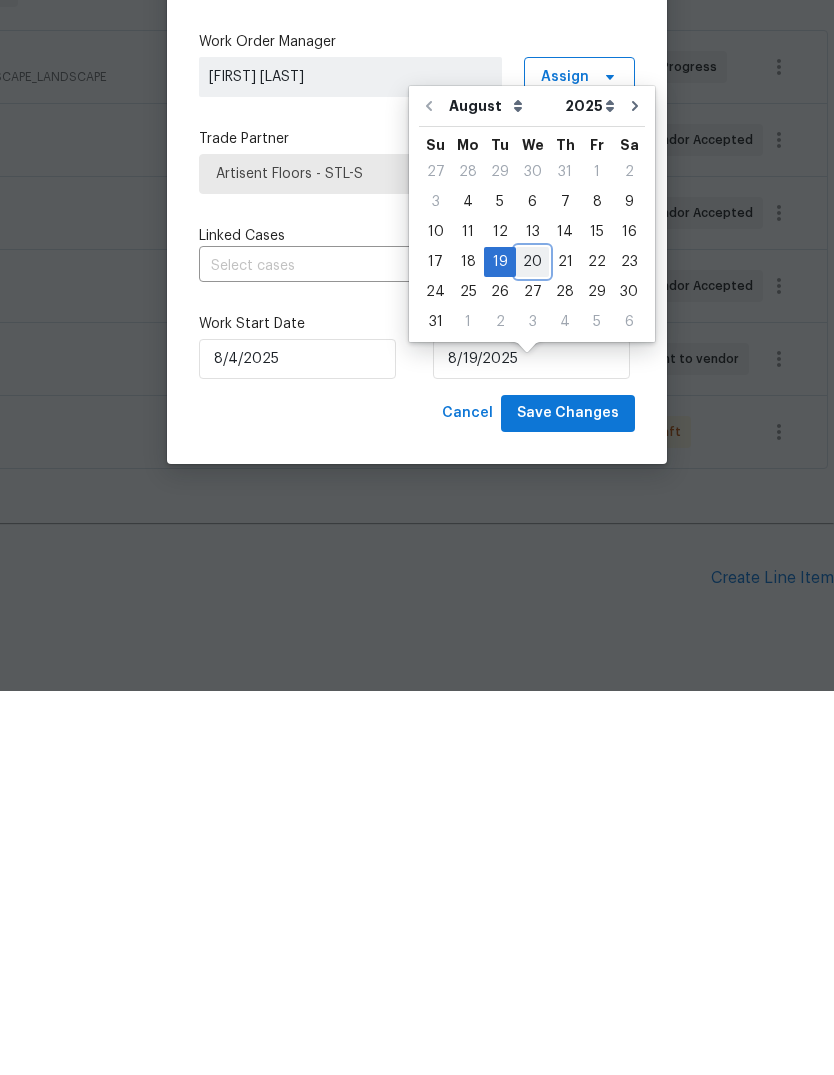 click on "20" at bounding box center (532, 646) 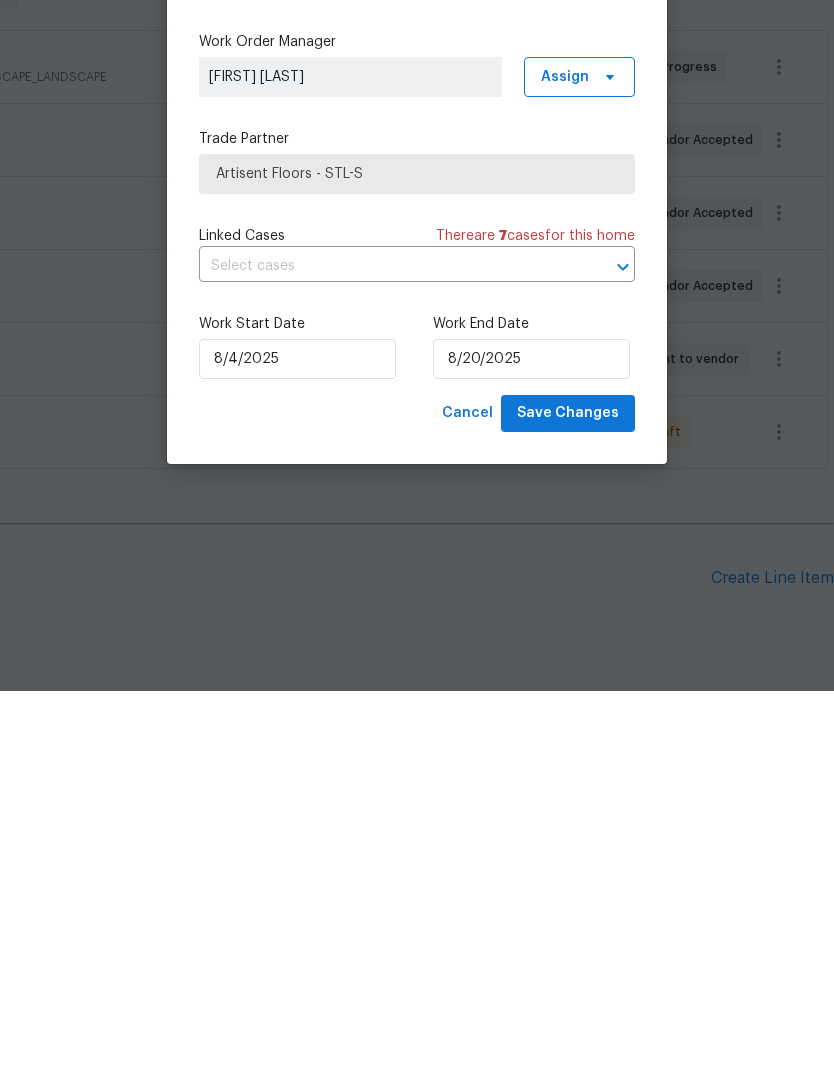 scroll, scrollTop: 75, scrollLeft: 0, axis: vertical 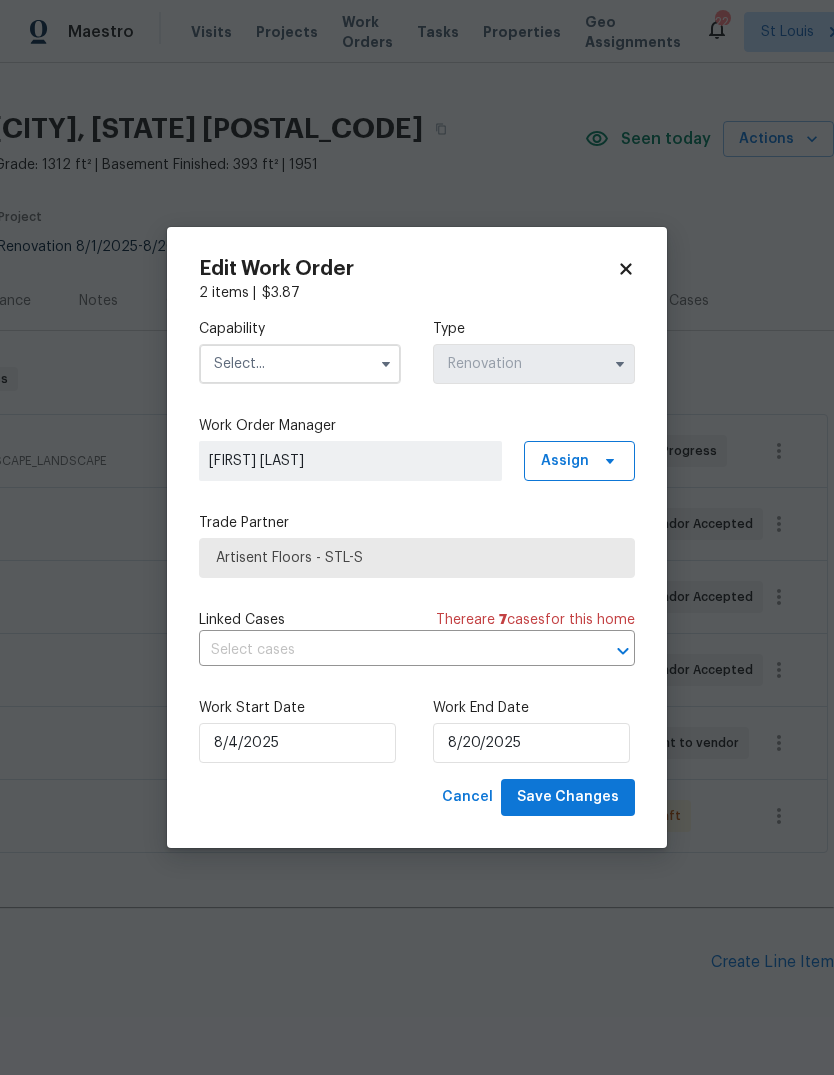 click at bounding box center (300, 364) 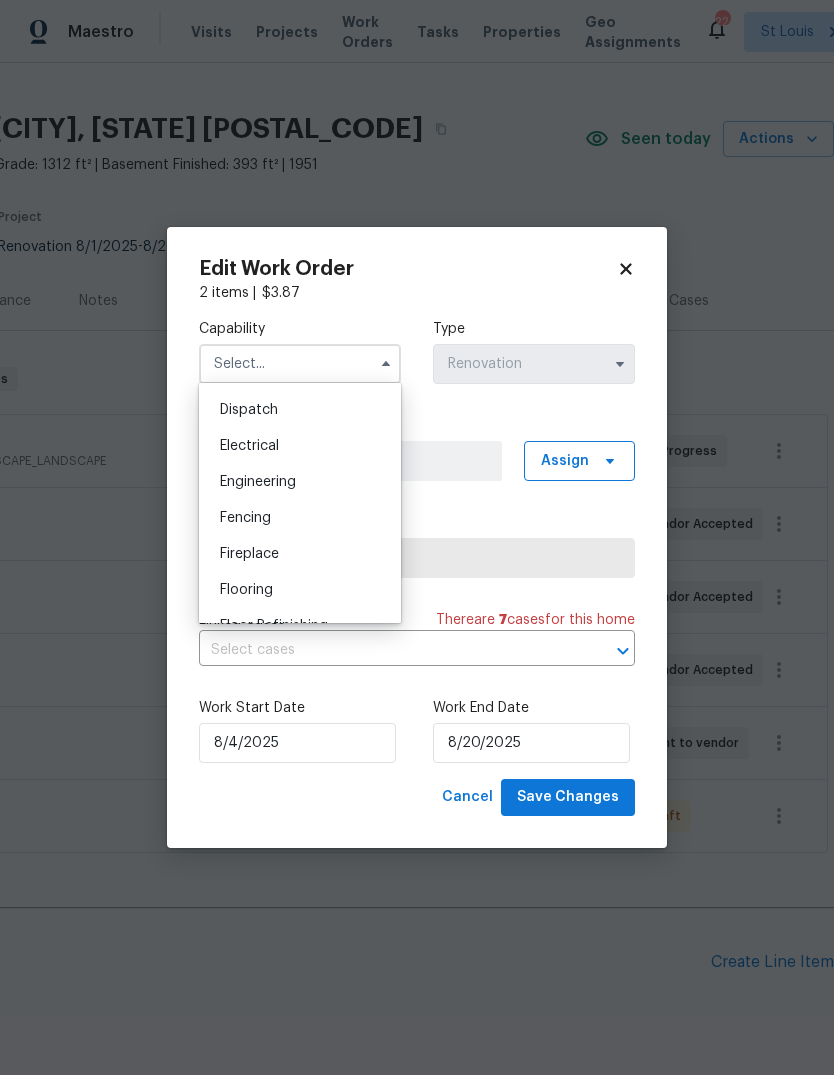 scroll, scrollTop: 605, scrollLeft: 0, axis: vertical 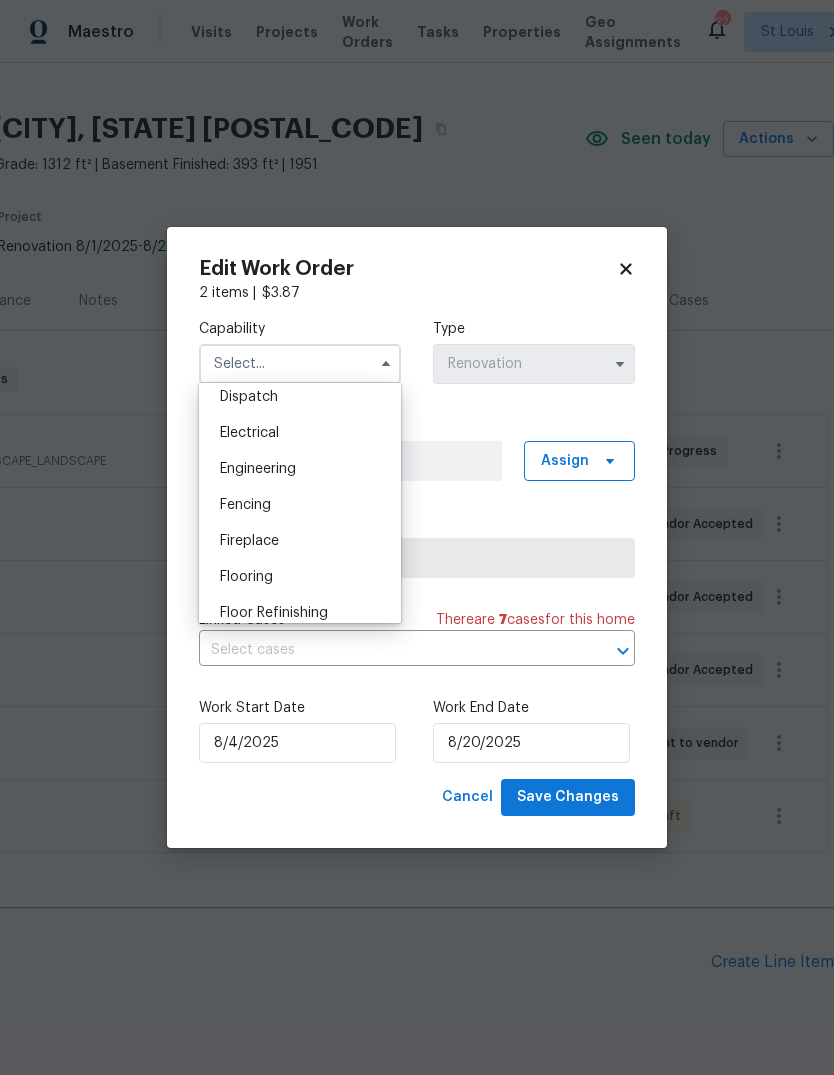 click on "Flooring" at bounding box center (300, 577) 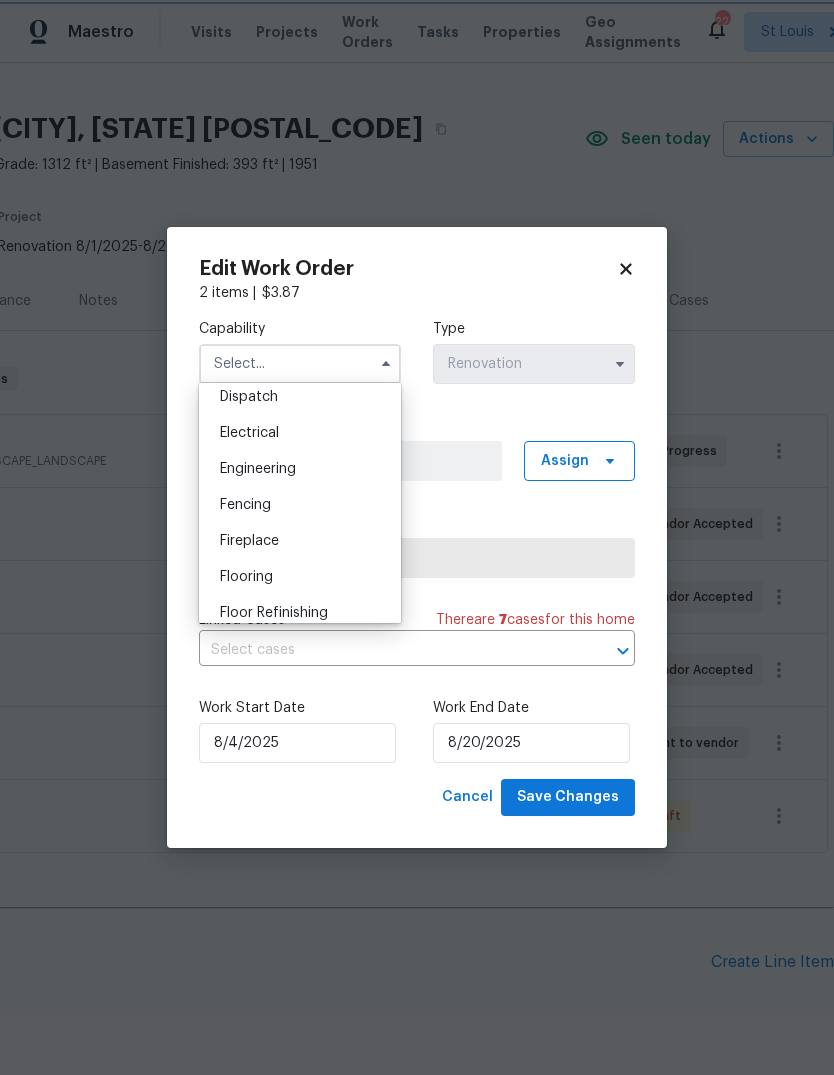 type on "Flooring" 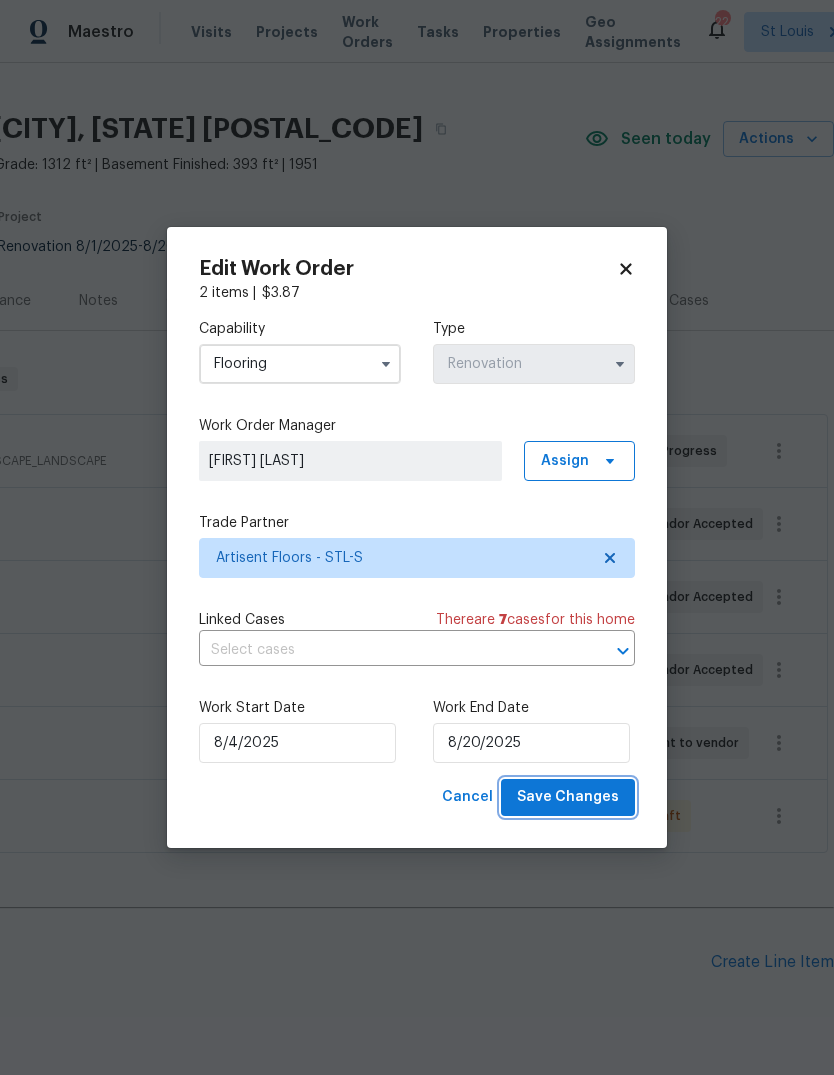 click on "Save Changes" at bounding box center (568, 797) 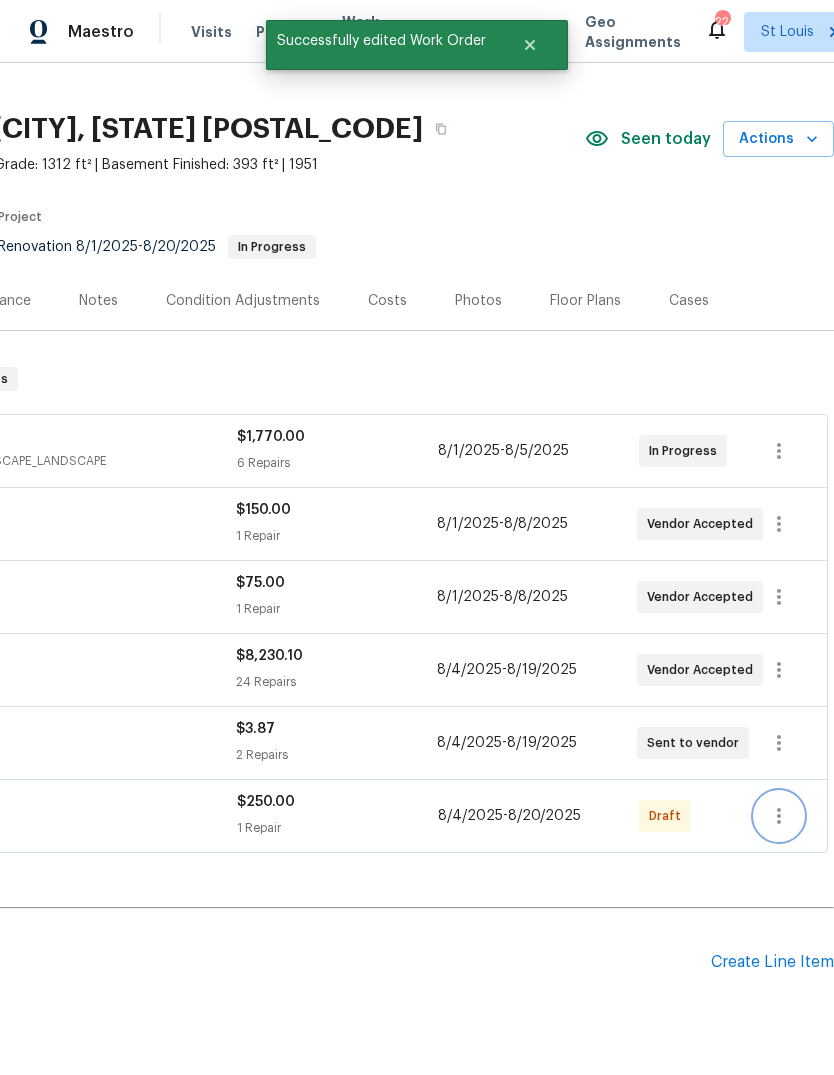 click 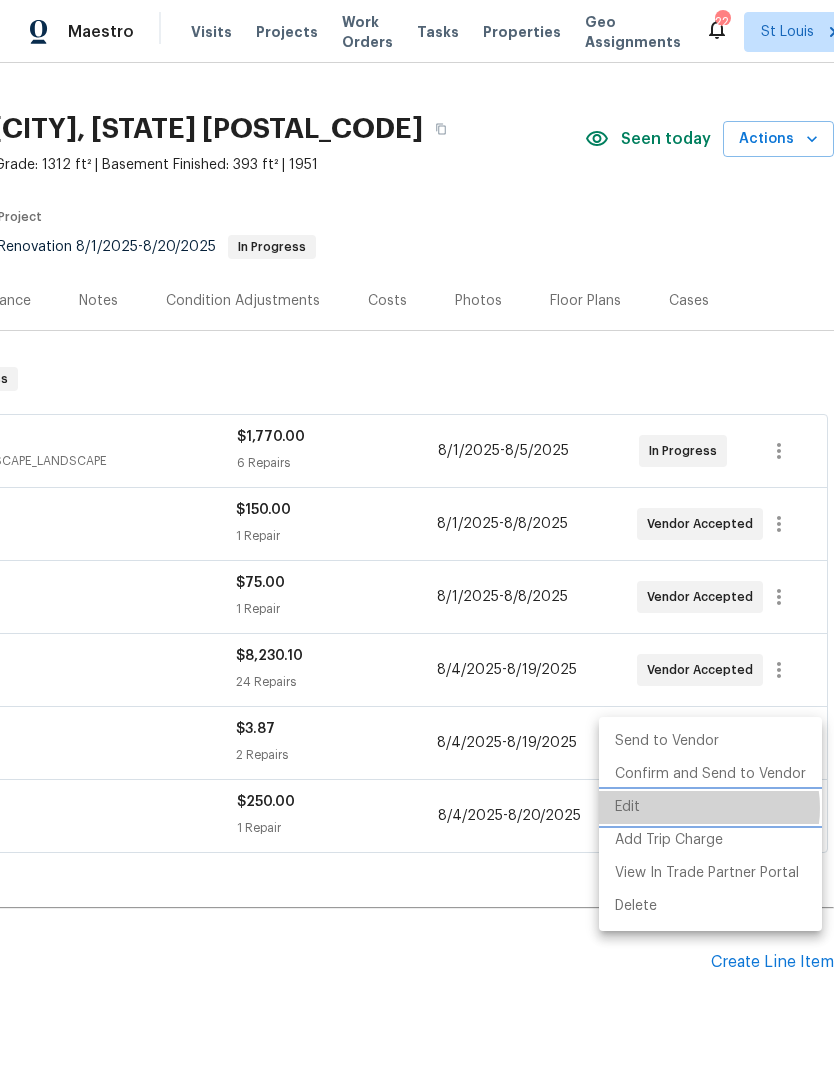 click on "Edit" at bounding box center (710, 807) 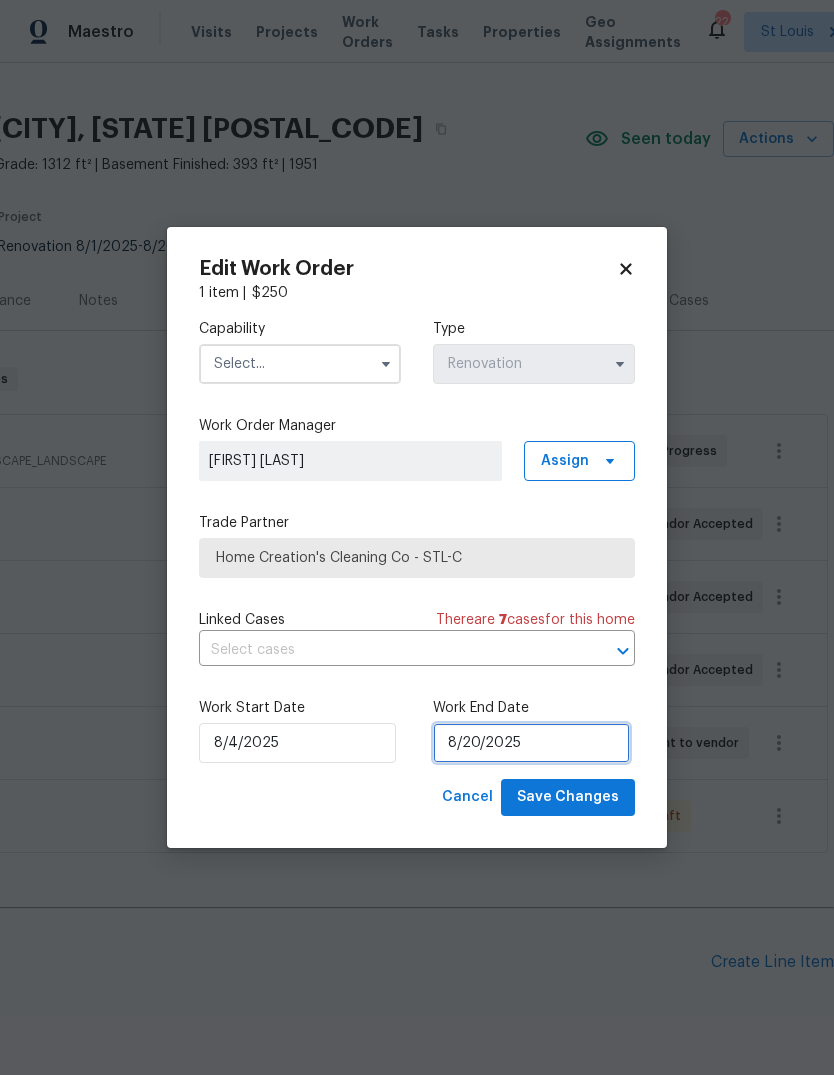 click on "8/20/2025" at bounding box center (531, 743) 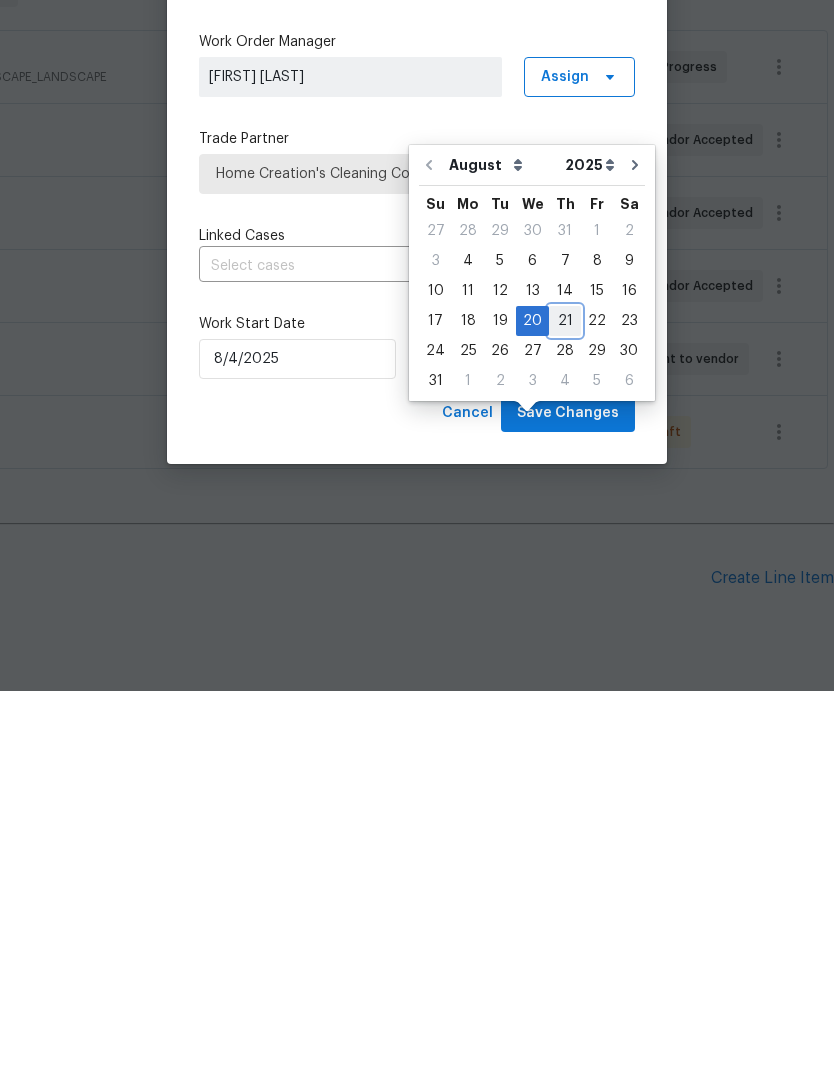 click on "21" at bounding box center (565, 705) 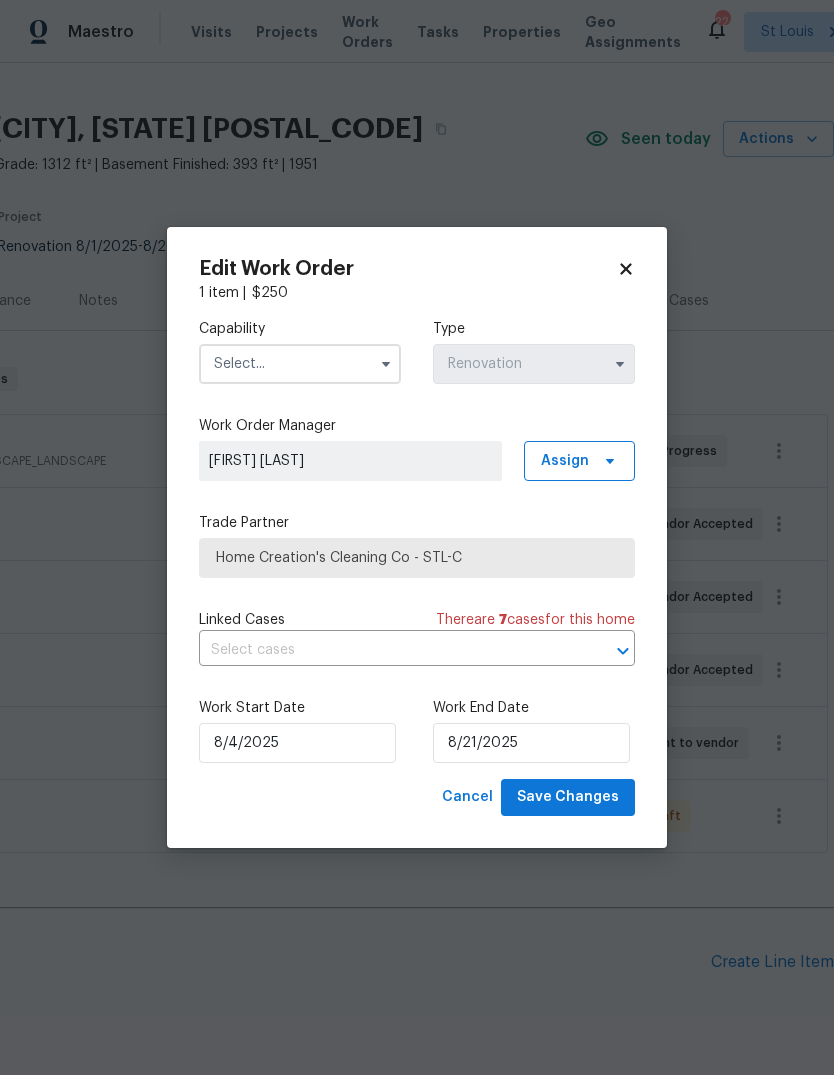 click at bounding box center [300, 364] 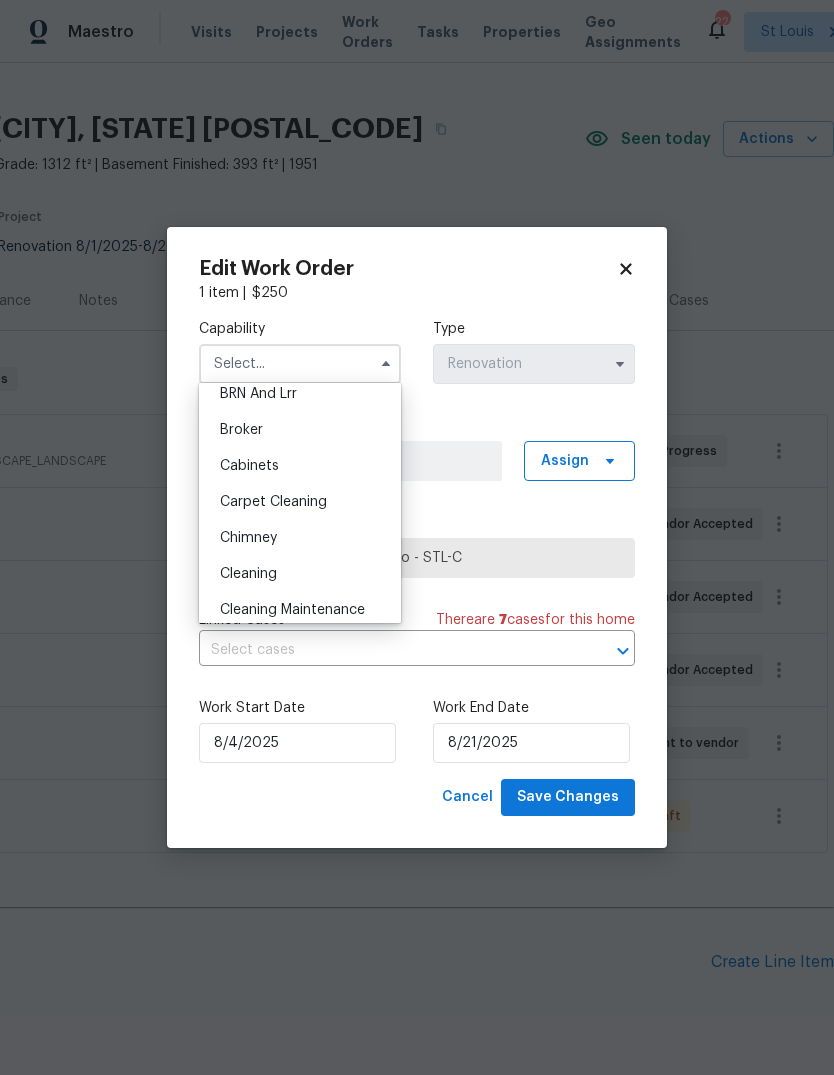 scroll, scrollTop: 122, scrollLeft: 0, axis: vertical 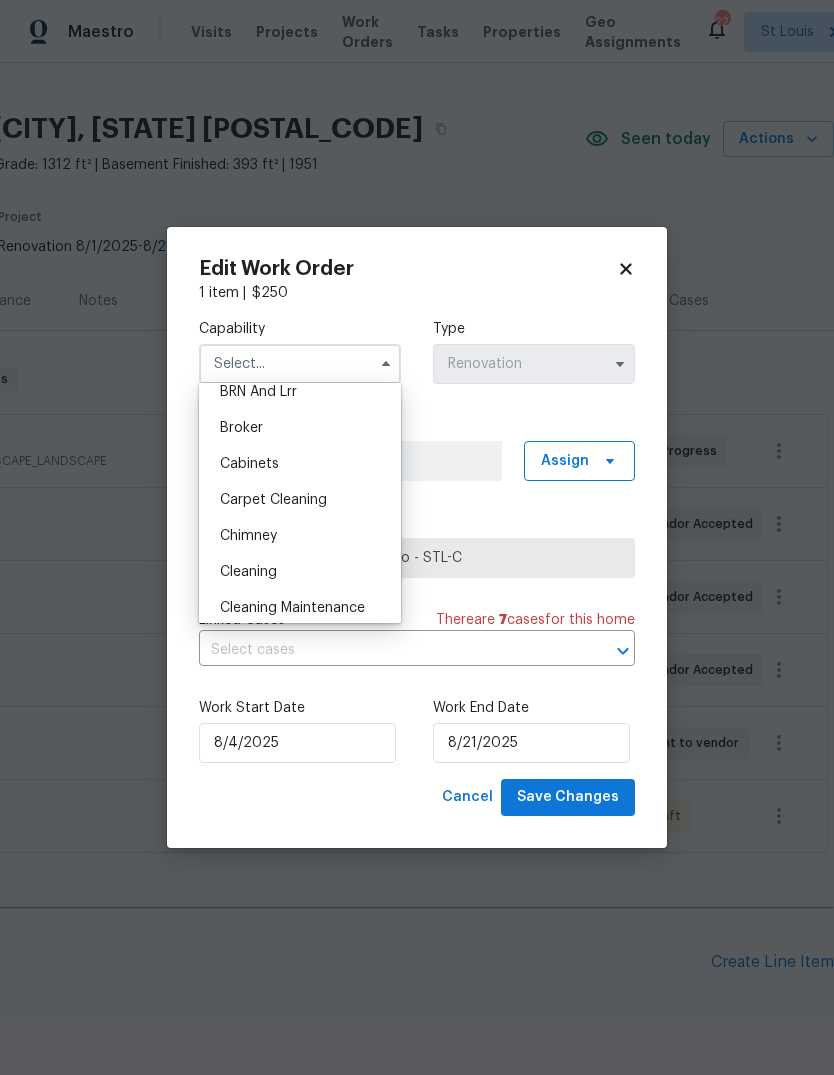 click on "Cleaning" at bounding box center [300, 572] 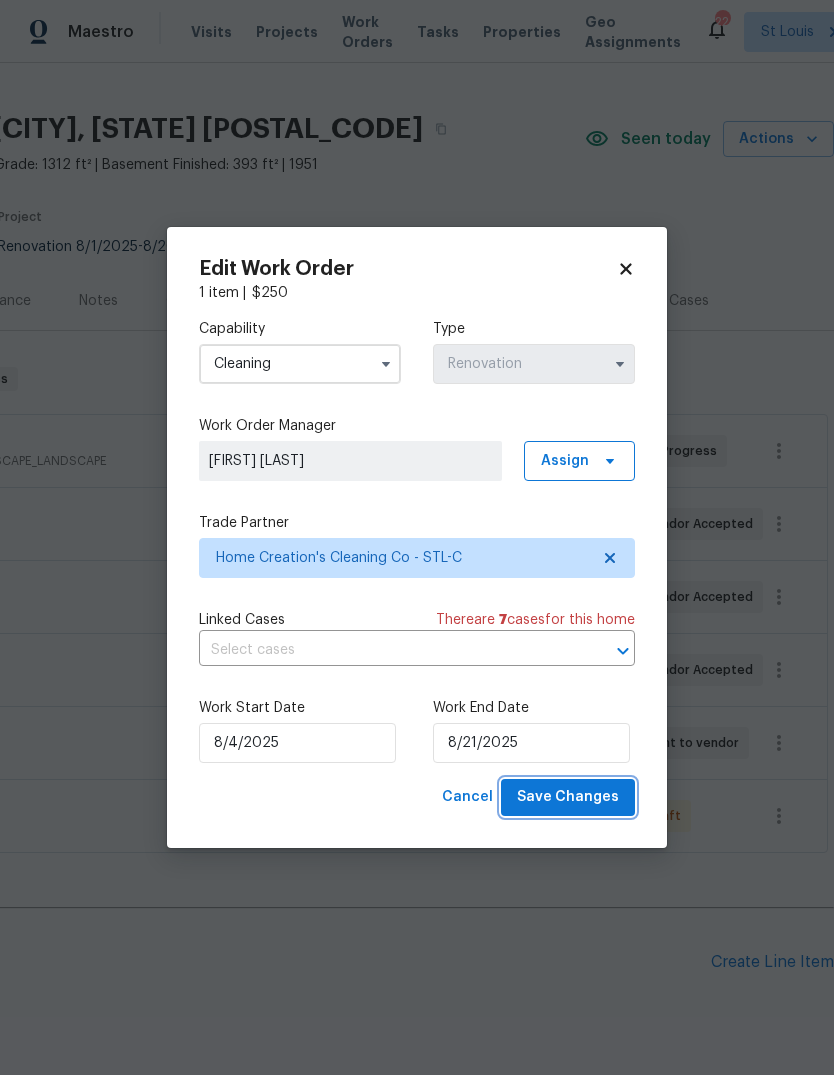 click on "Save Changes" at bounding box center [568, 797] 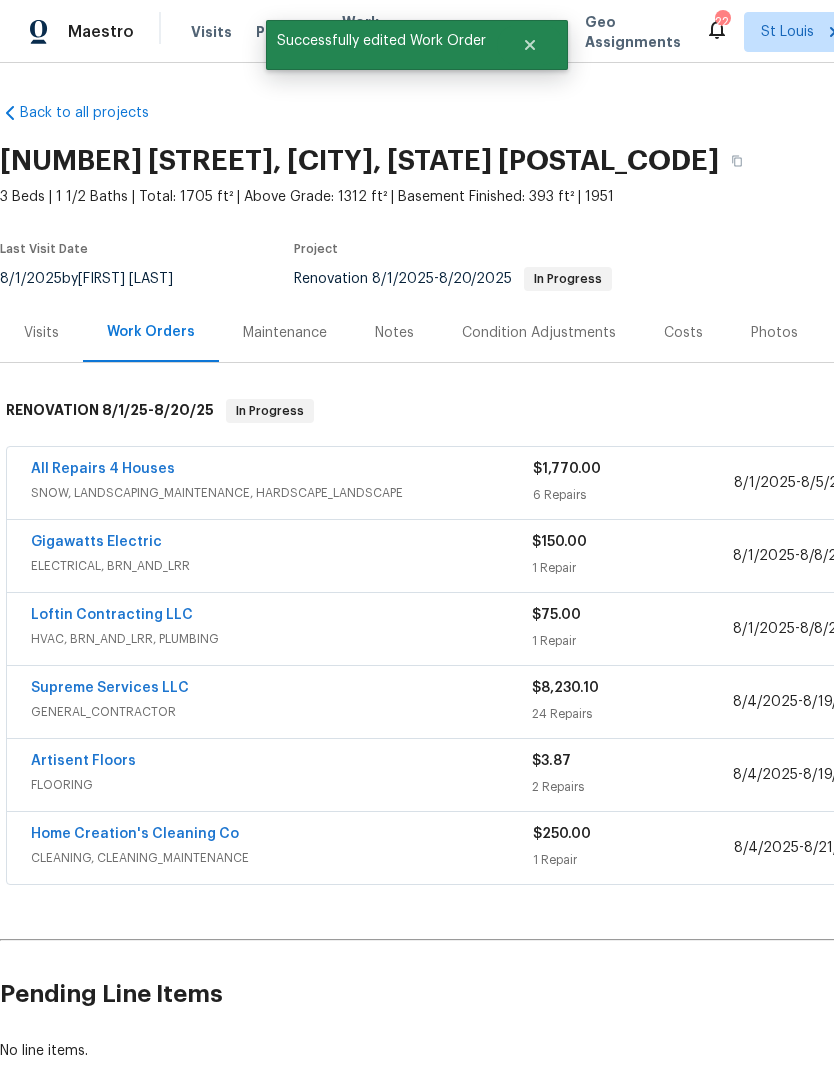 scroll, scrollTop: 0, scrollLeft: 0, axis: both 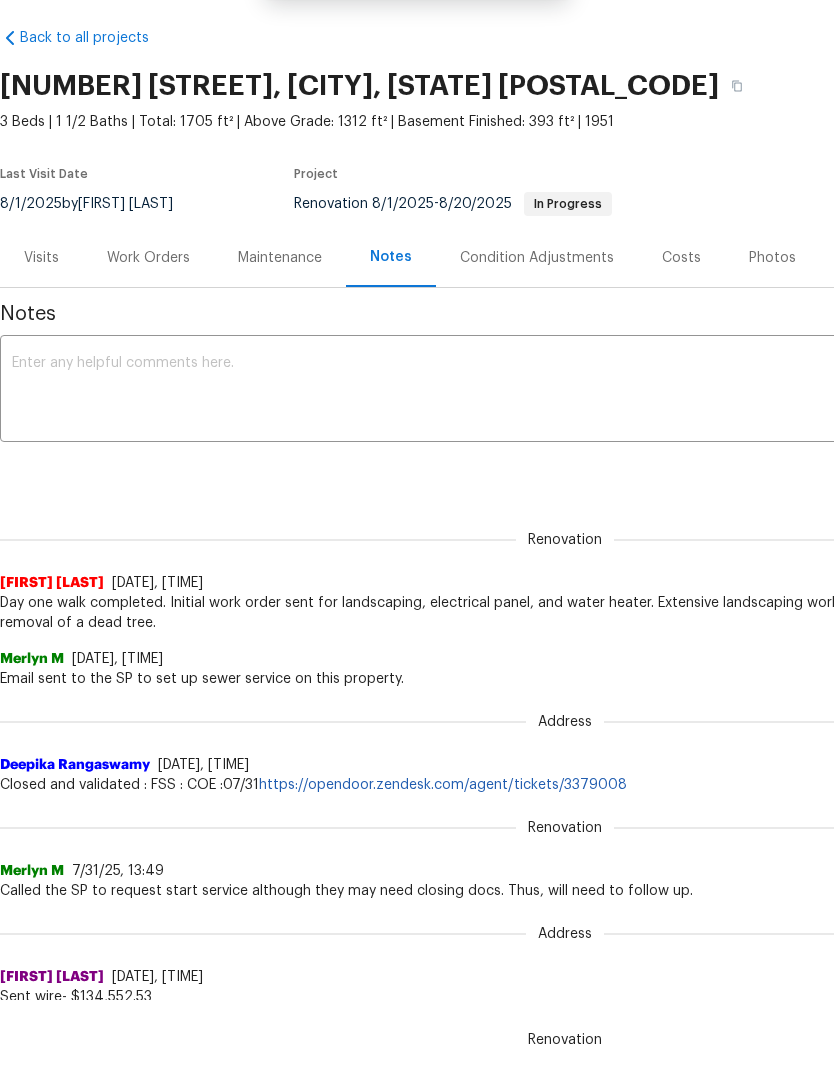 click at bounding box center [565, 391] 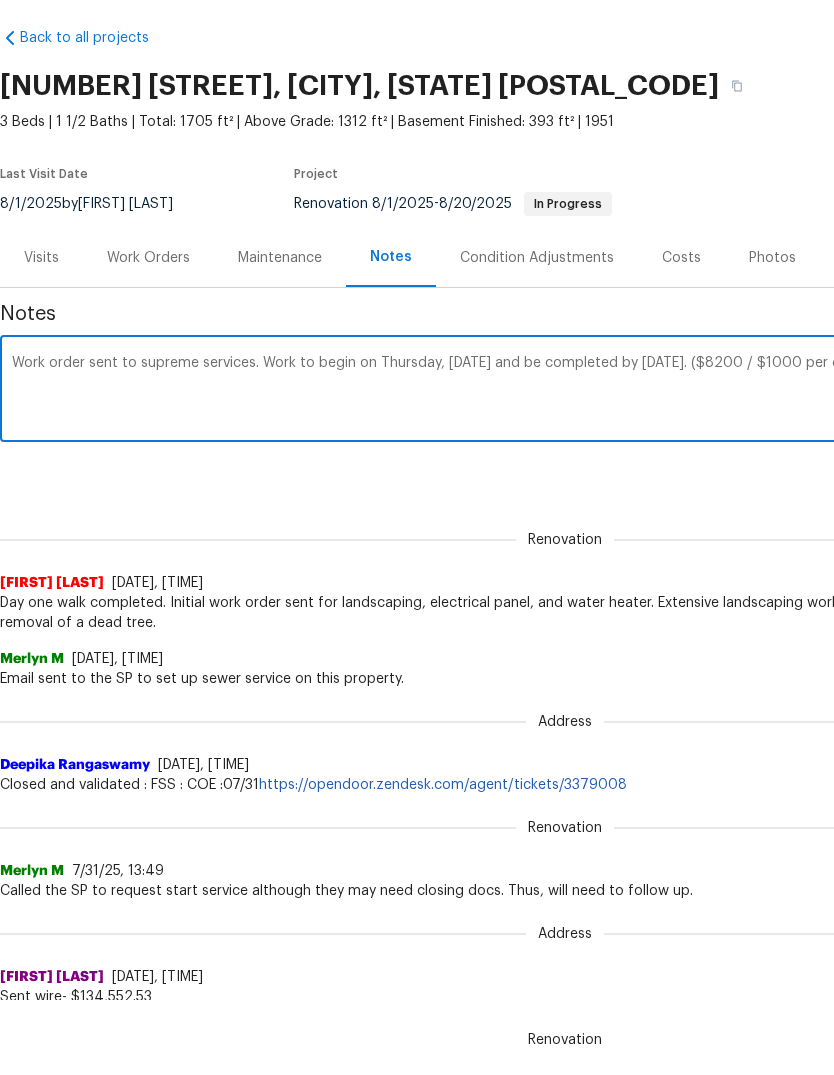 scroll, scrollTop: 0, scrollLeft: 296, axis: horizontal 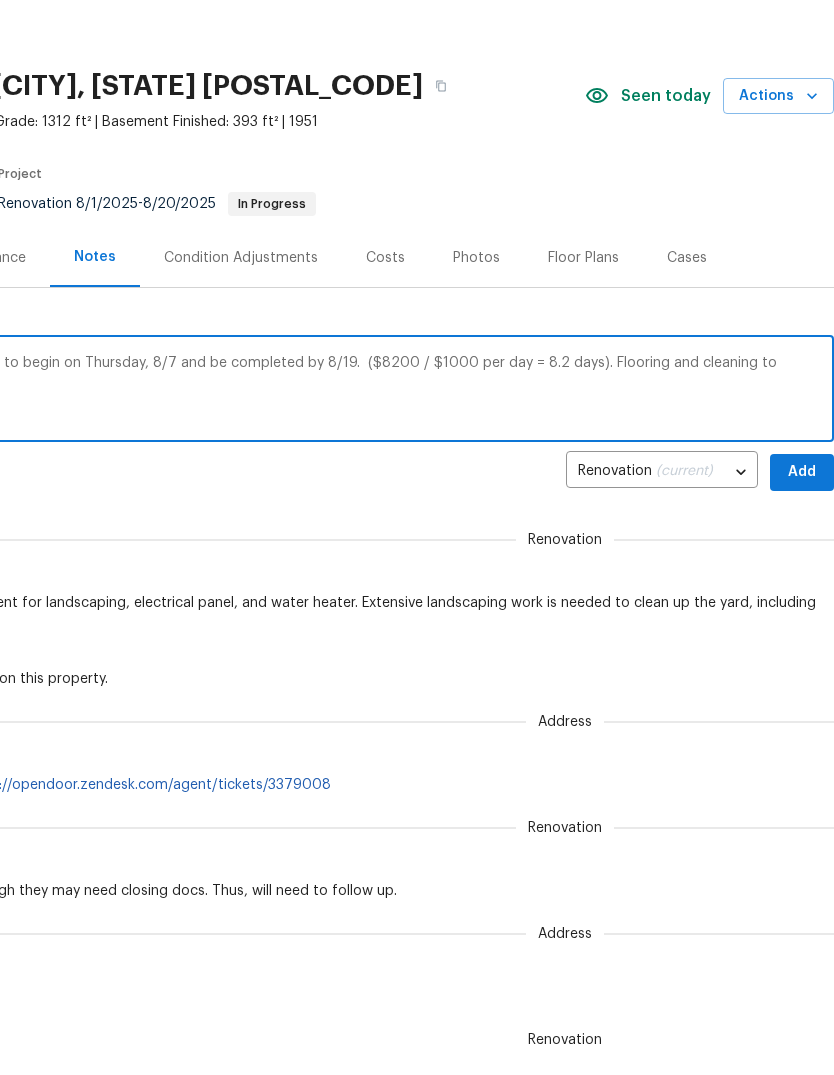 type on "Work order sent to supreme services. Work to begin on Thursday, 8/7 and be completed by 8/19.  ($8200 / $1000 per day = 8.2 days). Flooring and cleaning to follow." 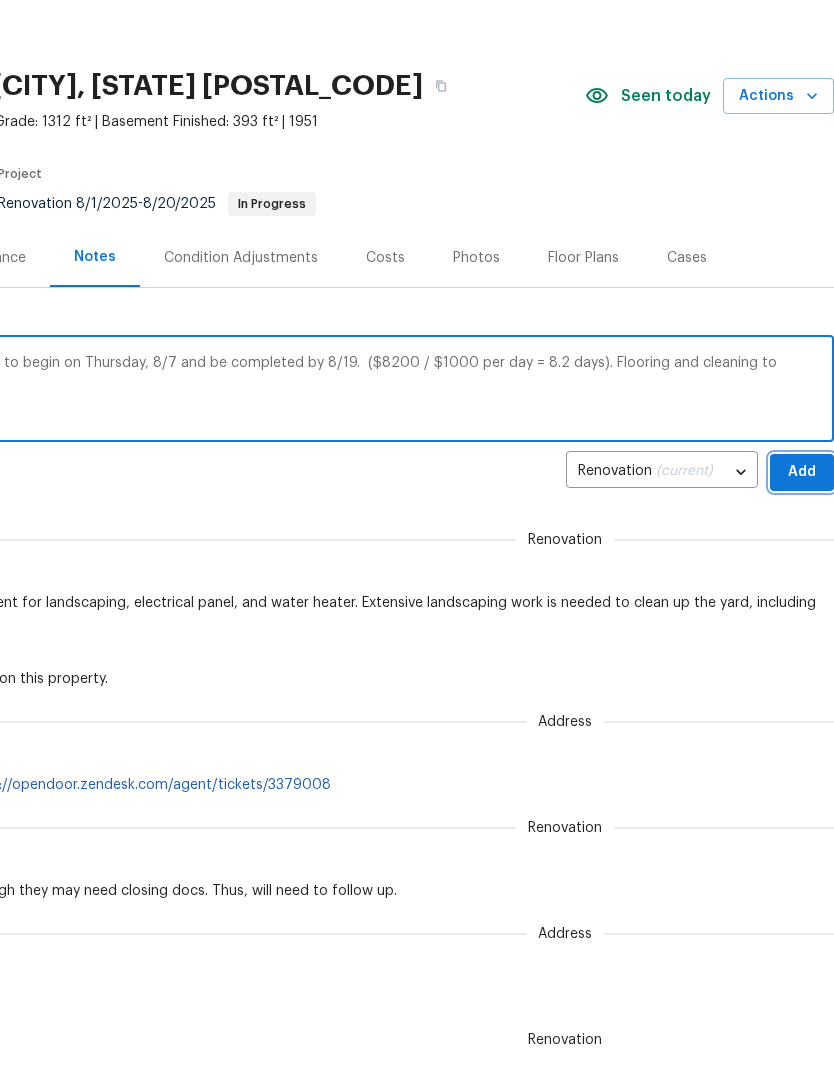 click on "Add" at bounding box center [802, 472] 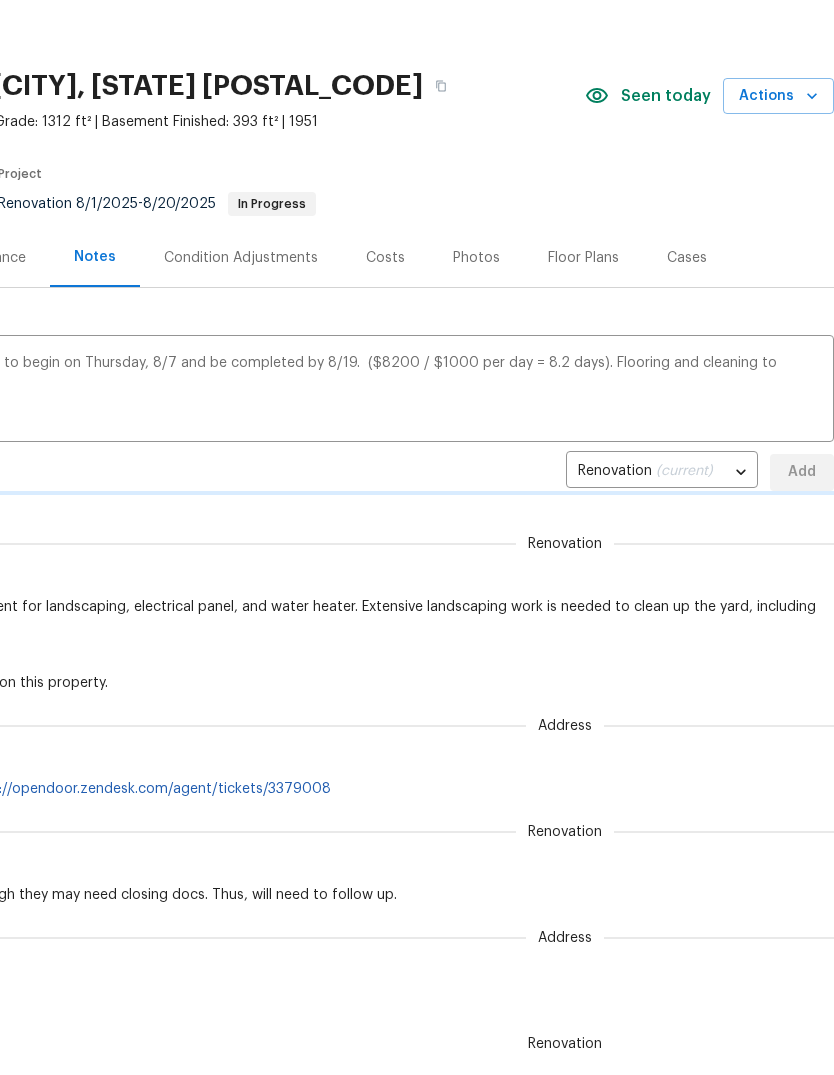 type 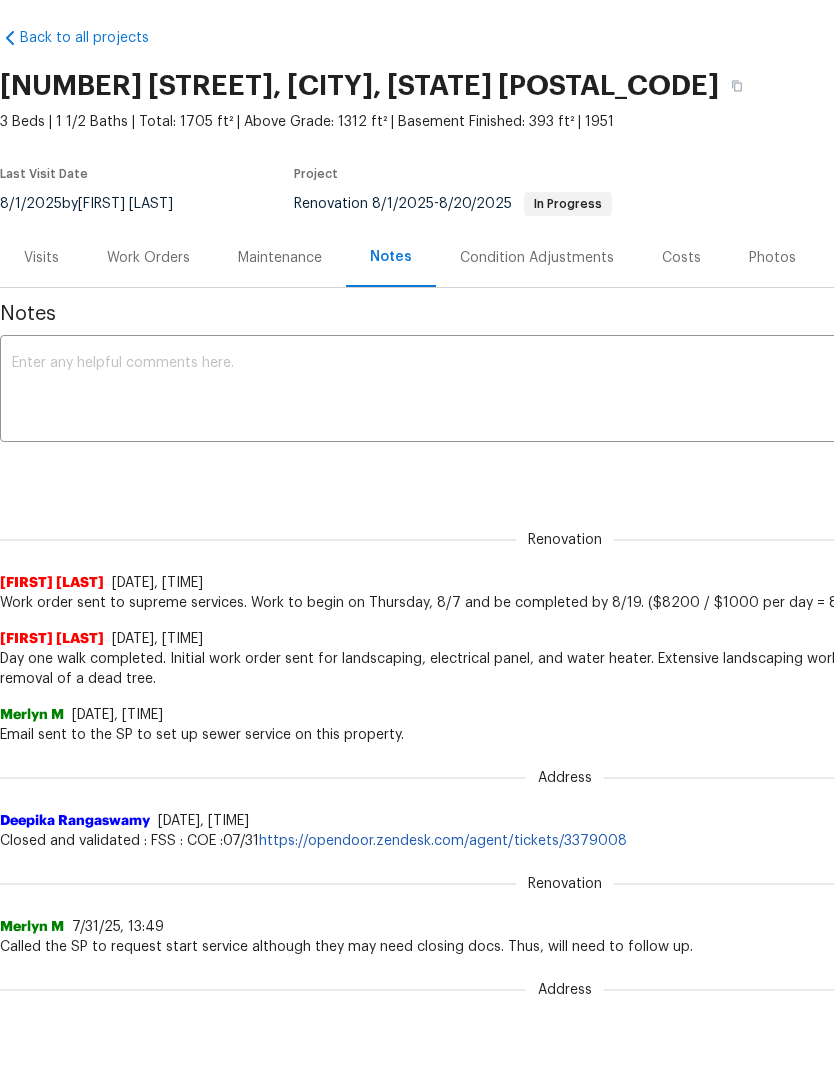 scroll, scrollTop: 0, scrollLeft: 0, axis: both 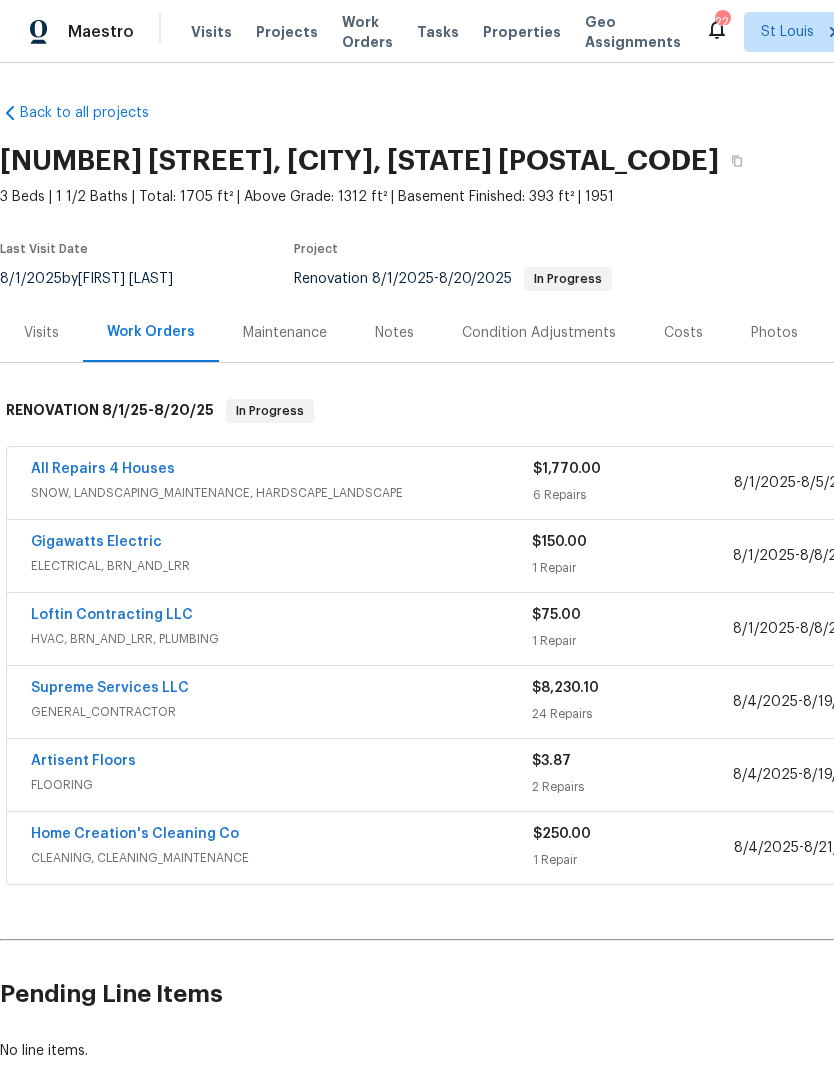 click on "Supreme Services LLC" at bounding box center [110, 688] 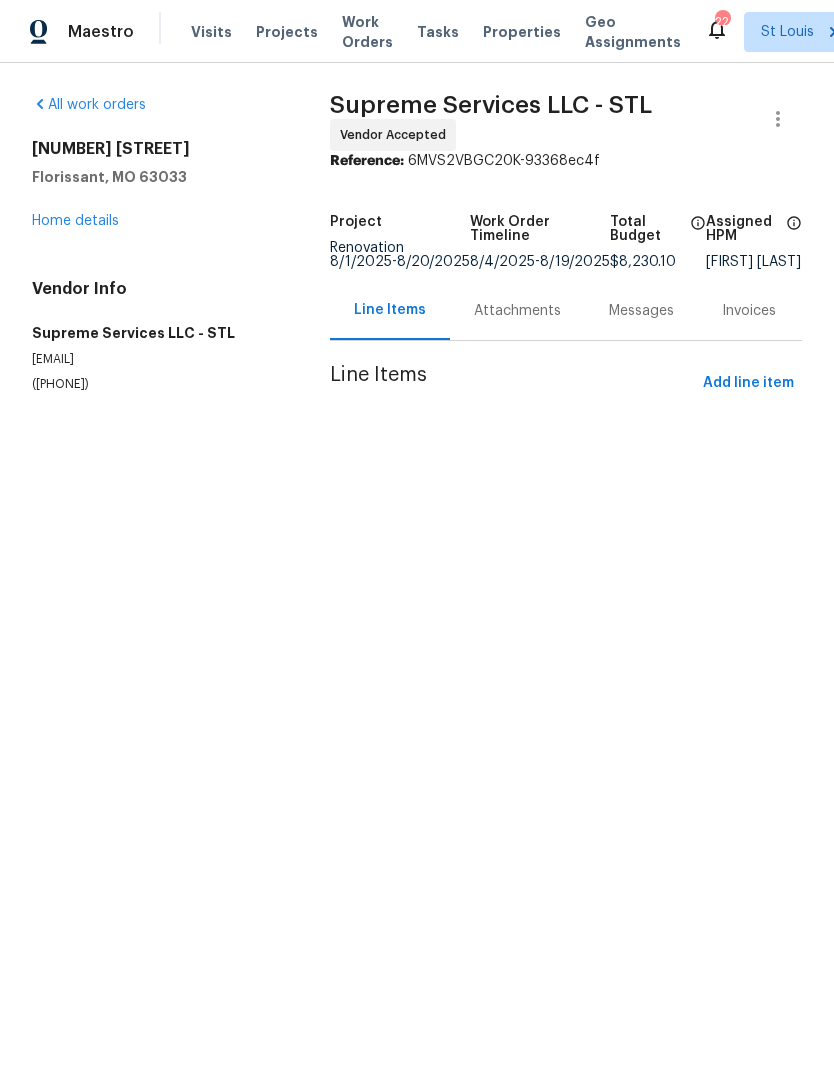 scroll, scrollTop: 0, scrollLeft: 0, axis: both 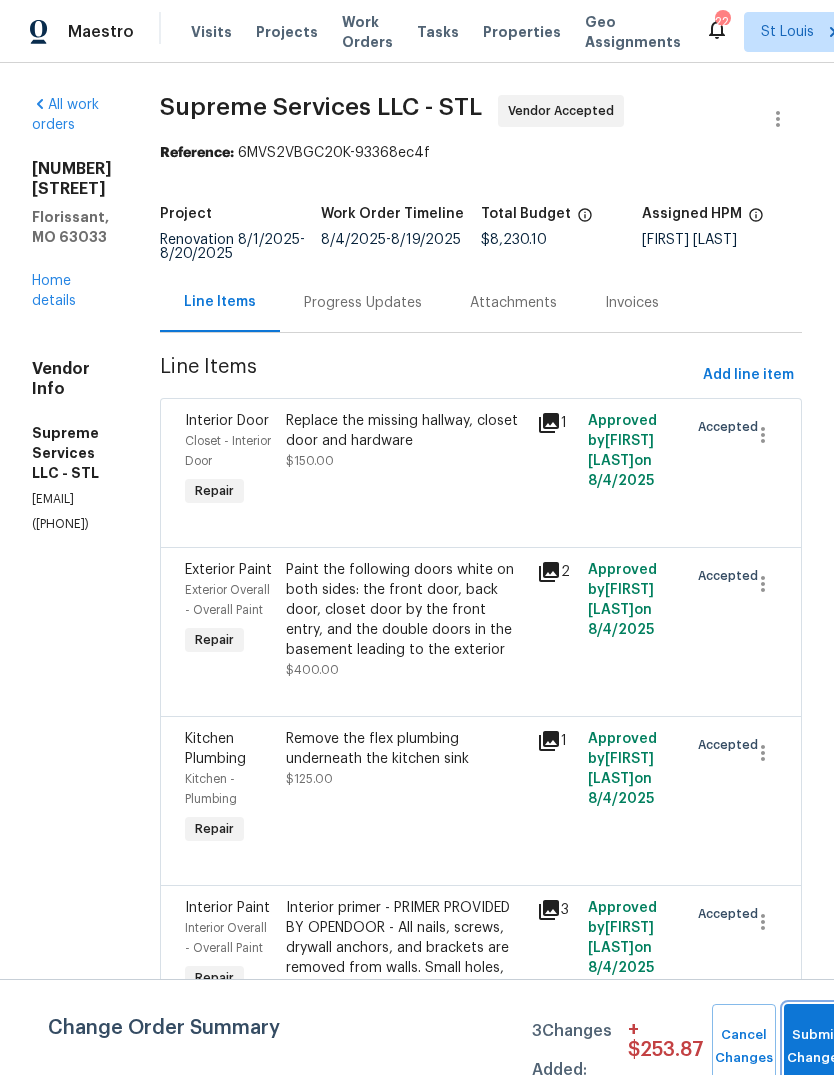 click on "Submit Changes" at bounding box center (816, 1047) 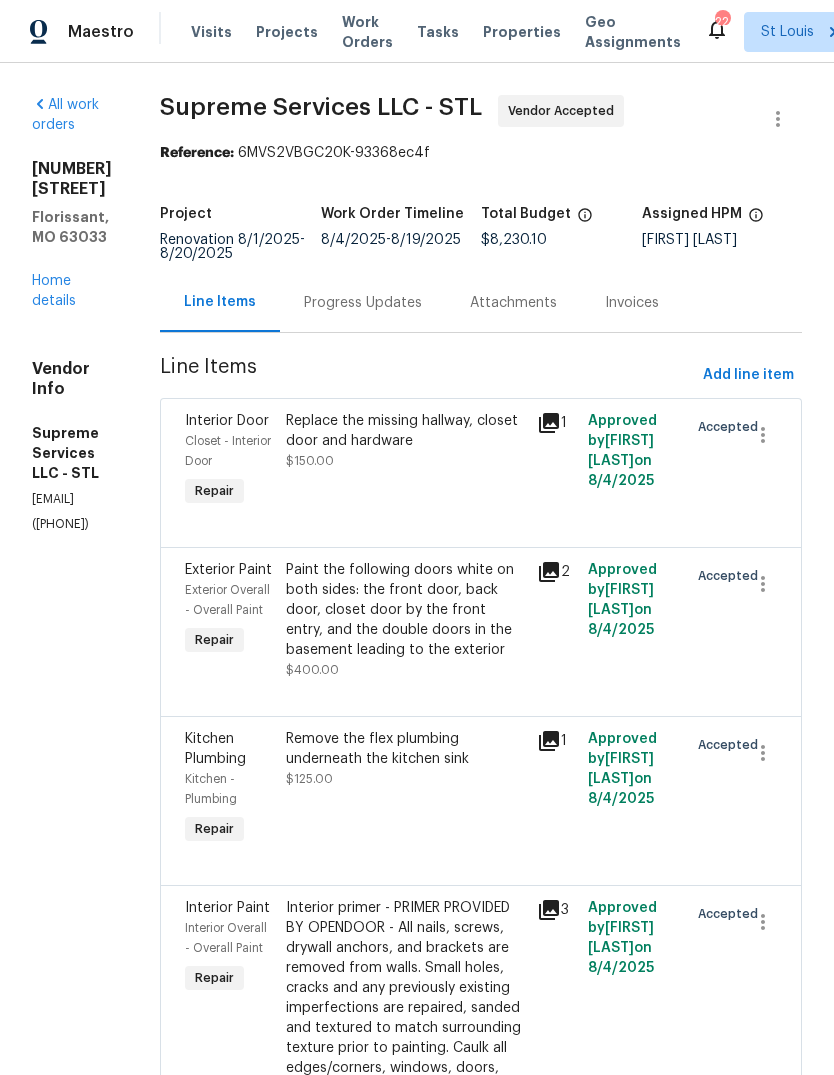 click on "Progress Updates" at bounding box center (363, 302) 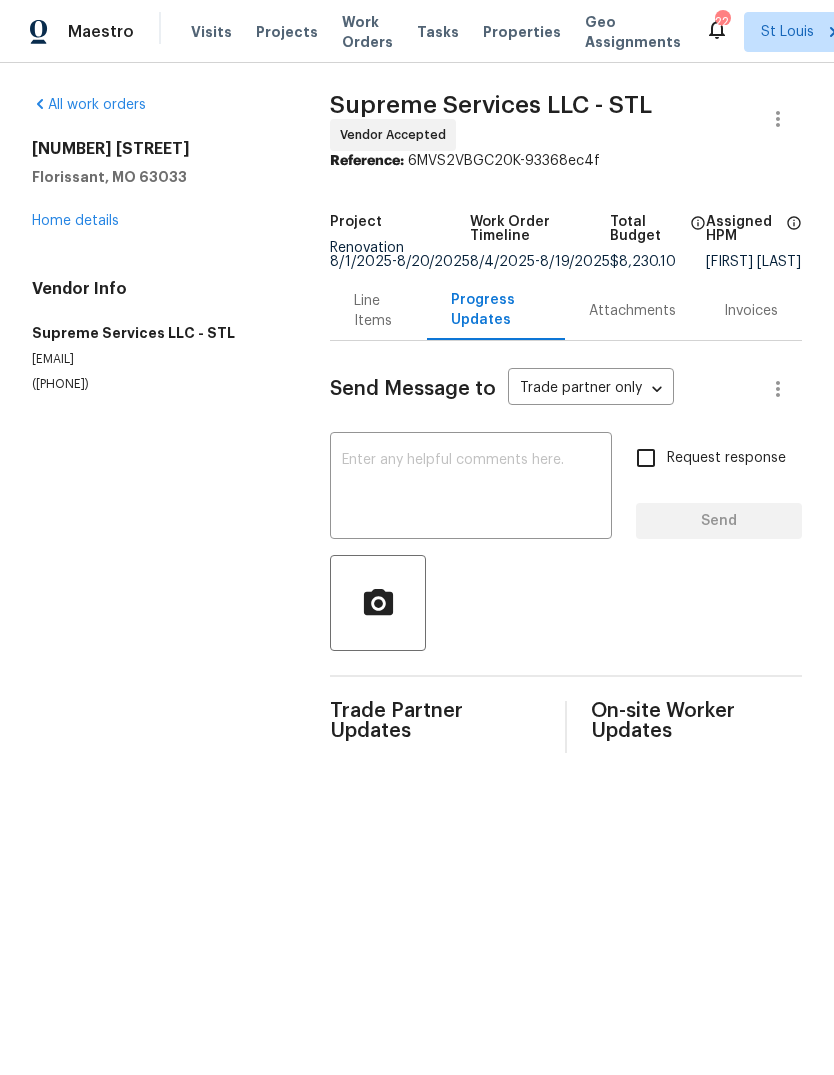 click at bounding box center [471, 488] 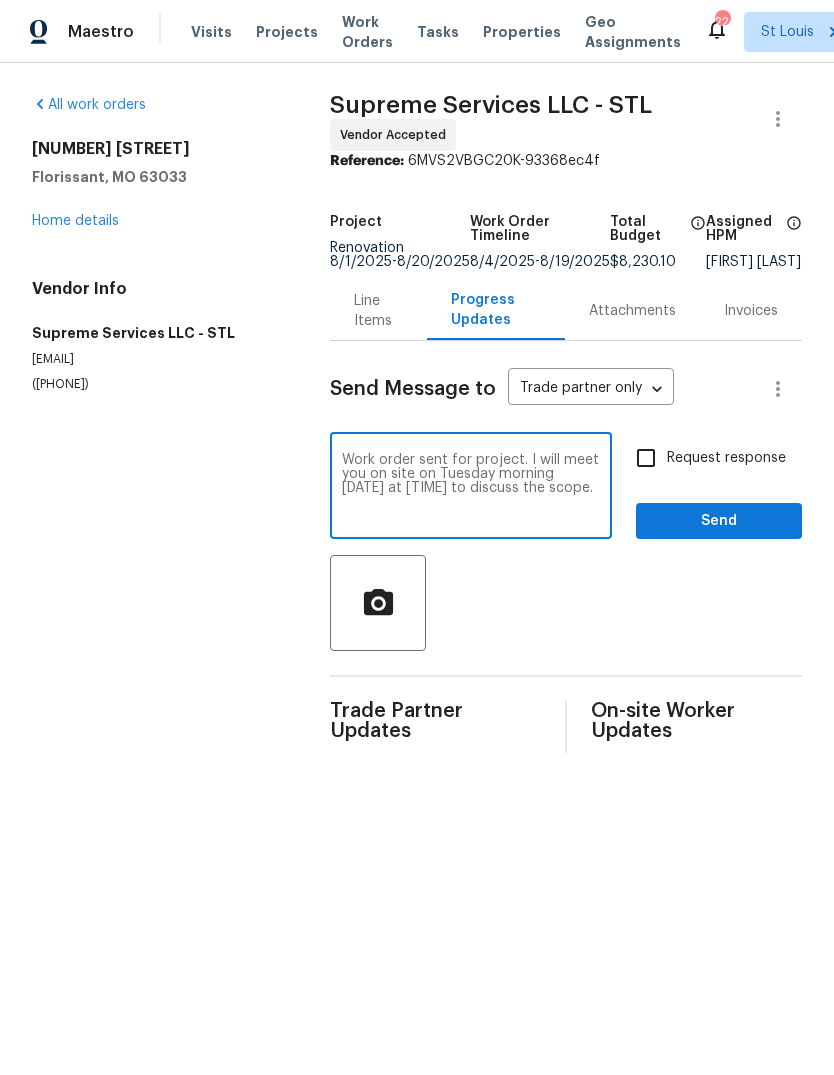 type on "Work order sent for project. I will meet you on site on Tuesday morning 8/5 at 9 AM to discuss the scope." 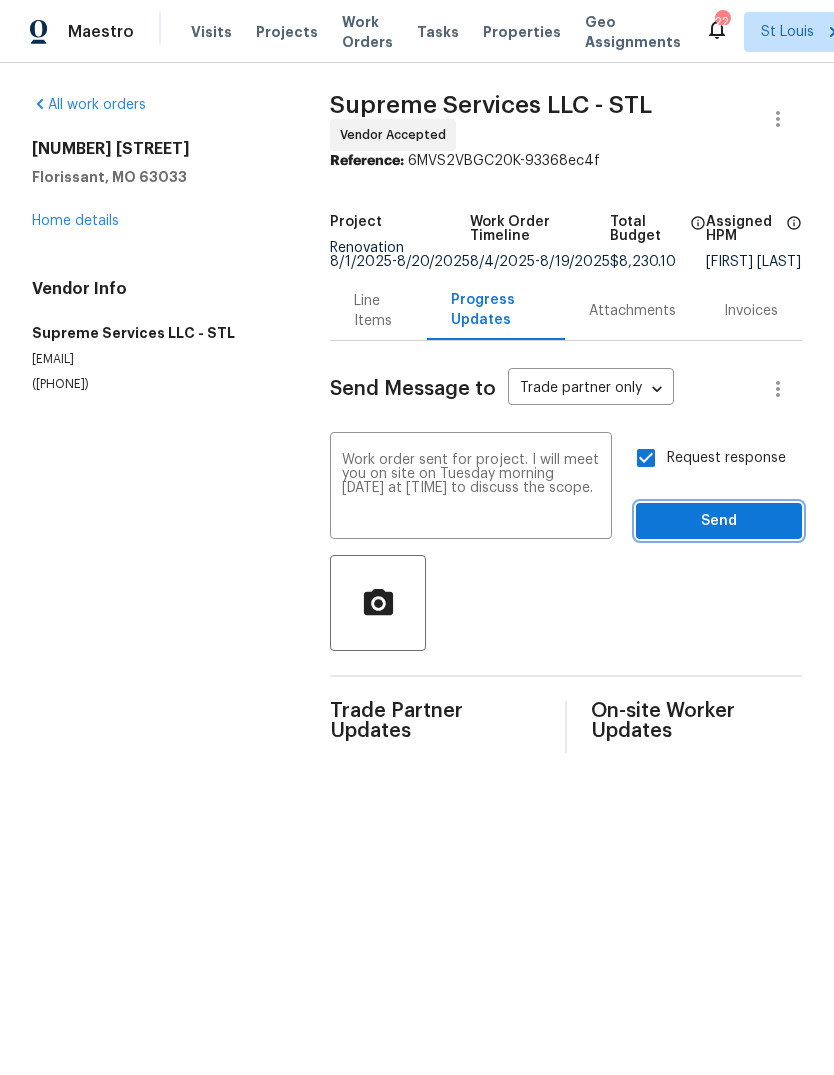 click on "Send" at bounding box center [719, 521] 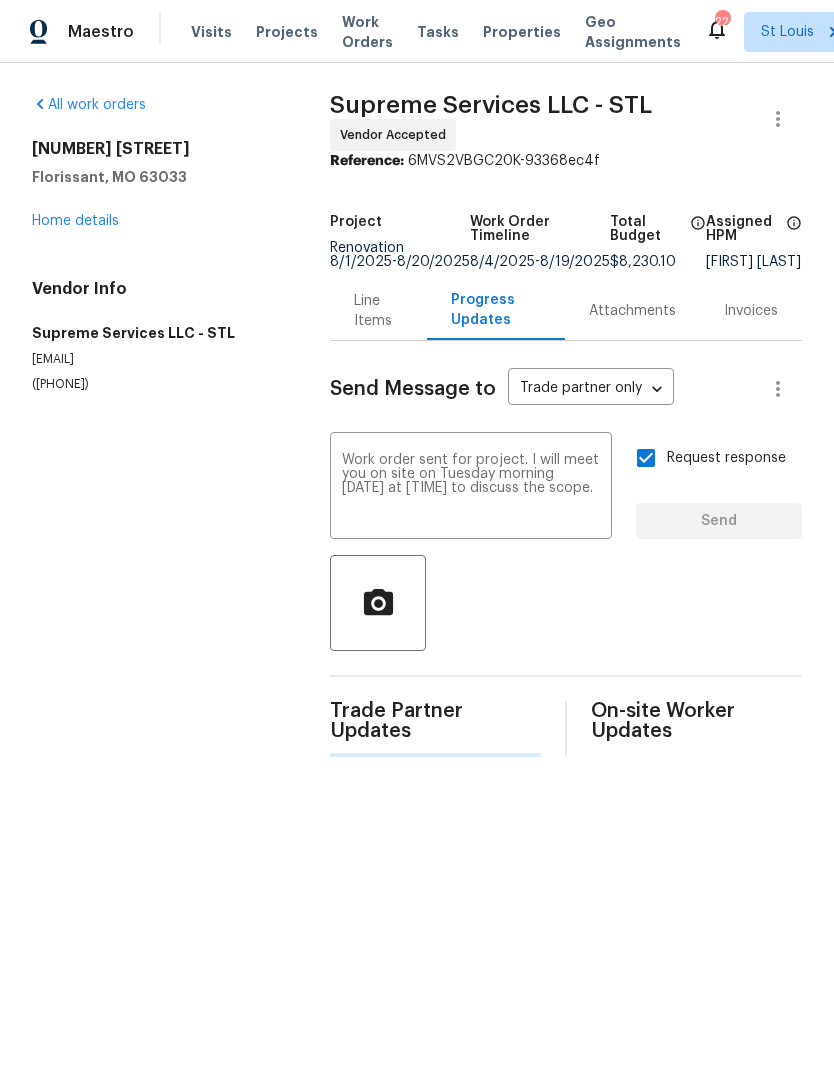 type 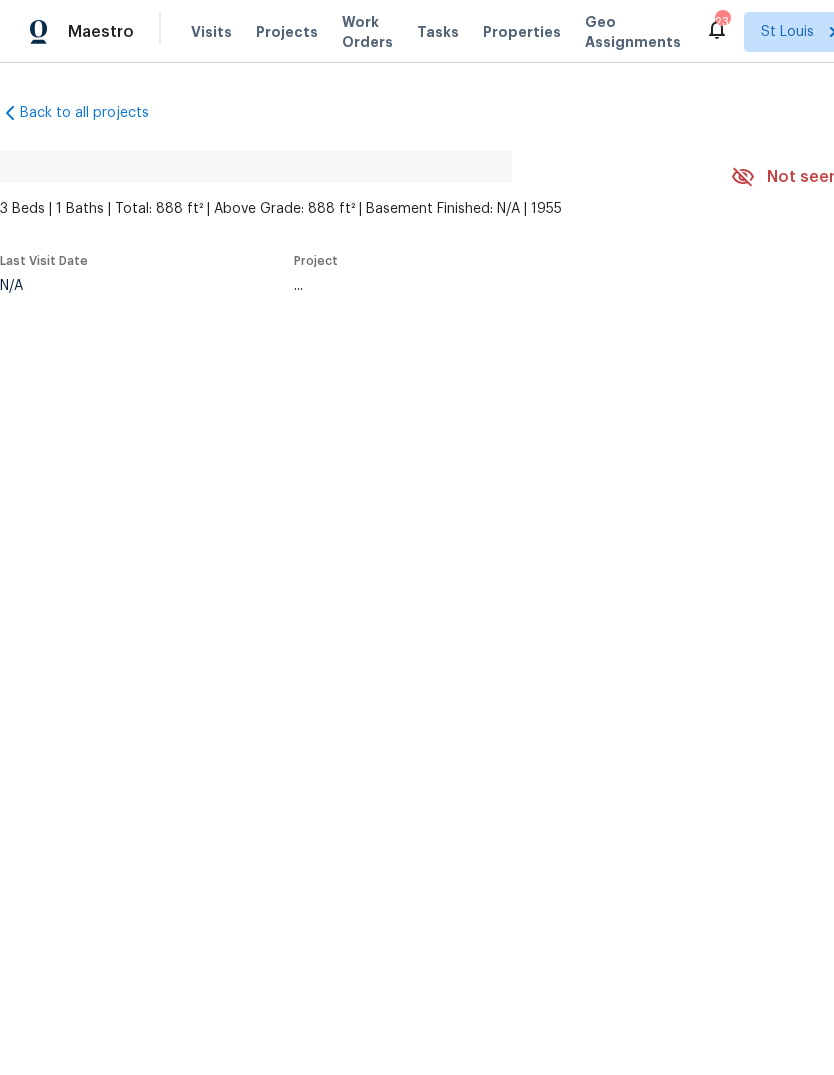 scroll, scrollTop: 0, scrollLeft: 0, axis: both 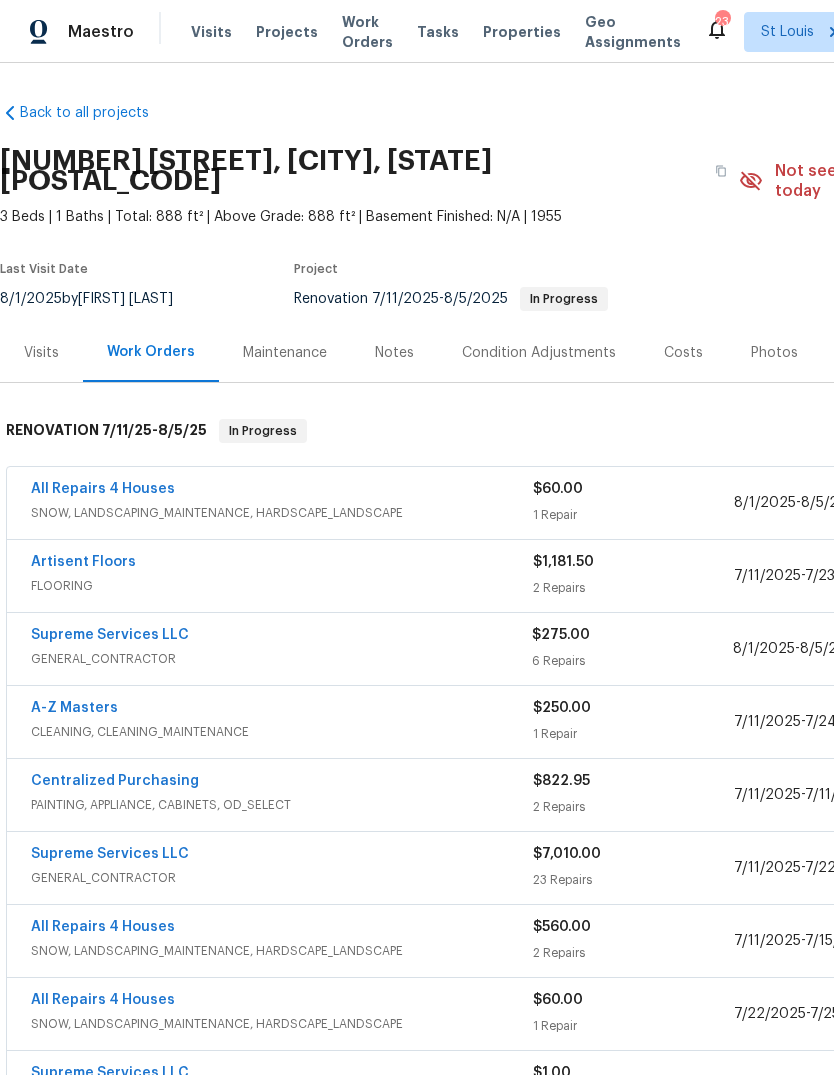 click on "Notes" at bounding box center [394, 352] 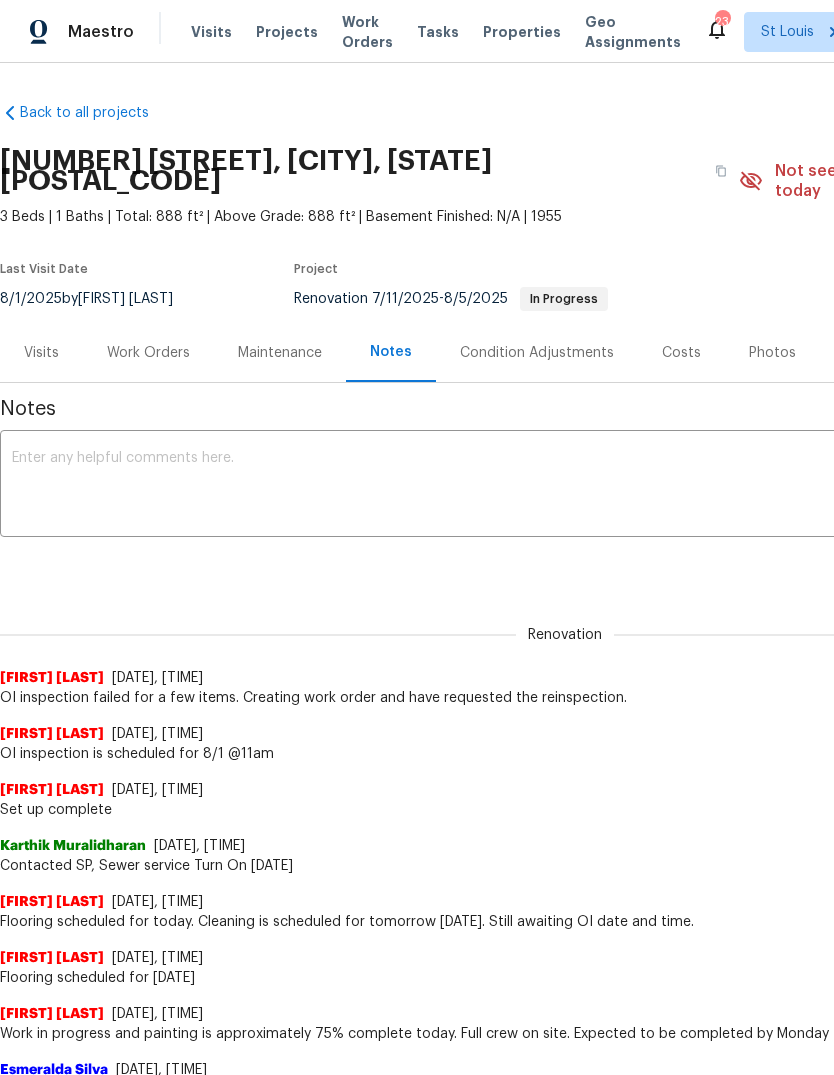click at bounding box center (565, 486) 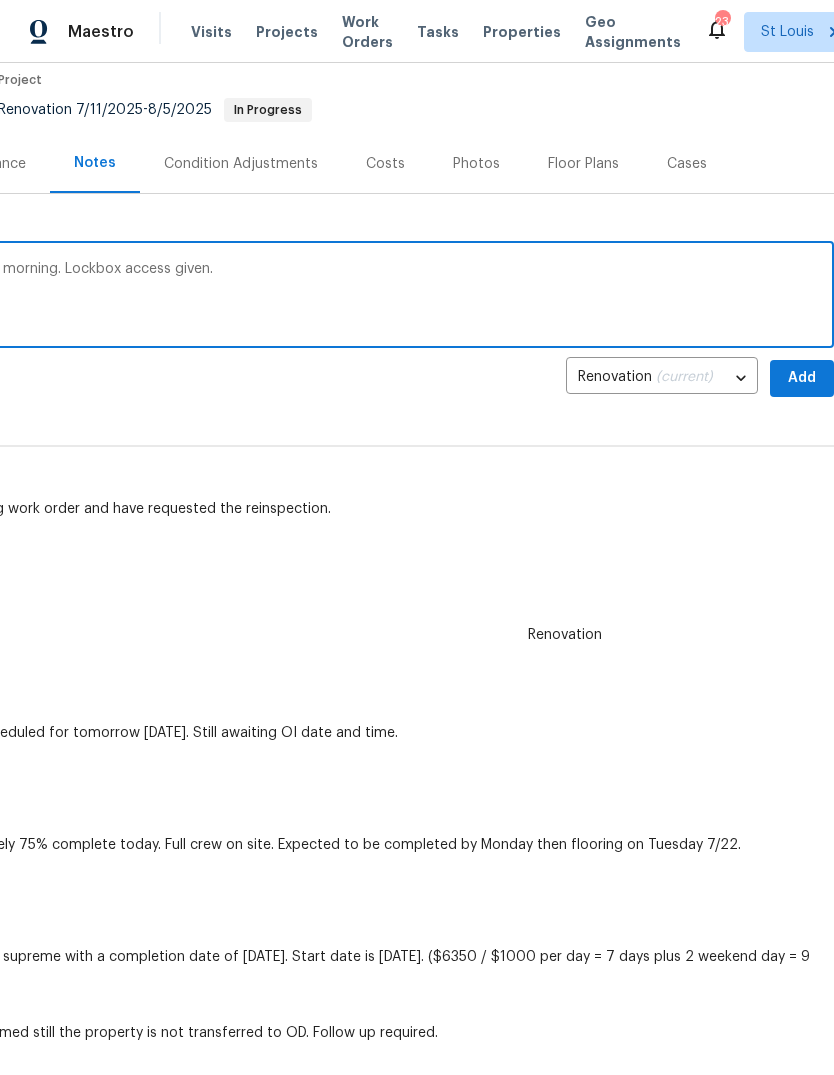 scroll, scrollTop: 187, scrollLeft: 296, axis: both 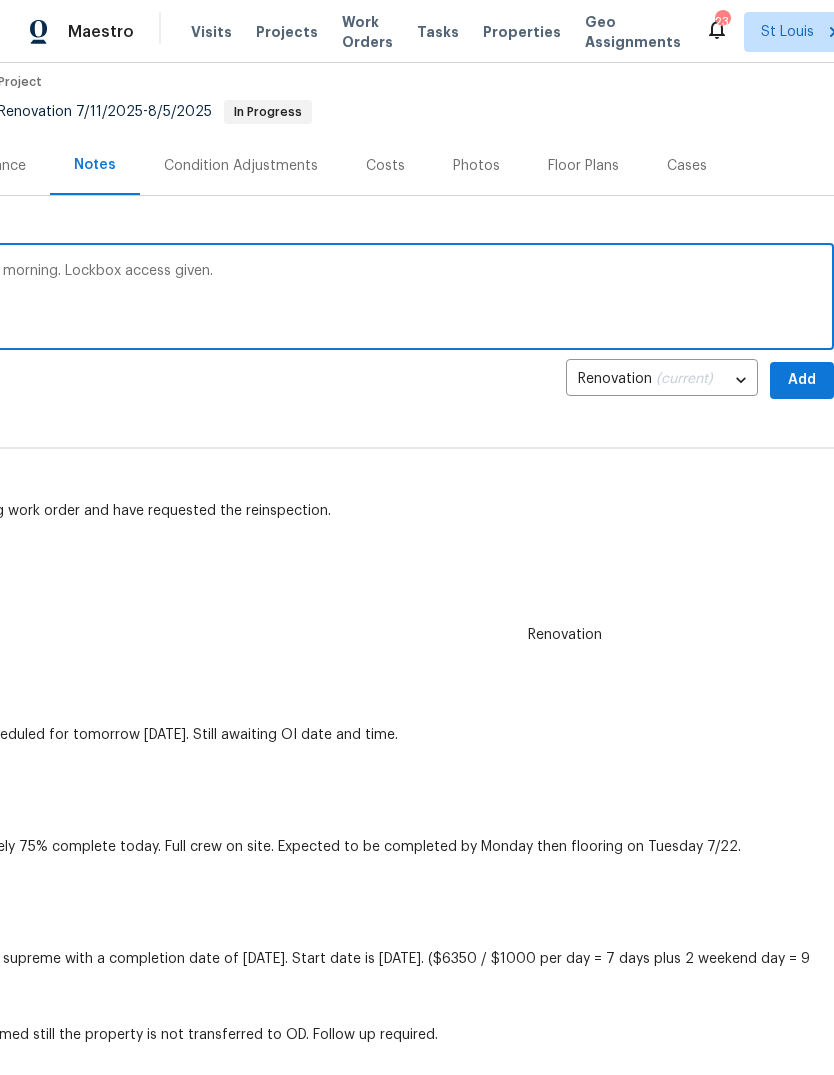 type on "Reinspection will take place on Wednesday morning. Lockbox access given." 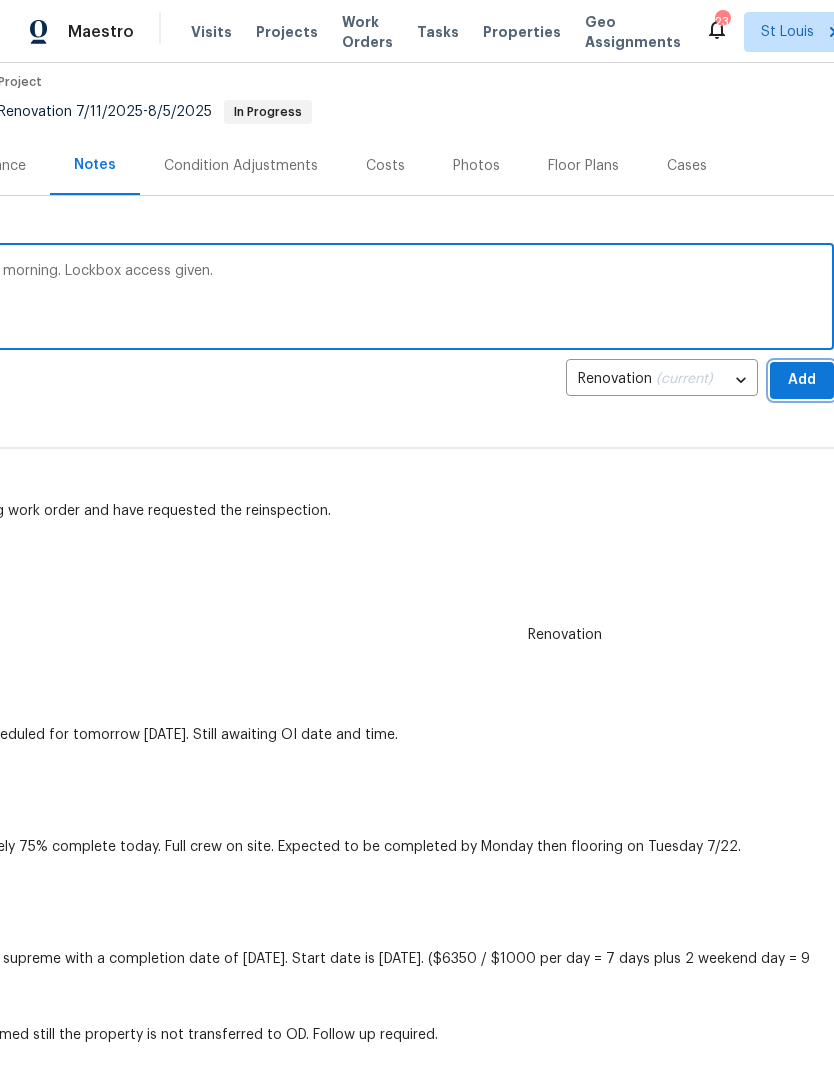 click on "Add" at bounding box center [802, 380] 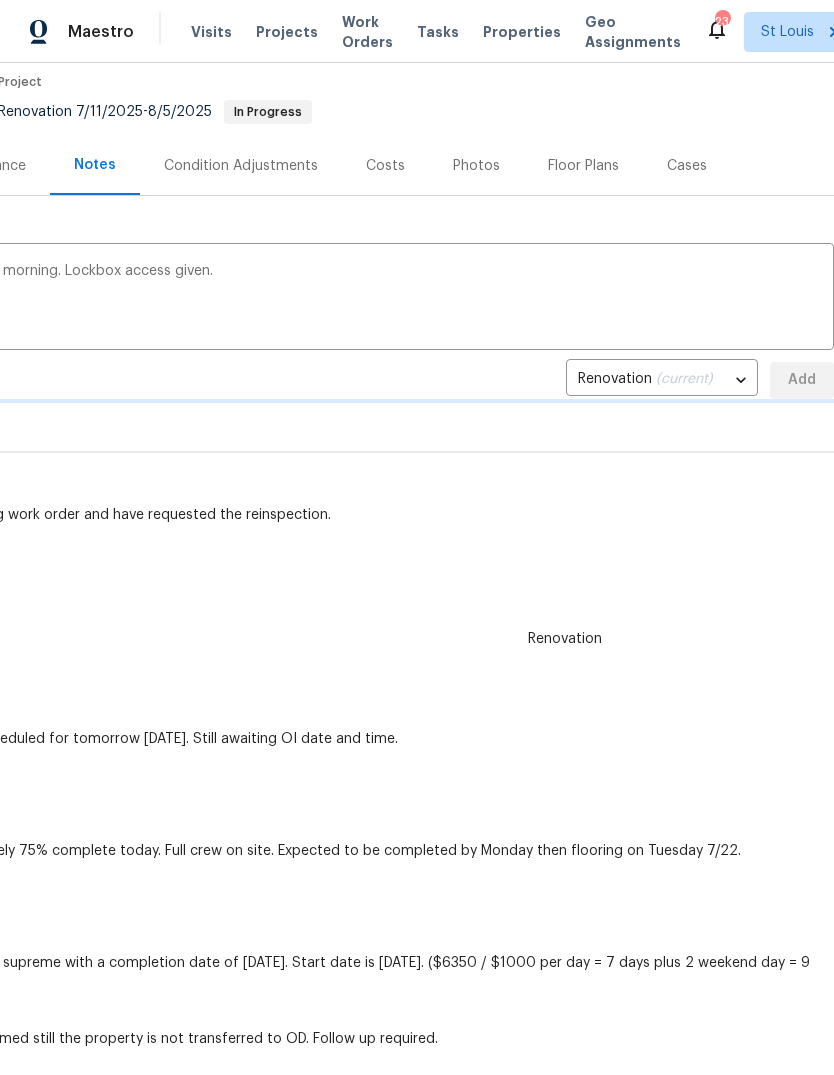 type 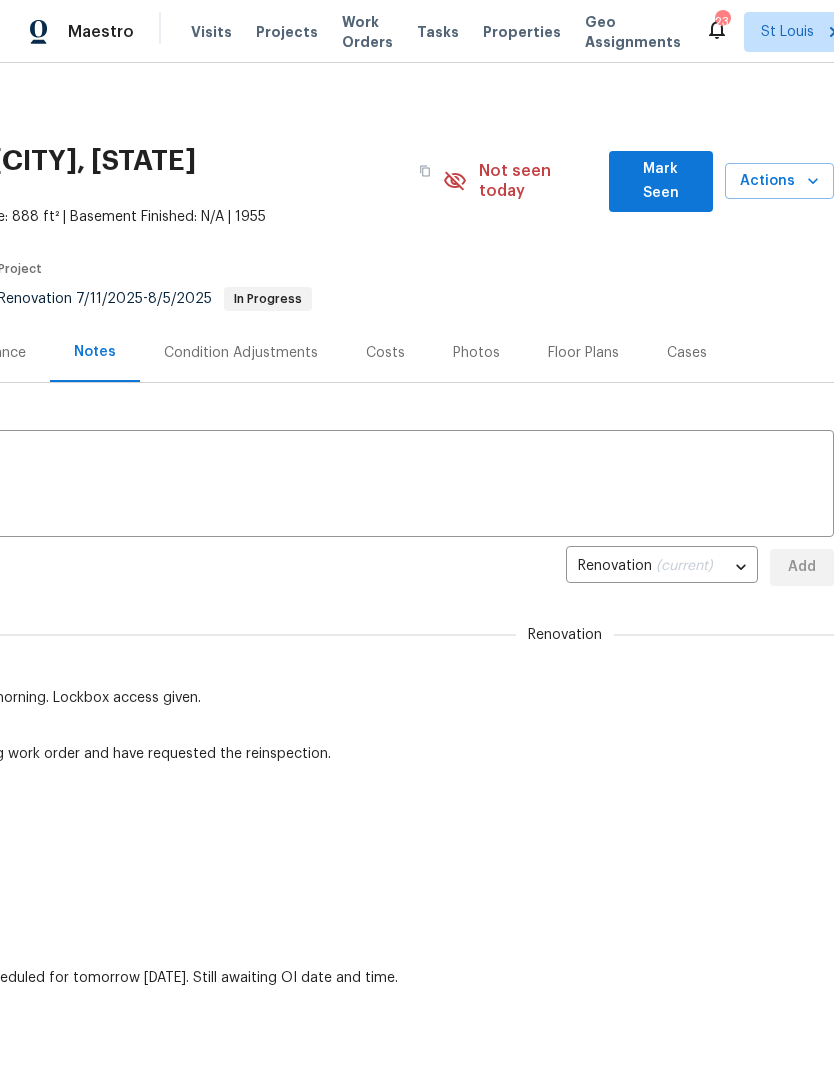 scroll, scrollTop: 0, scrollLeft: 296, axis: horizontal 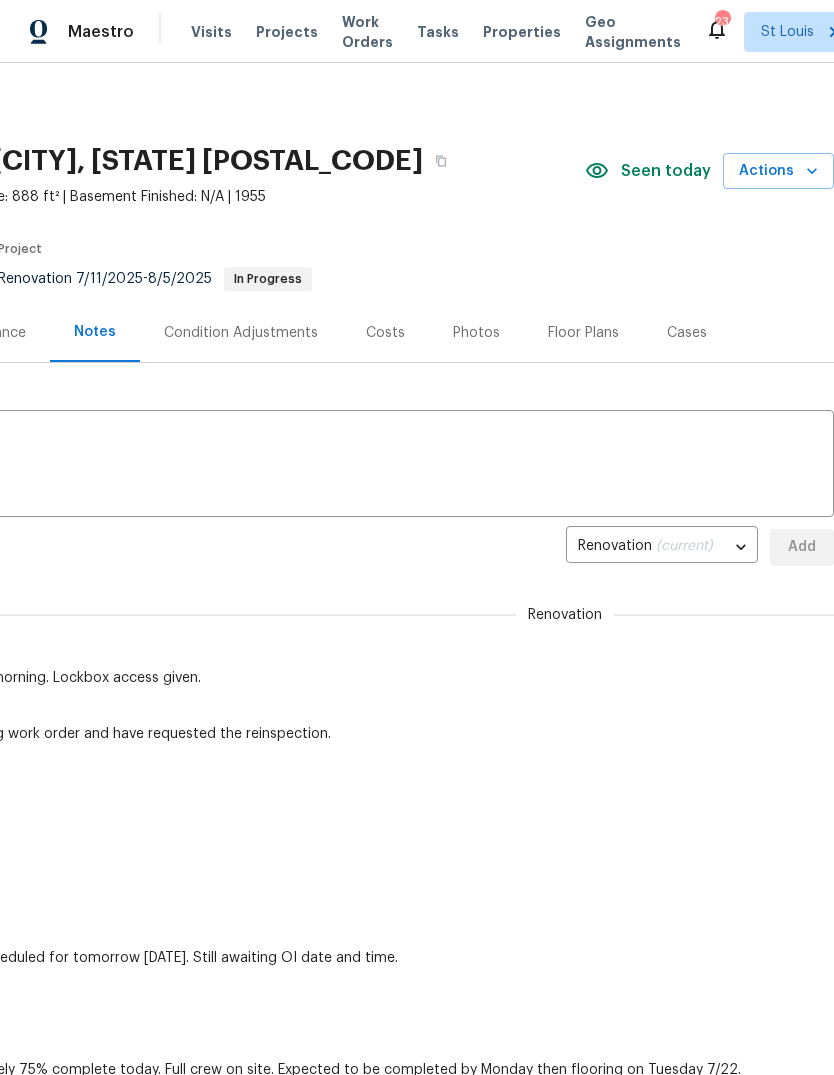 click 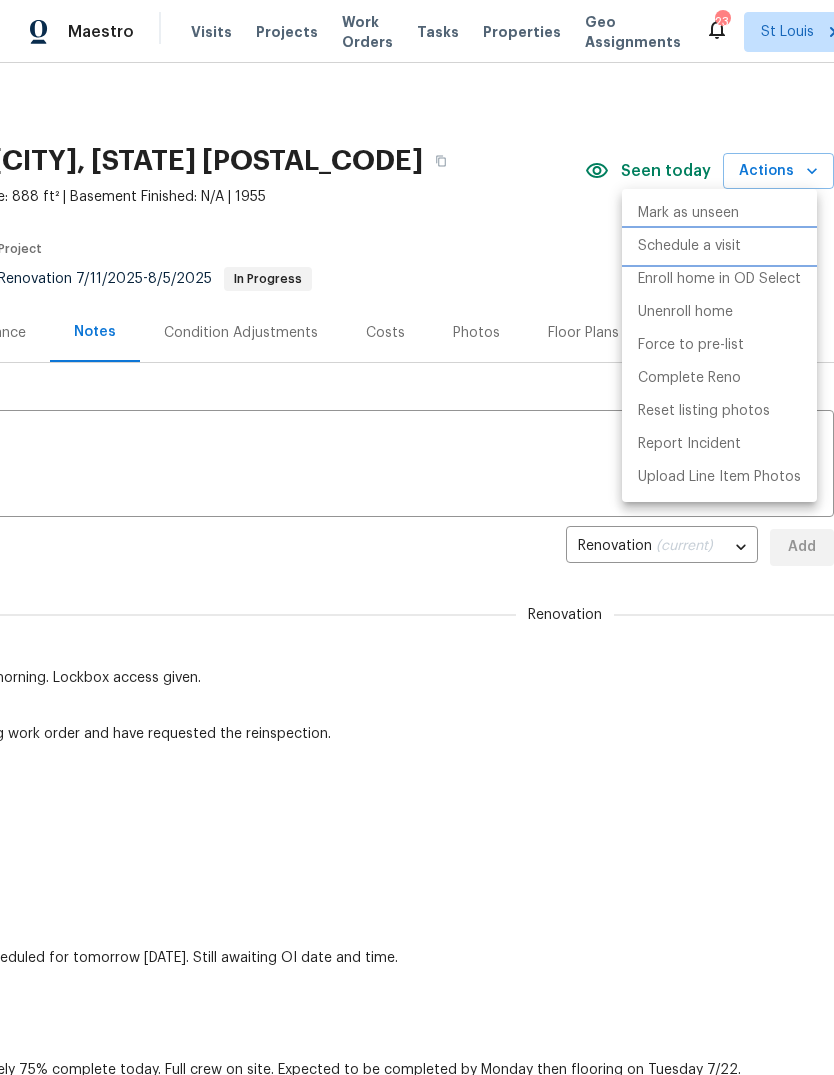 click on "Schedule a visit" at bounding box center [719, 246] 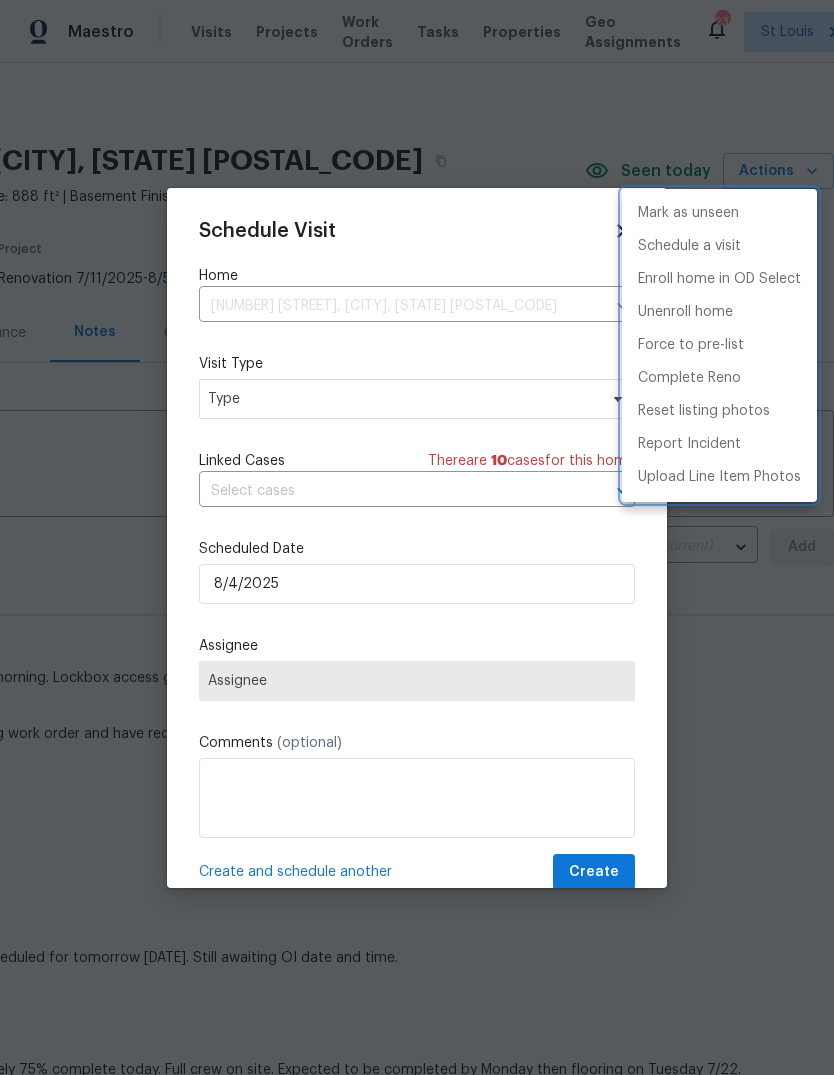 click at bounding box center (417, 537) 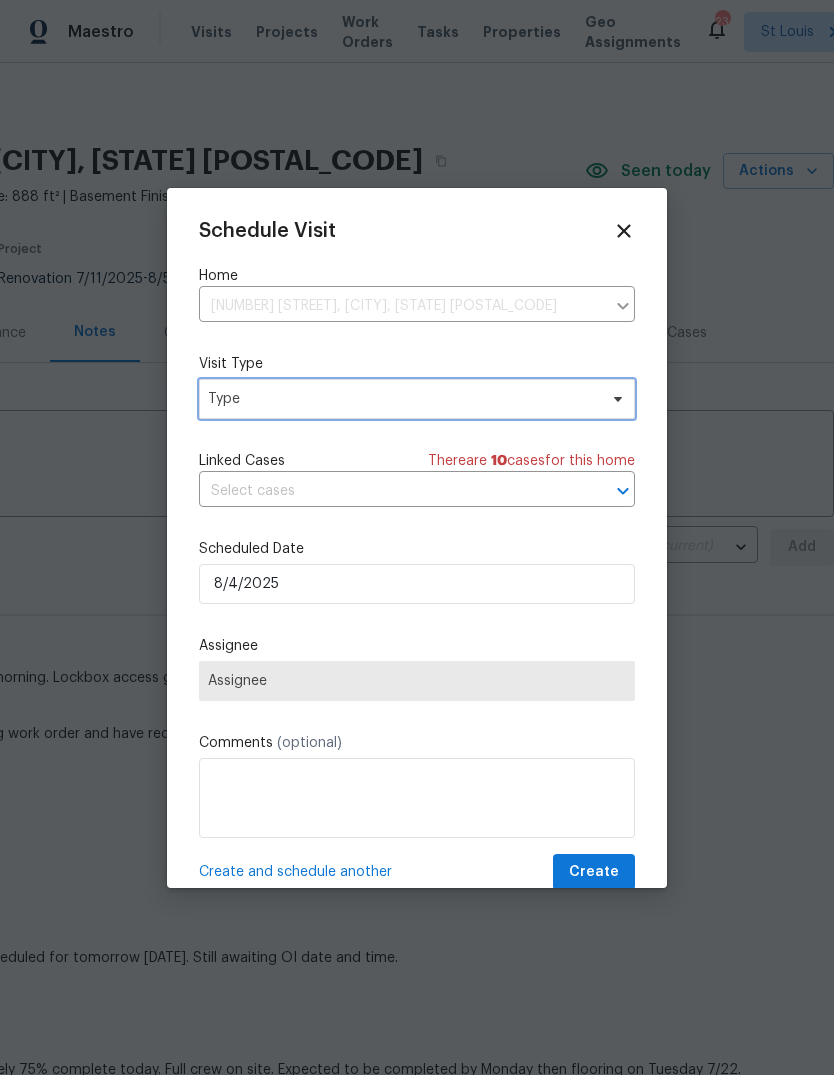 click on "Type" at bounding box center [402, 399] 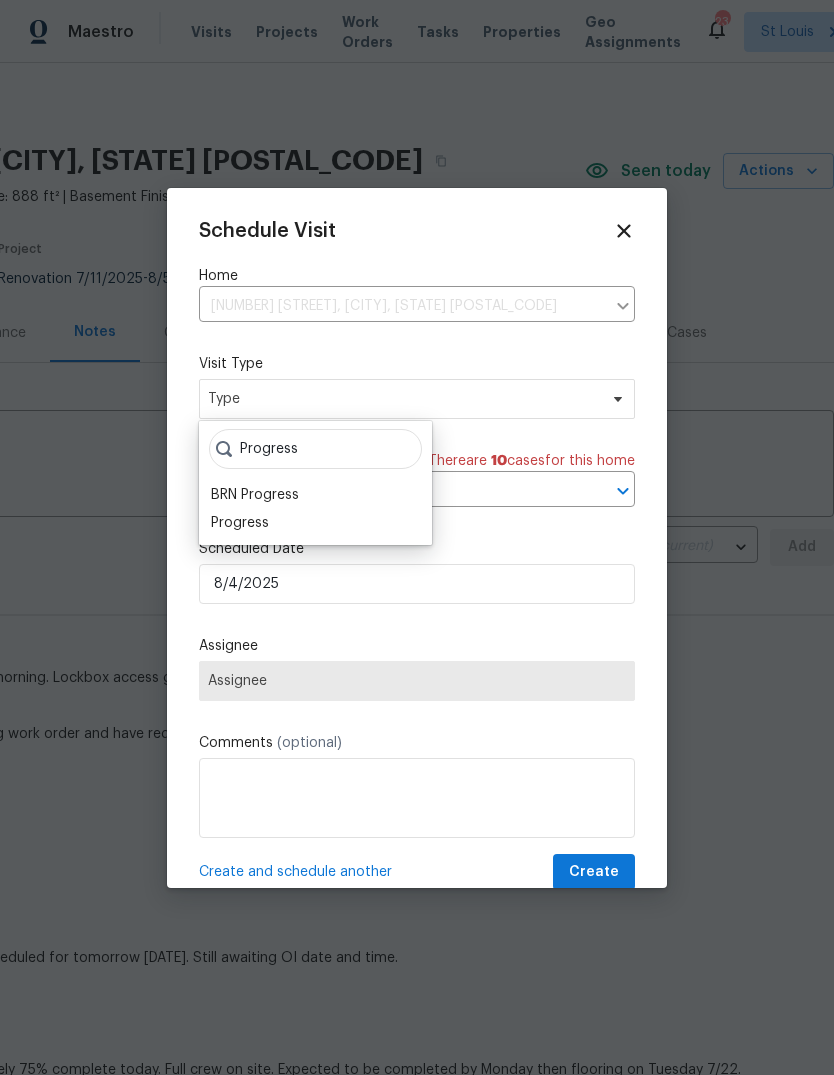 type on "Progress" 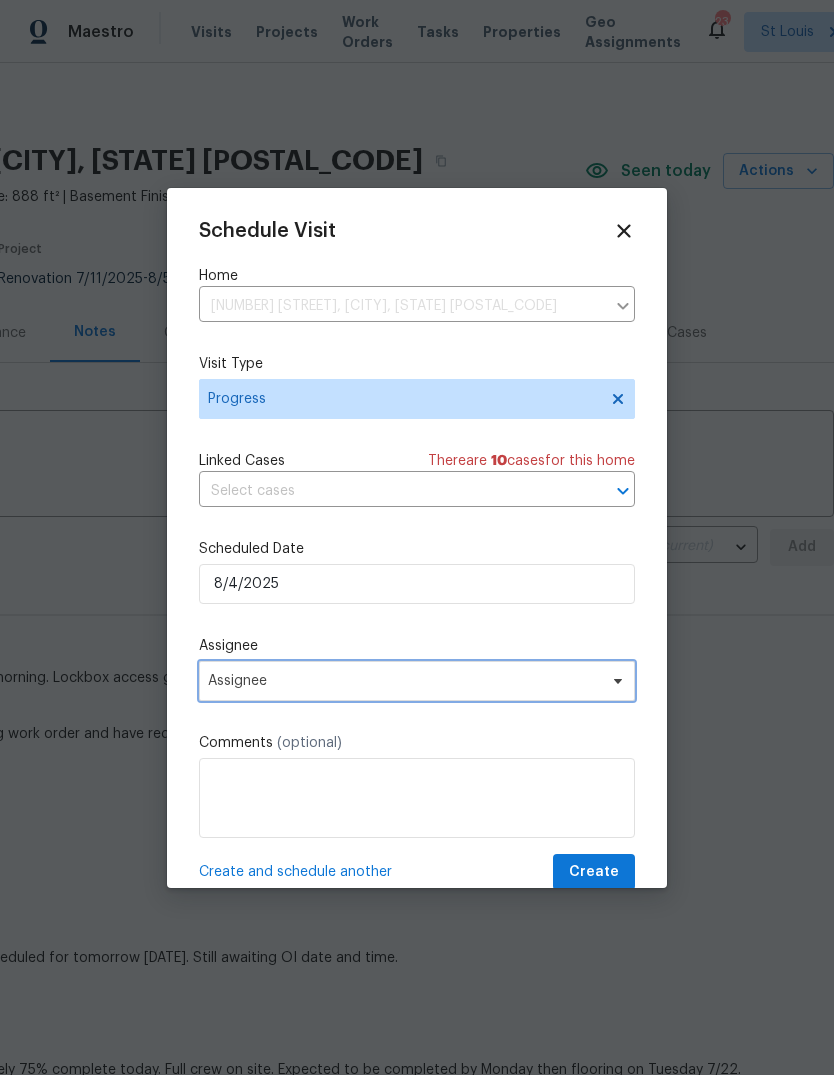 click on "Assignee" at bounding box center [404, 681] 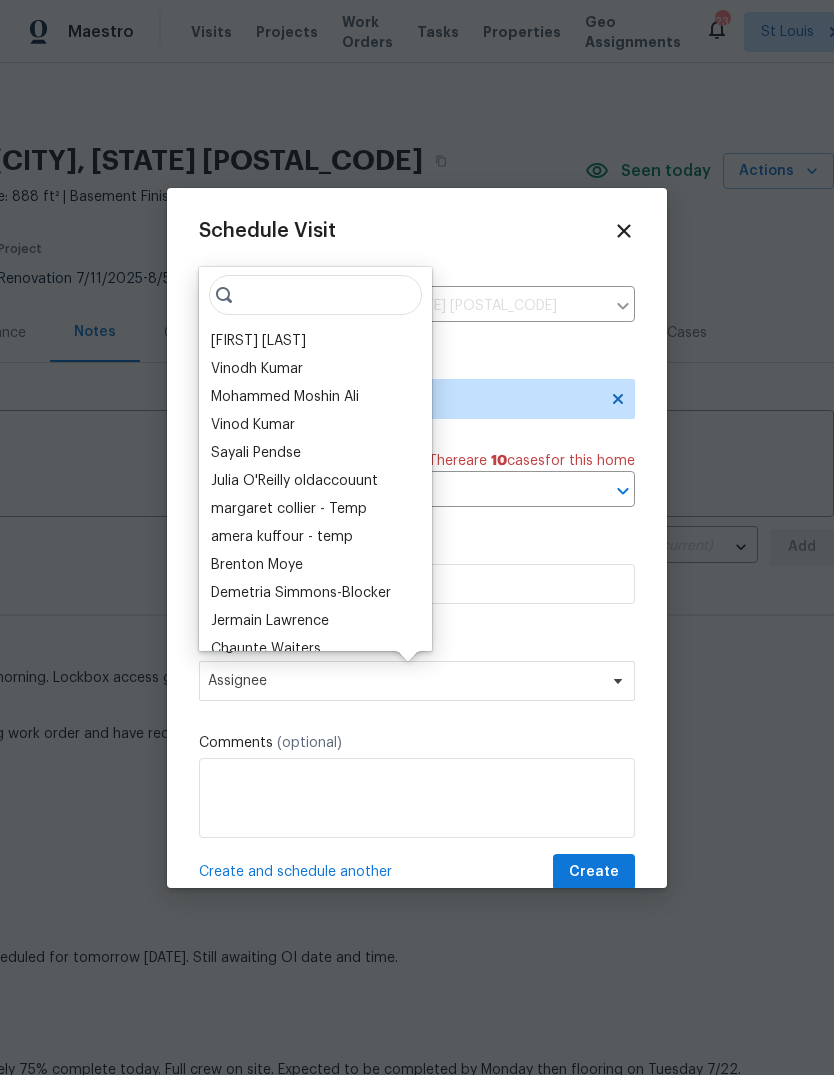 click on "[FIRST] [LAST]" at bounding box center (258, 341) 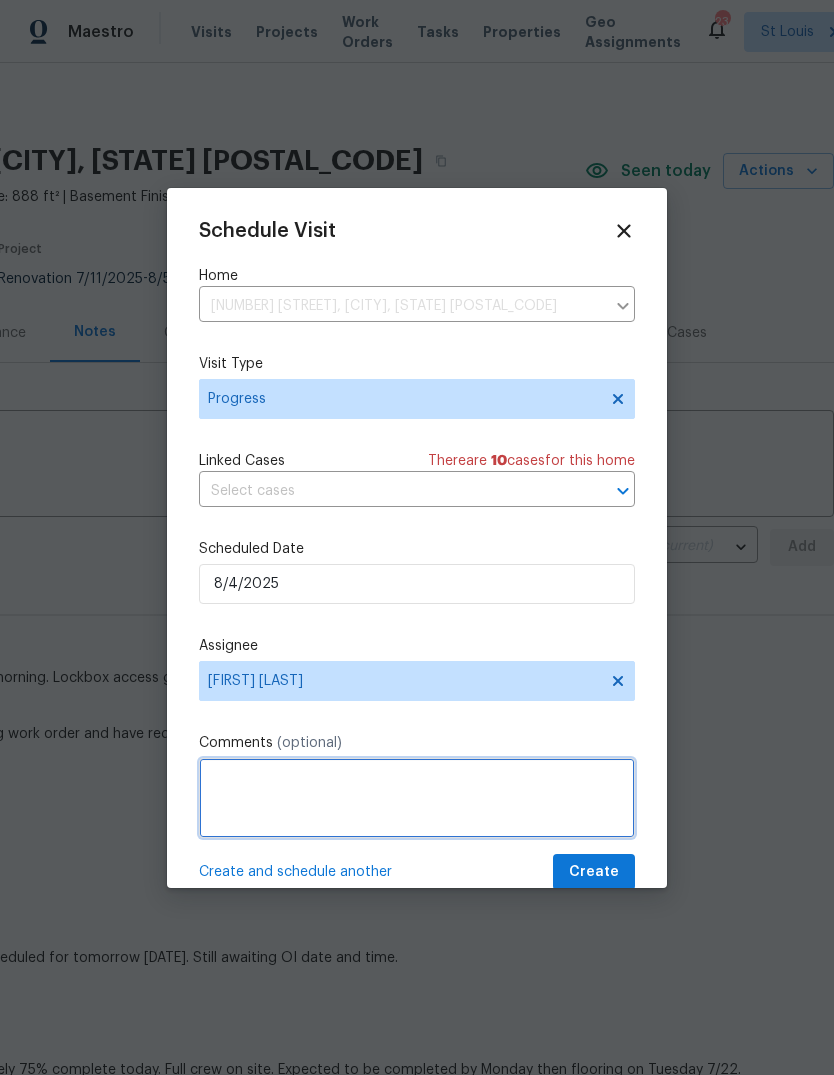 click at bounding box center (417, 798) 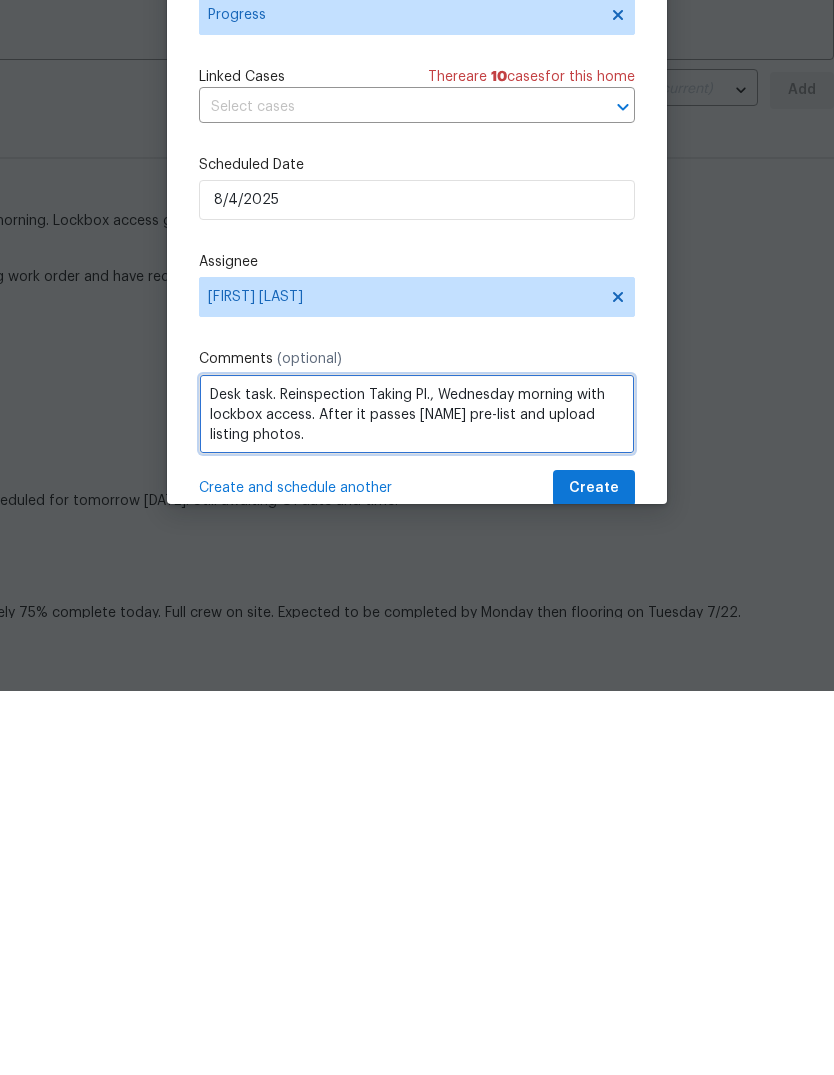 click on "Desk task. Reinspection Taking Pl., Wednesday morning with lockbox access. After it passes [NAME] pre-list and upload listing photos." at bounding box center [417, 798] 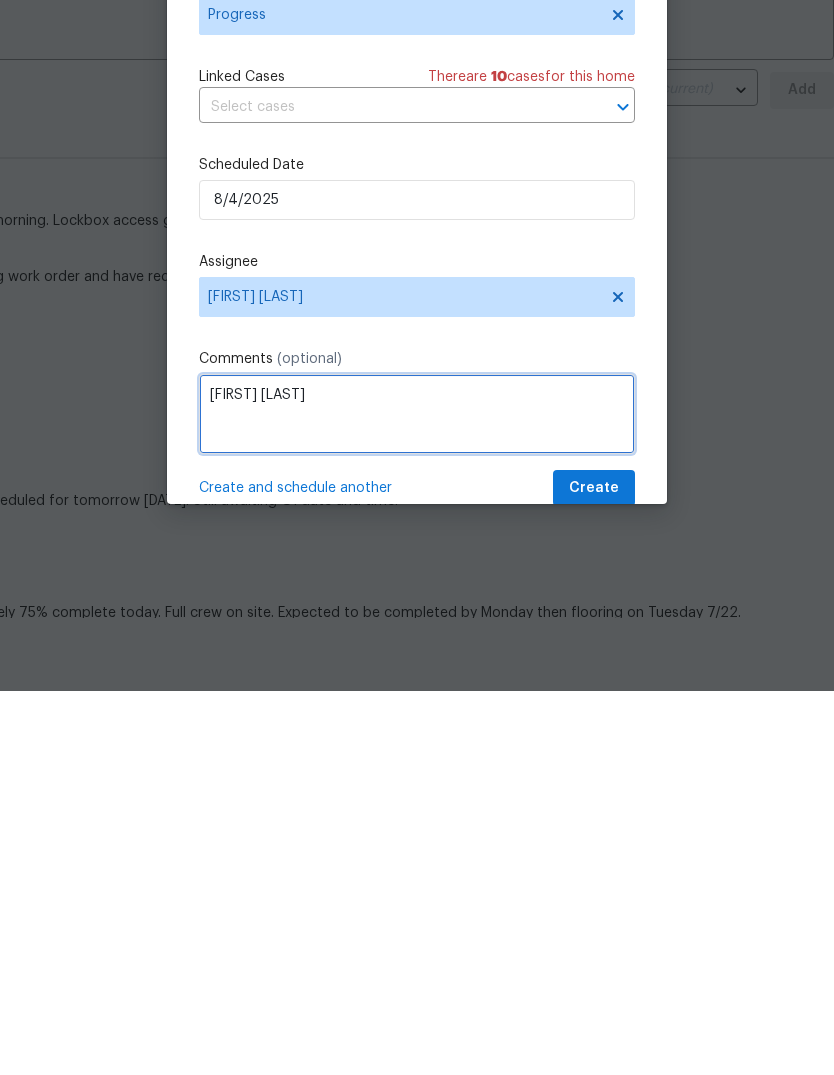 click on "[FIRST] [LAST]" at bounding box center (417, 798) 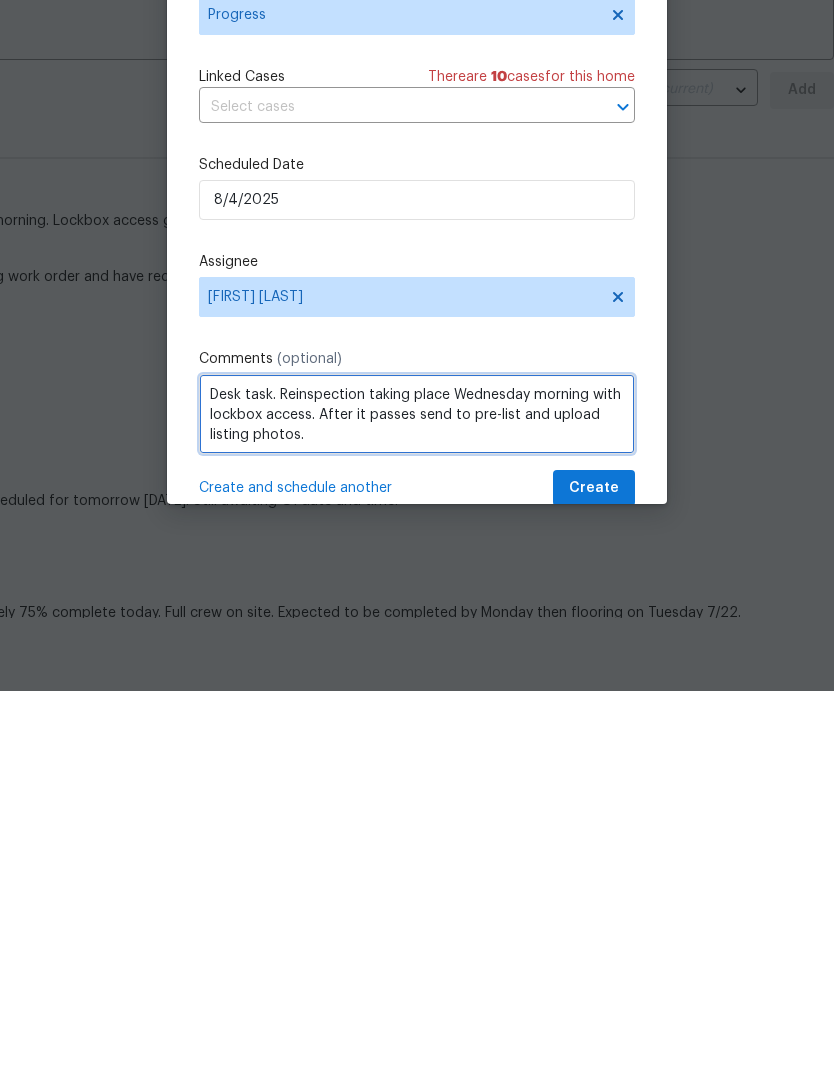 click on "Desk task. Reinspection taking place Wednesday morning with lockbox access. After it passes send to pre-list and upload listing photos." at bounding box center [417, 798] 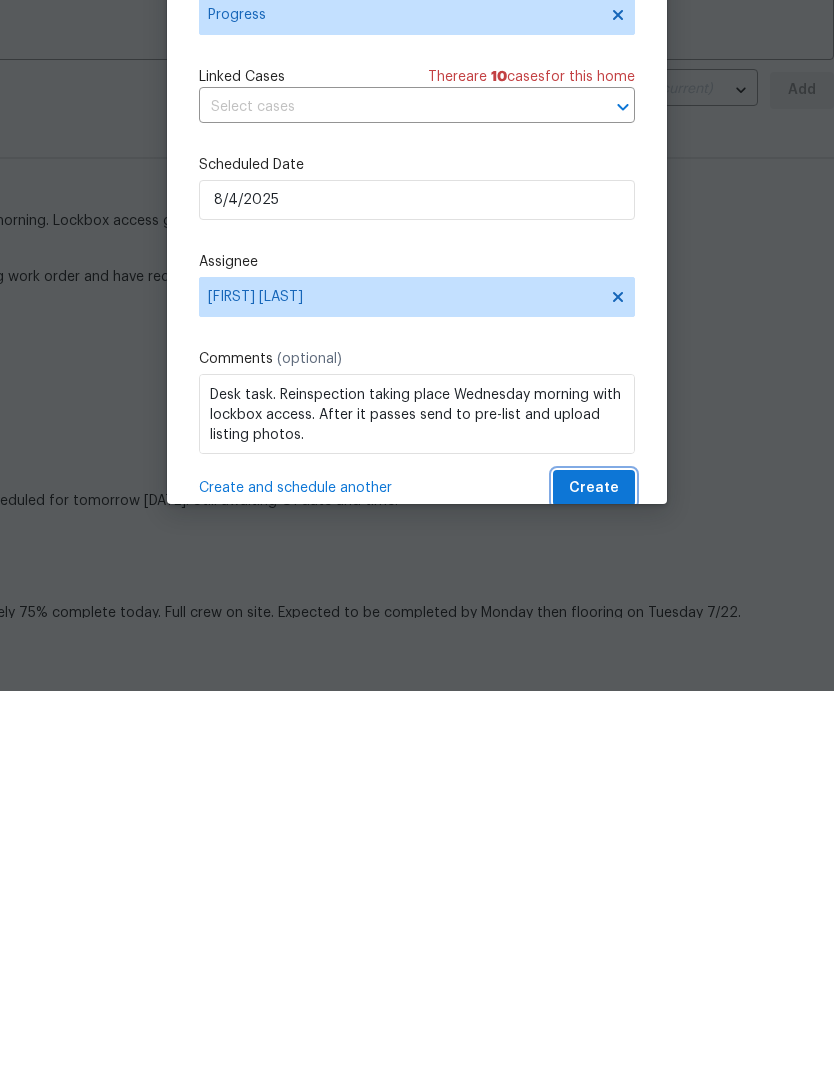 click on "Create" at bounding box center (594, 872) 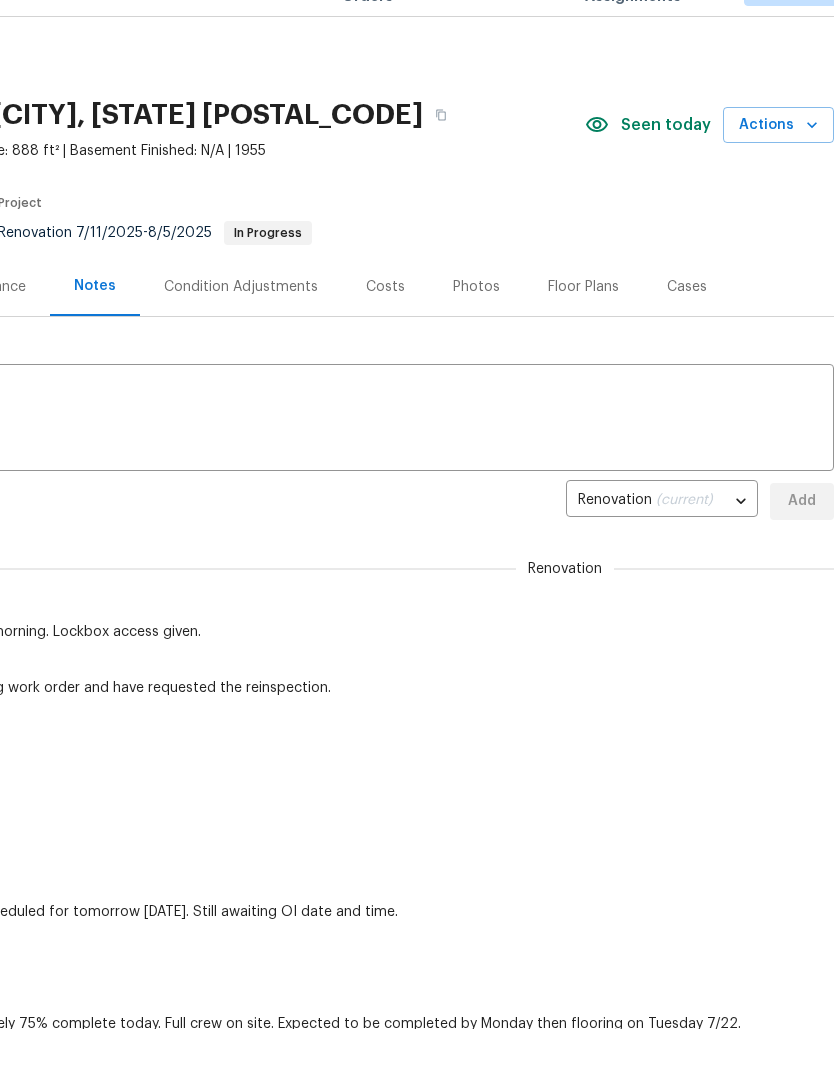 scroll, scrollTop: 0, scrollLeft: 0, axis: both 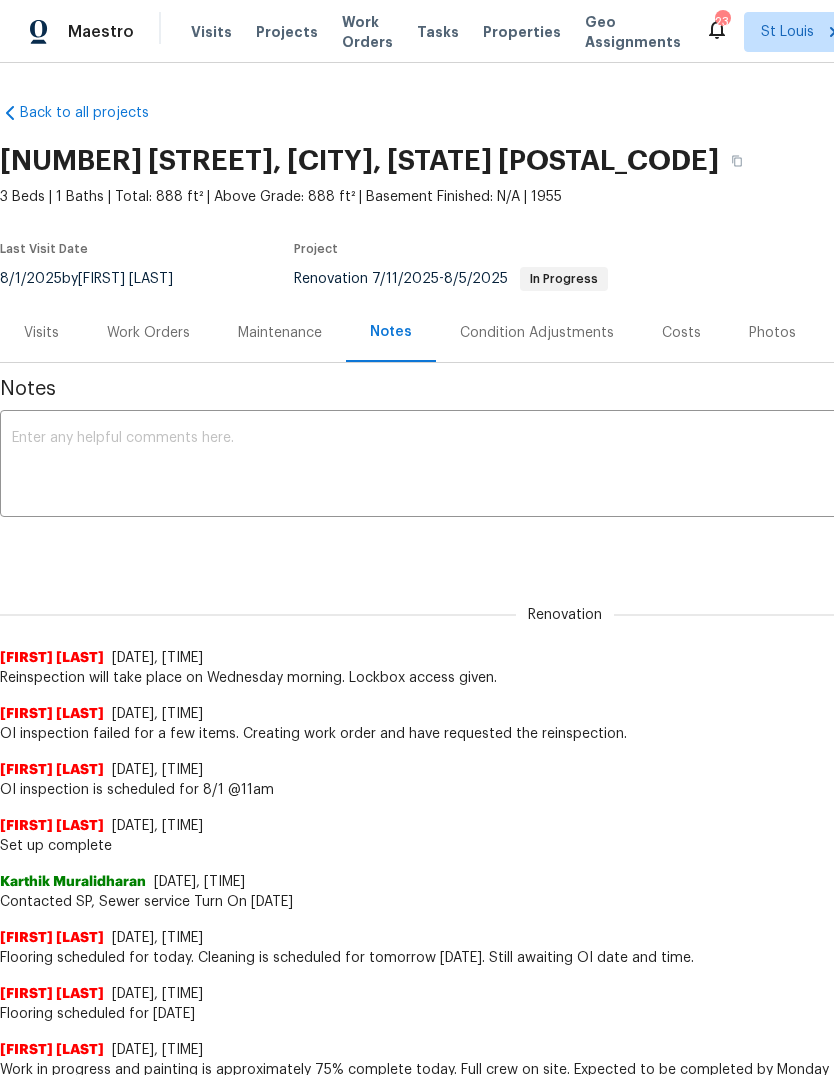 click on "Projects" at bounding box center [287, 32] 